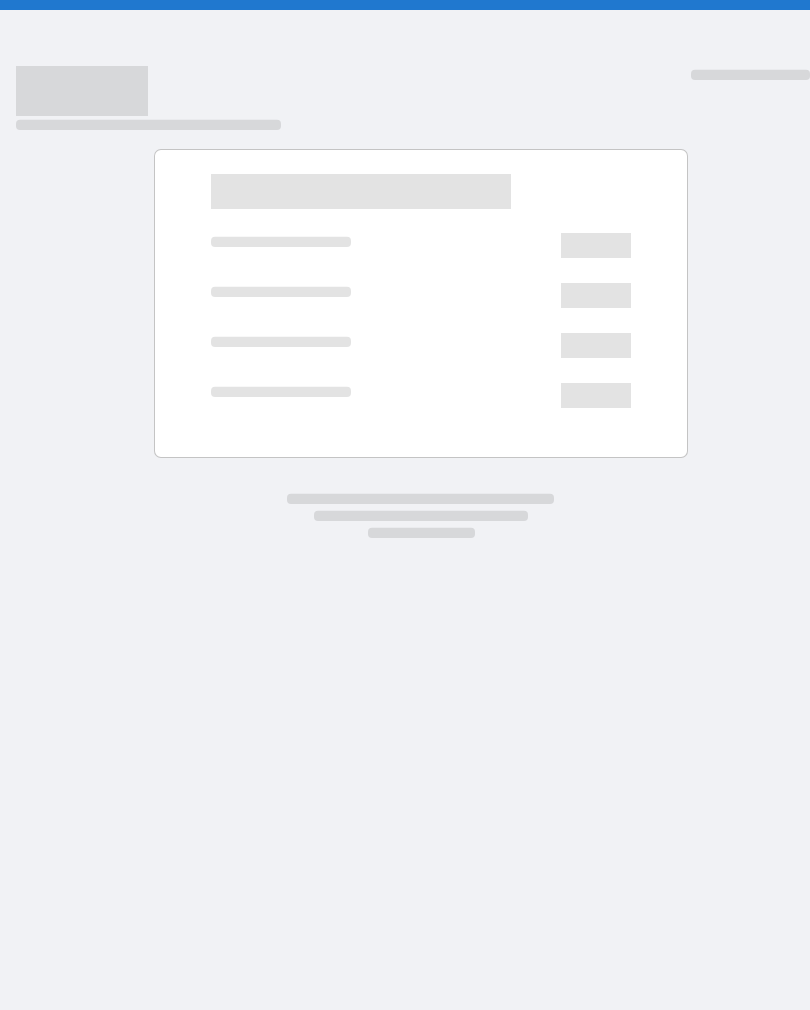 scroll, scrollTop: 0, scrollLeft: 0, axis: both 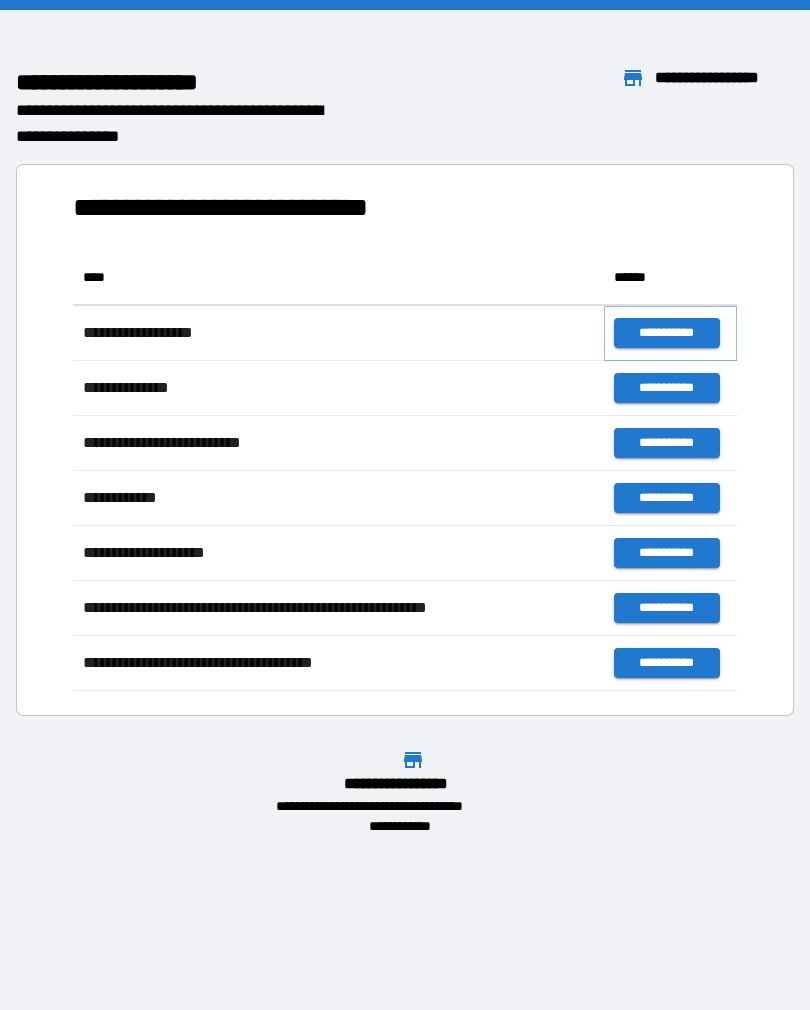 click on "**********" at bounding box center (666, 333) 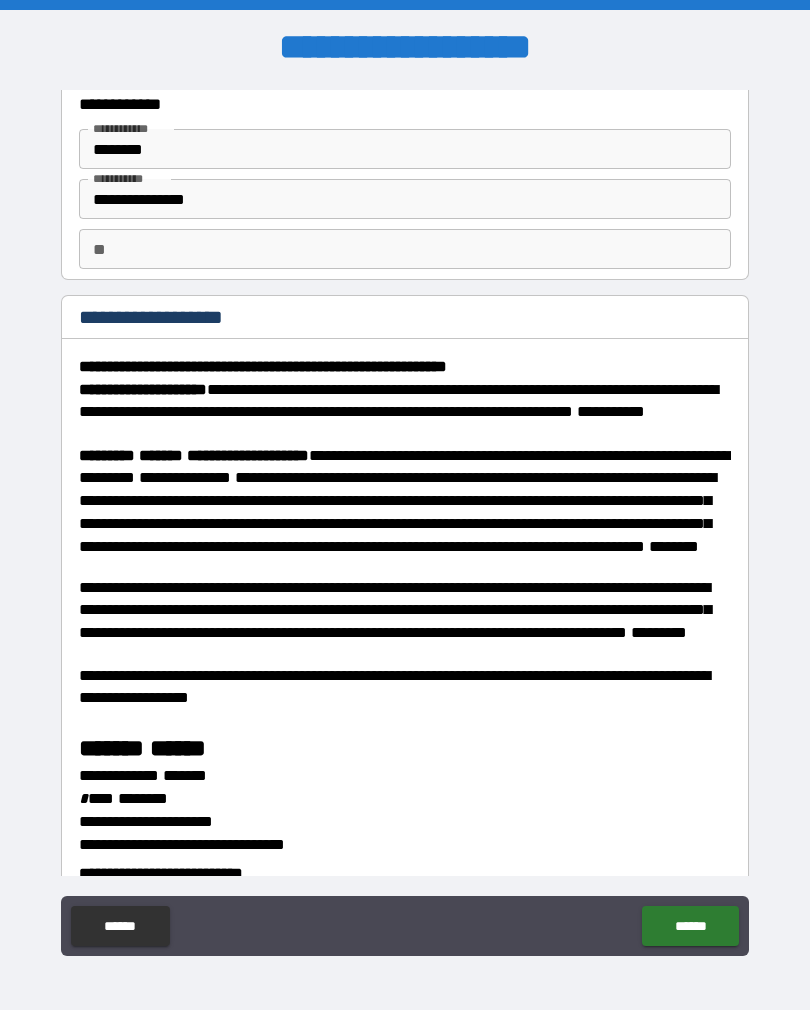 scroll, scrollTop: 57, scrollLeft: 0, axis: vertical 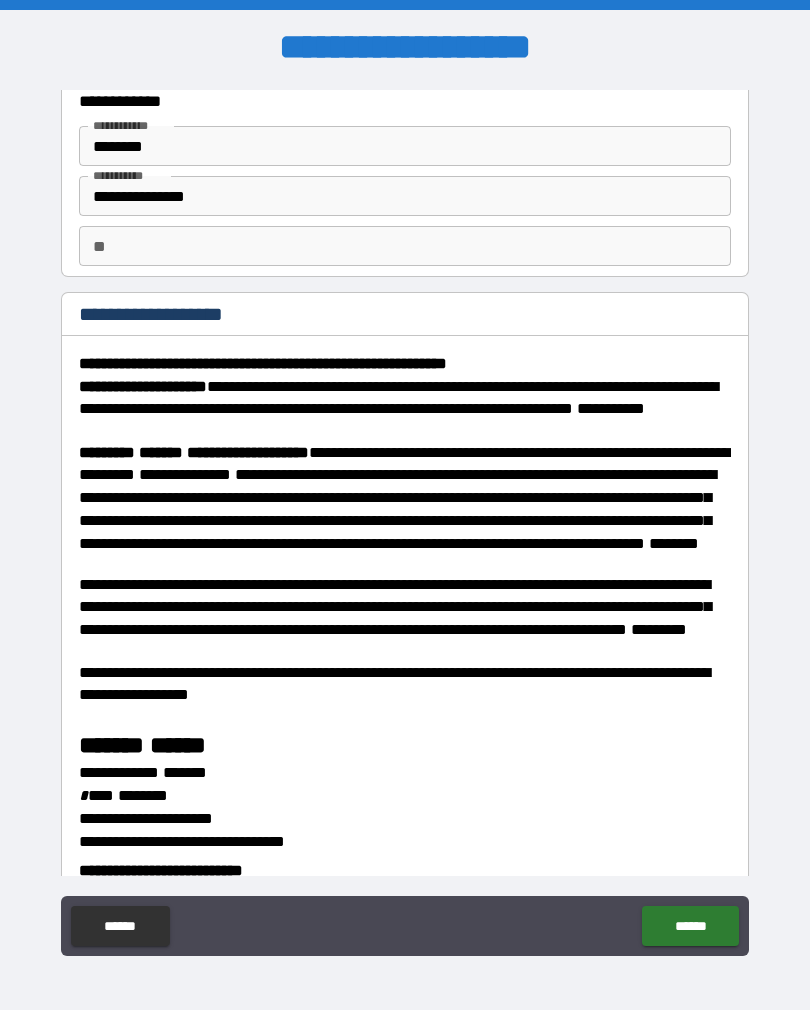 click on "**" at bounding box center [405, 246] 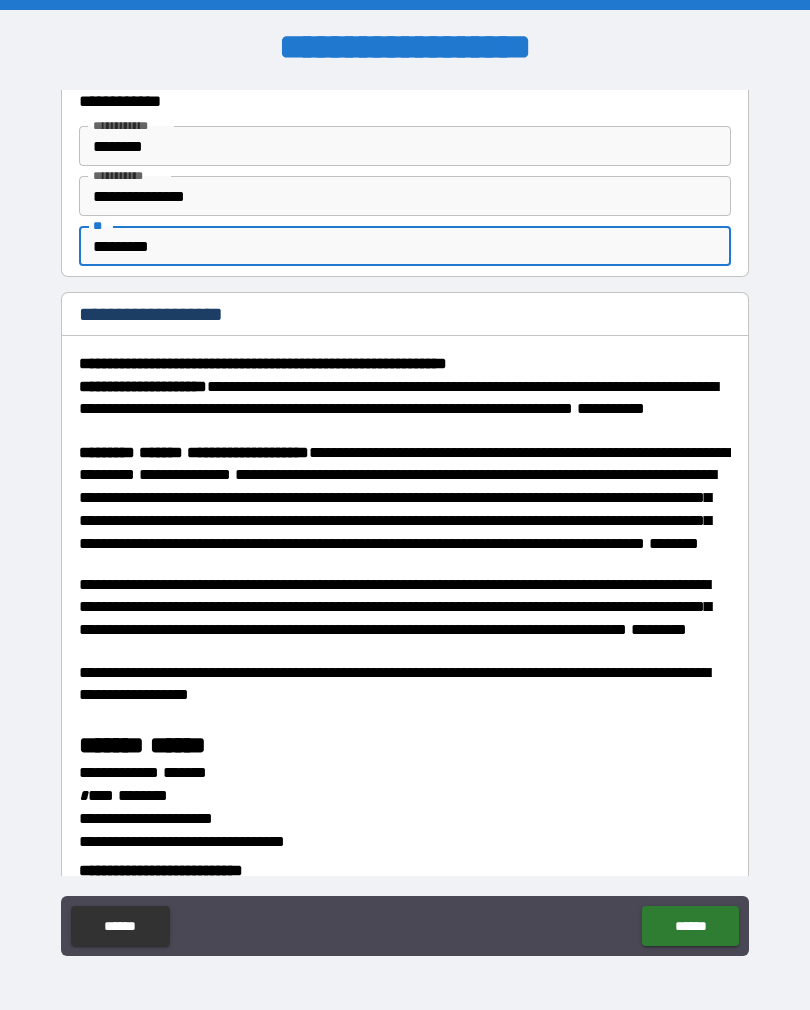 click on "*********" at bounding box center (405, 246) 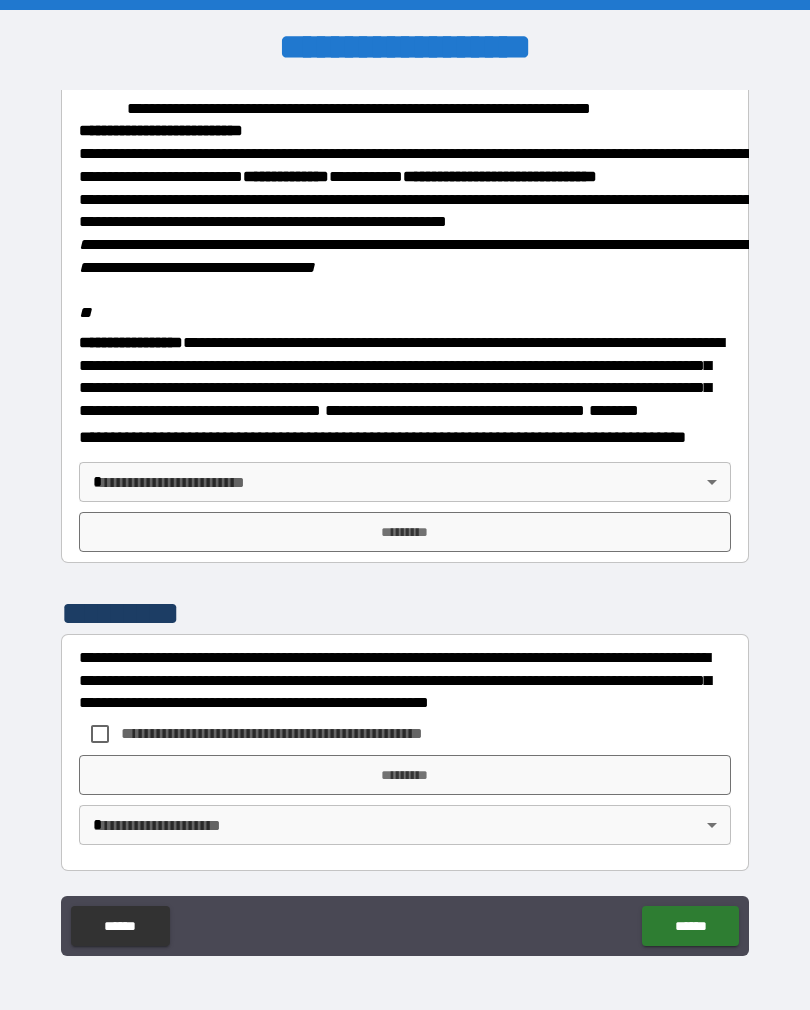 scroll, scrollTop: 2323, scrollLeft: 0, axis: vertical 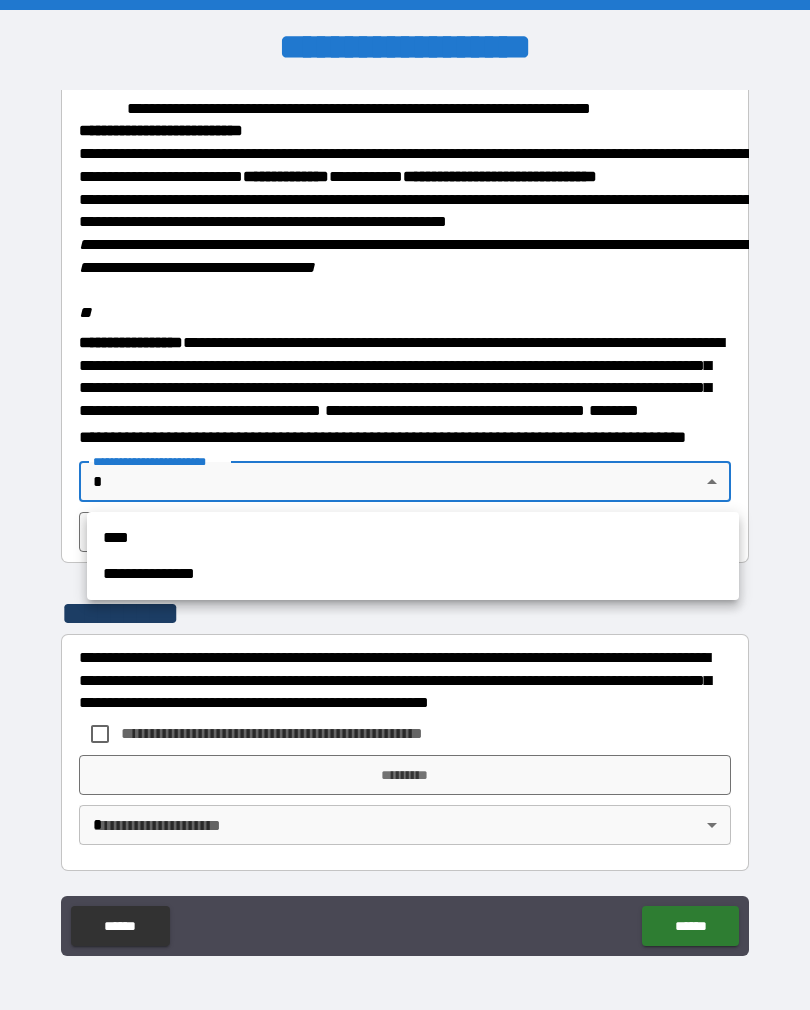 click on "**********" at bounding box center (413, 574) 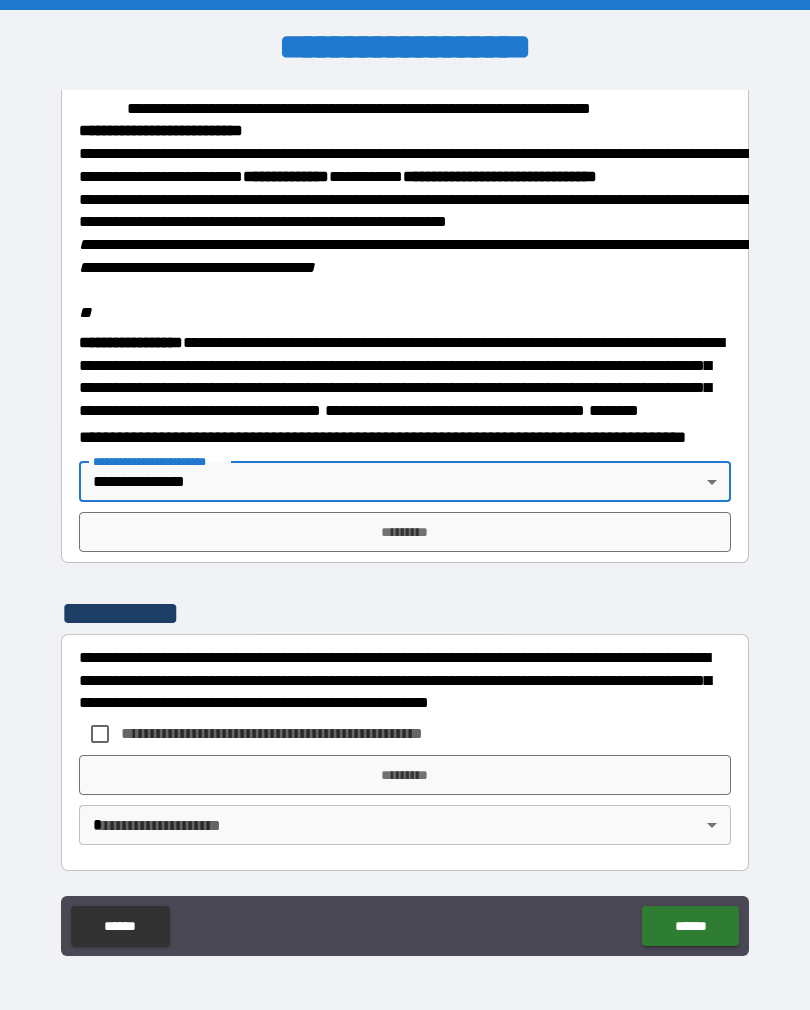 click on "*********" at bounding box center (405, 532) 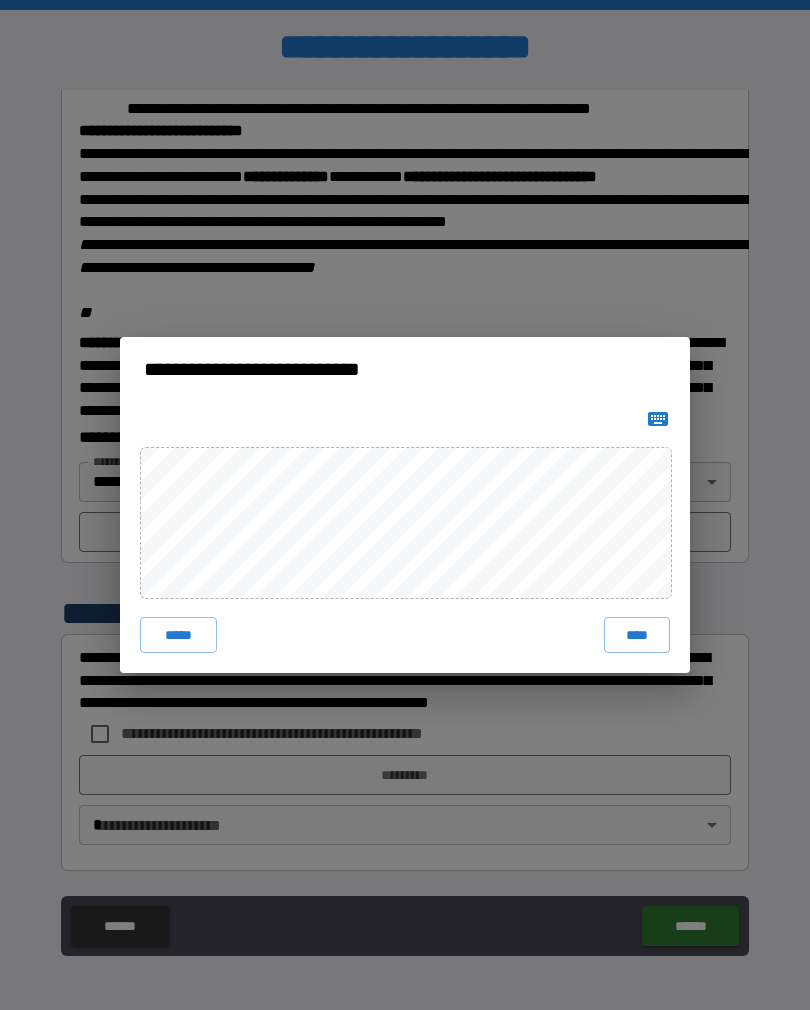 click on "****" at bounding box center (637, 635) 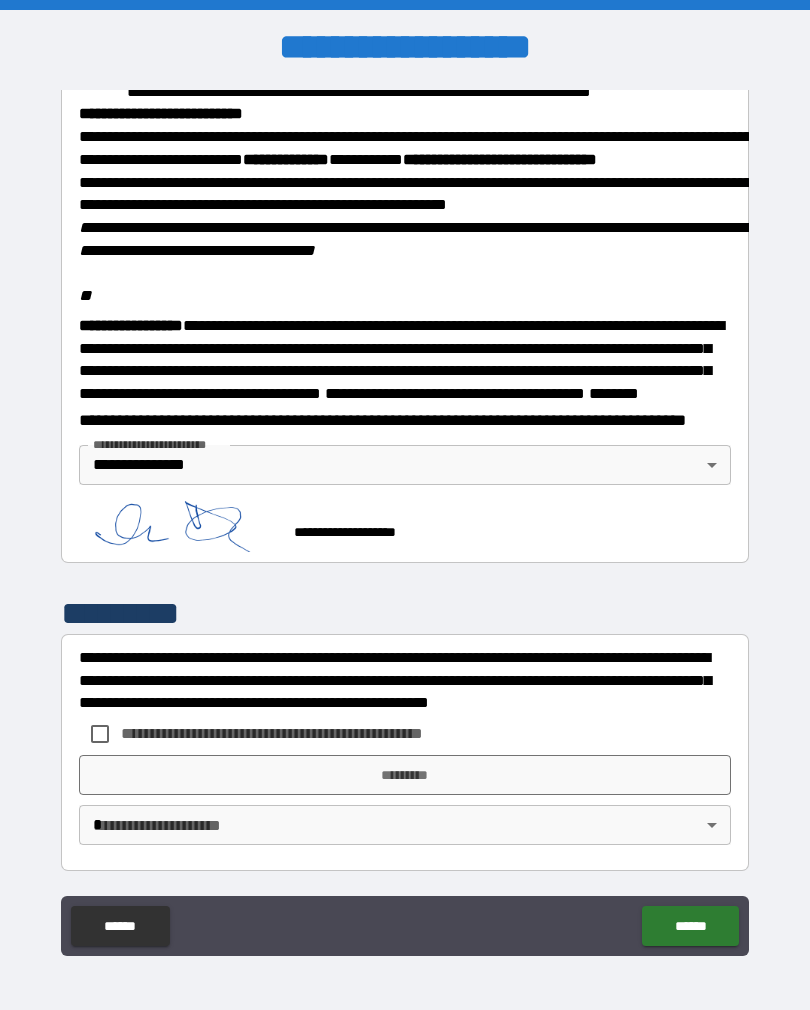 scroll, scrollTop: 2340, scrollLeft: 0, axis: vertical 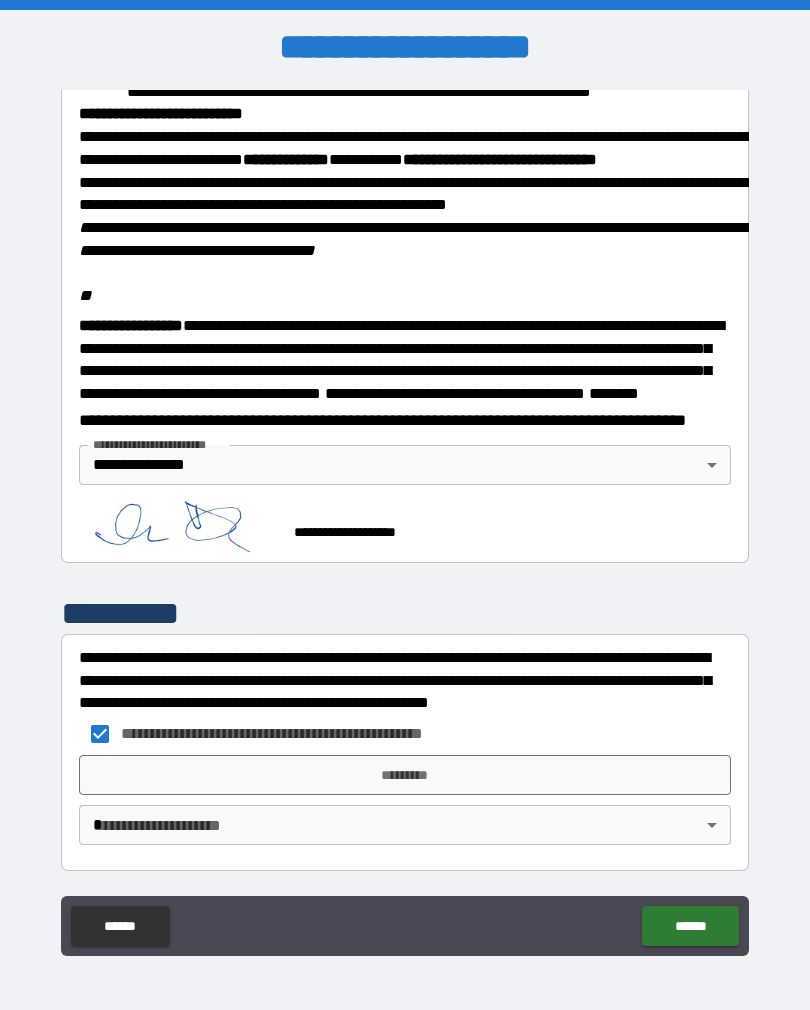 click on "*********" at bounding box center (405, 775) 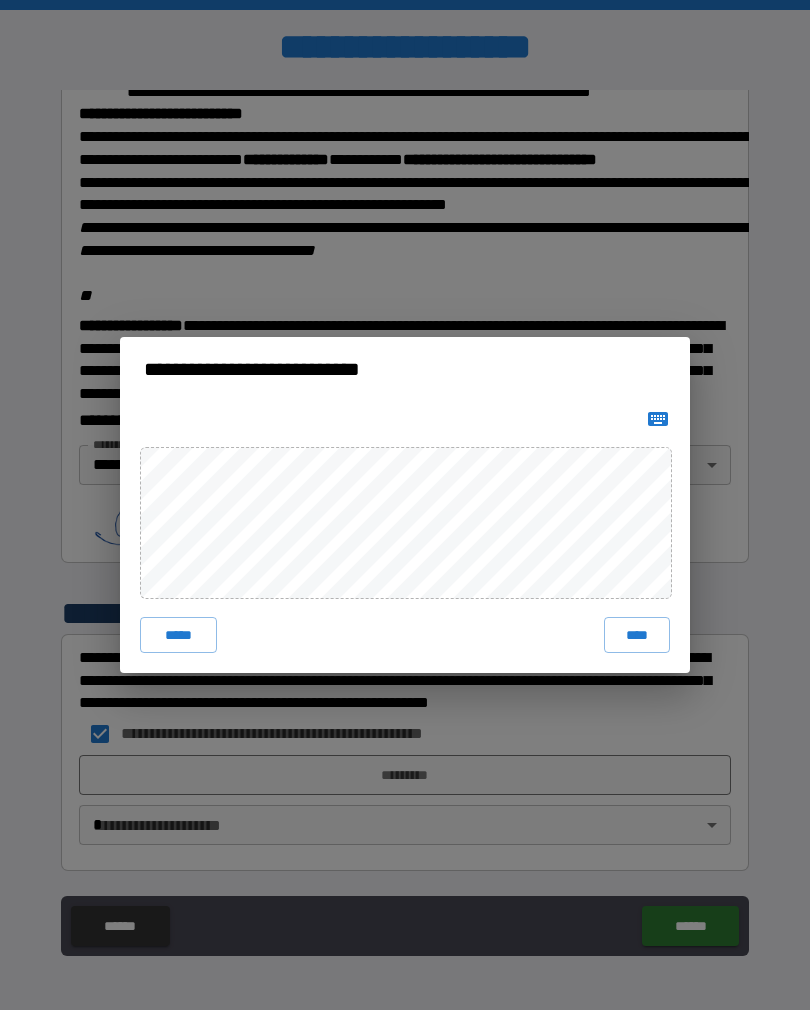 click on "****" at bounding box center [637, 635] 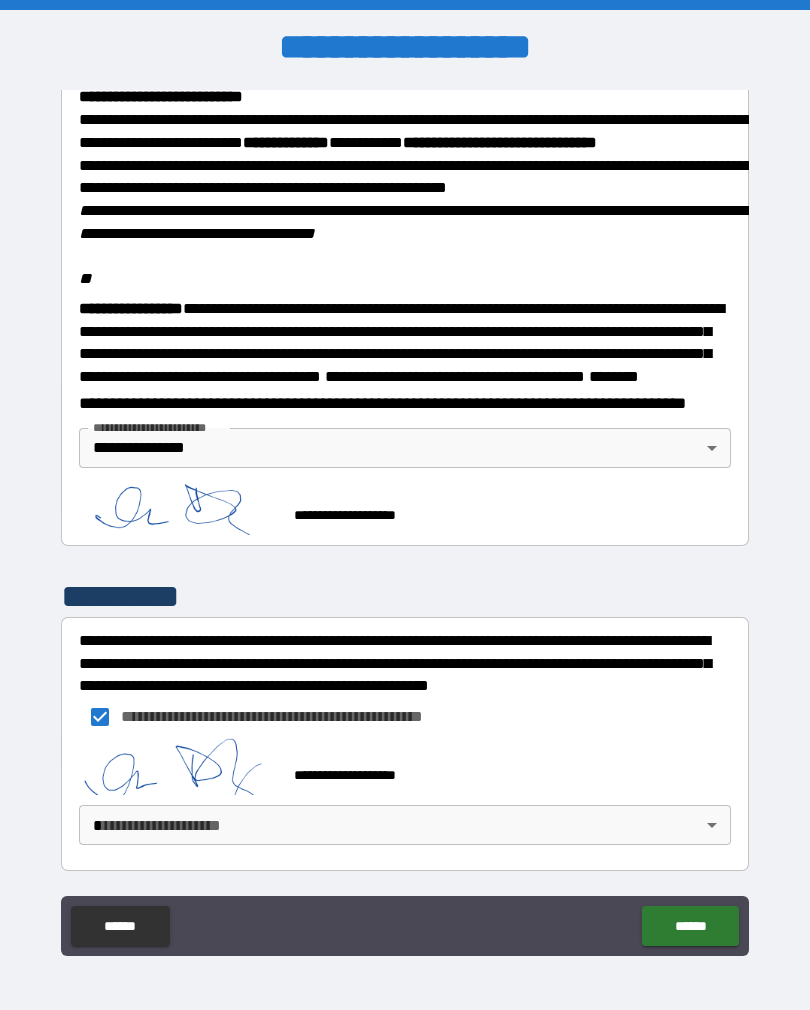 click on "**********" at bounding box center [405, 520] 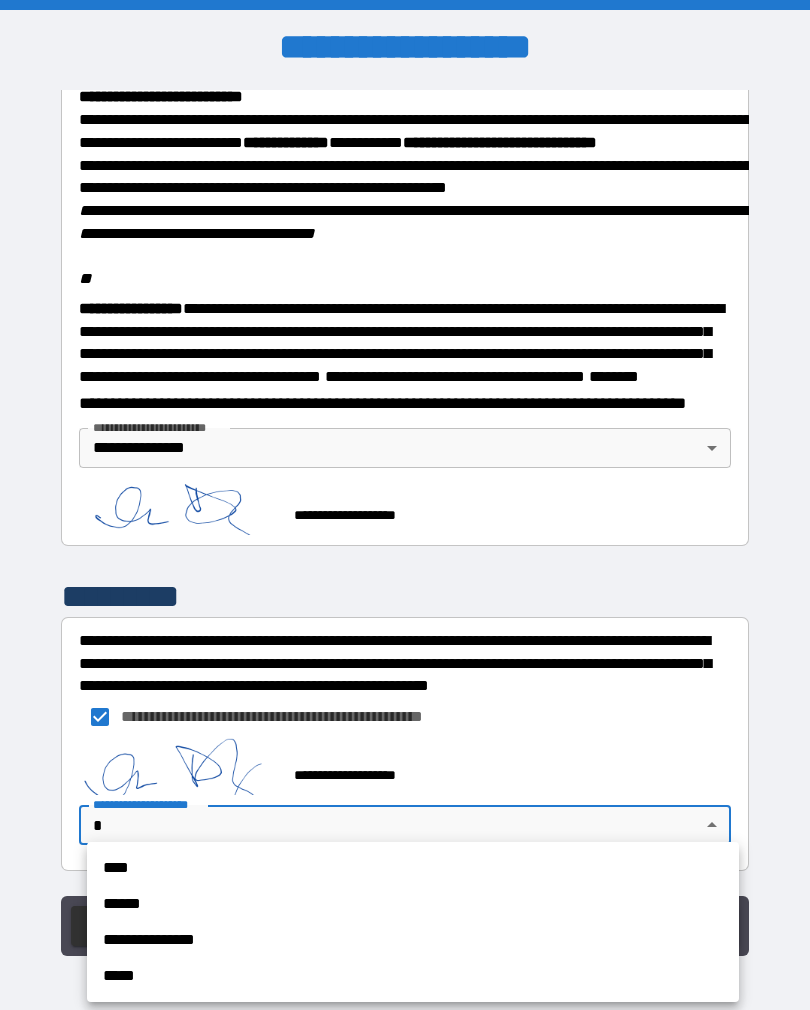 scroll, scrollTop: 2357, scrollLeft: 0, axis: vertical 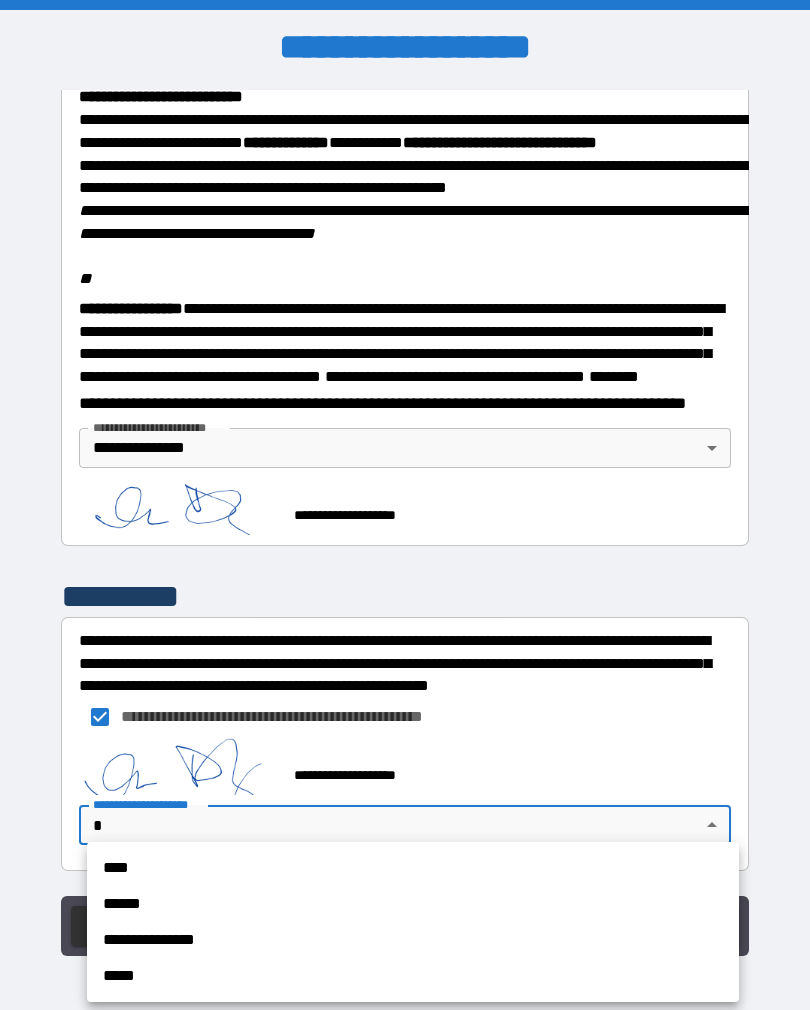 click on "**********" at bounding box center (413, 940) 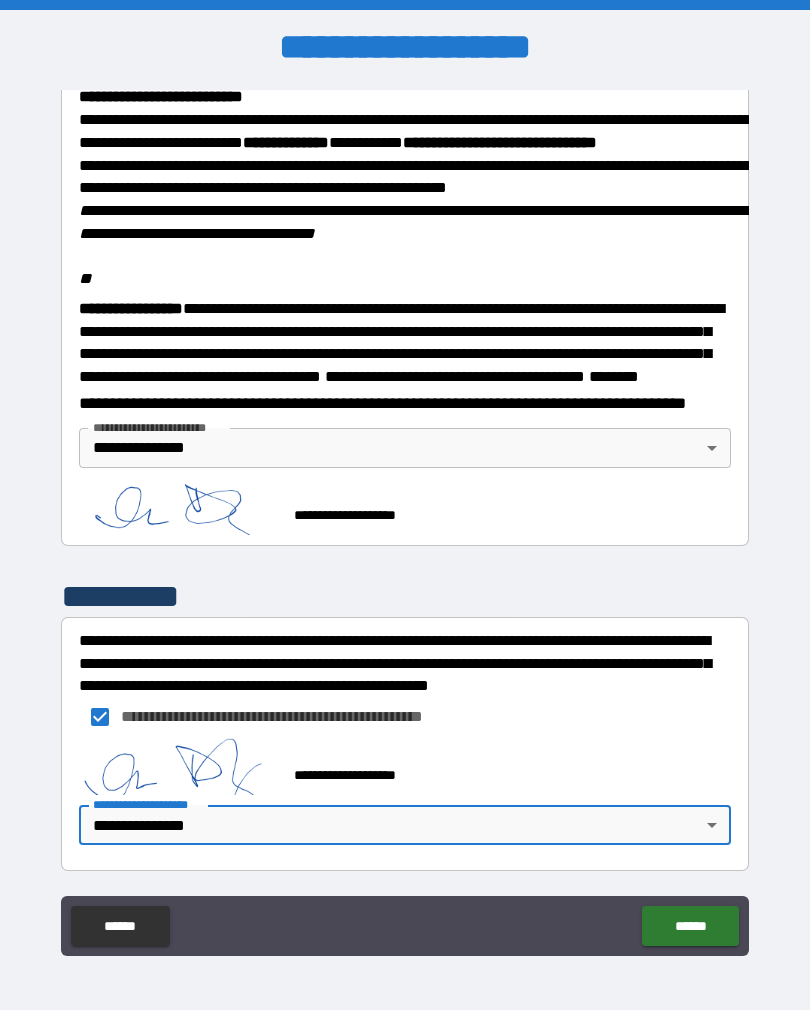 click on "******" at bounding box center (690, 926) 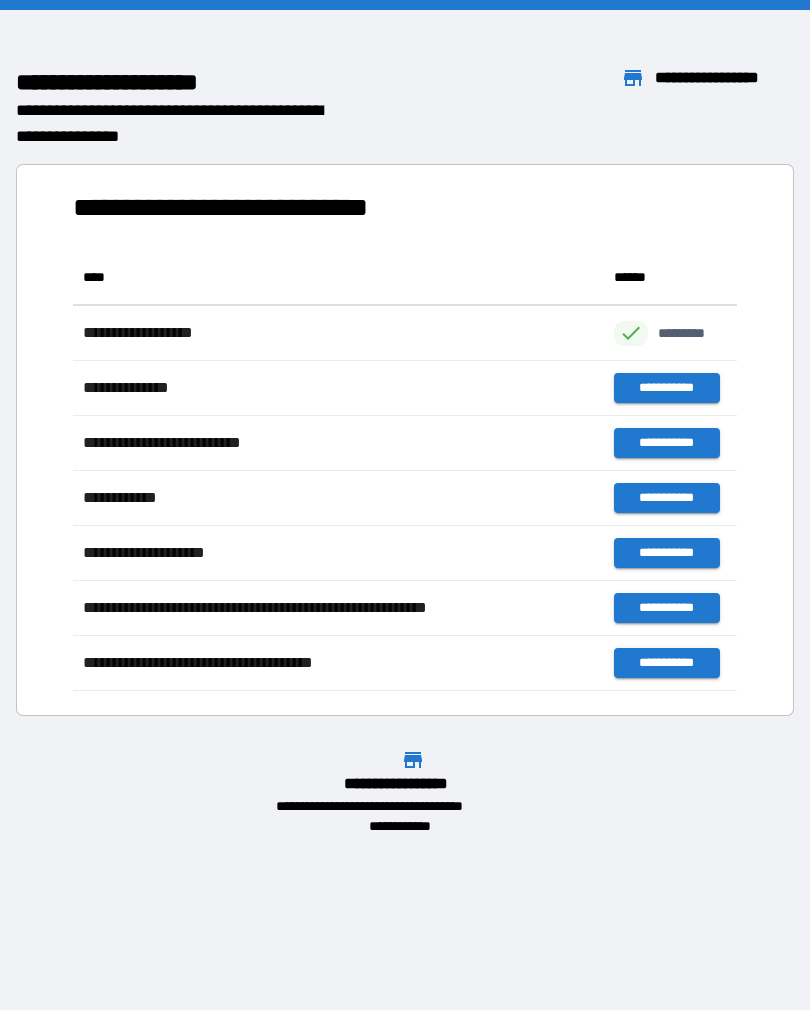 scroll, scrollTop: 1, scrollLeft: 1, axis: both 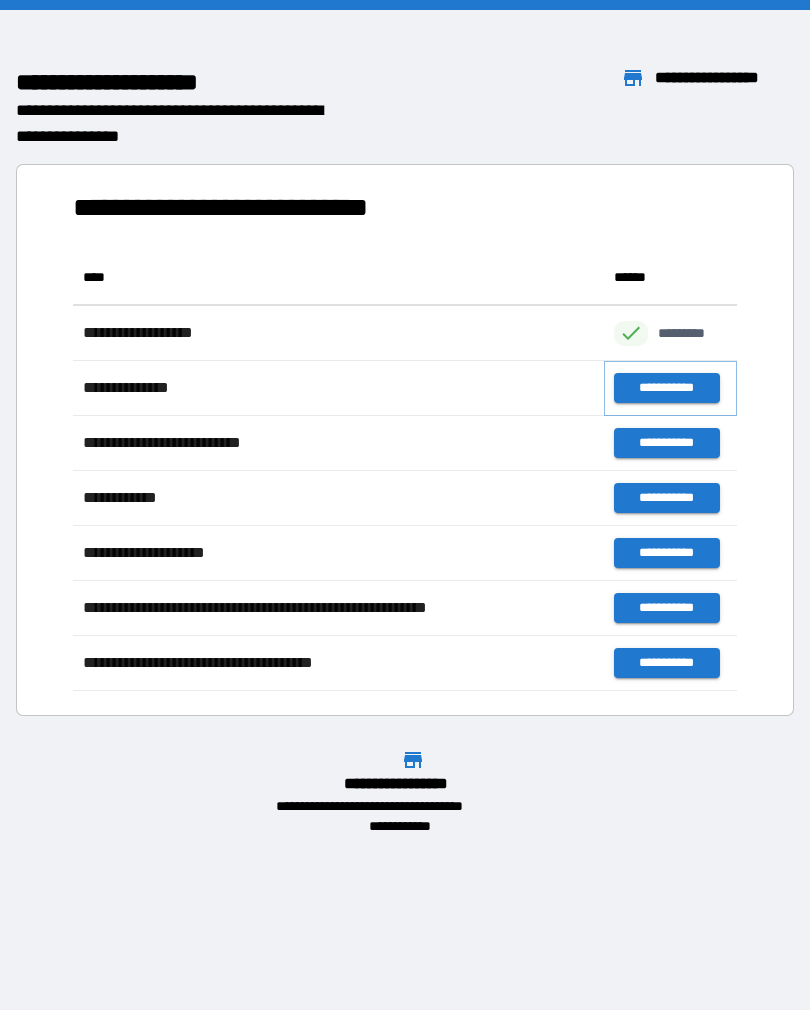 click on "**********" at bounding box center (666, 388) 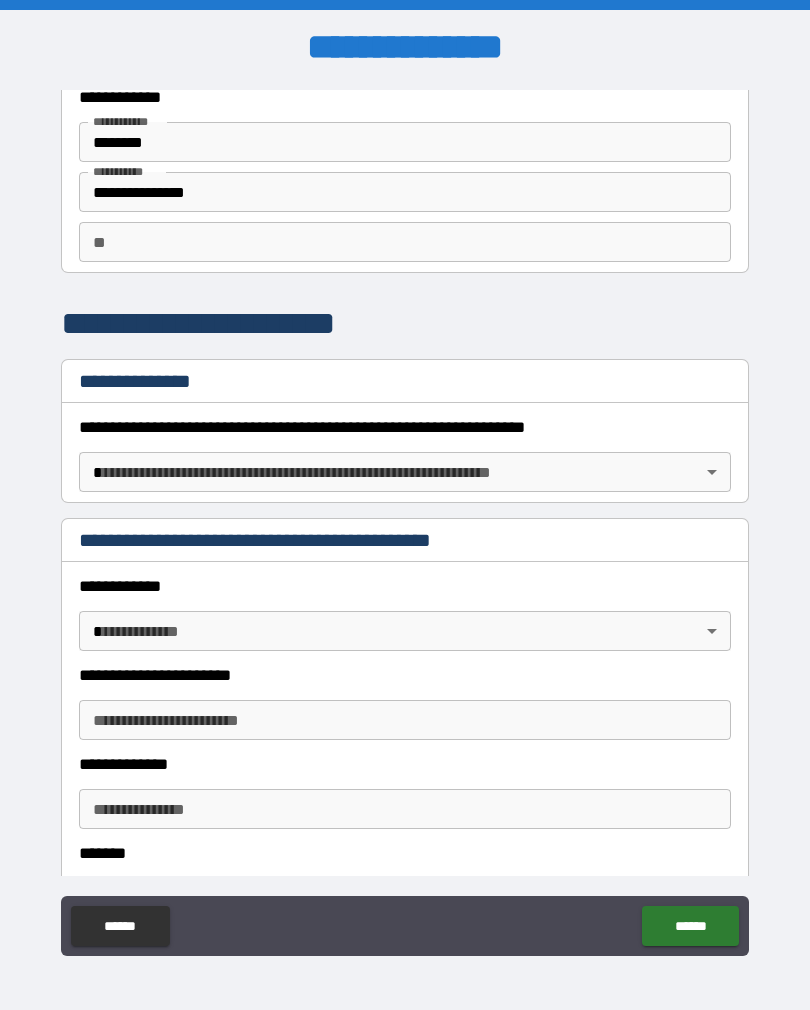 scroll, scrollTop: 65, scrollLeft: 0, axis: vertical 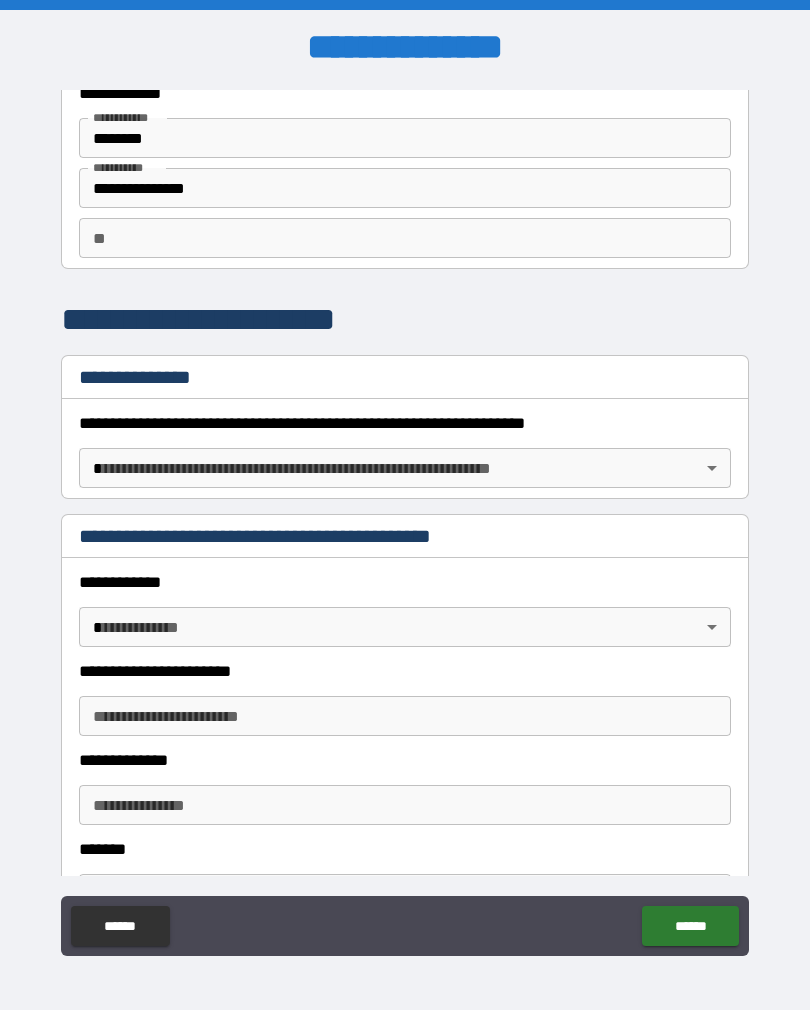 click on "**" at bounding box center [405, 238] 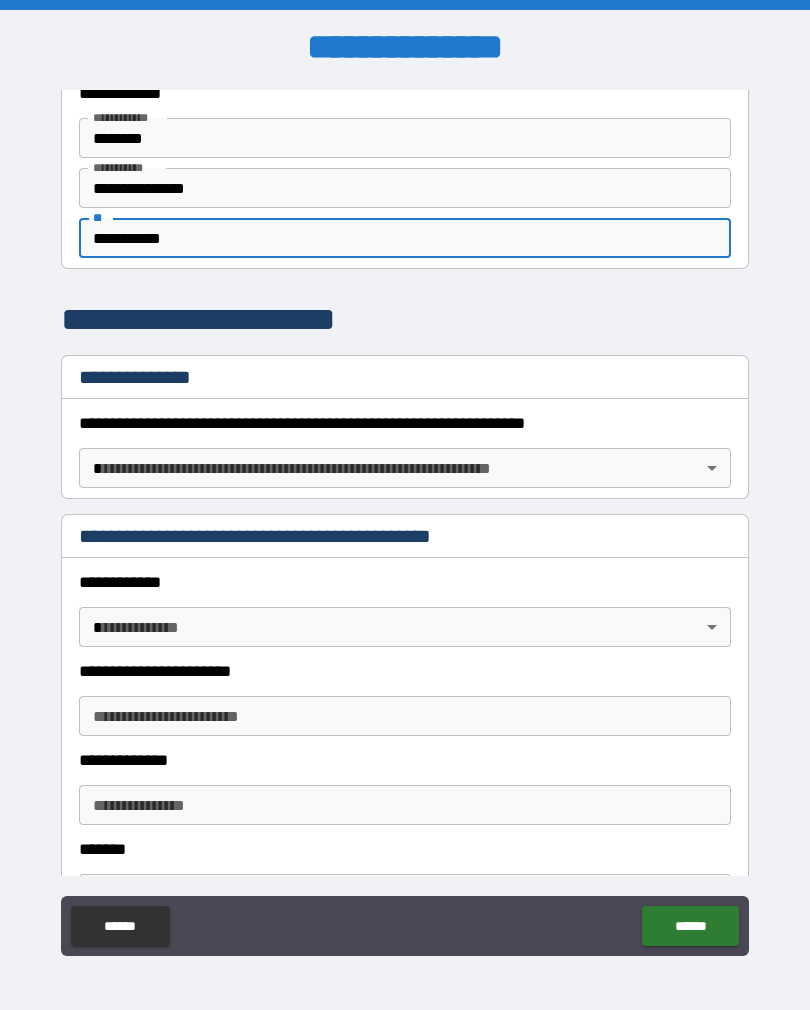 type on "**********" 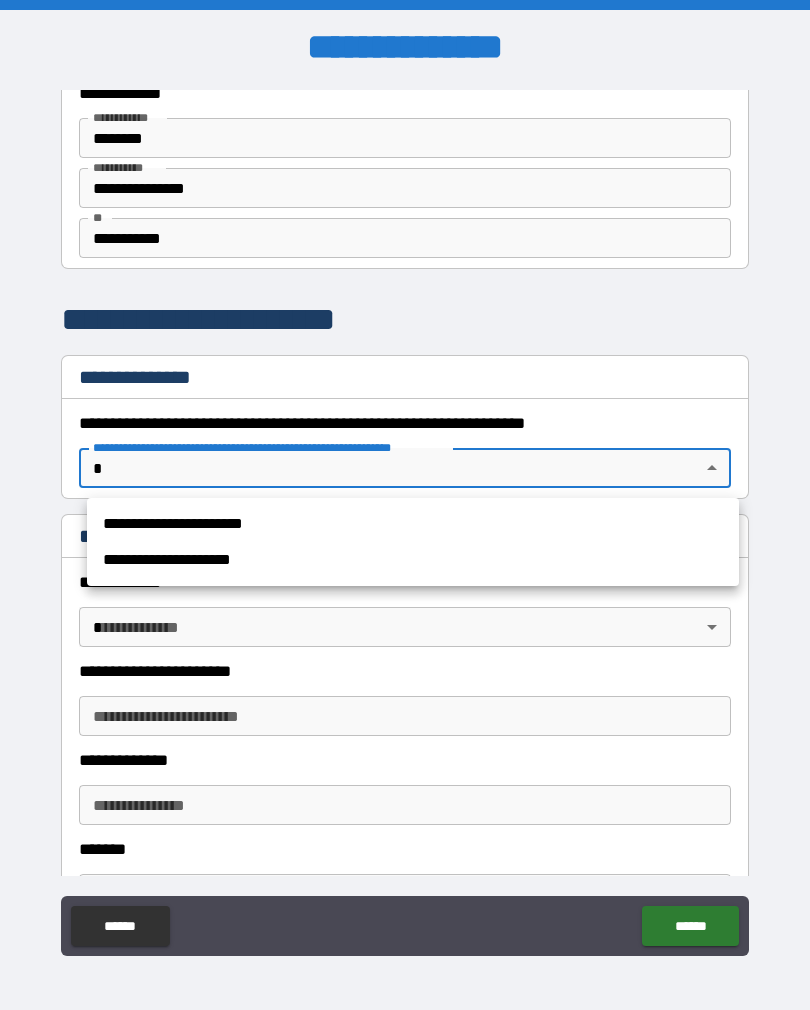 click on "**********" at bounding box center [413, 524] 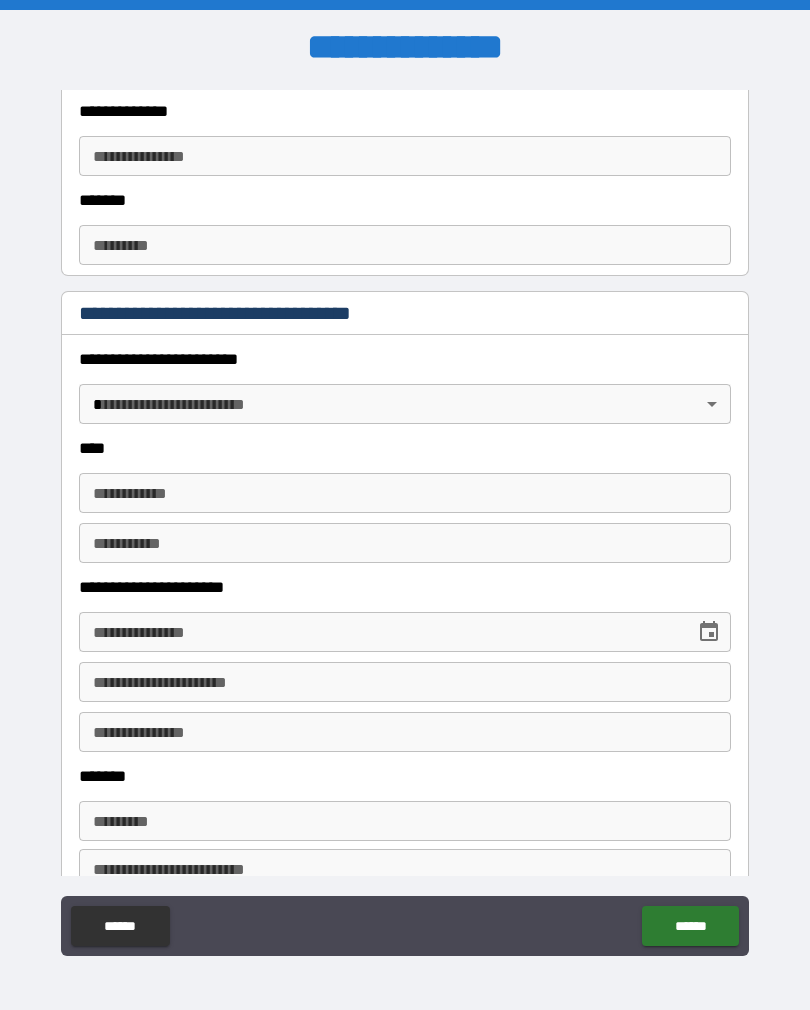 click on "******" at bounding box center (690, 926) 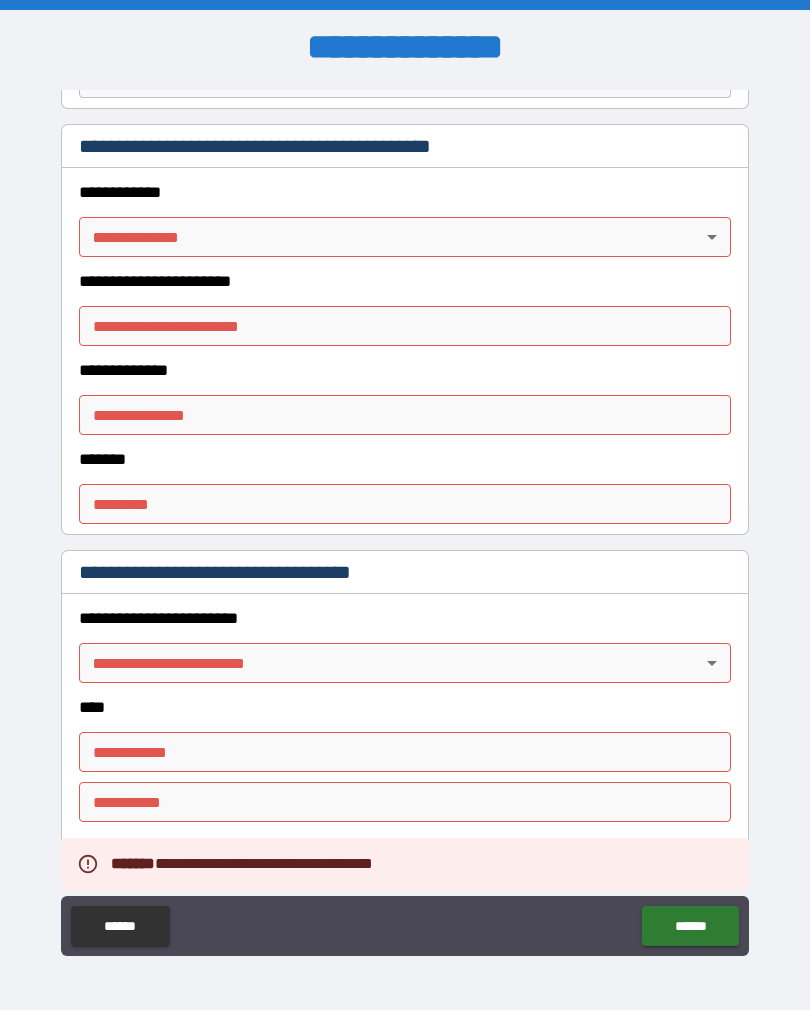 scroll, scrollTop: 379, scrollLeft: 0, axis: vertical 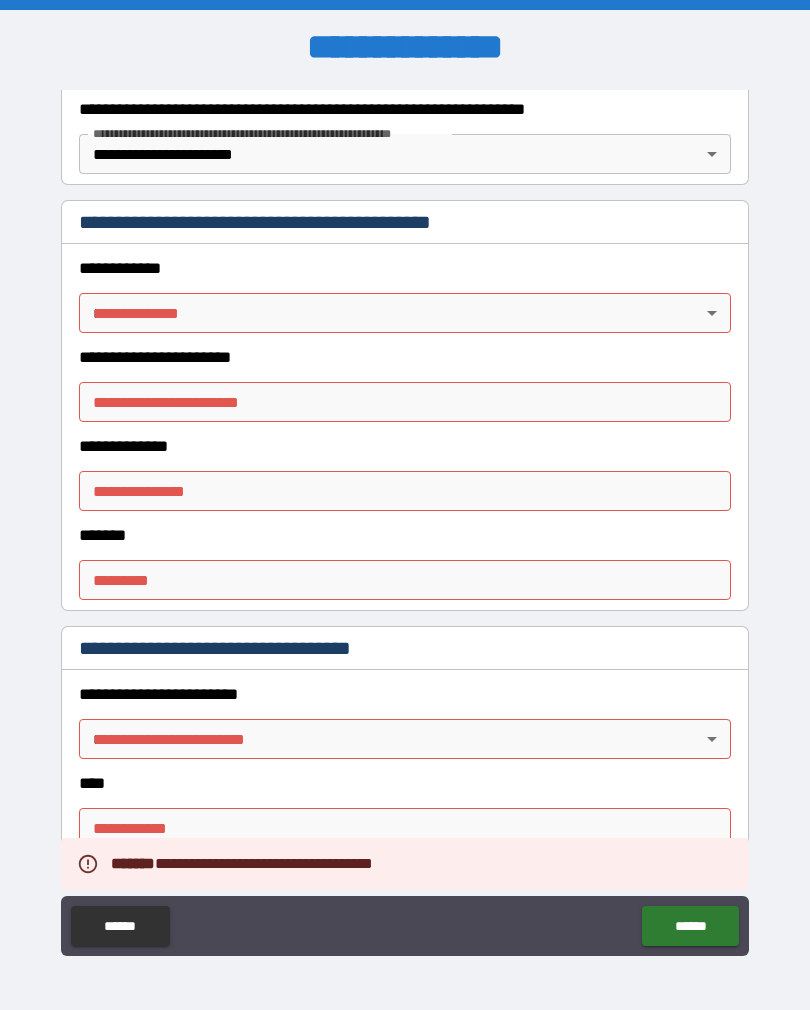 click on "**********" at bounding box center [405, 520] 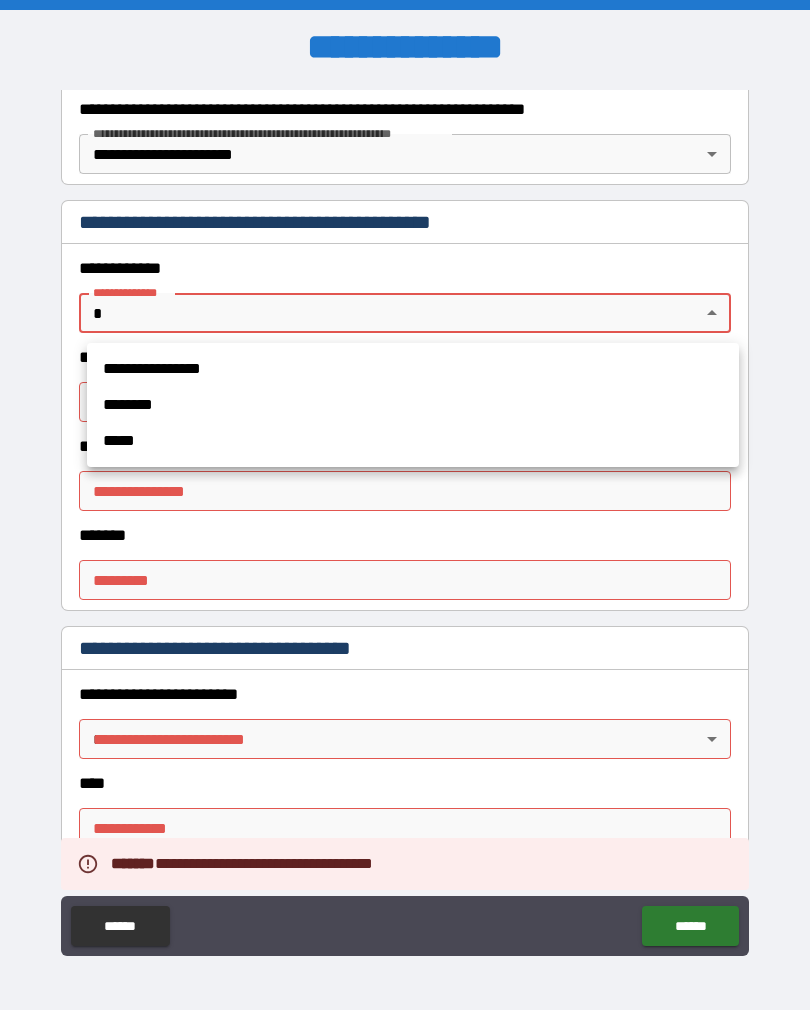 click on "********" at bounding box center (413, 405) 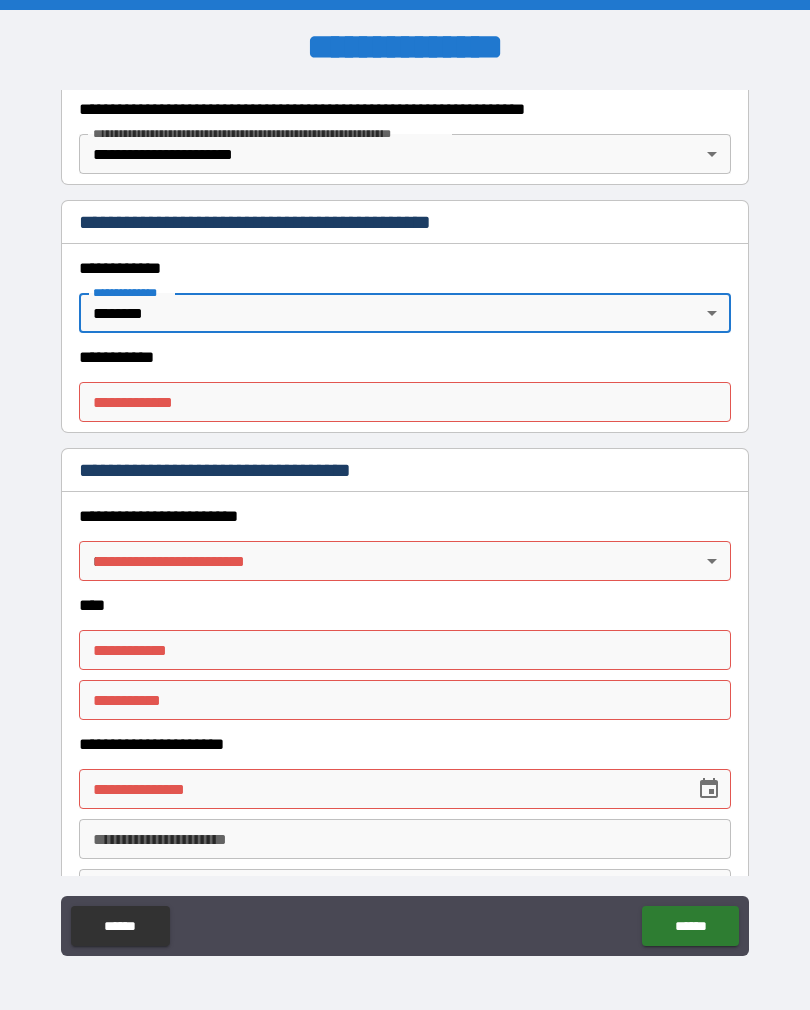 click on "**********" at bounding box center (405, 402) 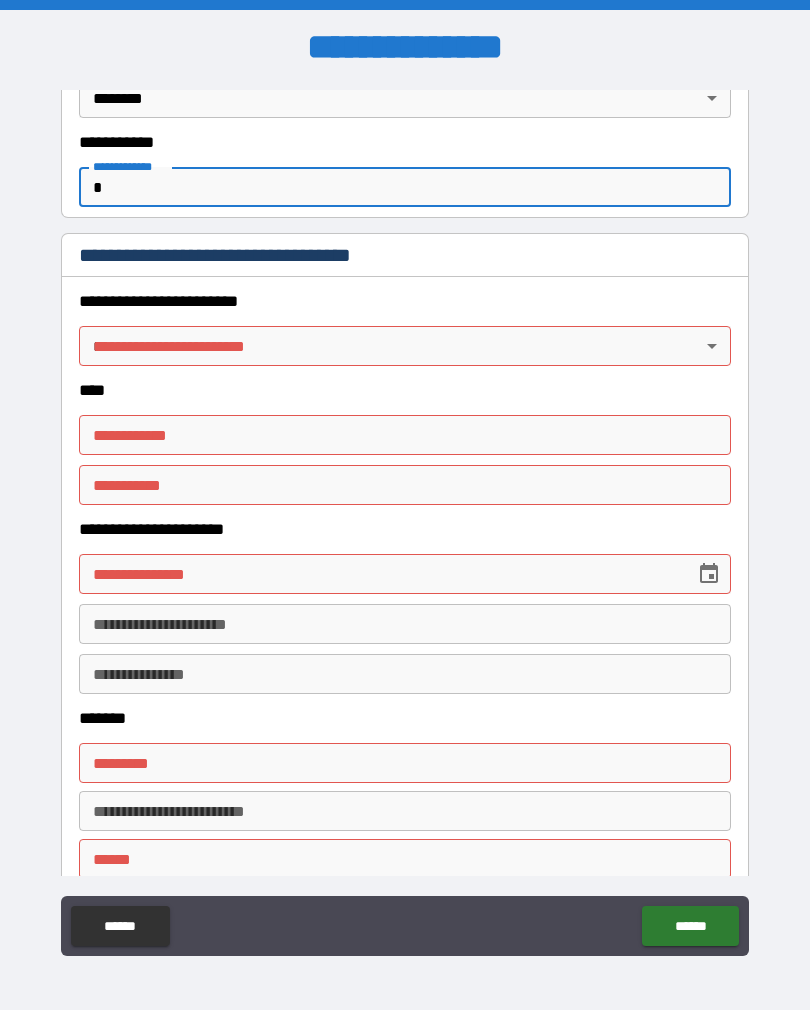 scroll, scrollTop: 599, scrollLeft: 0, axis: vertical 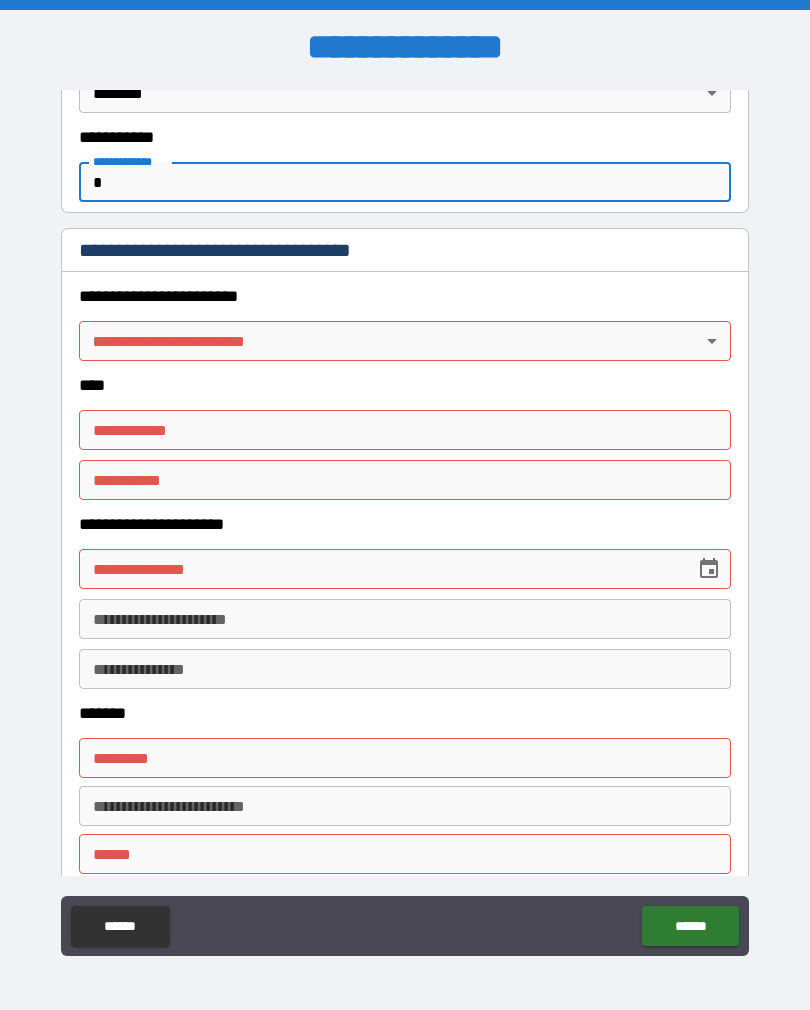 type on "*" 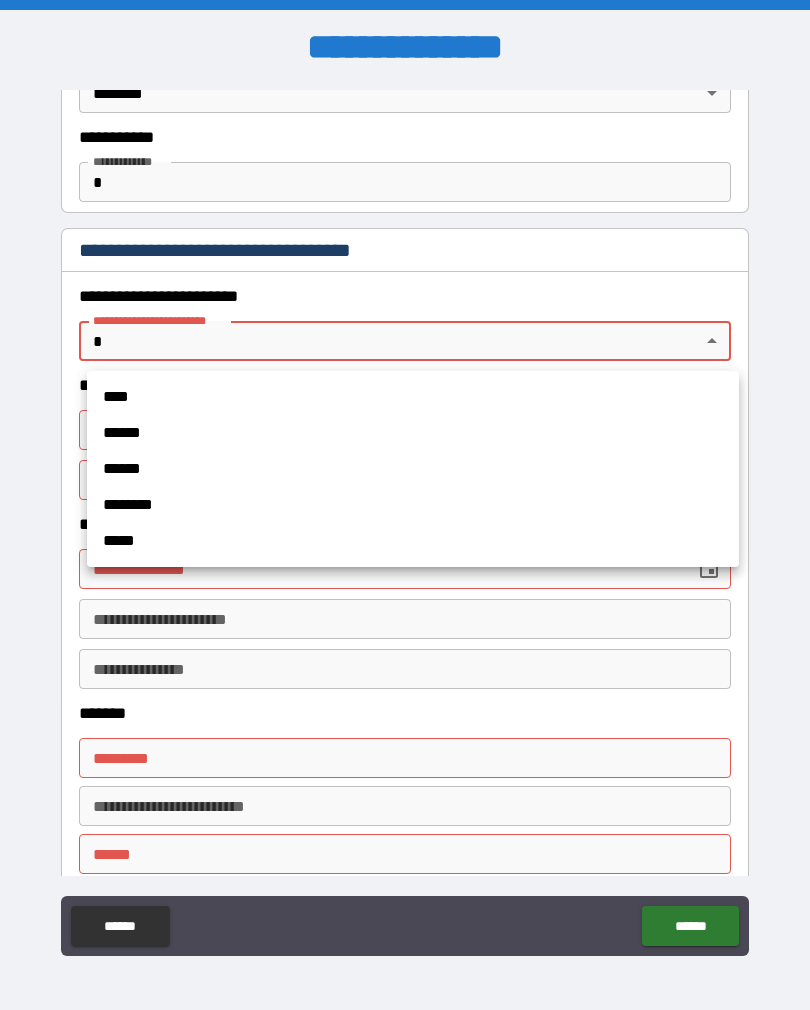click on "******" at bounding box center (413, 433) 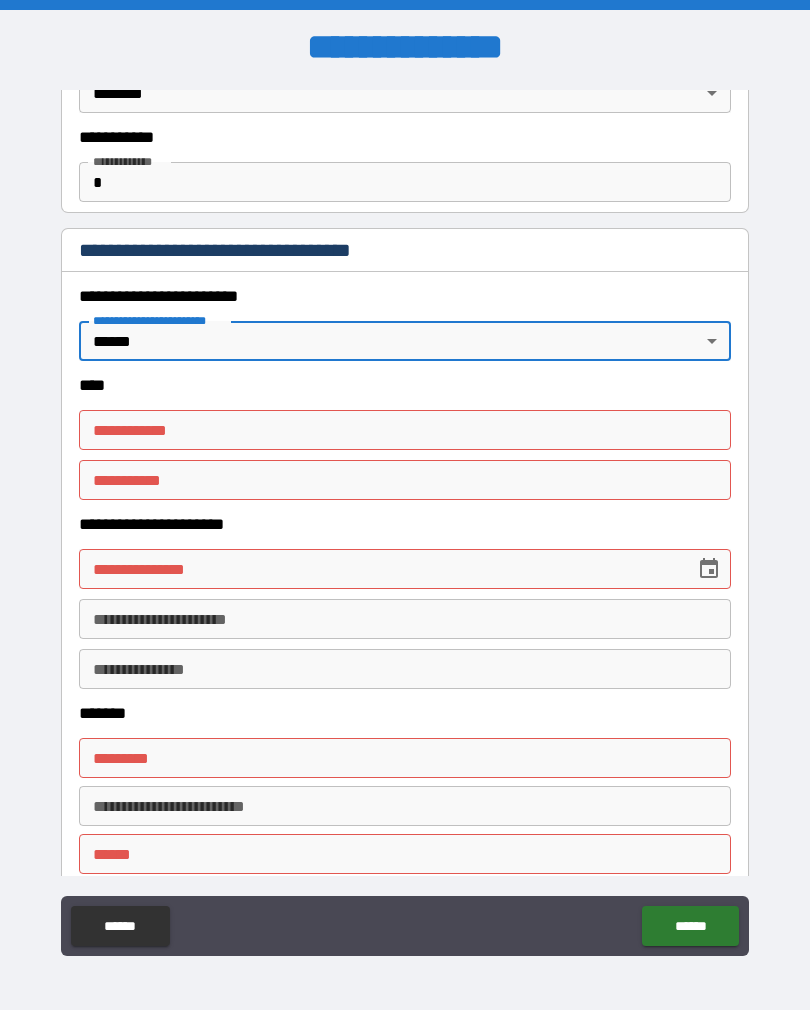 click on "**********" at bounding box center [405, 430] 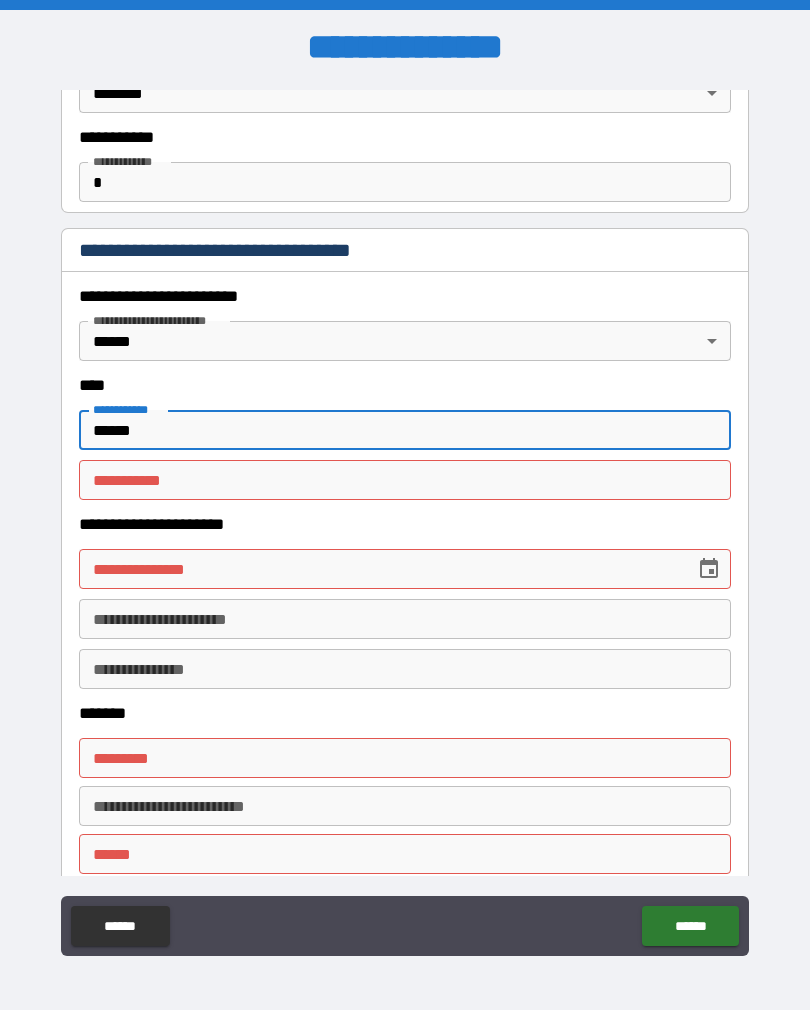 type on "******" 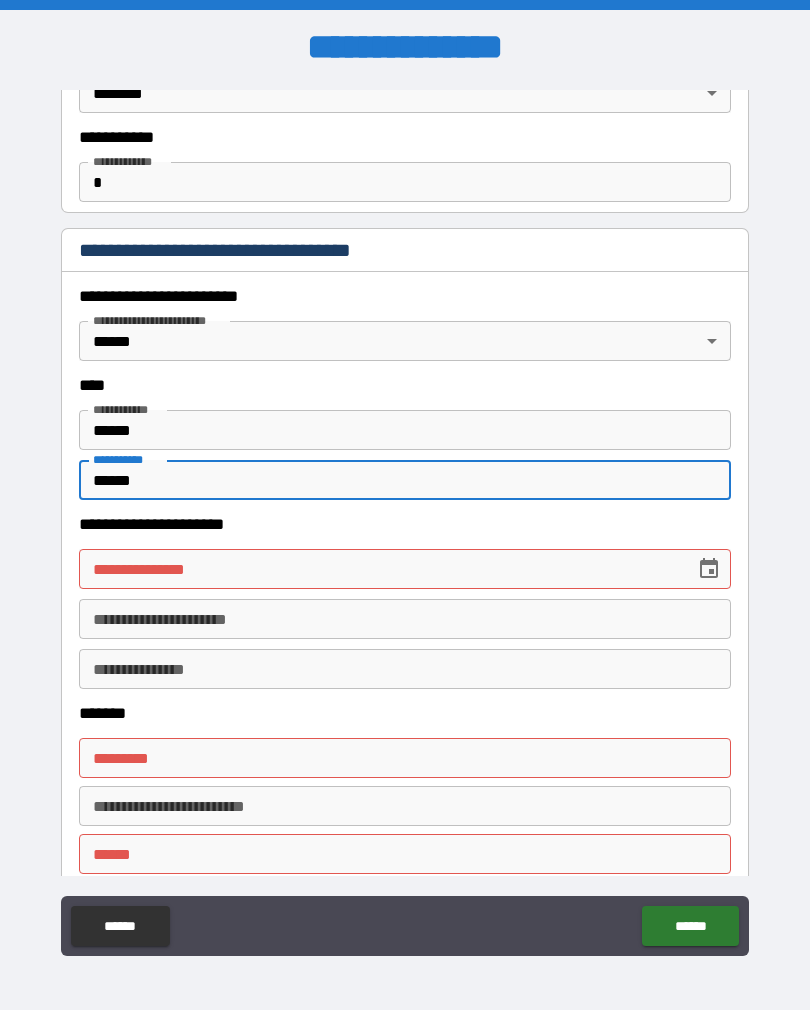 type on "******" 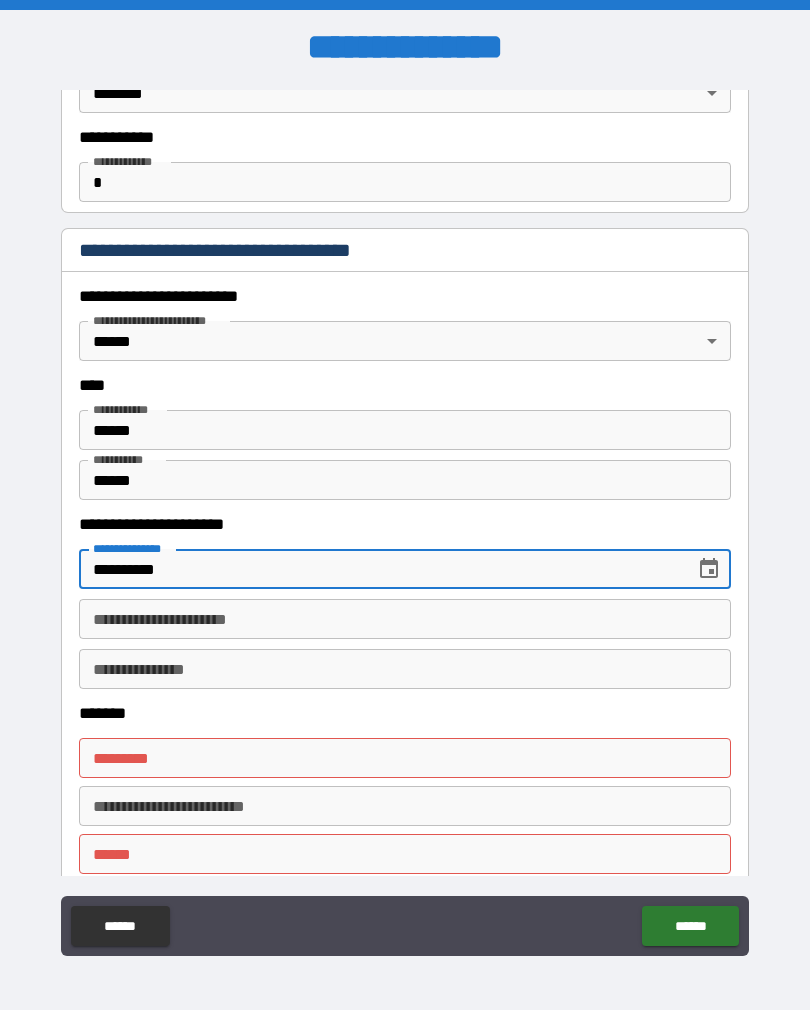type on "**********" 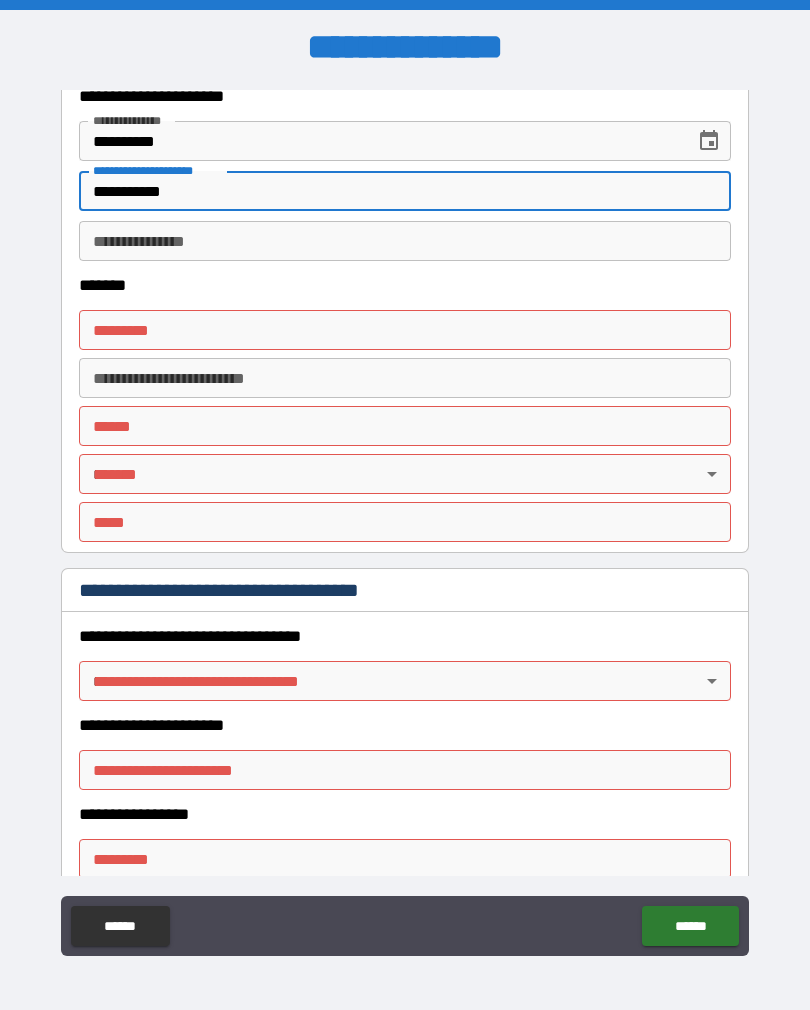 scroll, scrollTop: 1028, scrollLeft: 0, axis: vertical 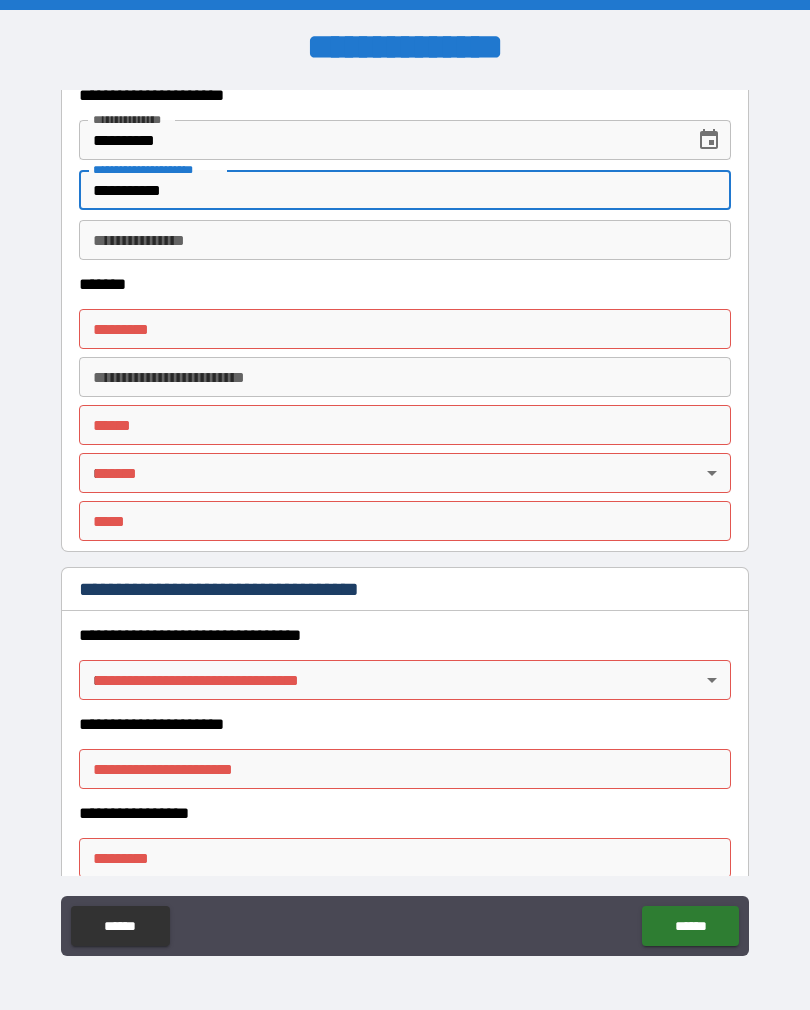 type on "**********" 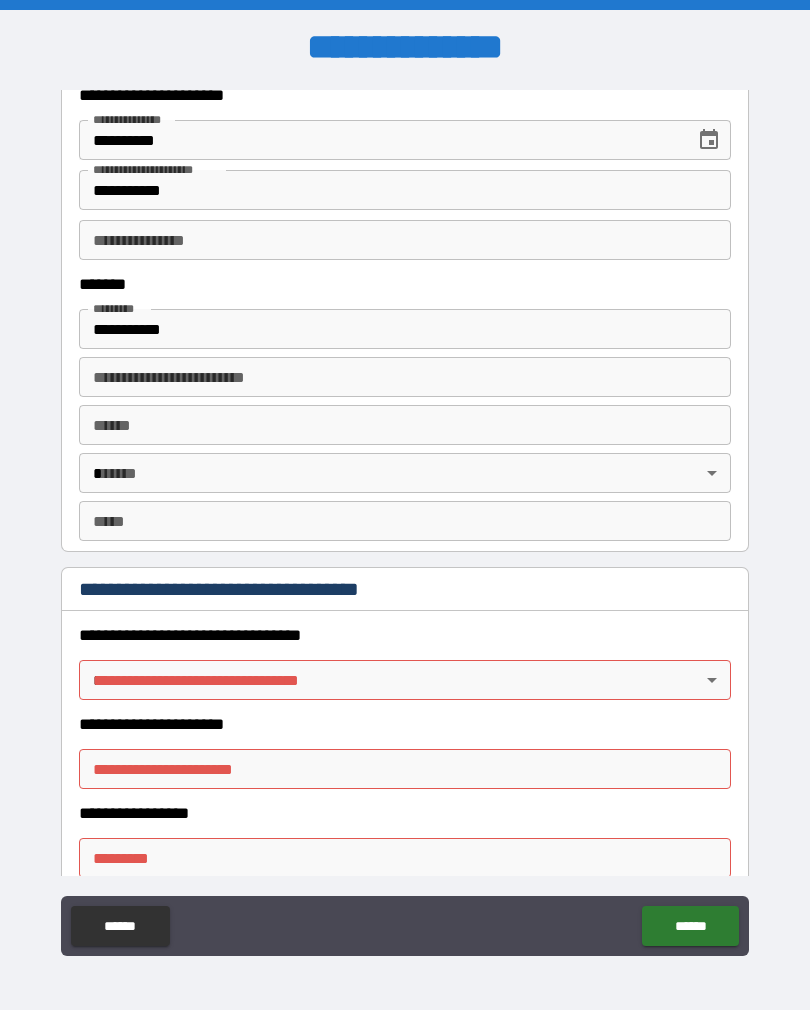 type on "**********" 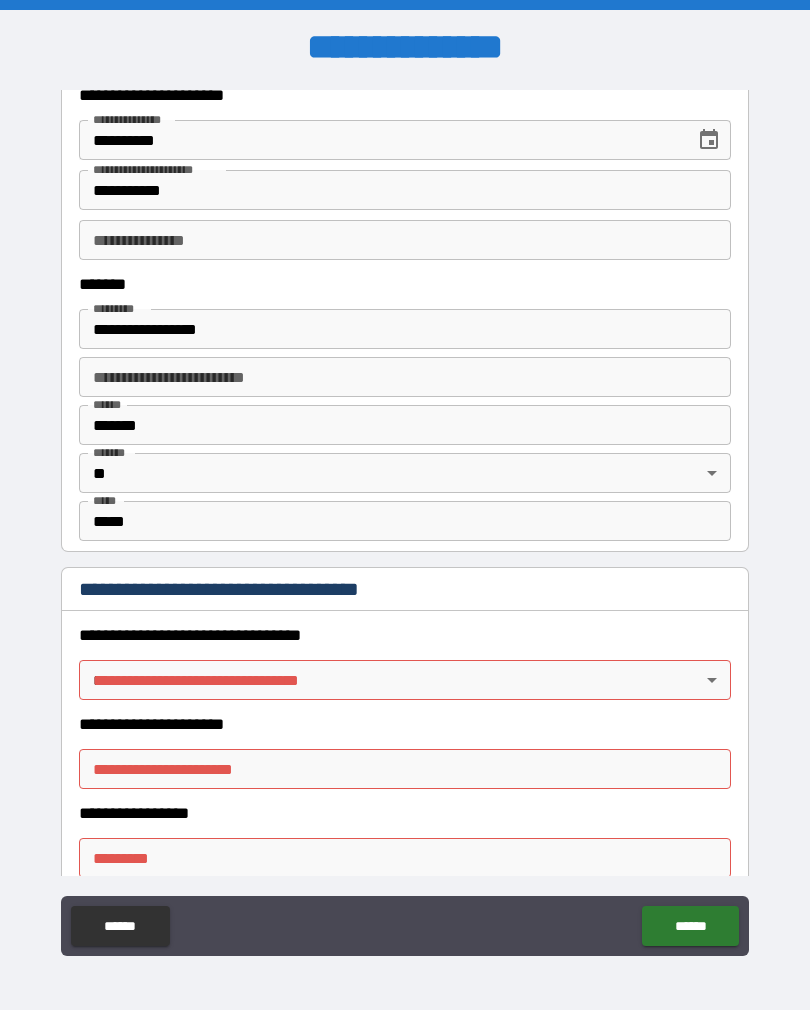click on "**********" at bounding box center [405, 377] 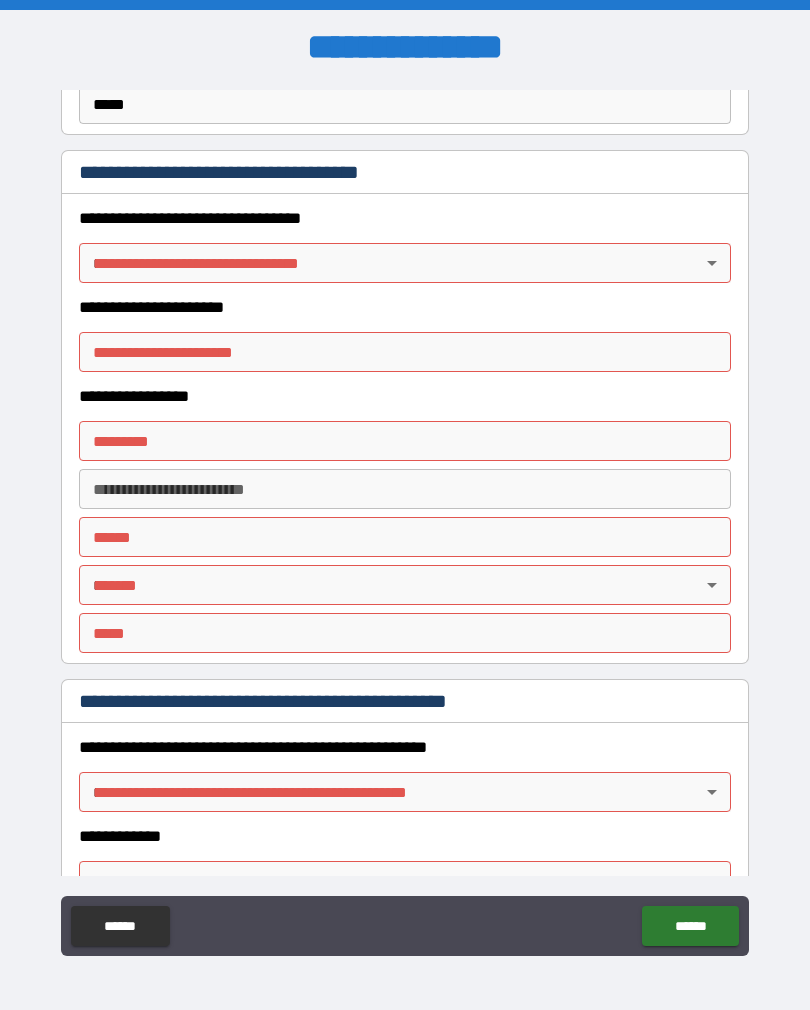 scroll, scrollTop: 1474, scrollLeft: 0, axis: vertical 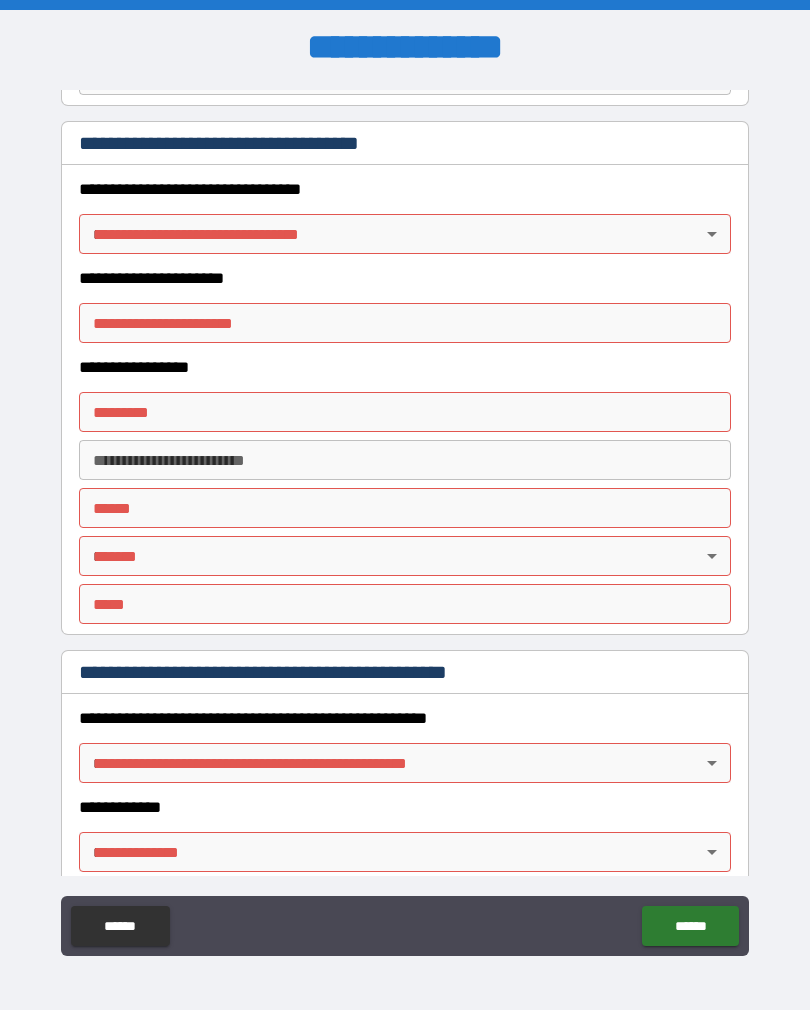 type on "****" 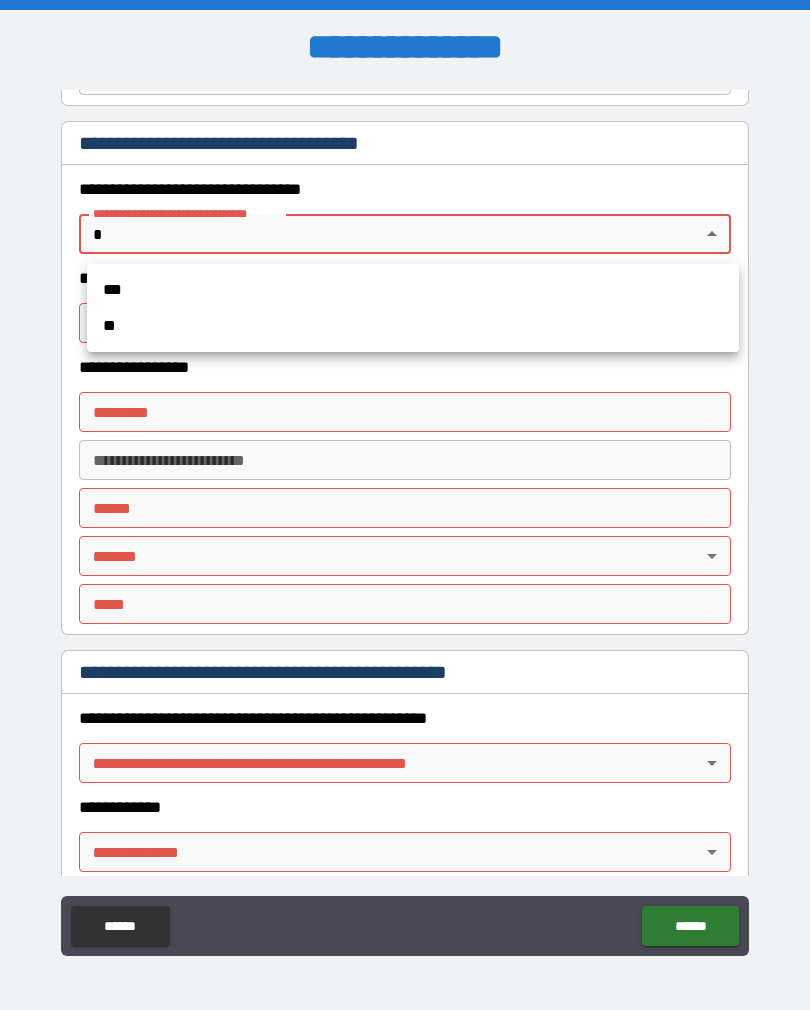 click on "**" at bounding box center (413, 326) 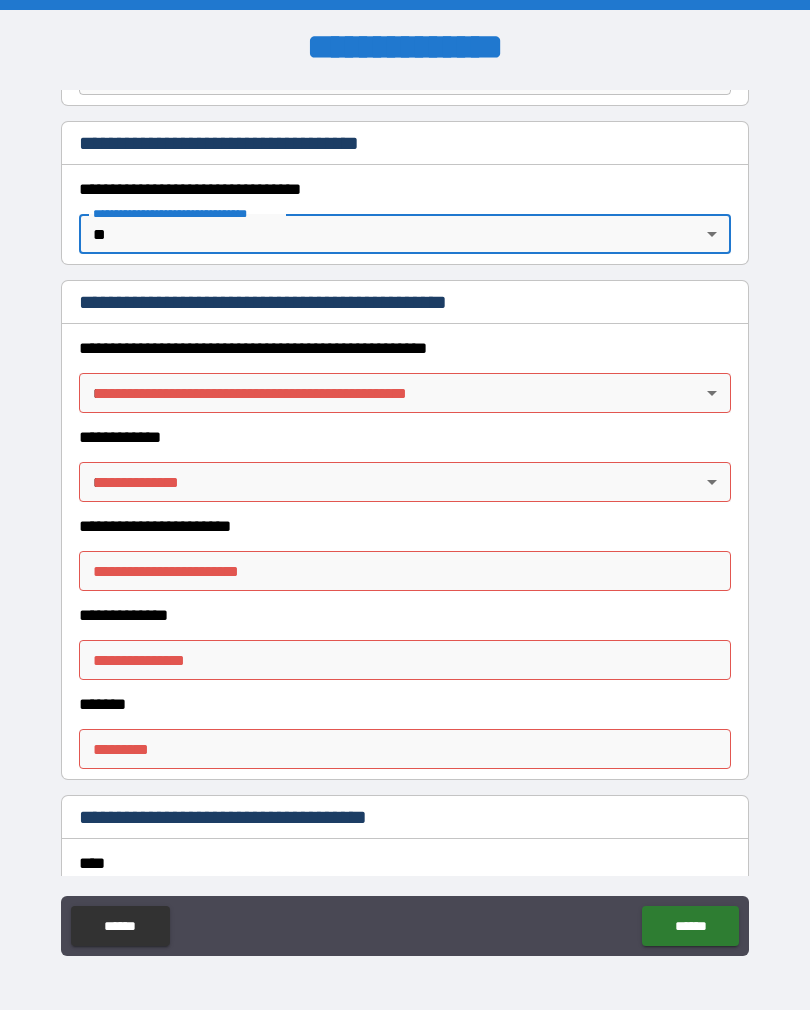 click on "**********" at bounding box center (405, 520) 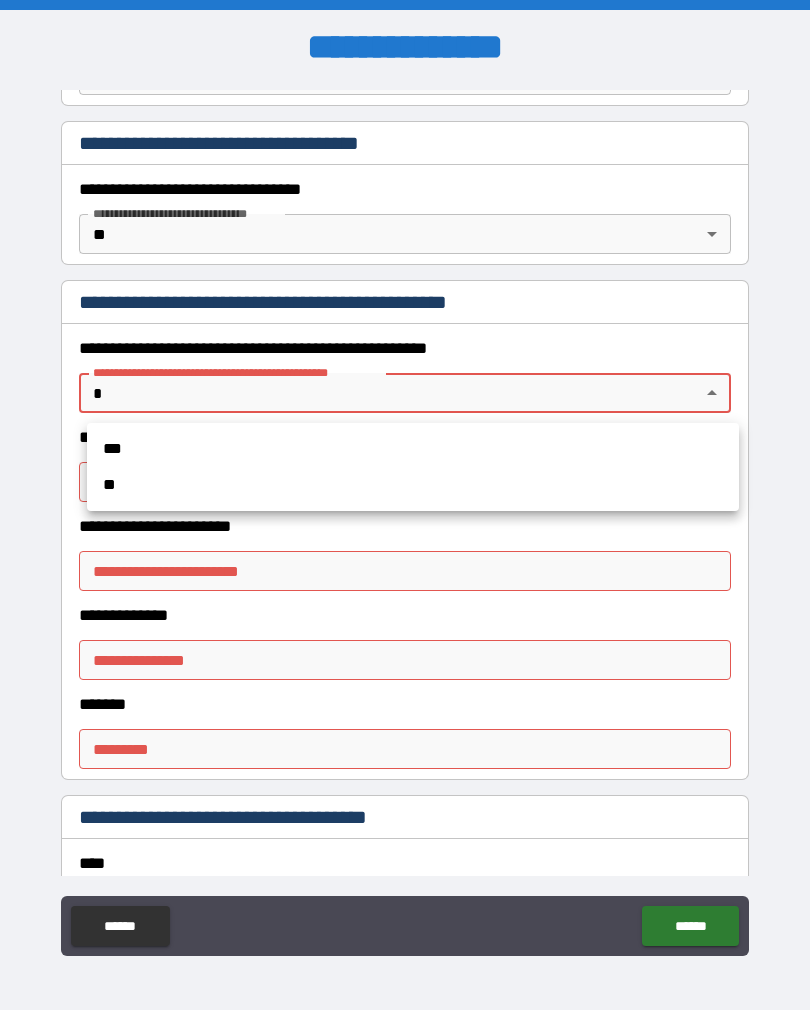click on "***" at bounding box center (413, 449) 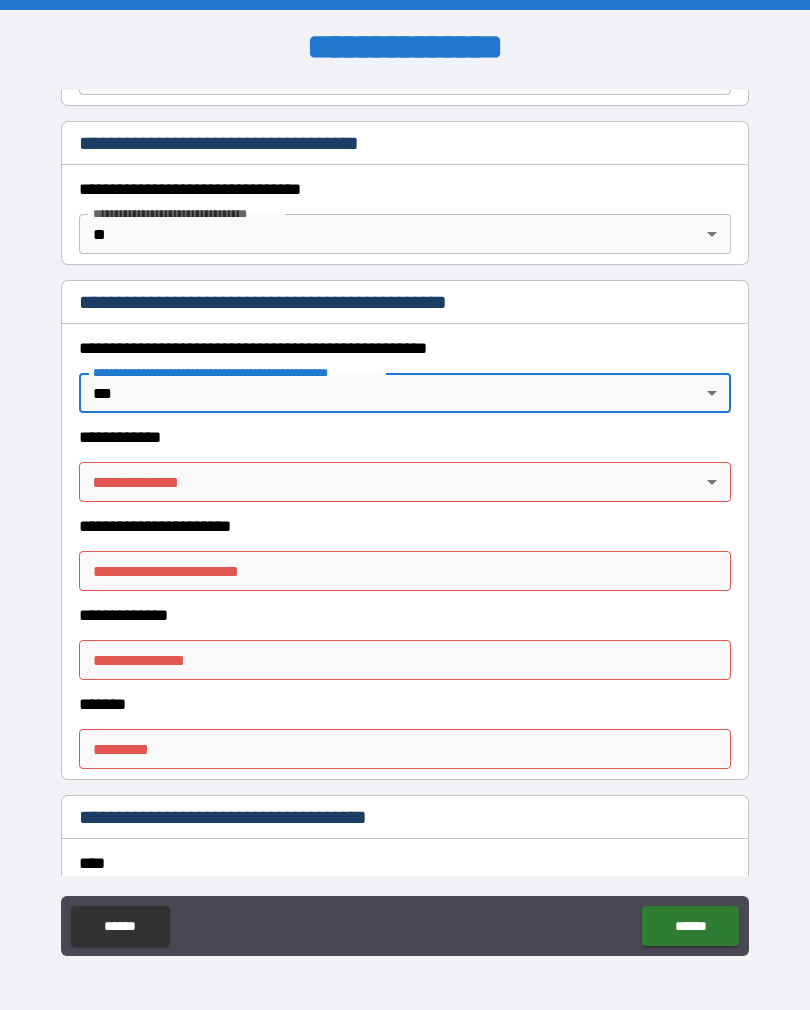 click on "**********" at bounding box center [405, 520] 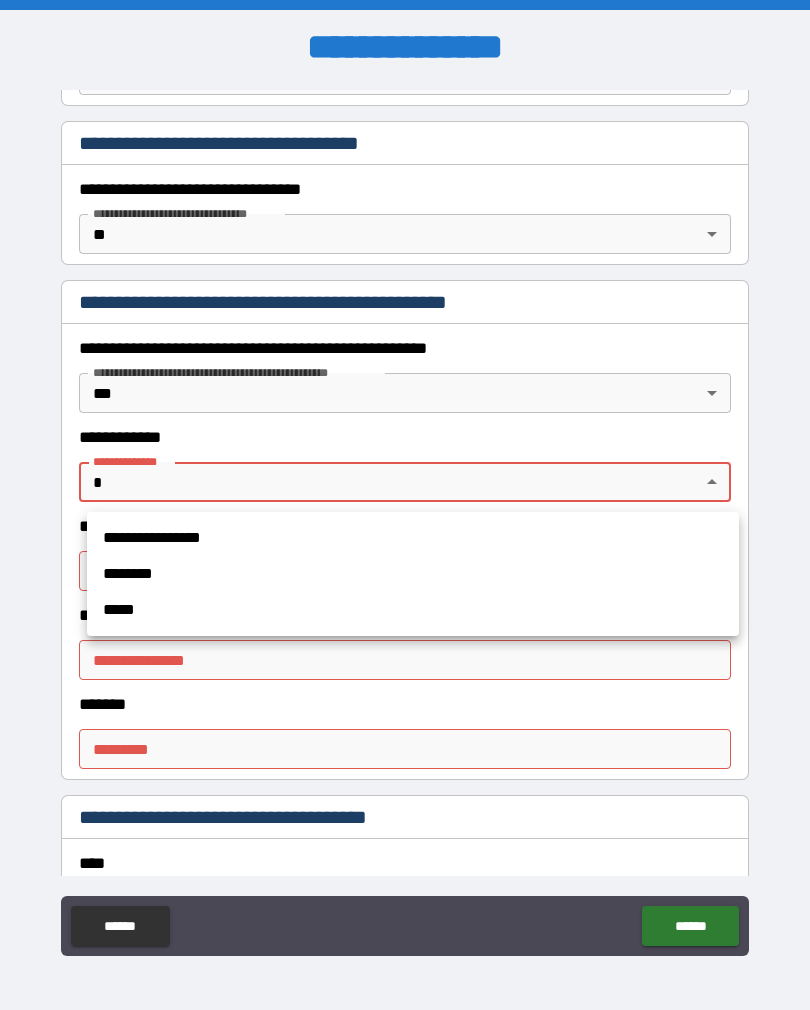 click on "**********" at bounding box center (413, 538) 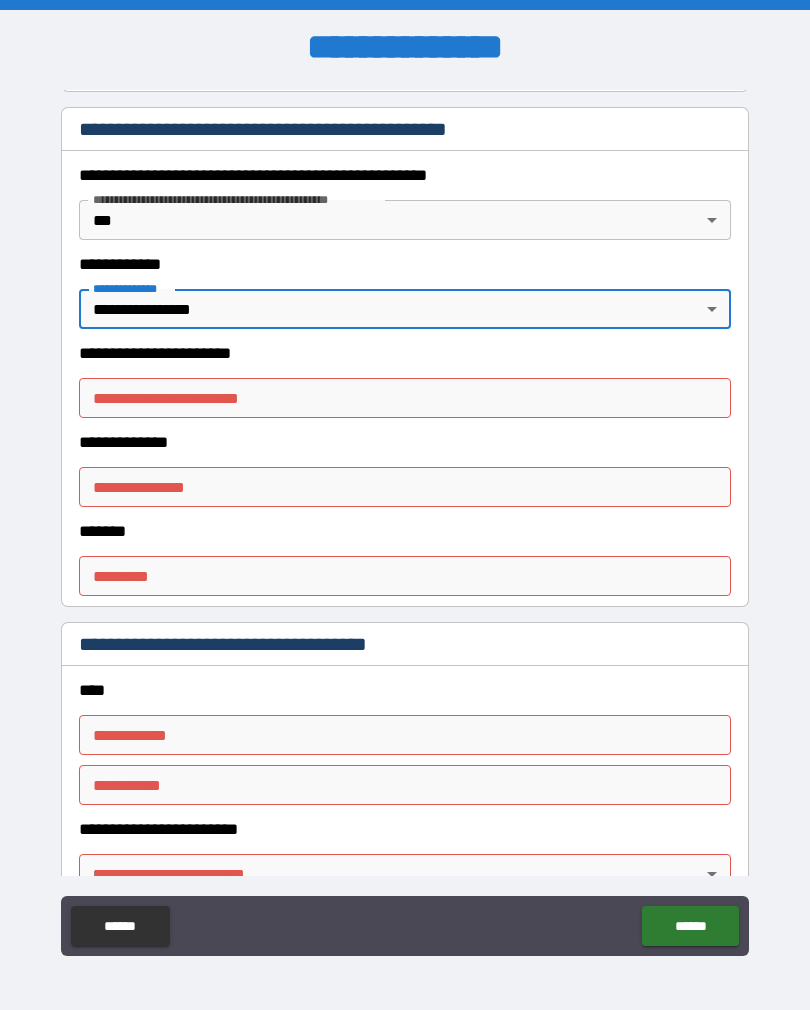 scroll, scrollTop: 1699, scrollLeft: 0, axis: vertical 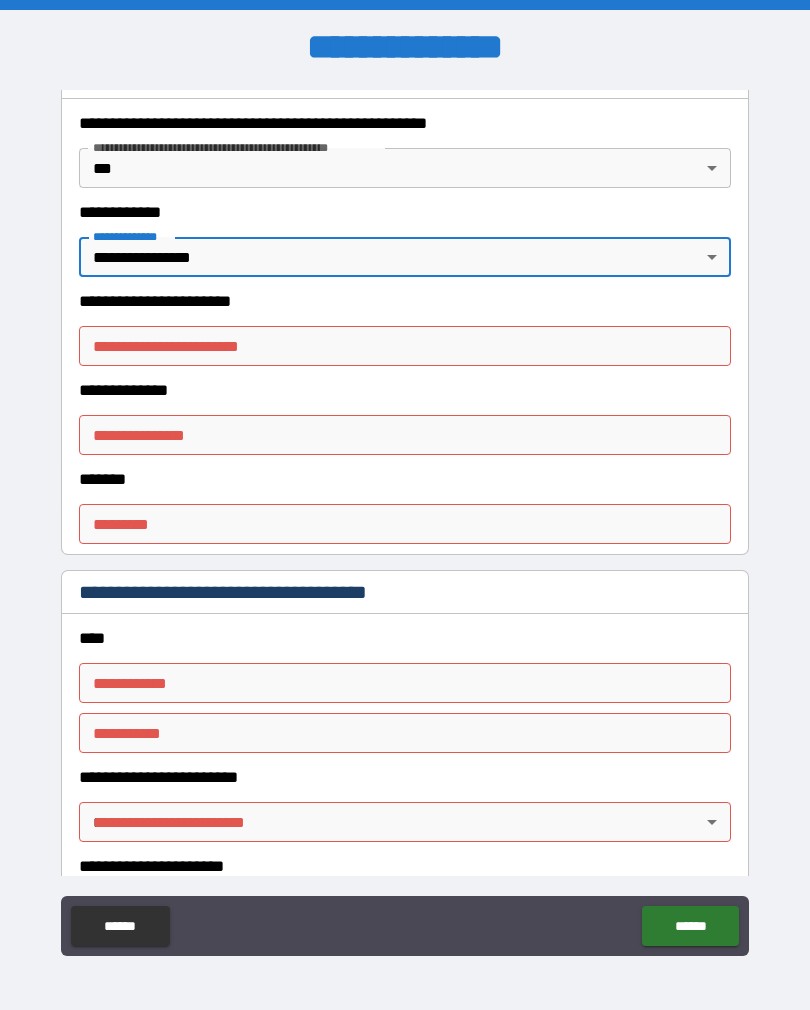 click on "**********" at bounding box center [405, 346] 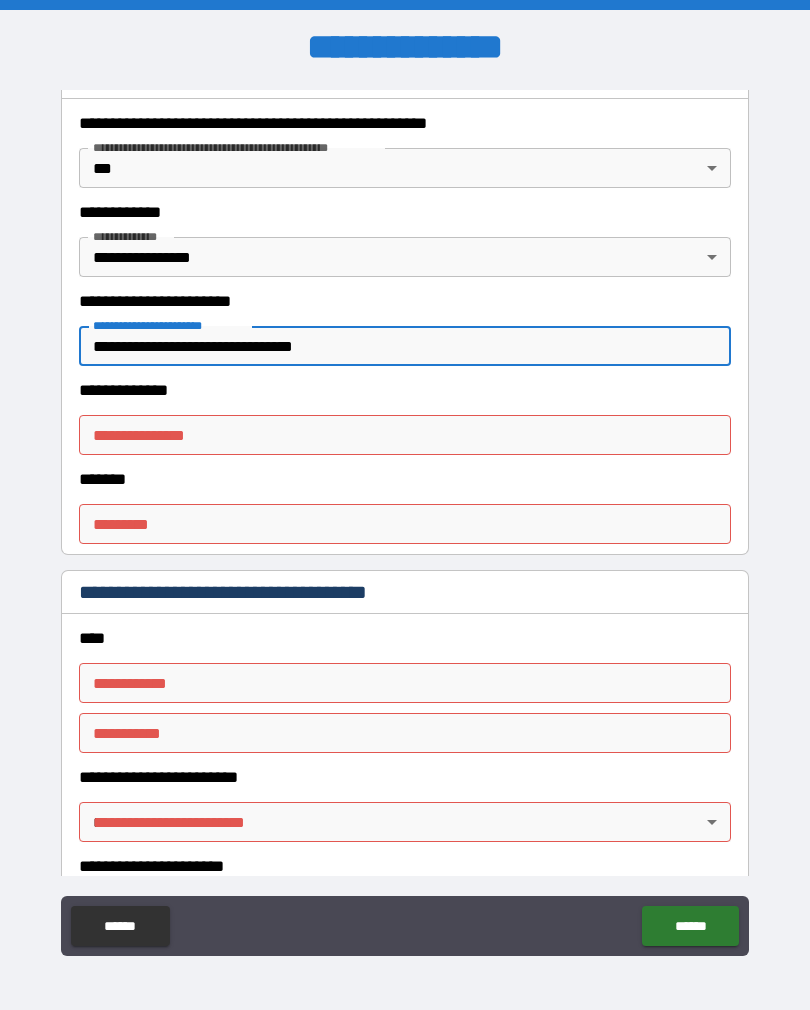 type on "**********" 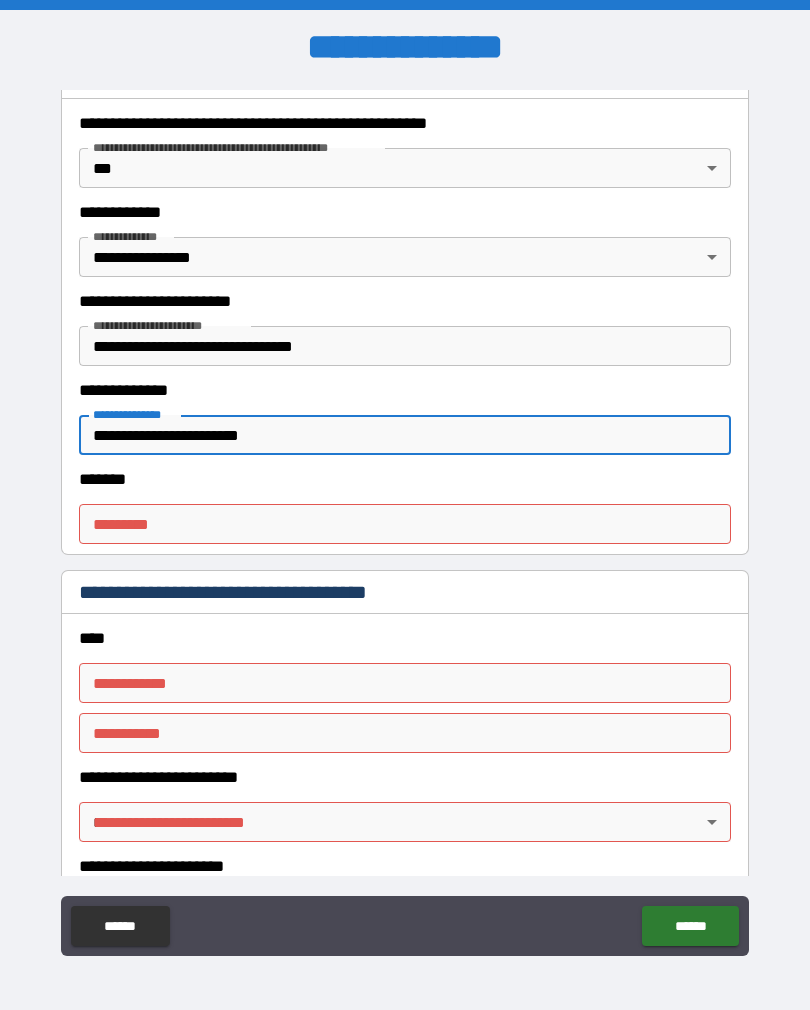 type on "**********" 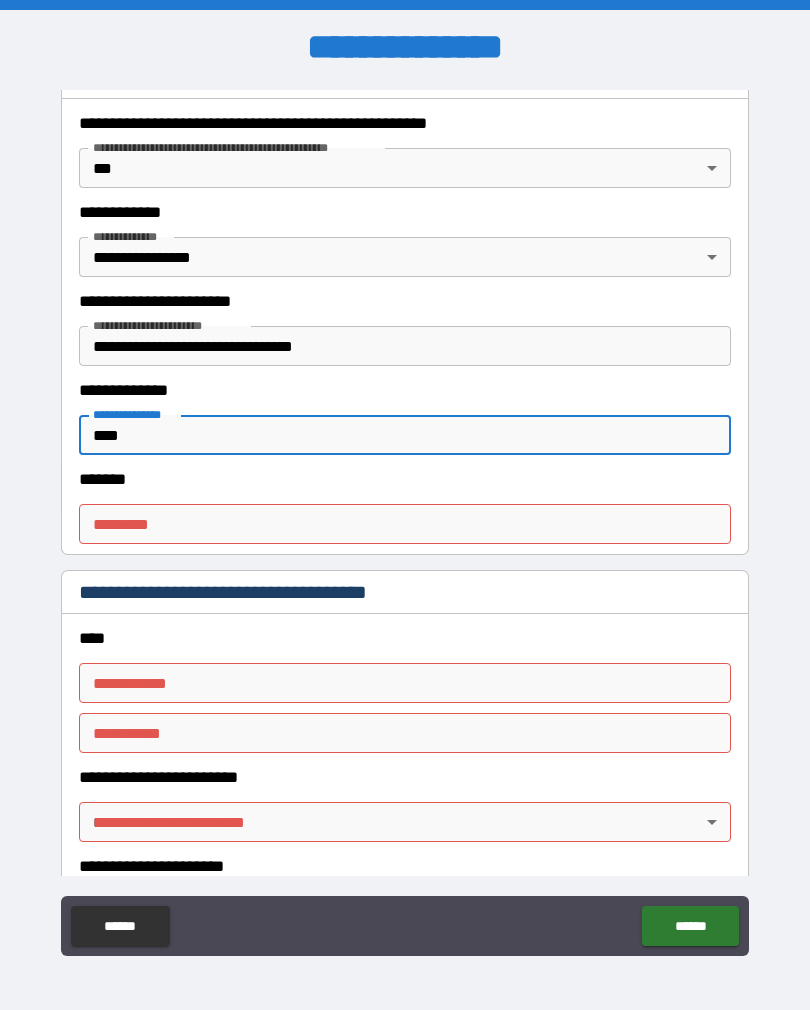 type on "***" 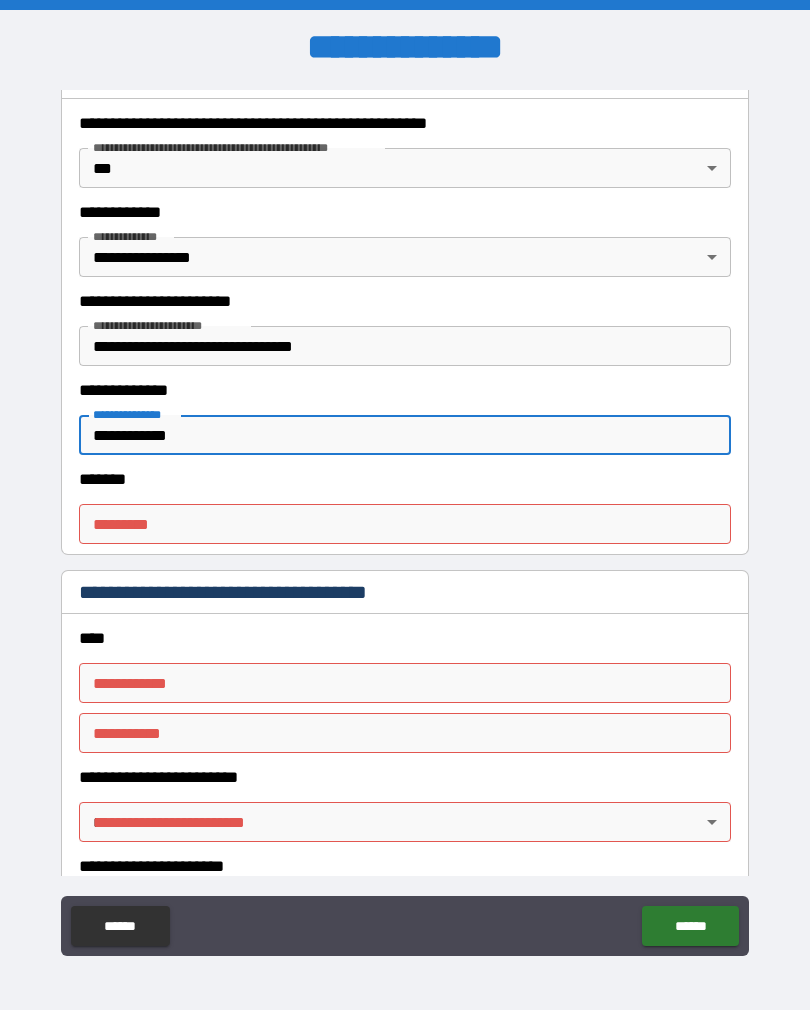 type on "**********" 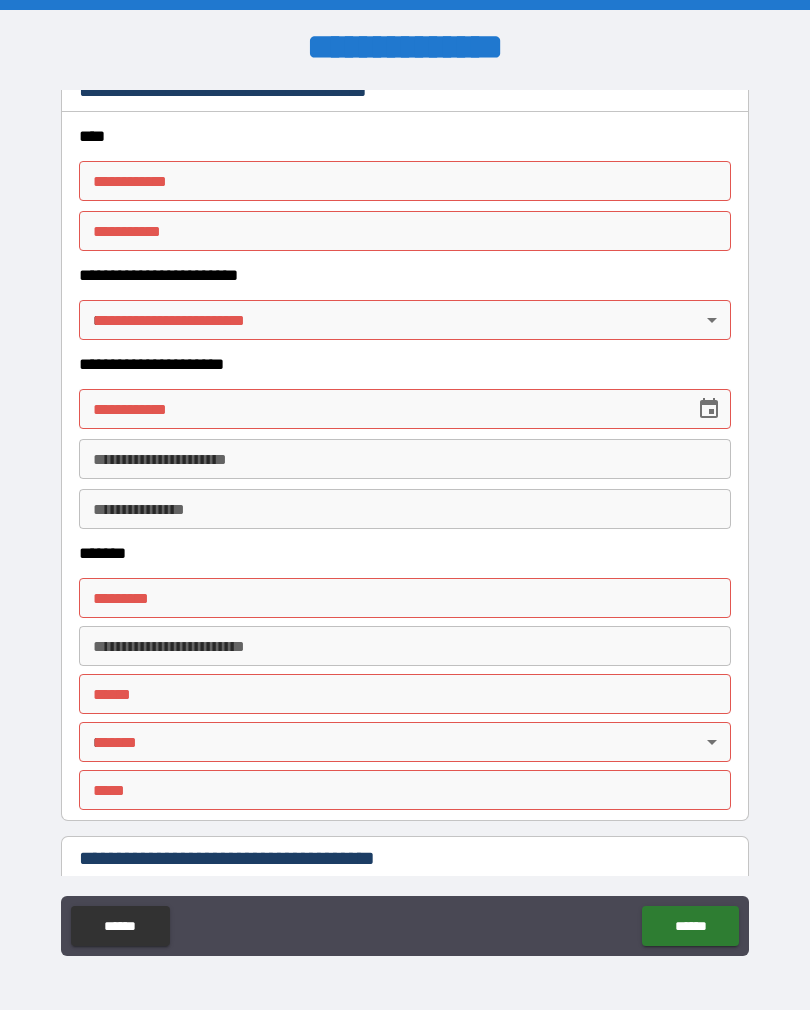 scroll, scrollTop: 2213, scrollLeft: 0, axis: vertical 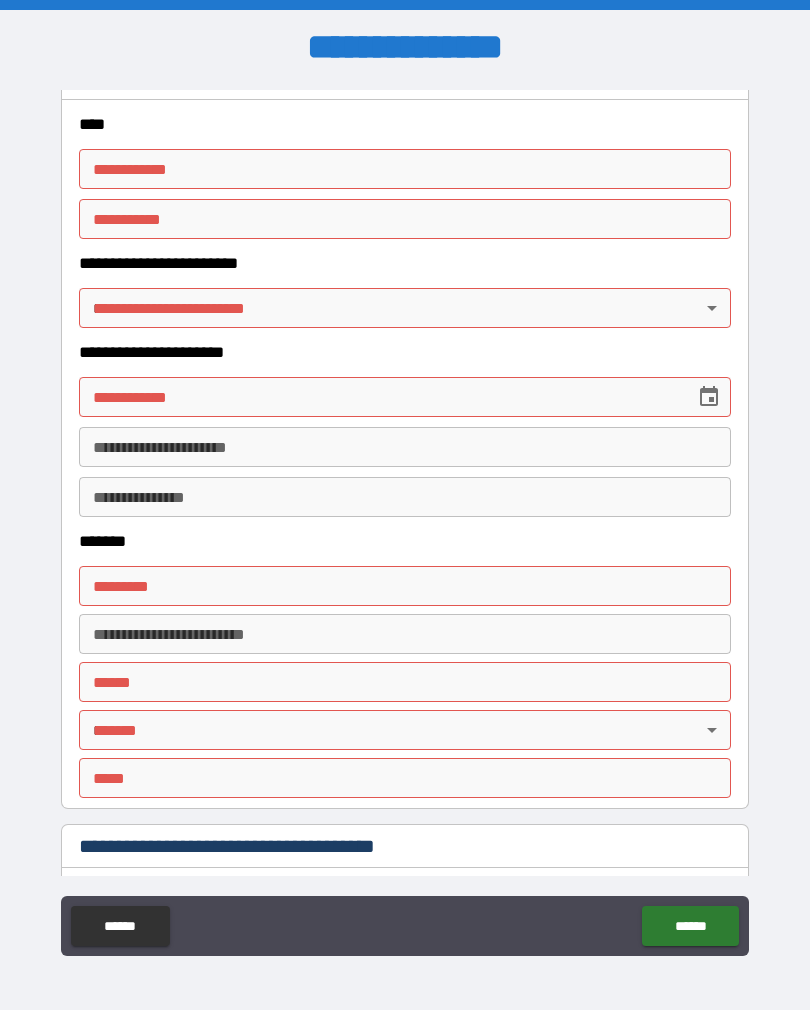 type on "******" 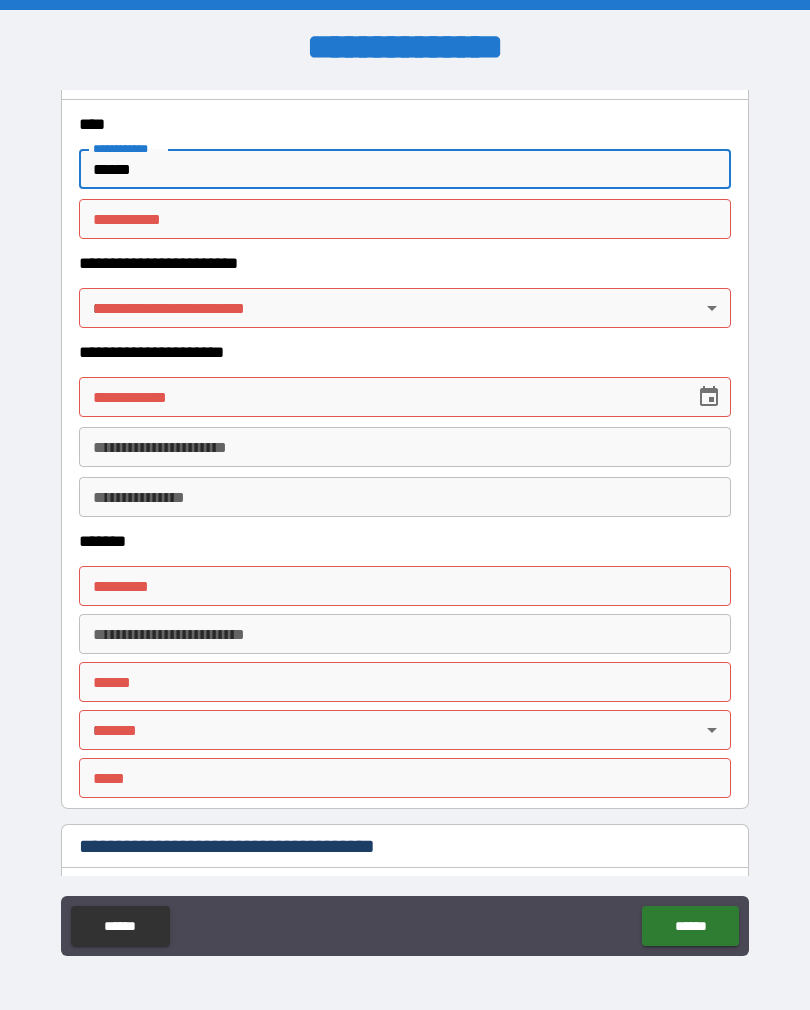 type on "******" 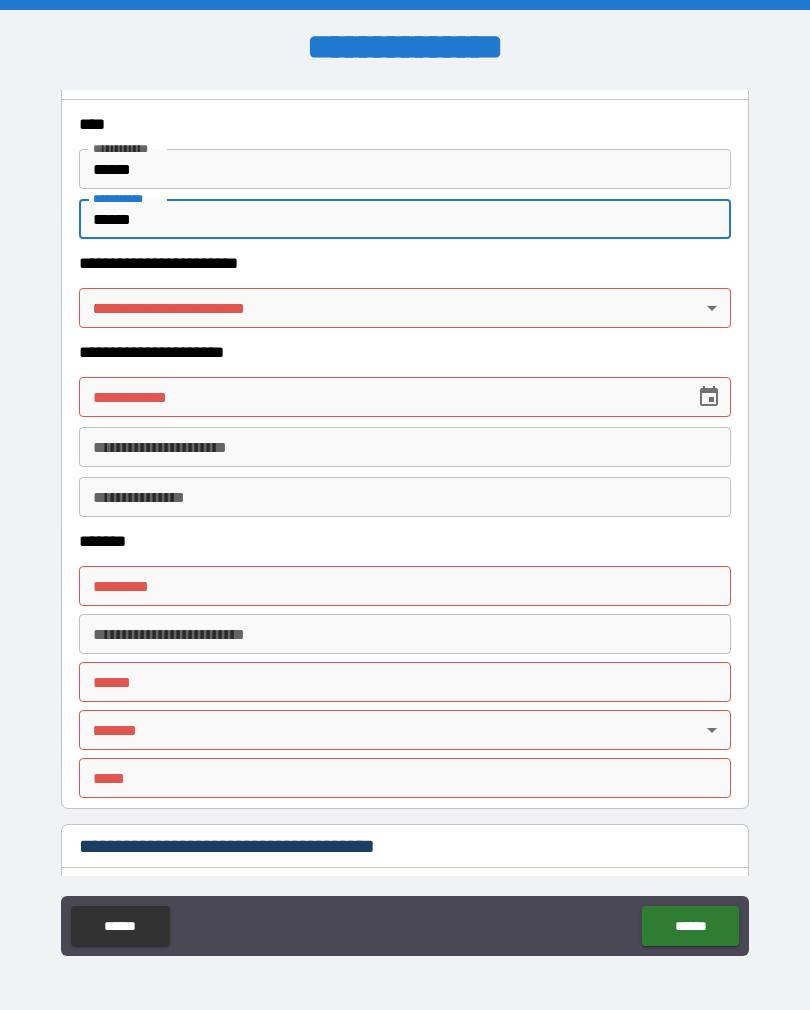 type on "******" 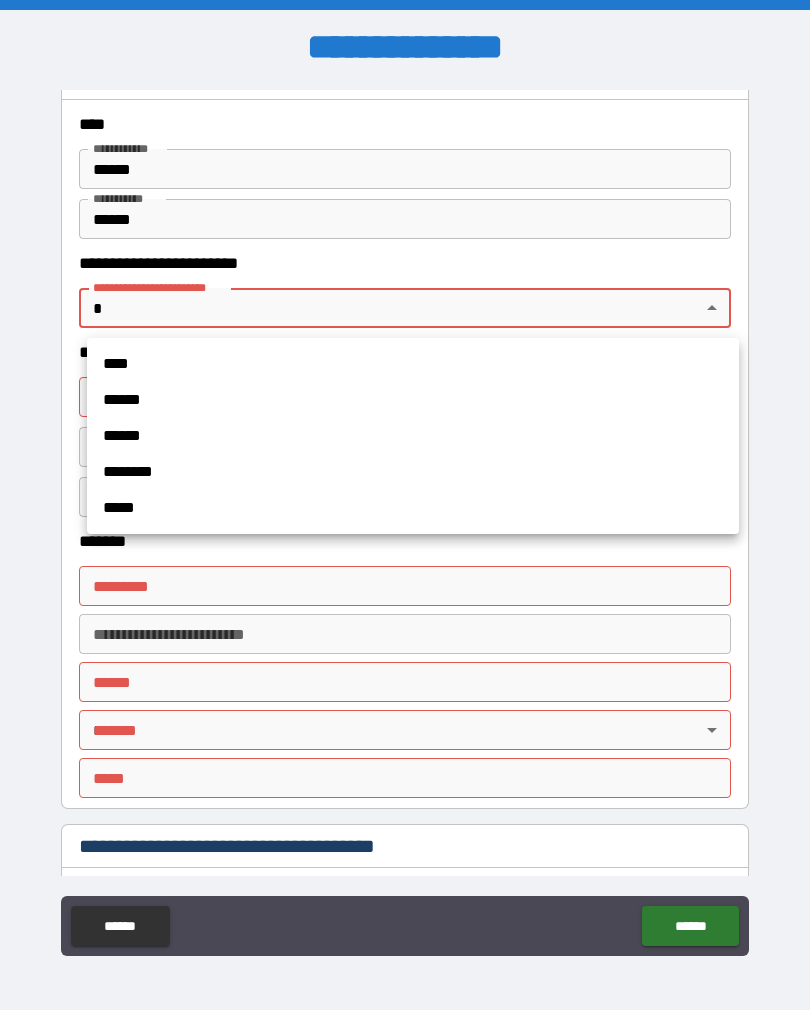 click on "******" at bounding box center [413, 400] 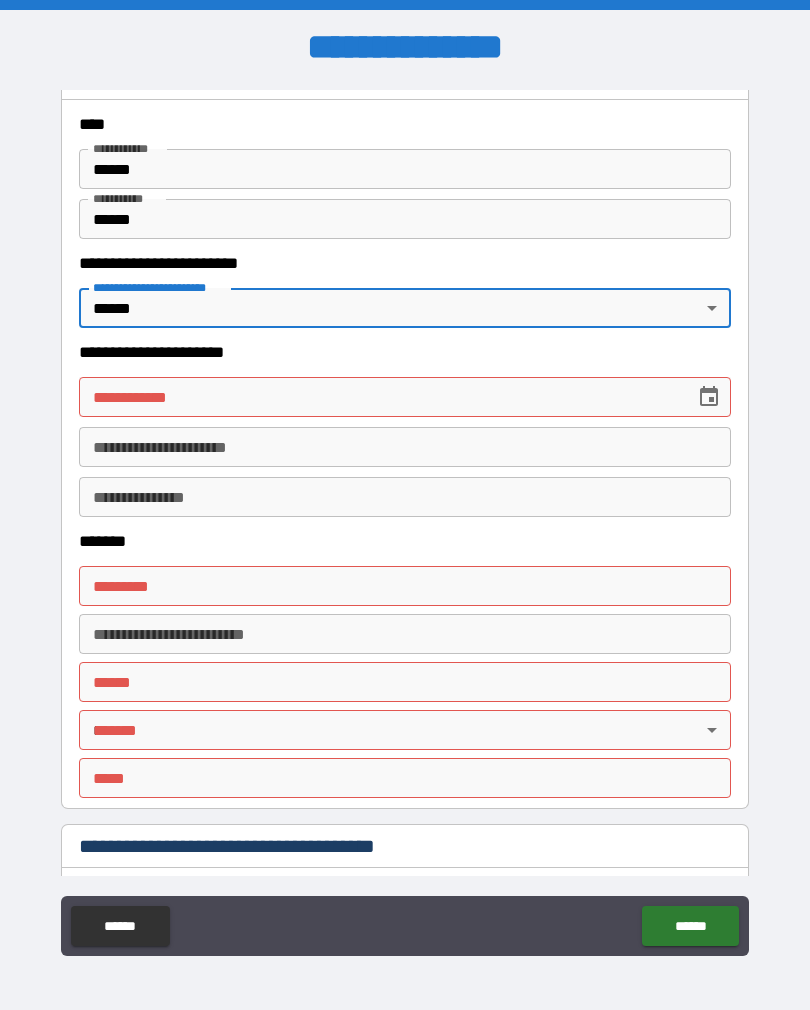 click on "**********" at bounding box center (380, 397) 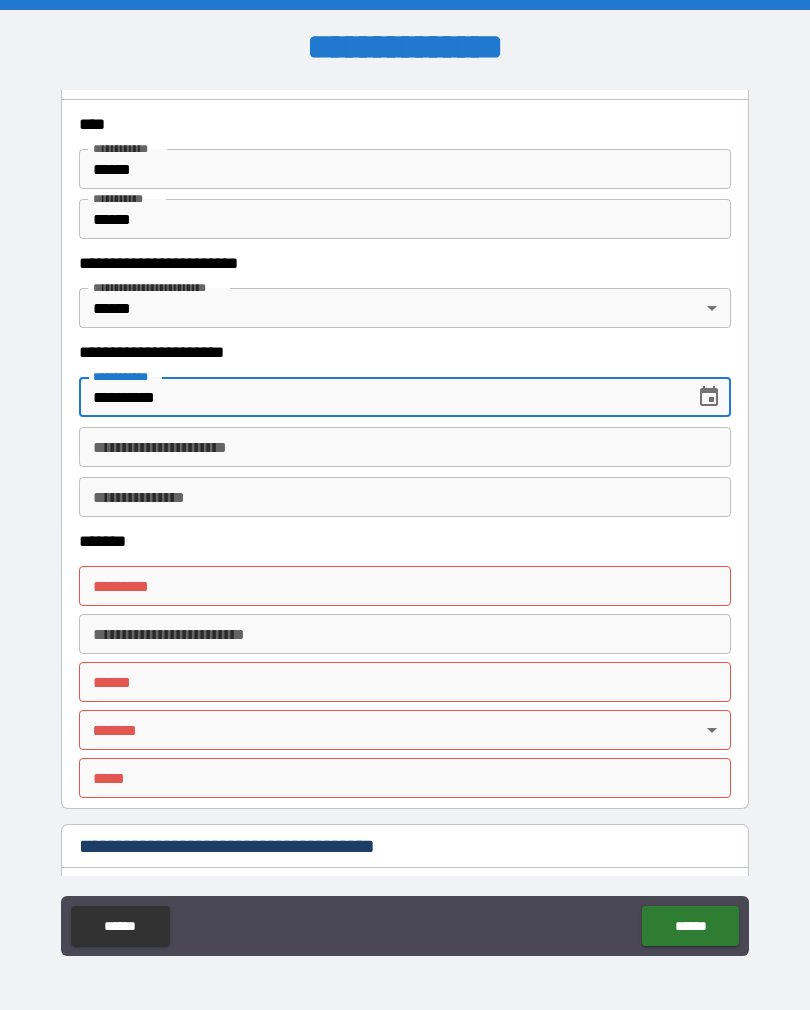 type on "**********" 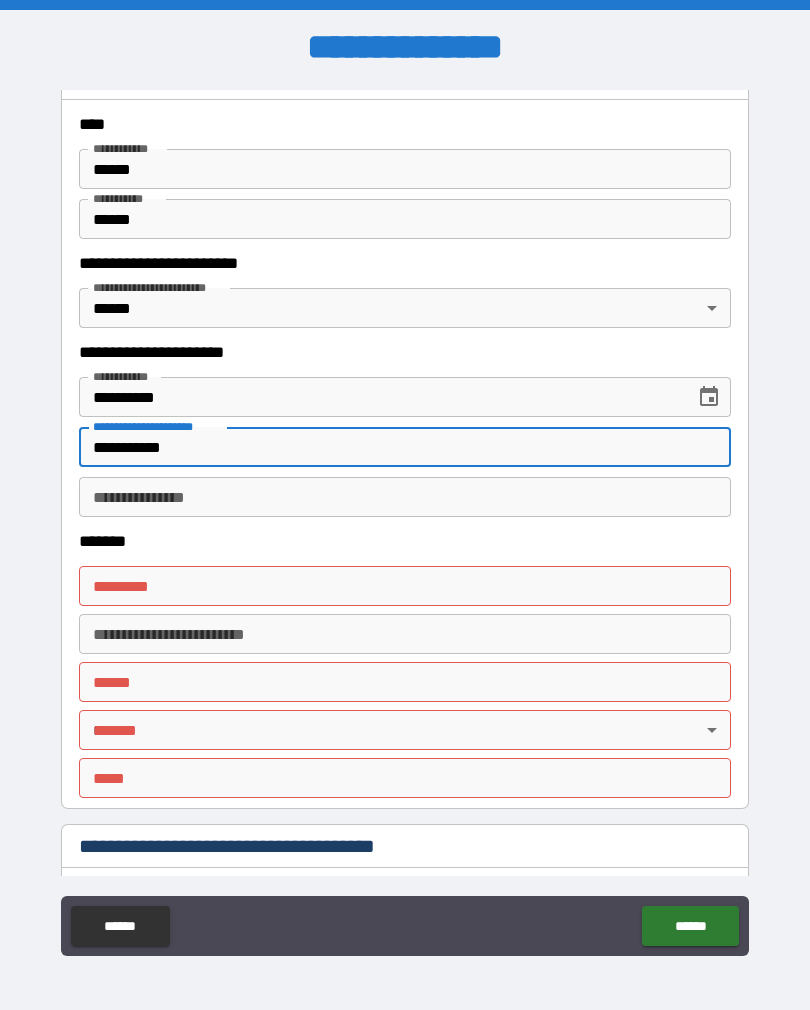 type on "**********" 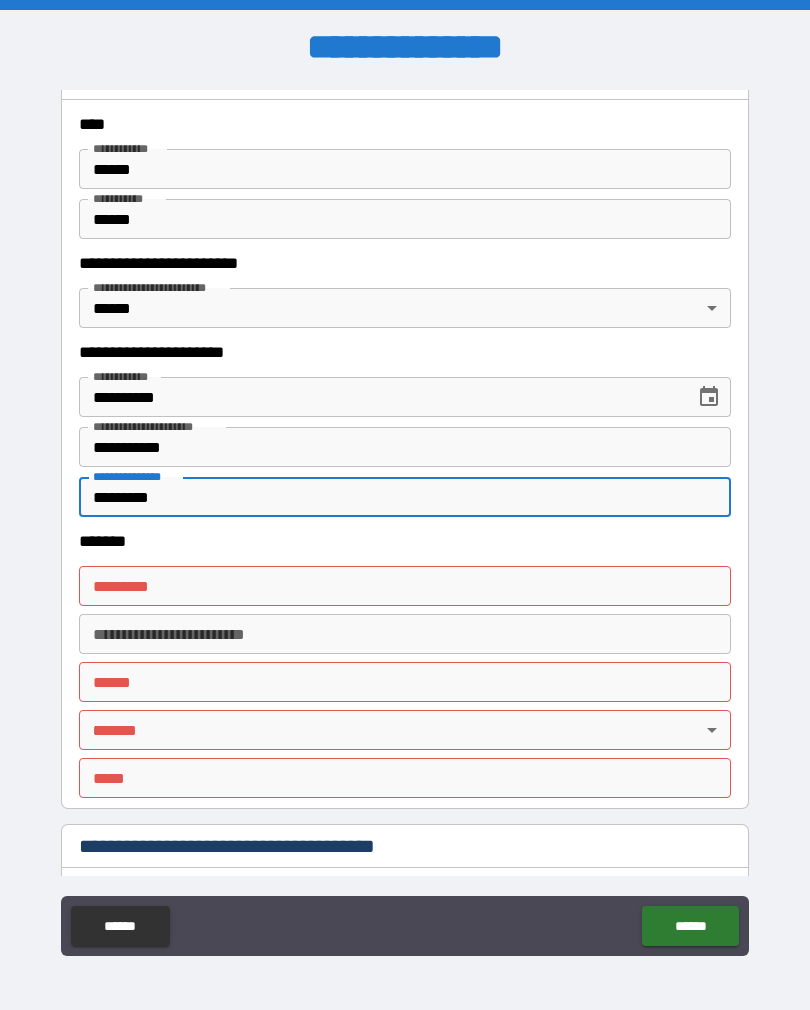 type on "*********" 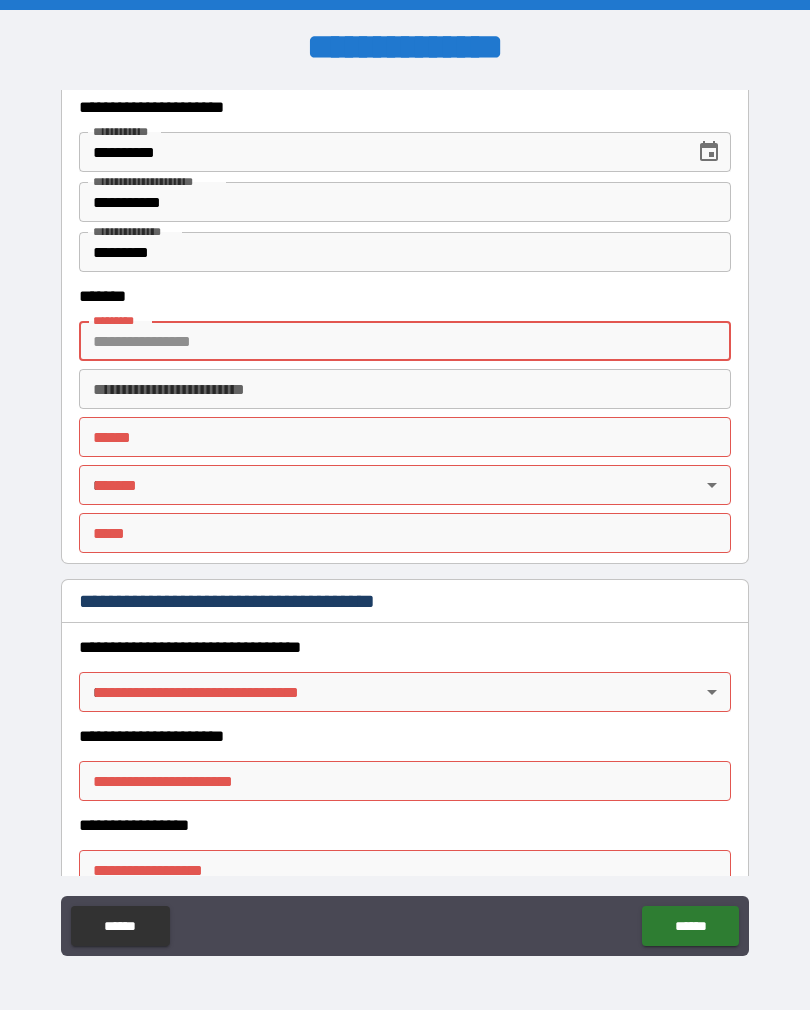scroll, scrollTop: 2470, scrollLeft: 0, axis: vertical 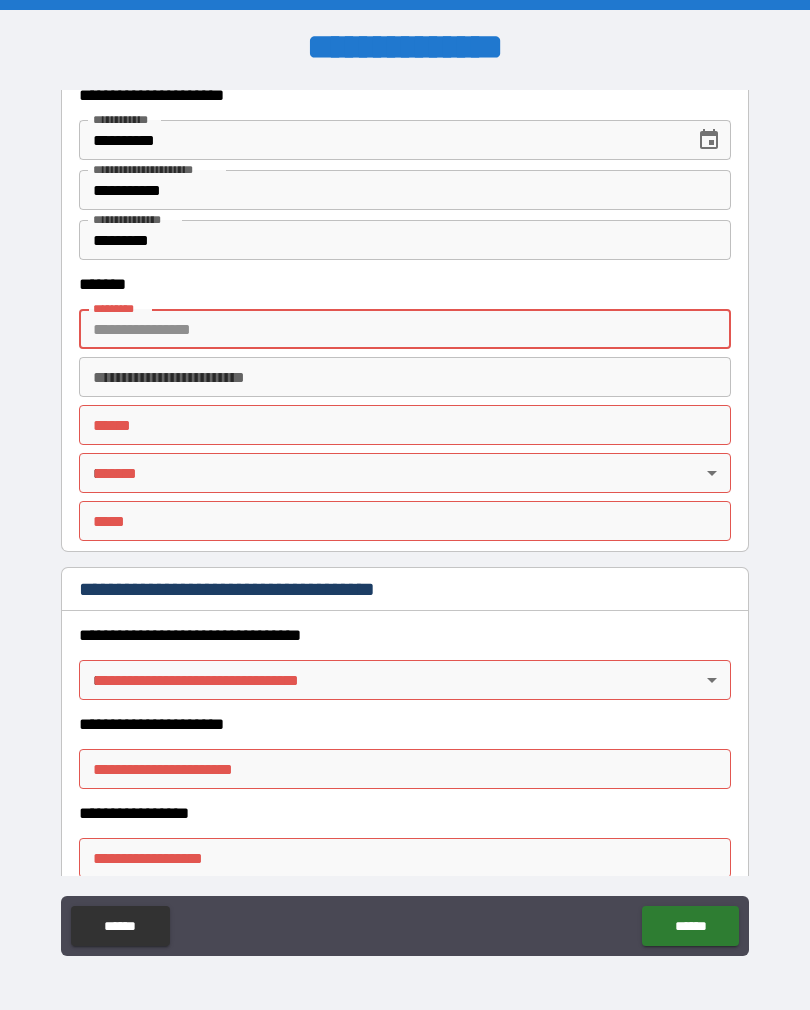 click on "*******   *" at bounding box center (405, 329) 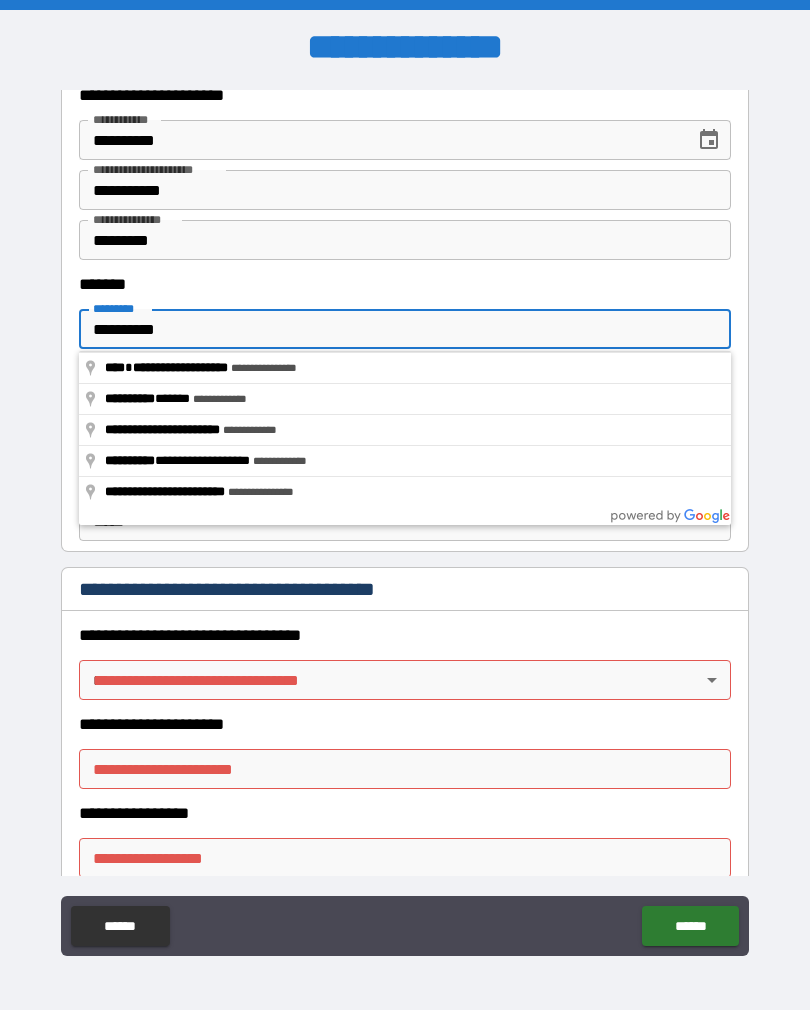 type on "**********" 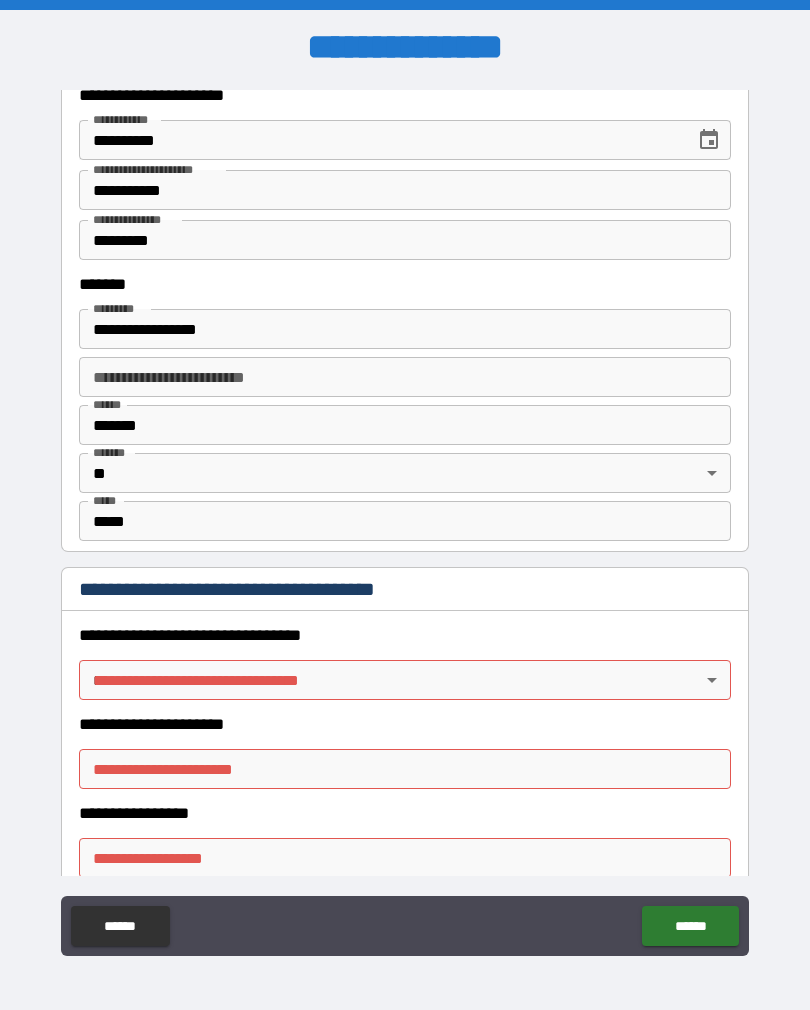 click on "**********" at bounding box center (405, 377) 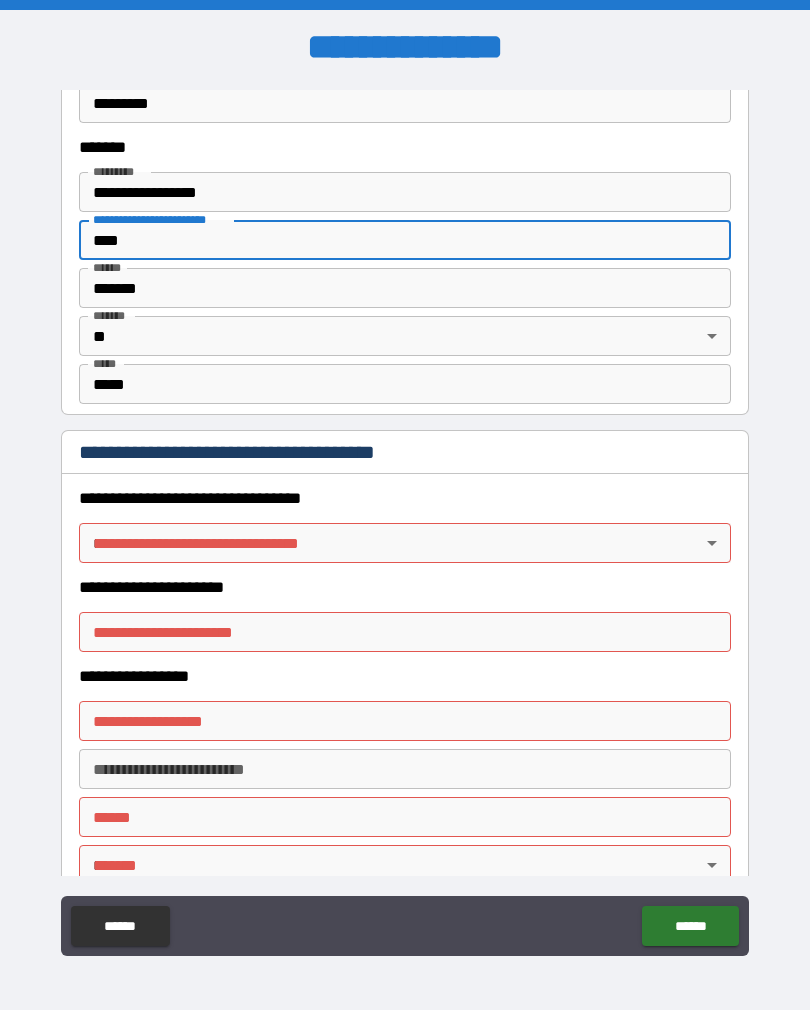 scroll, scrollTop: 2649, scrollLeft: 0, axis: vertical 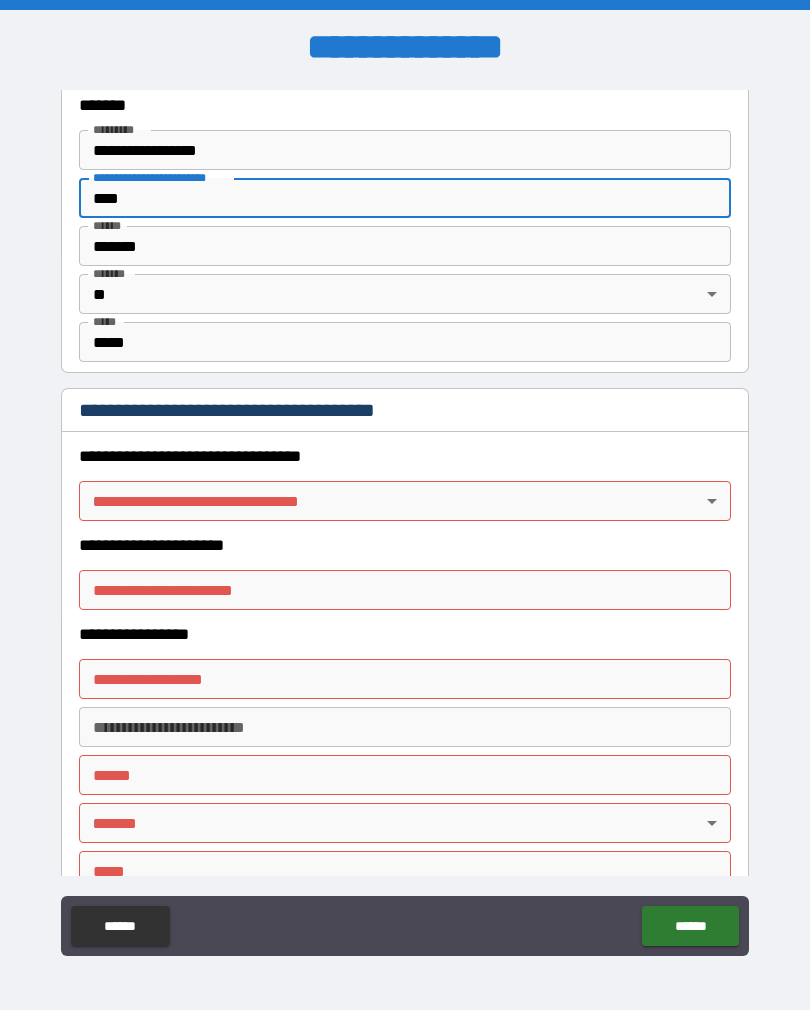 type on "****" 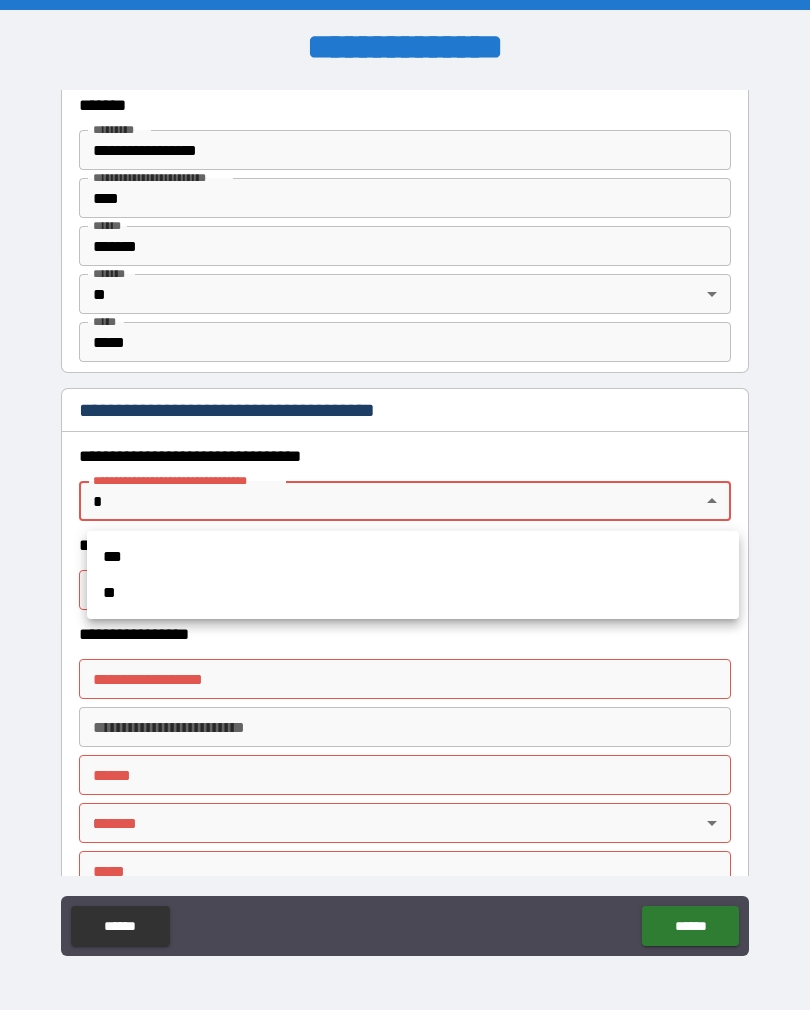 click on "***" at bounding box center (413, 557) 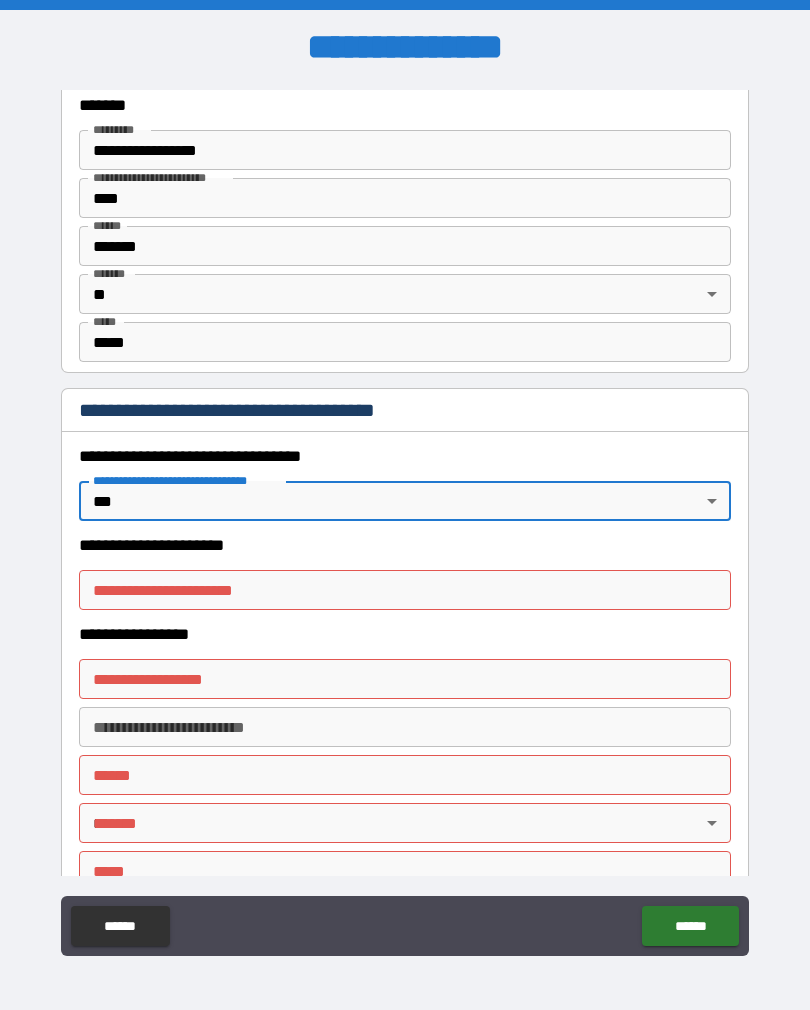 click on "**********" at bounding box center [405, 590] 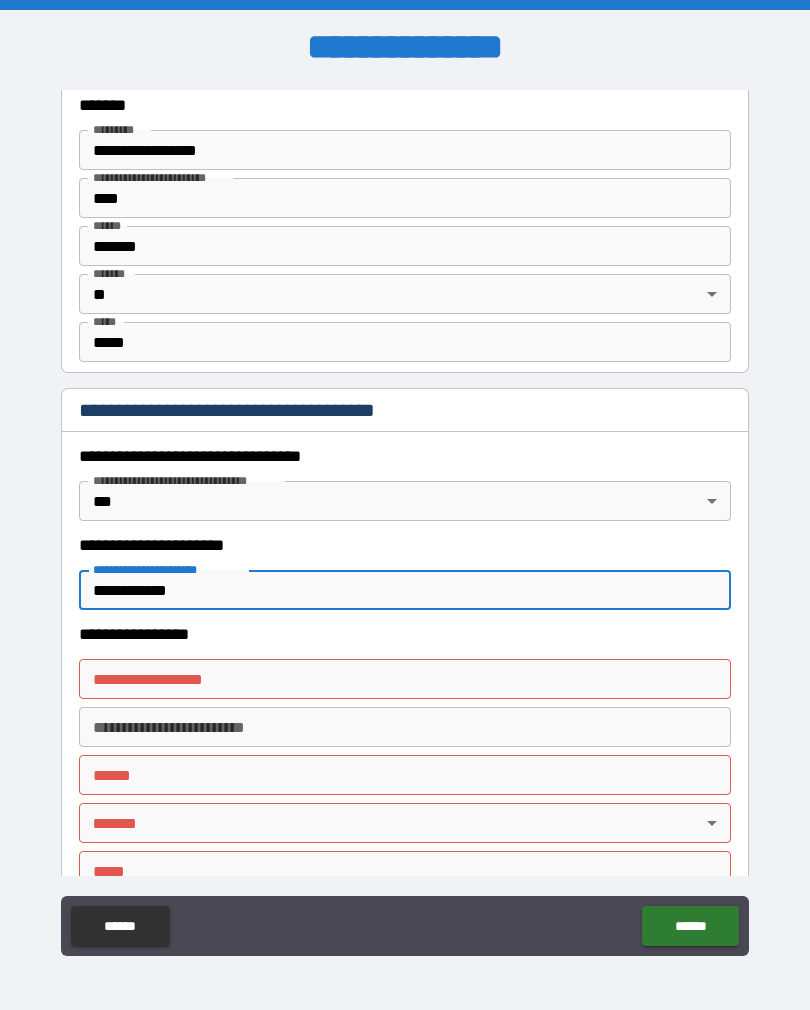 type on "**********" 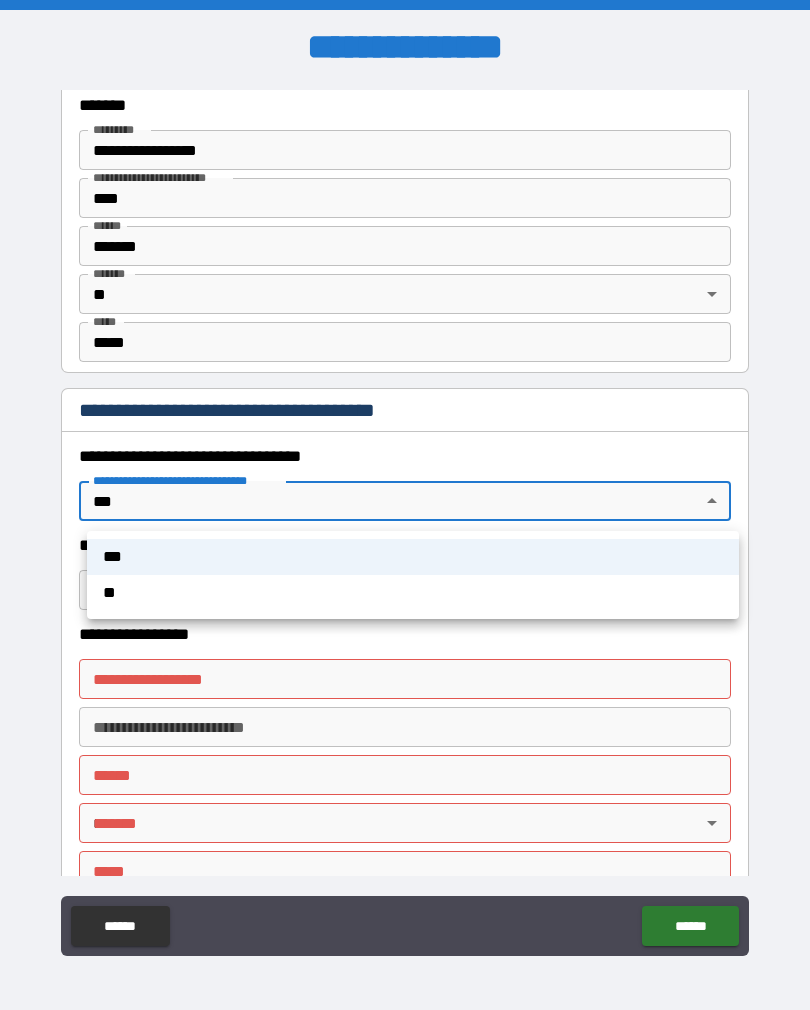 click at bounding box center [405, 505] 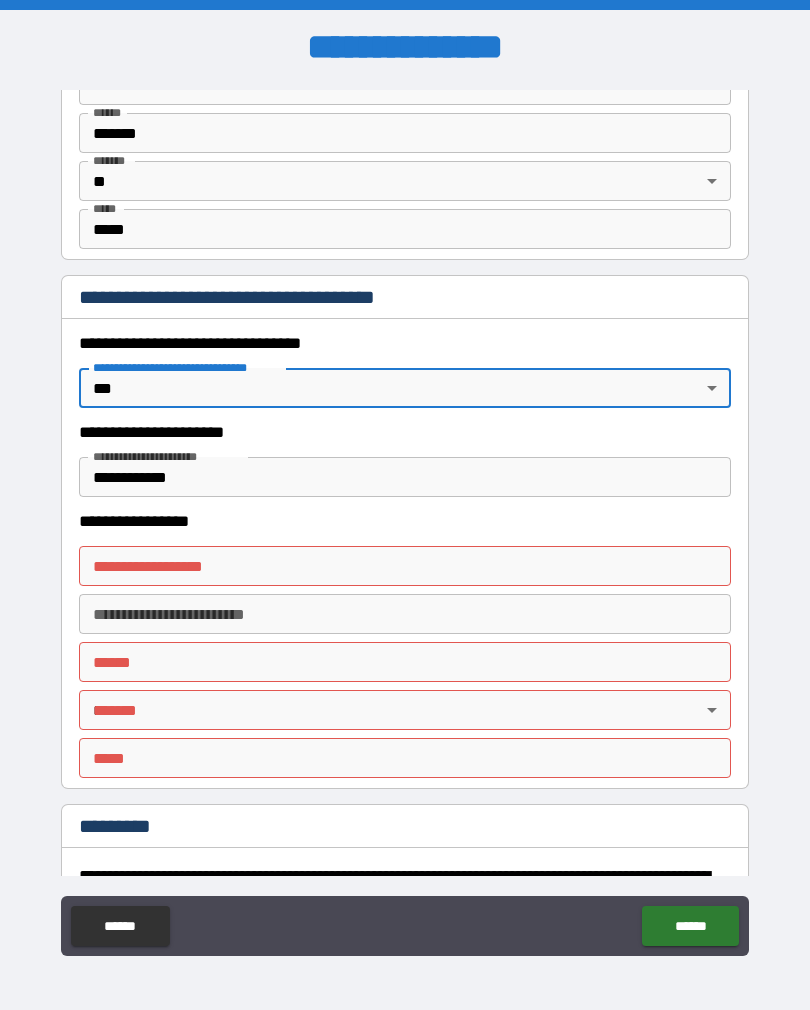 scroll, scrollTop: 2776, scrollLeft: 0, axis: vertical 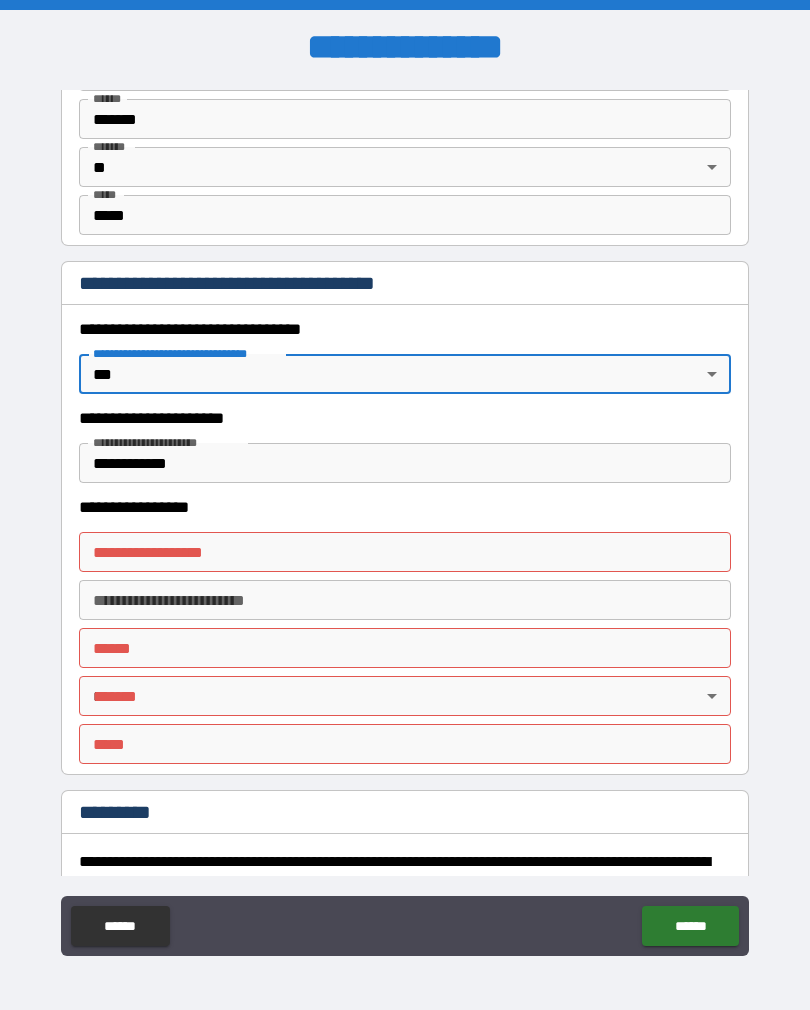 click on "**********" at bounding box center (405, 552) 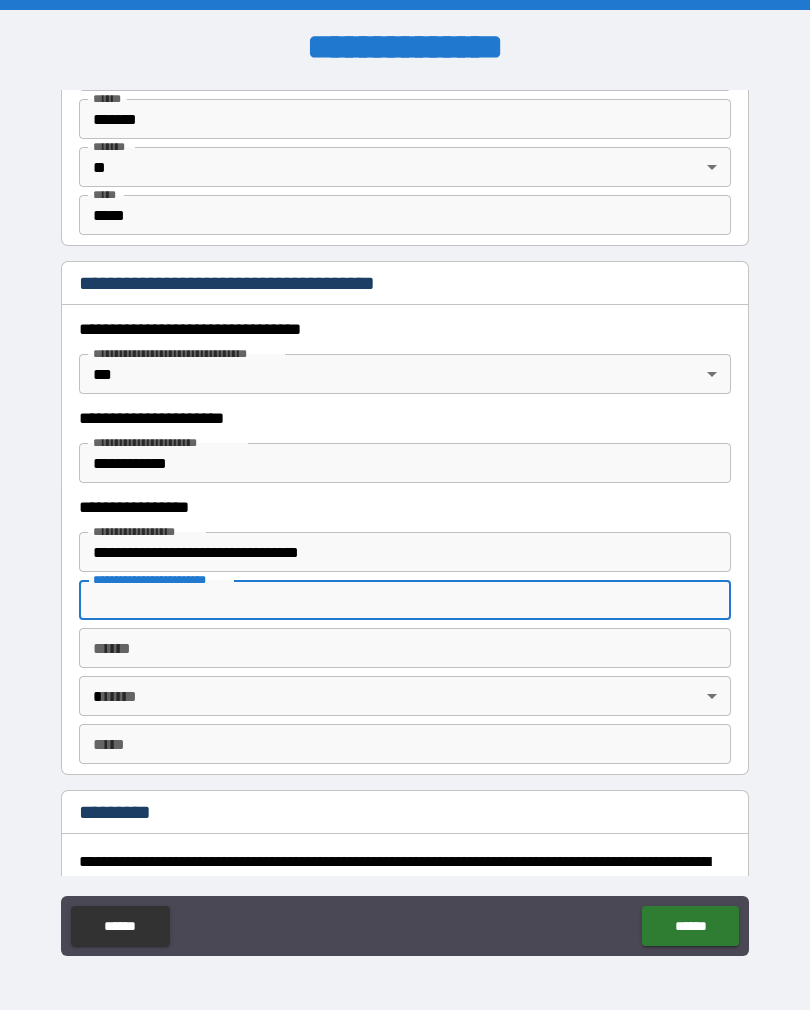 type on "**********" 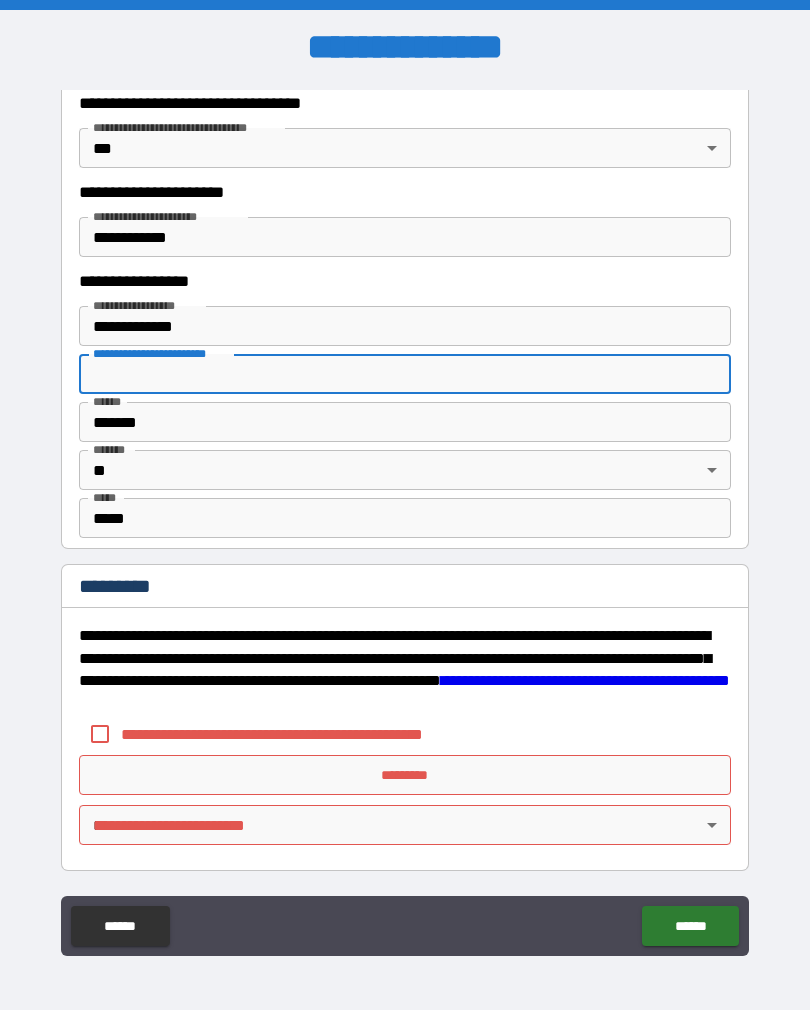 scroll, scrollTop: 3002, scrollLeft: 0, axis: vertical 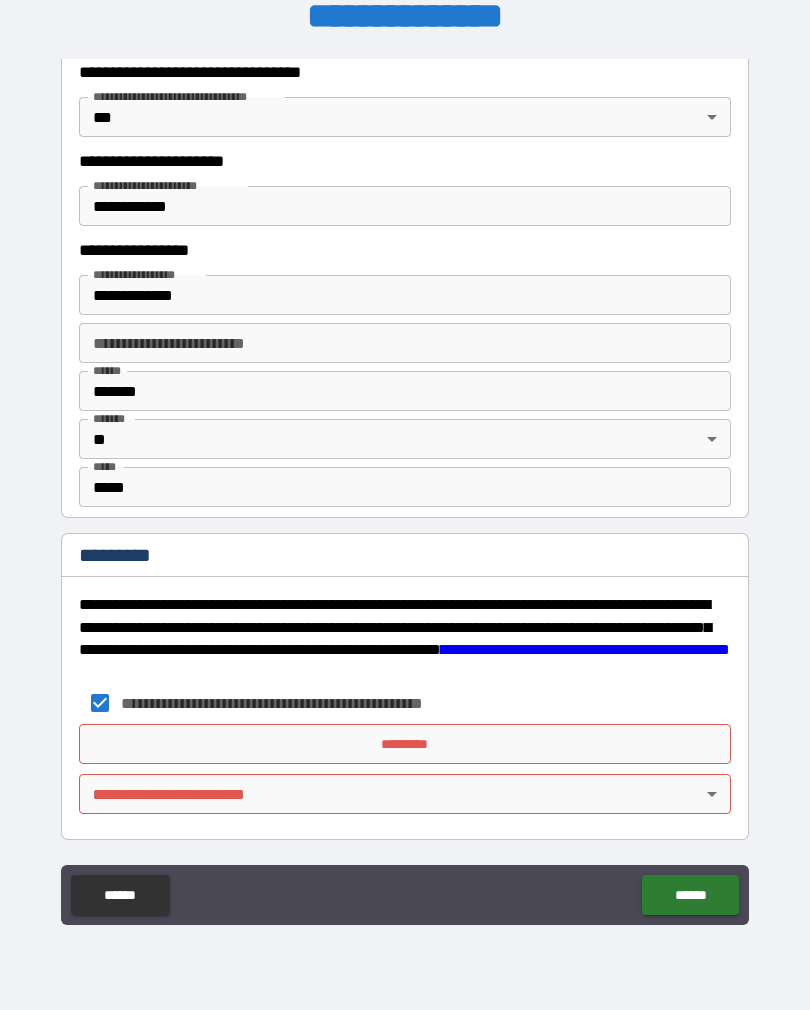 click on "*********" at bounding box center [405, 744] 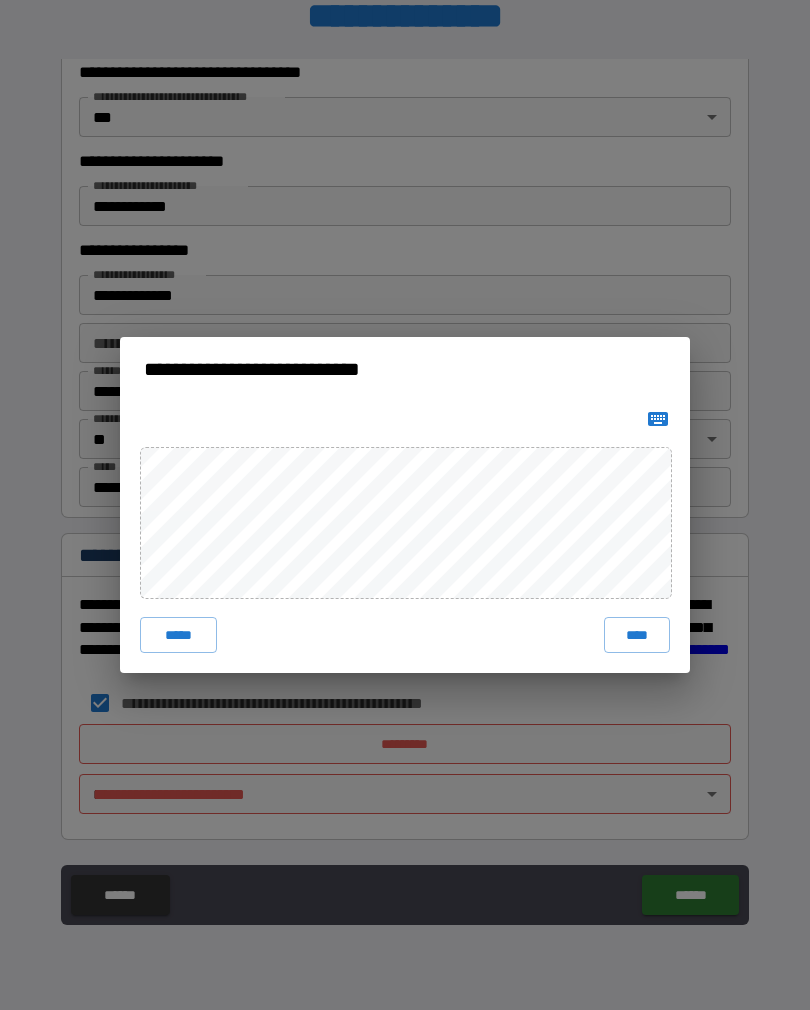 click on "****" at bounding box center [637, 635] 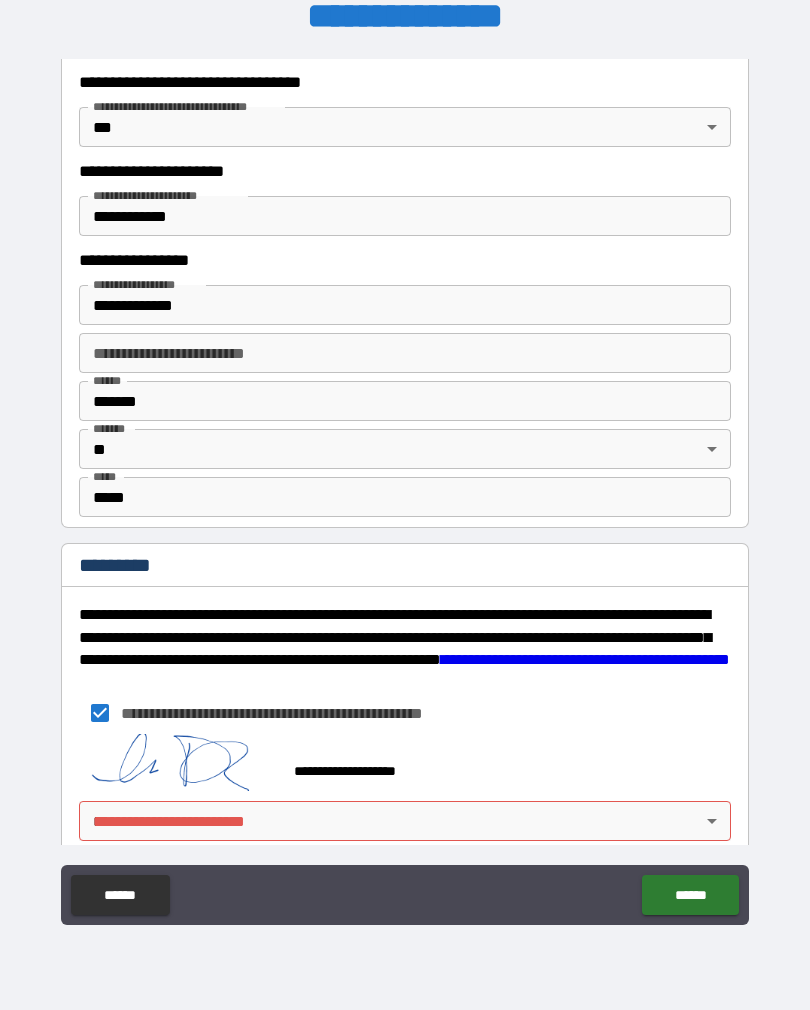 click on "******" at bounding box center (690, 895) 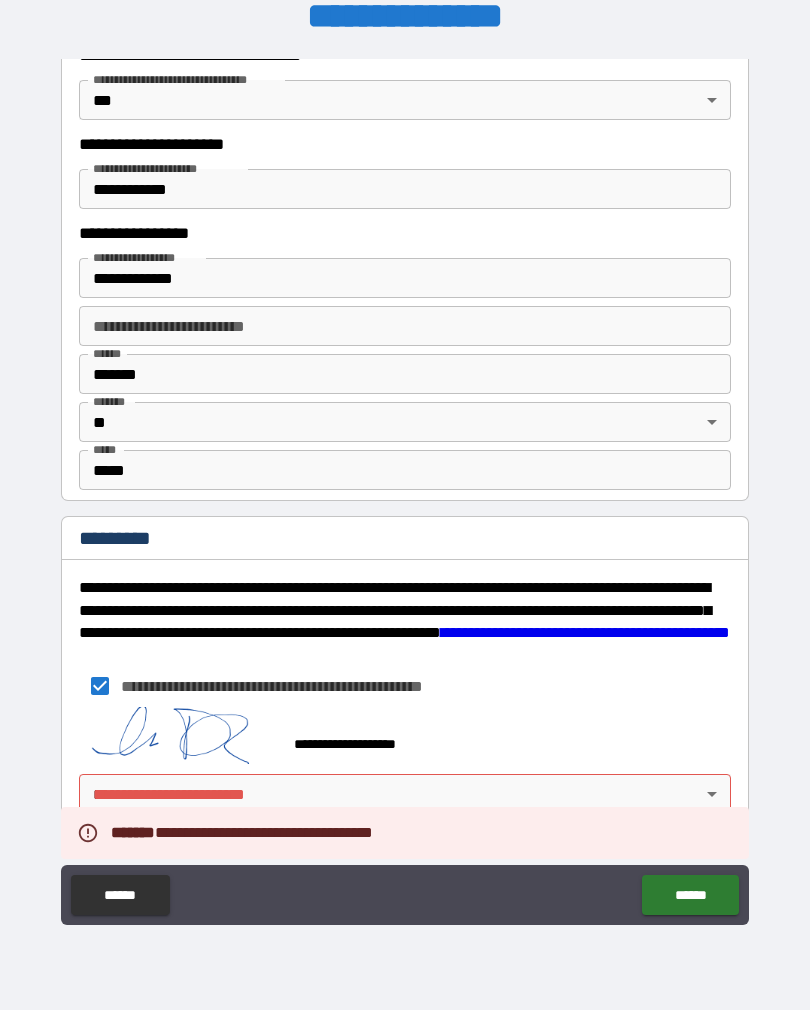 scroll, scrollTop: 3019, scrollLeft: 0, axis: vertical 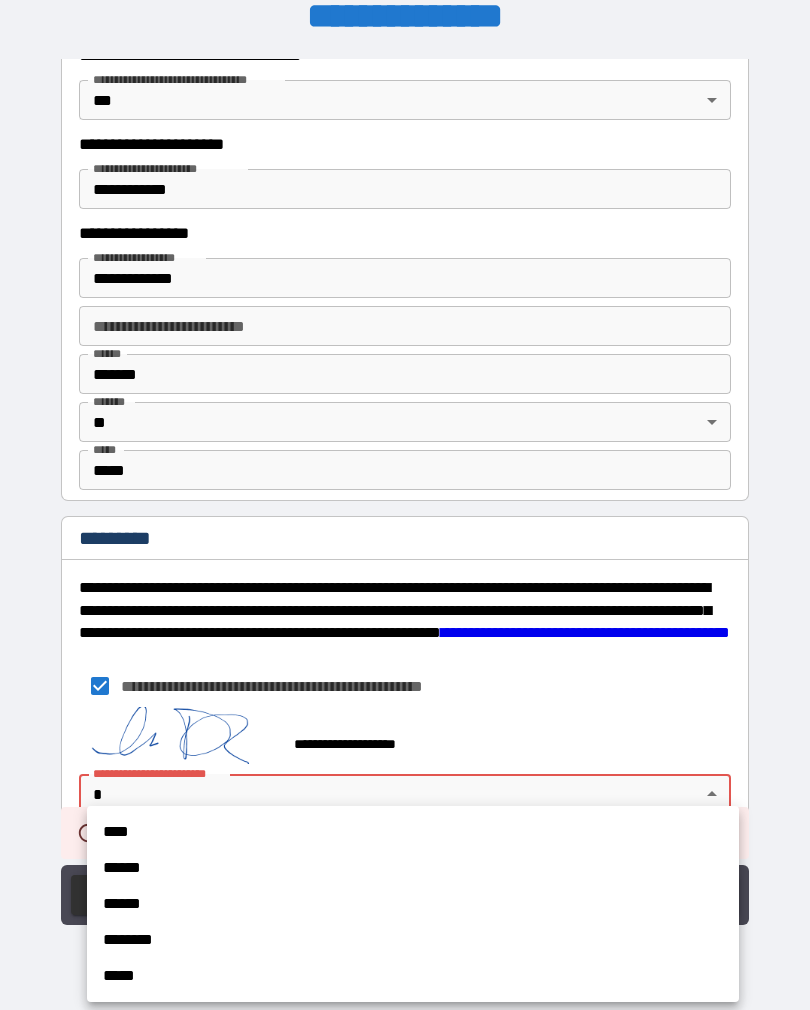 click on "******" at bounding box center (413, 868) 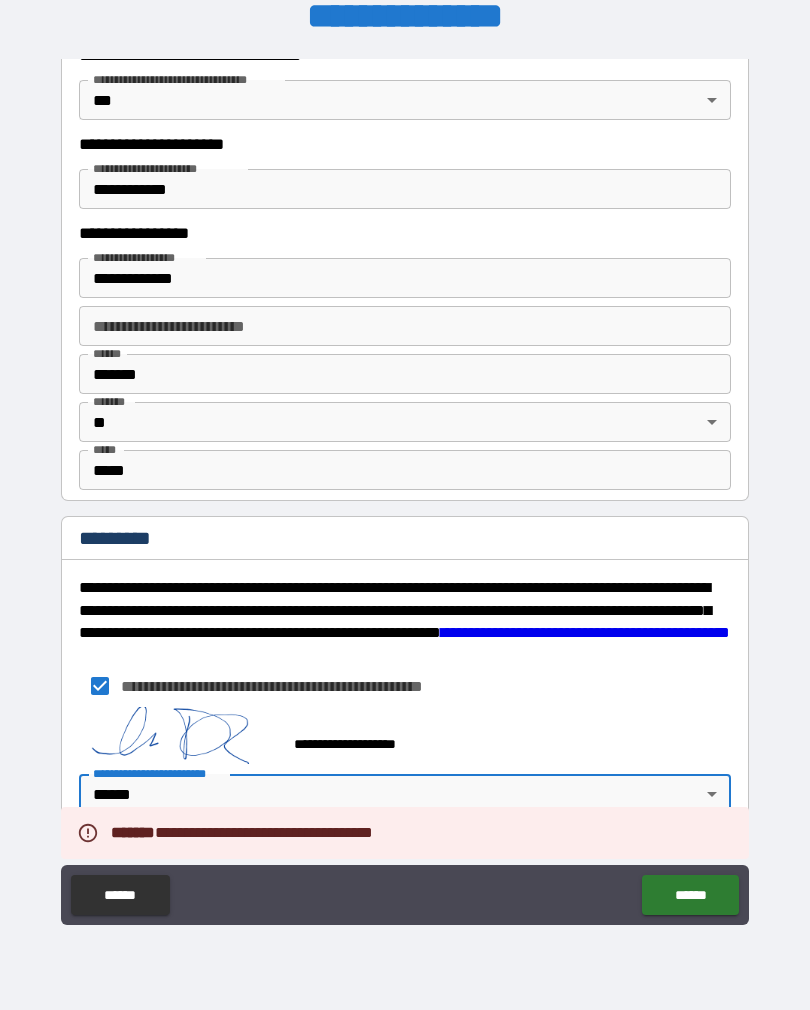 type on "*" 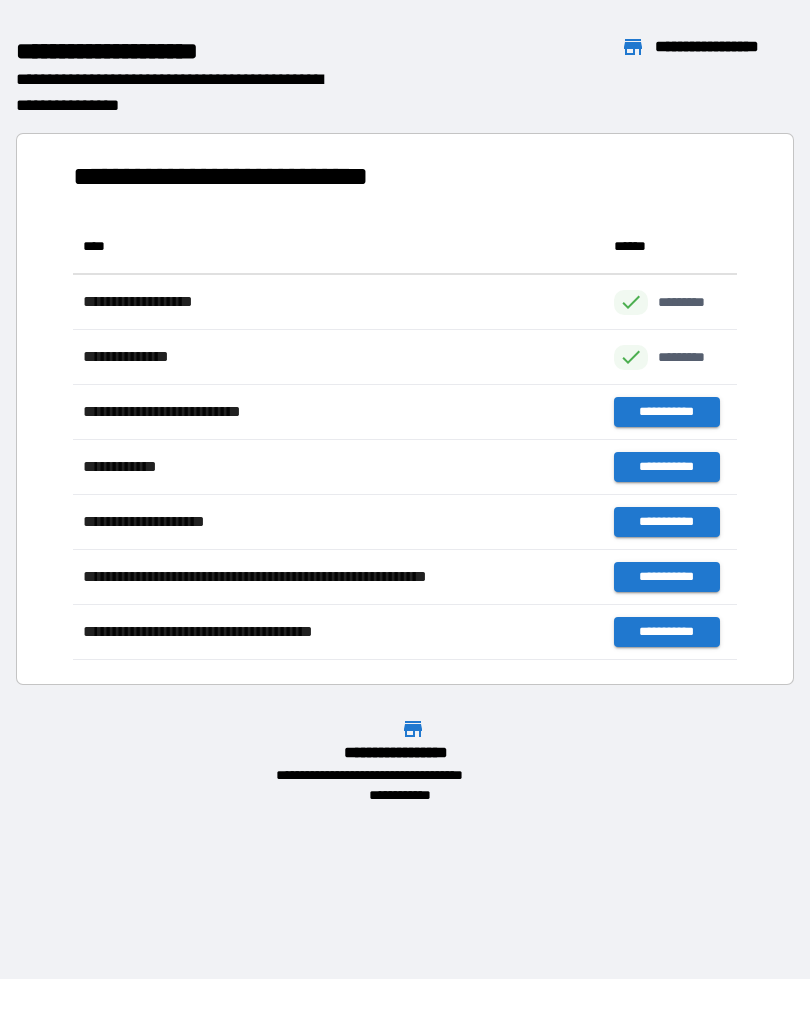 scroll, scrollTop: 441, scrollLeft: 664, axis: both 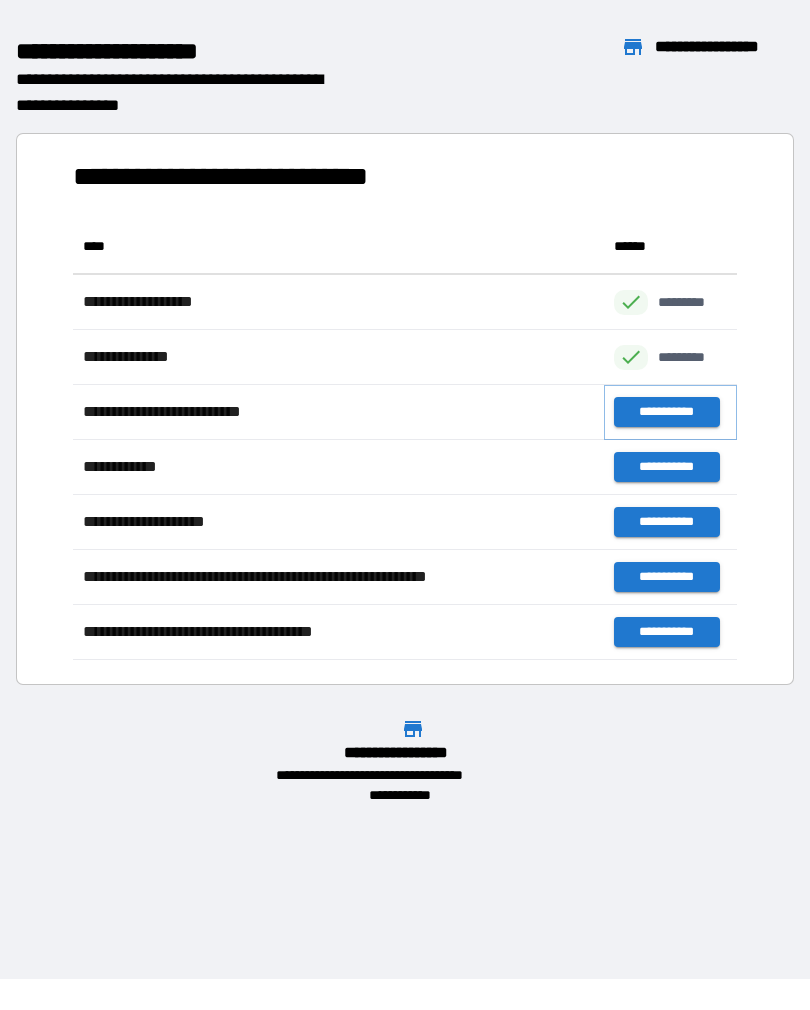 click on "**********" at bounding box center (666, 412) 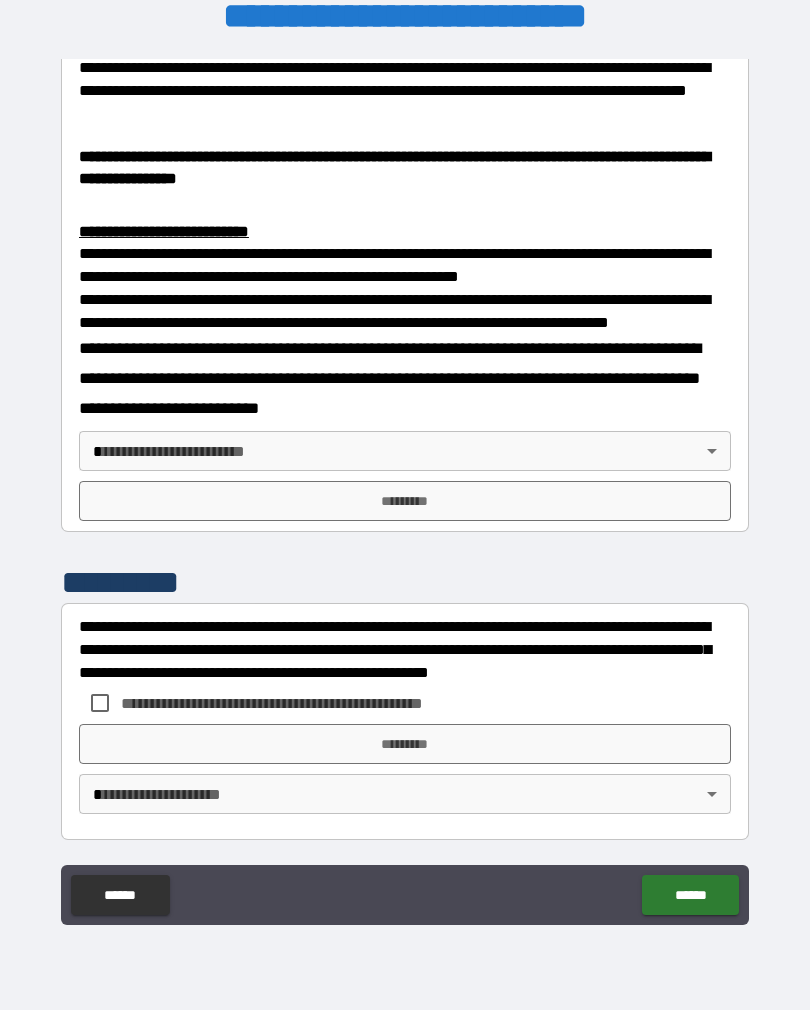 scroll, scrollTop: 748, scrollLeft: 0, axis: vertical 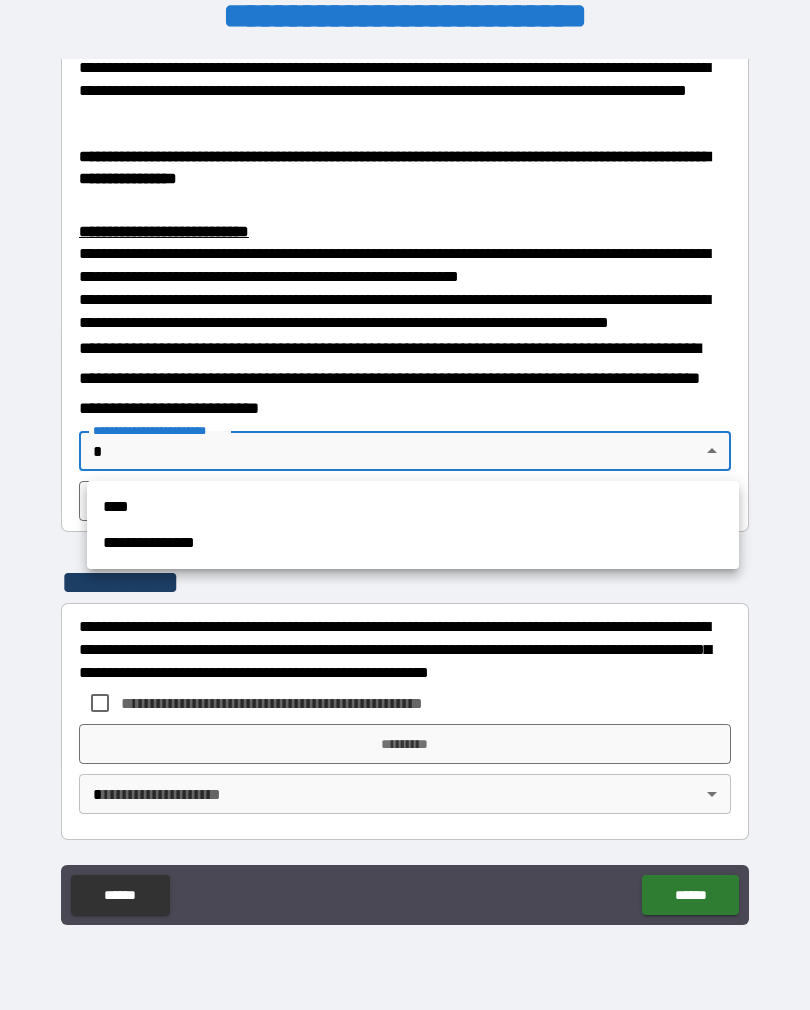click on "**********" at bounding box center (413, 543) 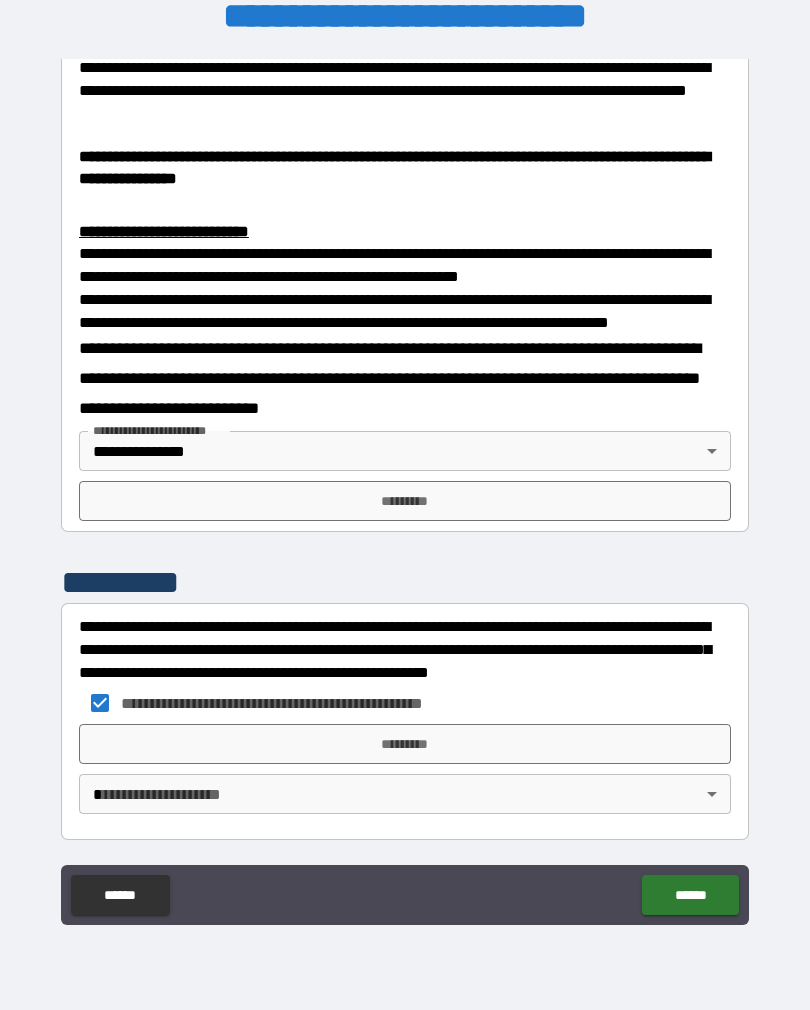 click on "*********" at bounding box center (405, 744) 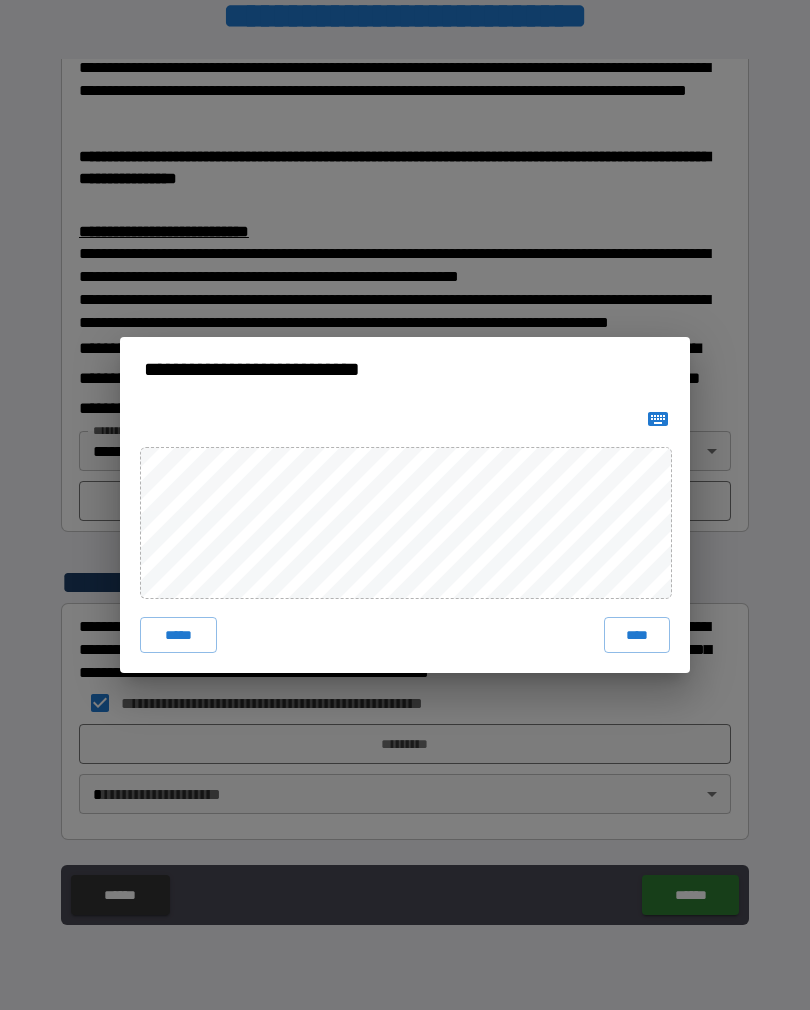 click on "****" at bounding box center [637, 635] 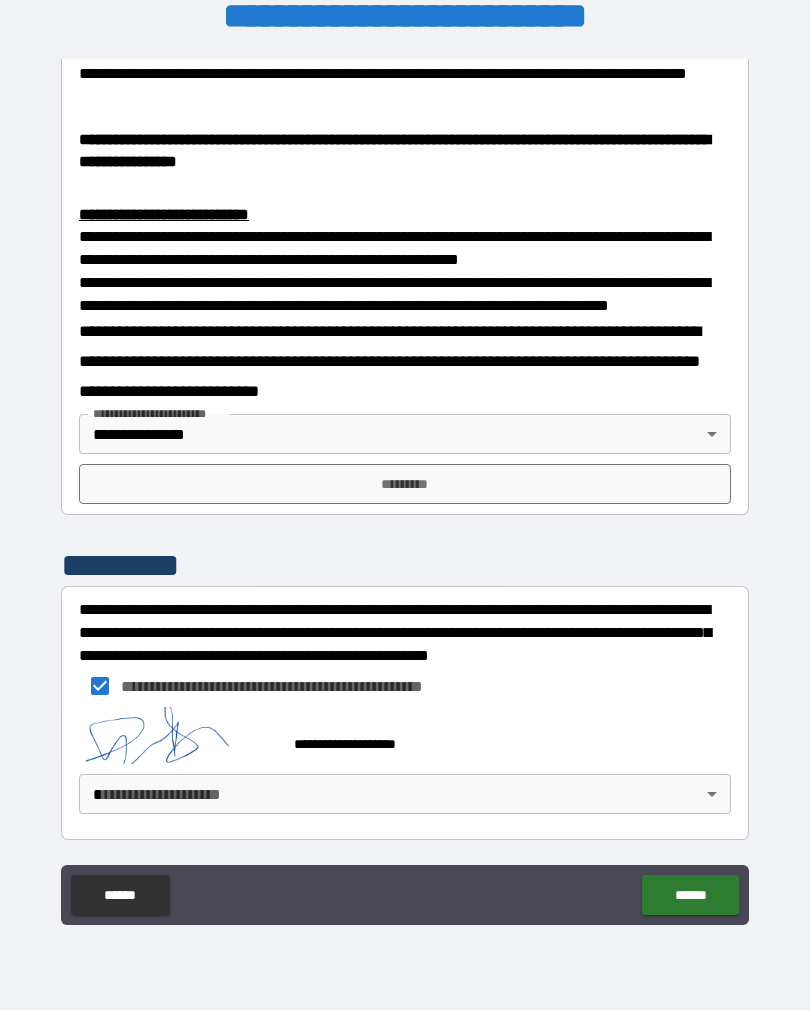 click on "******" at bounding box center (690, 895) 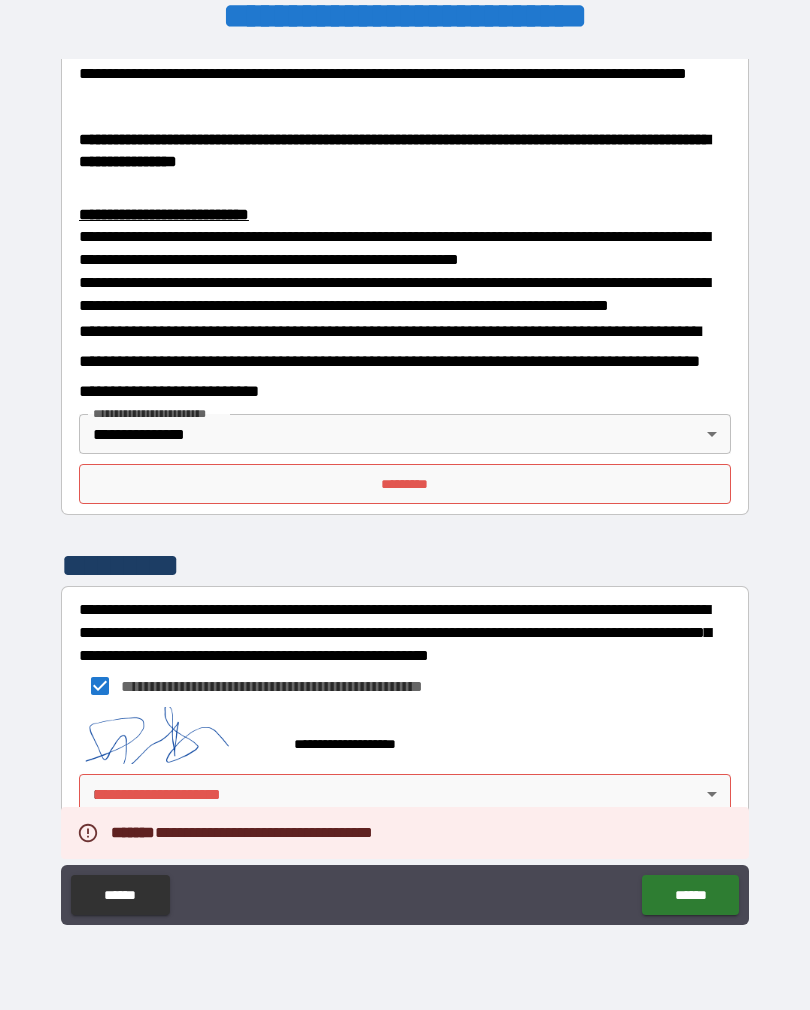 scroll, scrollTop: 765, scrollLeft: 0, axis: vertical 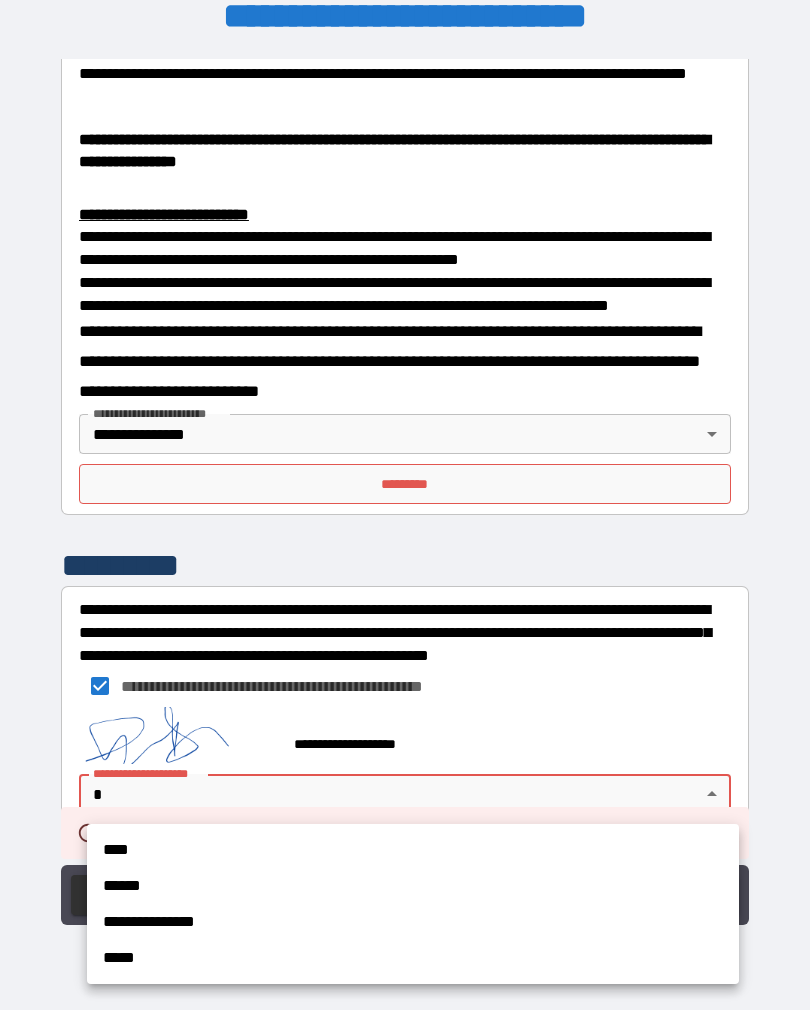 click on "**********" at bounding box center [413, 922] 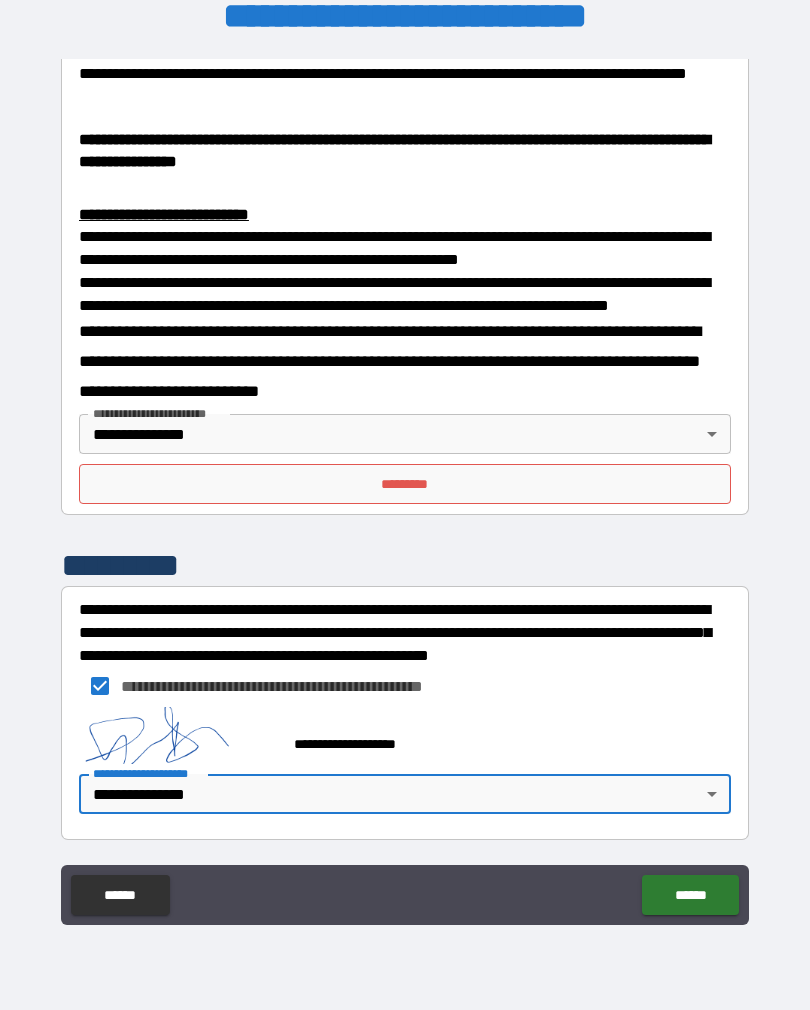 click on "******" at bounding box center [690, 895] 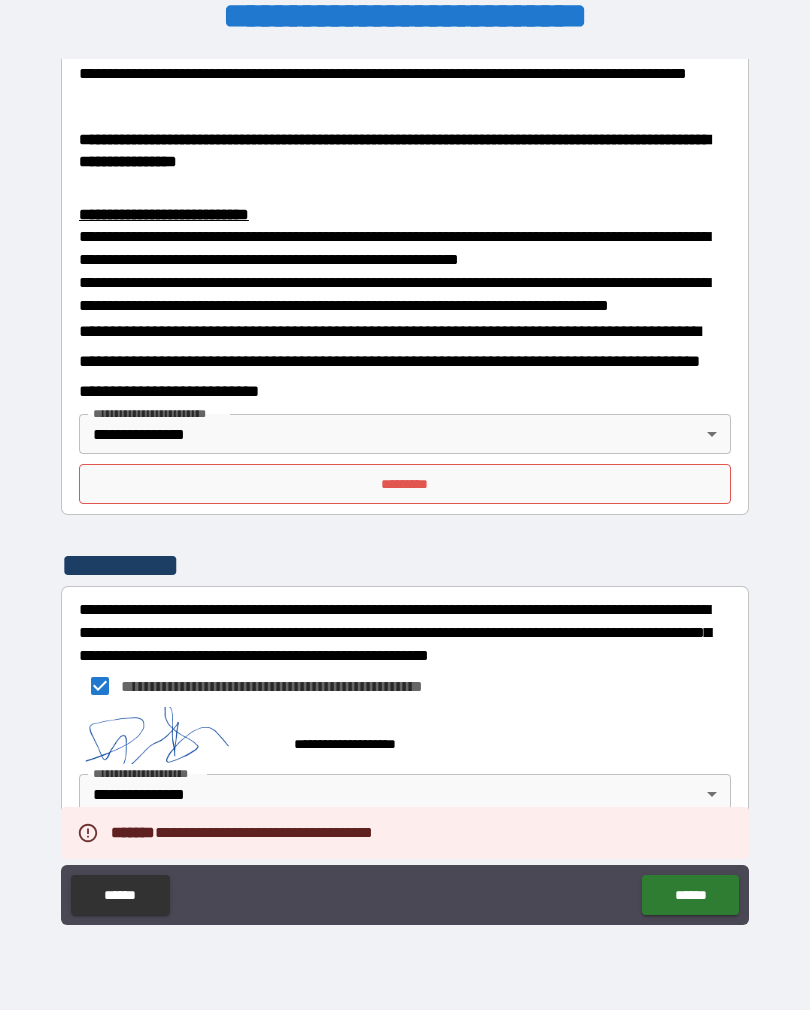 scroll, scrollTop: 765, scrollLeft: 0, axis: vertical 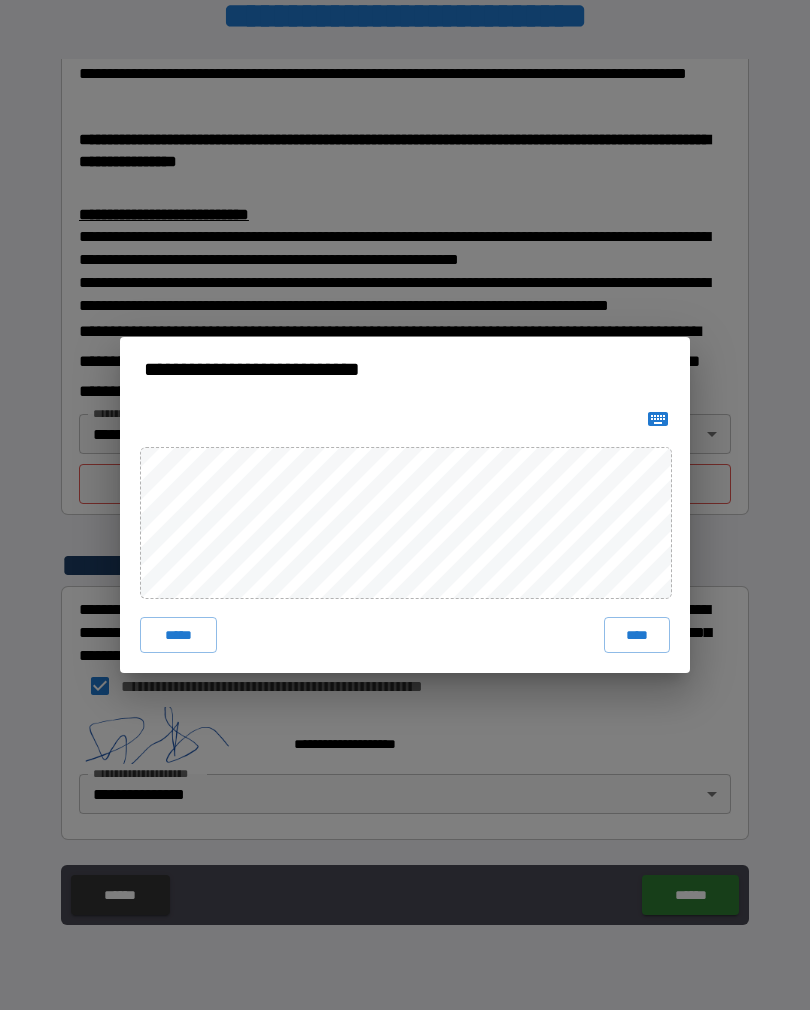 click on "****" at bounding box center (637, 635) 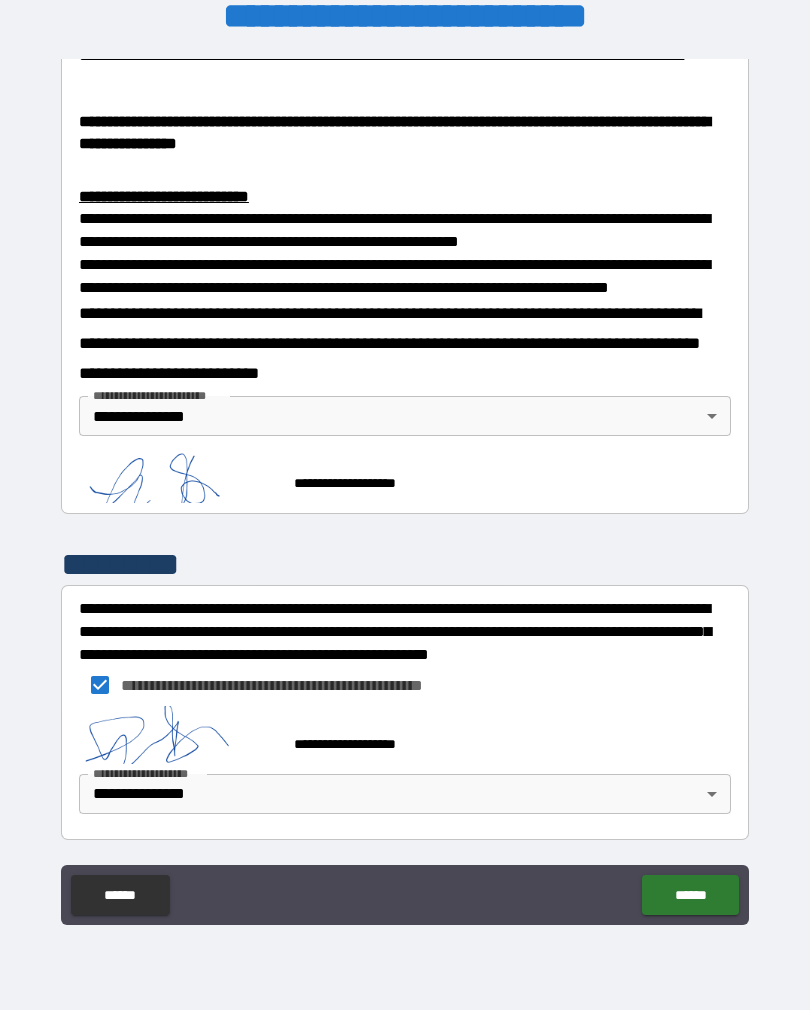 click on "******" at bounding box center [690, 895] 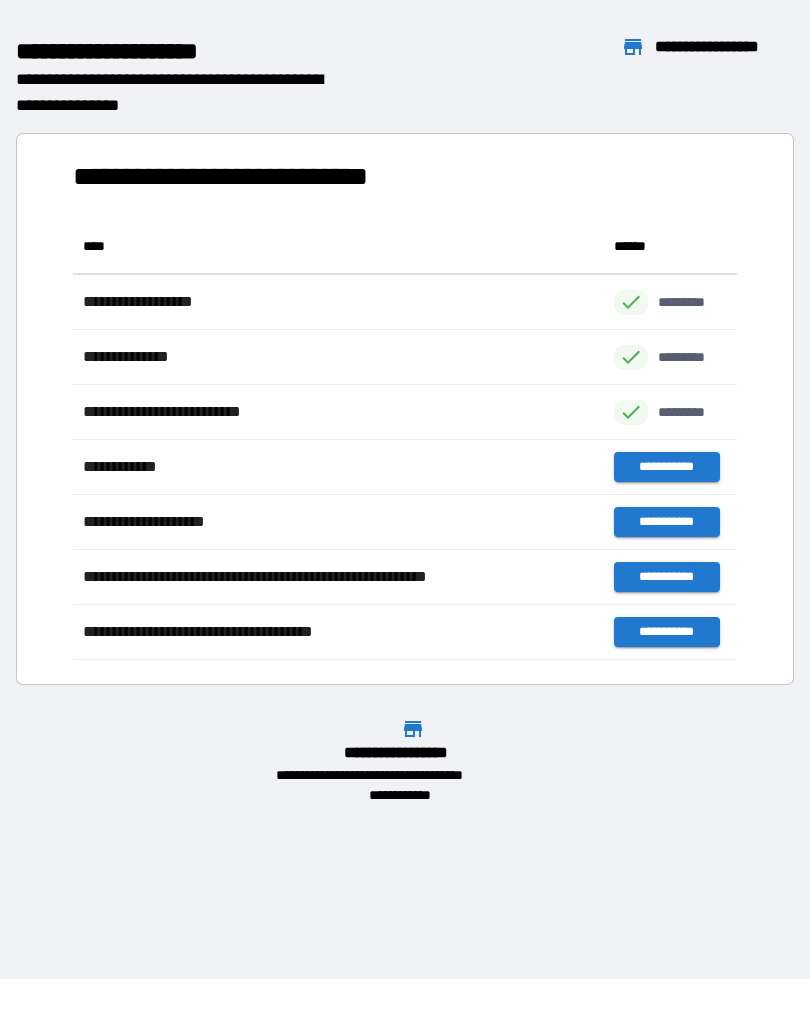 scroll, scrollTop: 1, scrollLeft: 1, axis: both 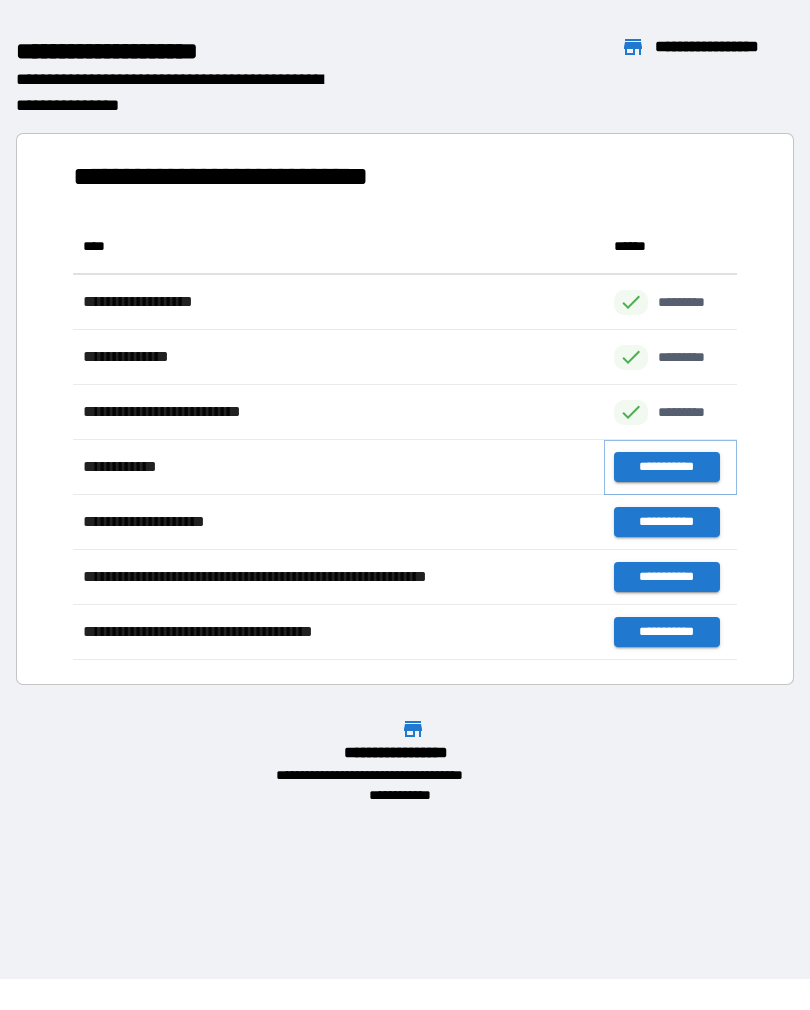 click on "**********" at bounding box center (666, 467) 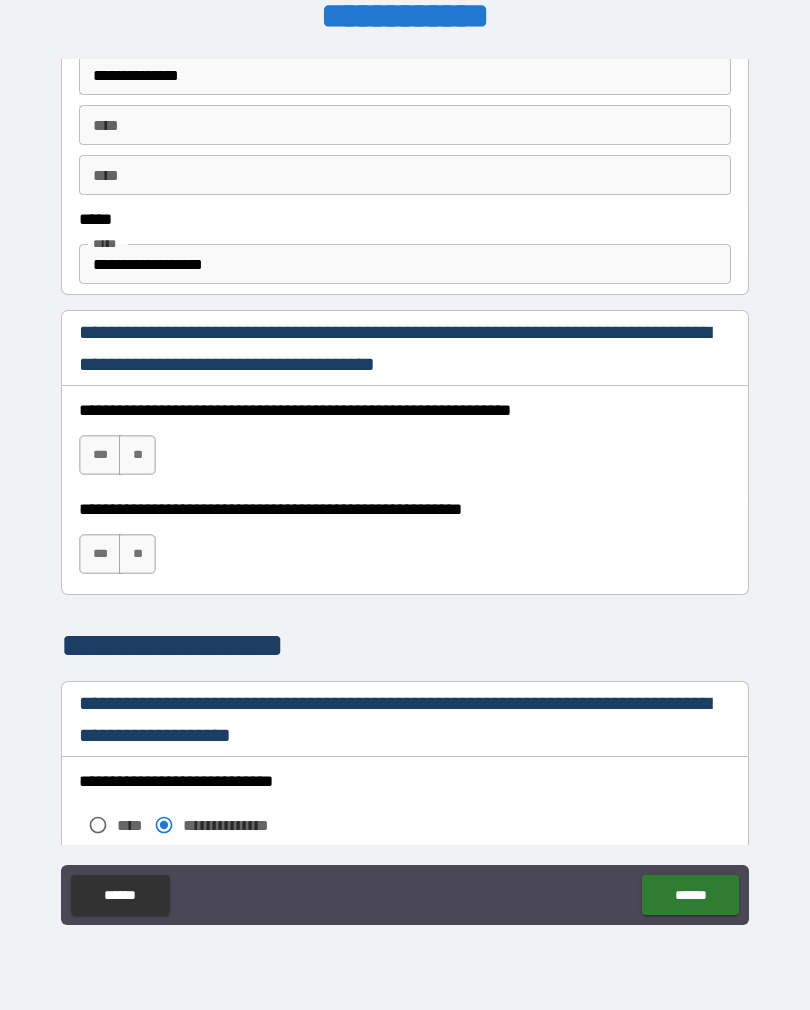 scroll, scrollTop: 1146, scrollLeft: 0, axis: vertical 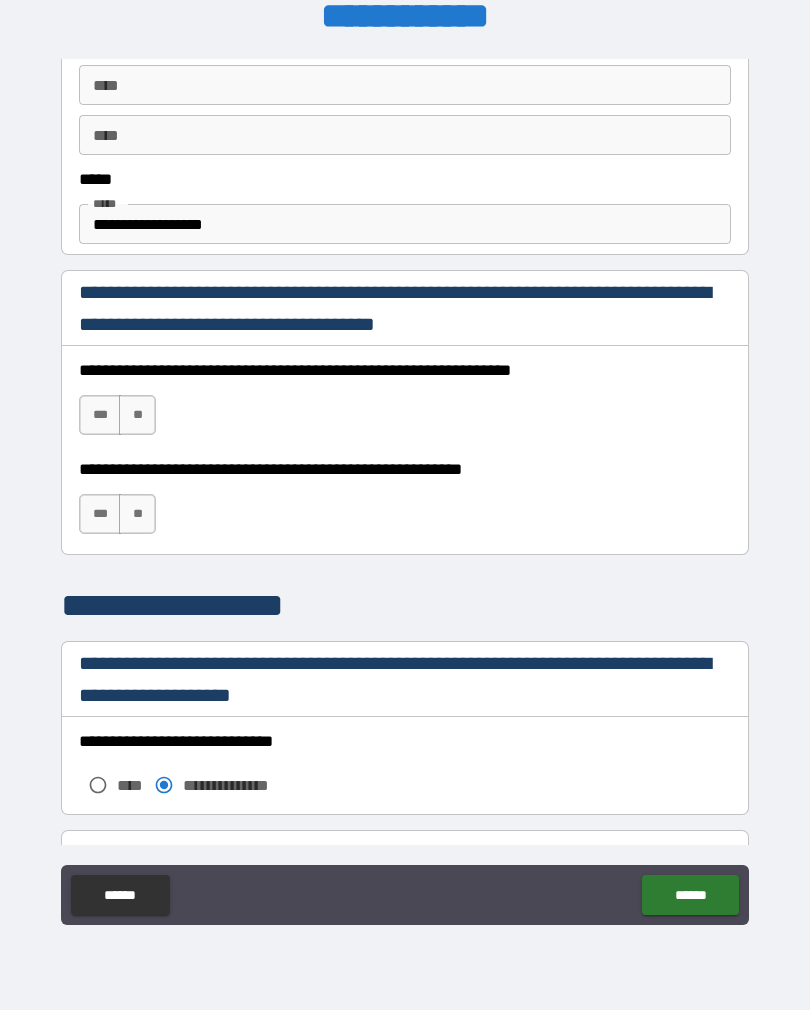 click on "***" at bounding box center [100, 415] 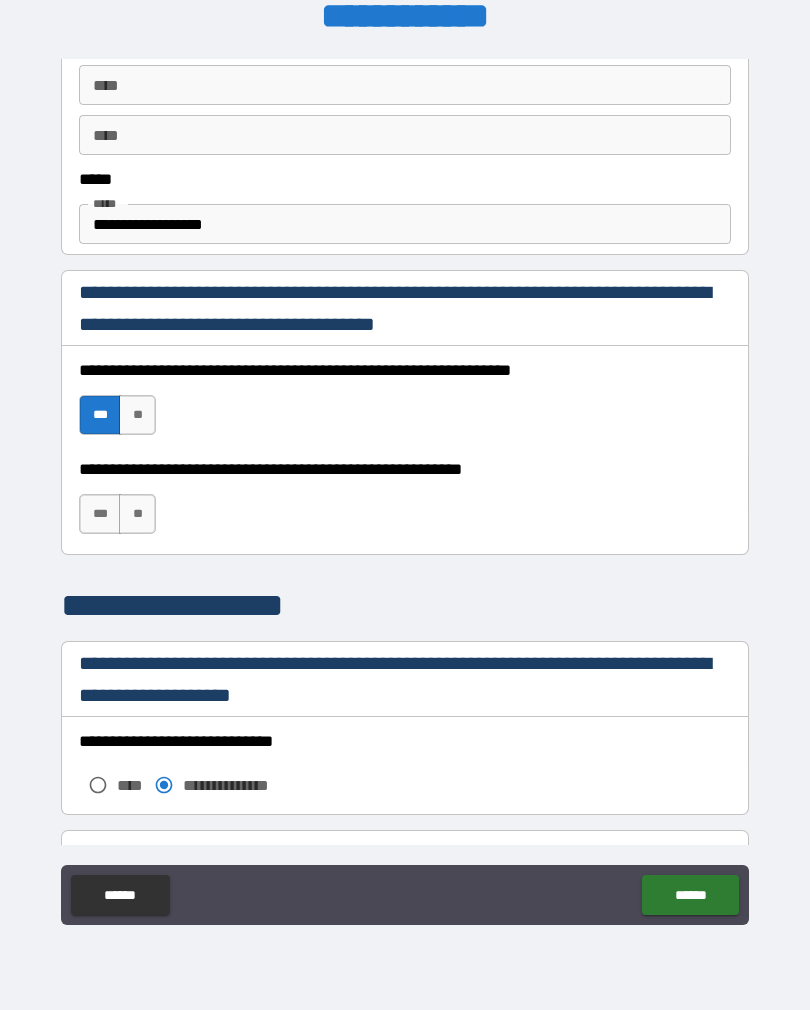 click on "***" at bounding box center [100, 514] 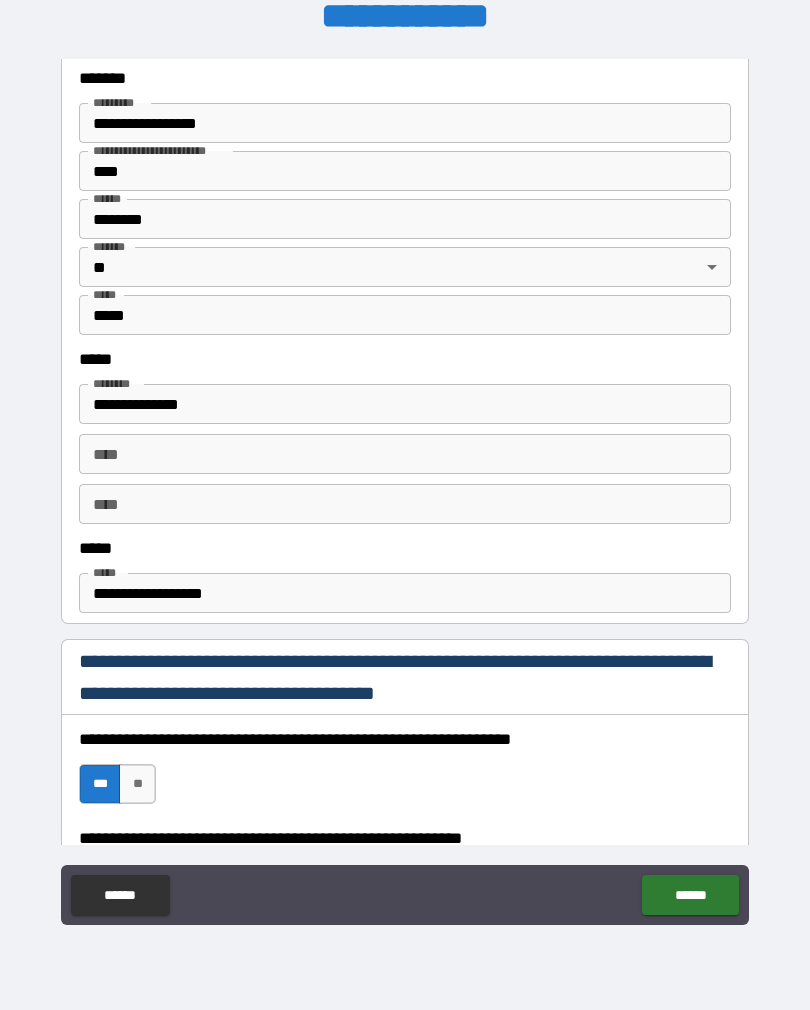 scroll, scrollTop: 771, scrollLeft: 0, axis: vertical 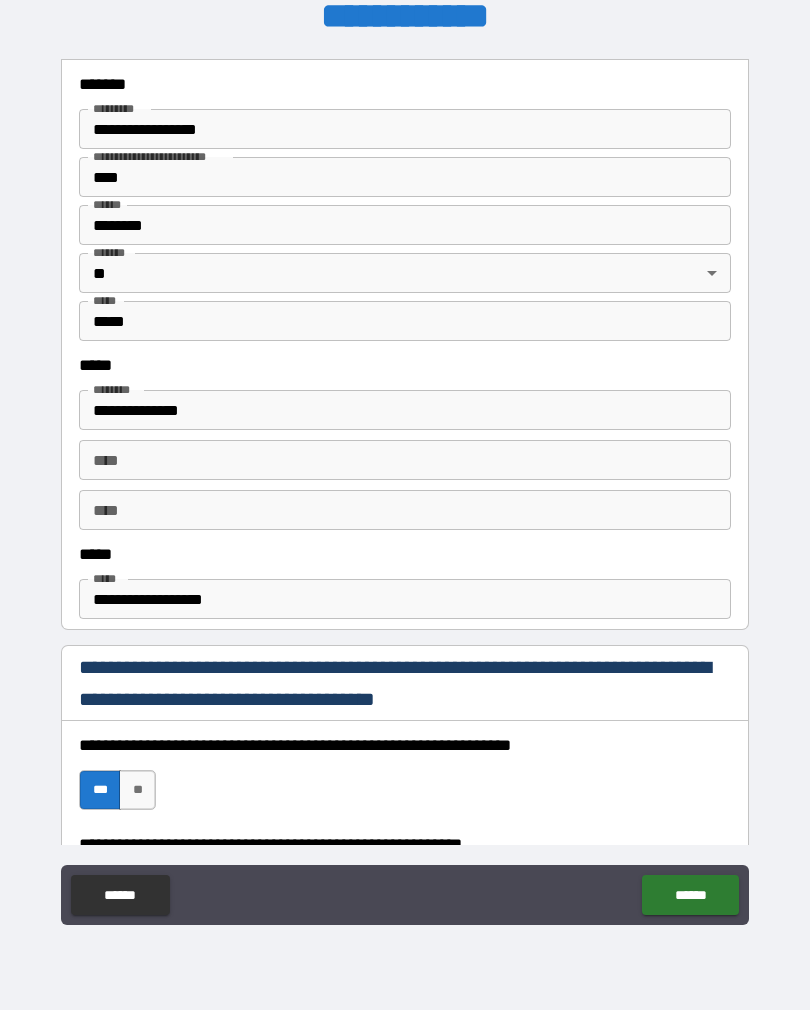 click on "****" at bounding box center [405, 460] 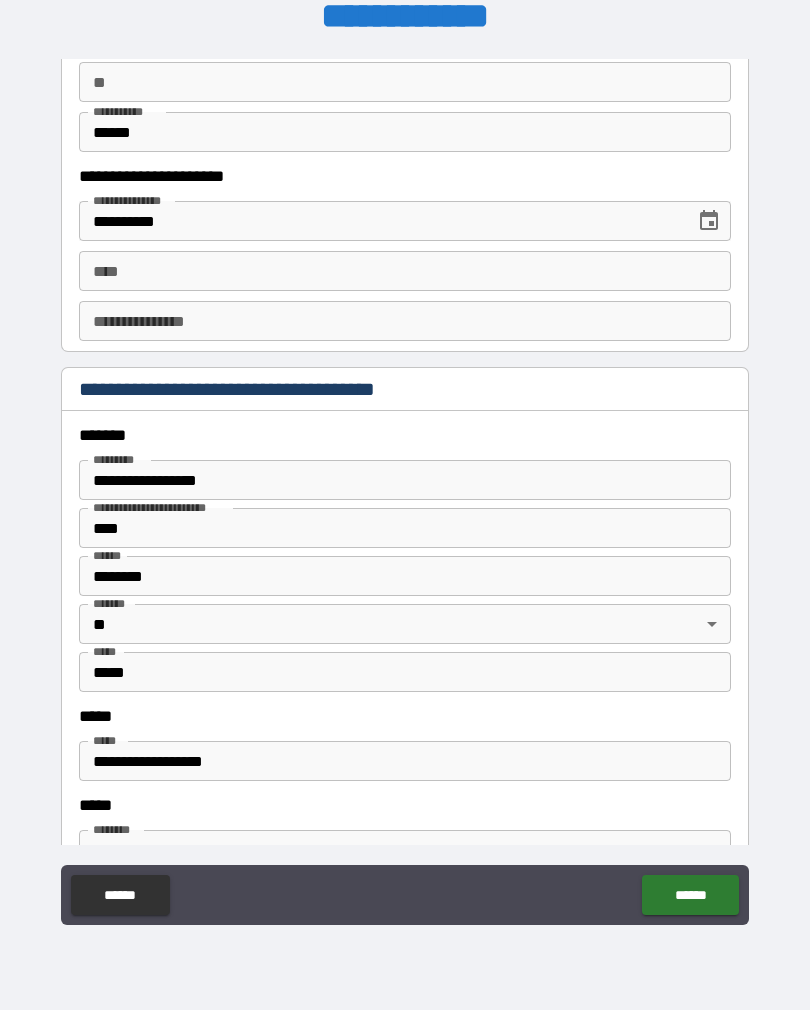 scroll, scrollTop: 2034, scrollLeft: 0, axis: vertical 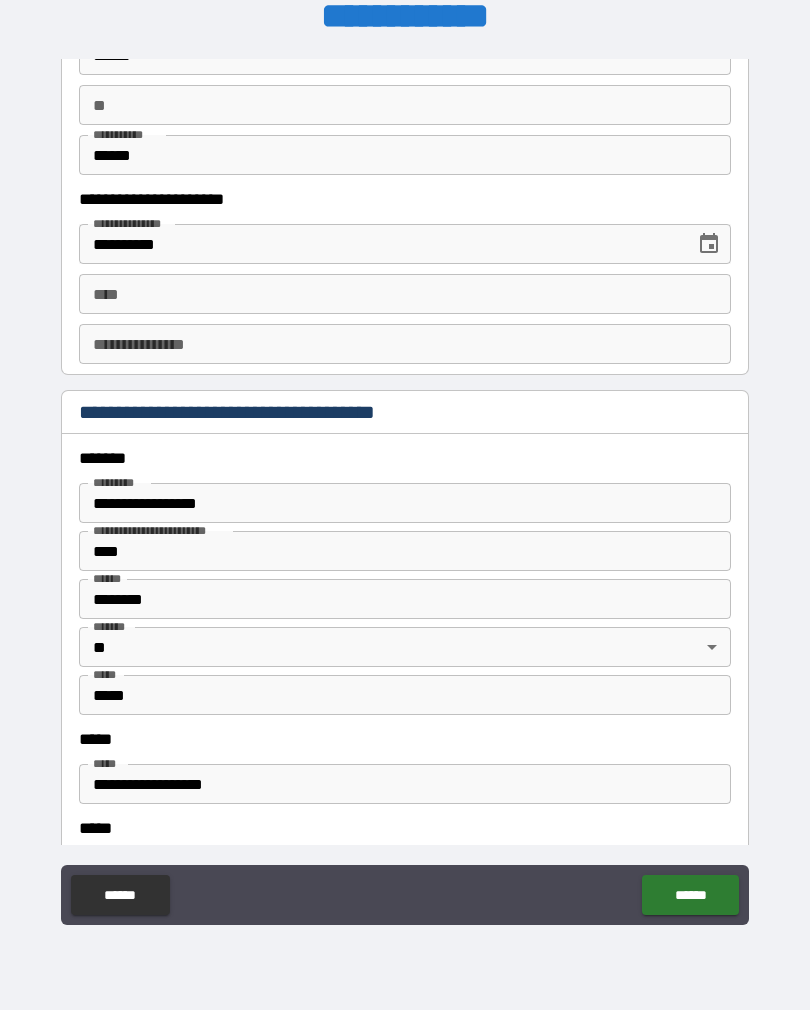 type on "**********" 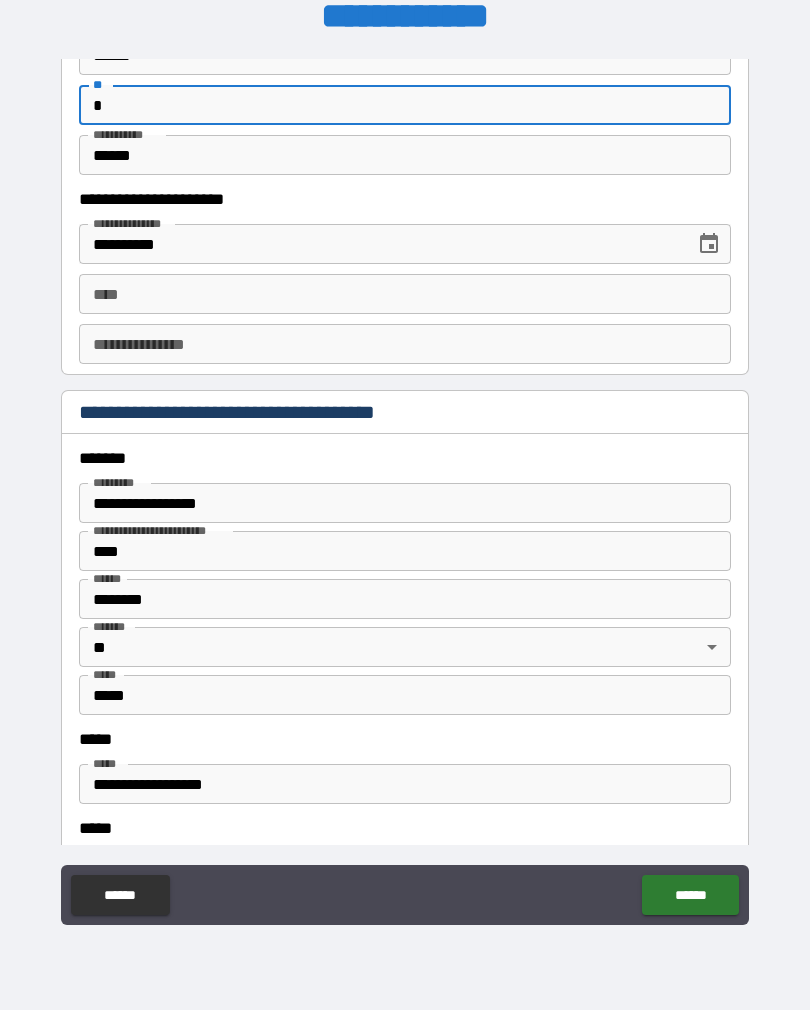 type on "*" 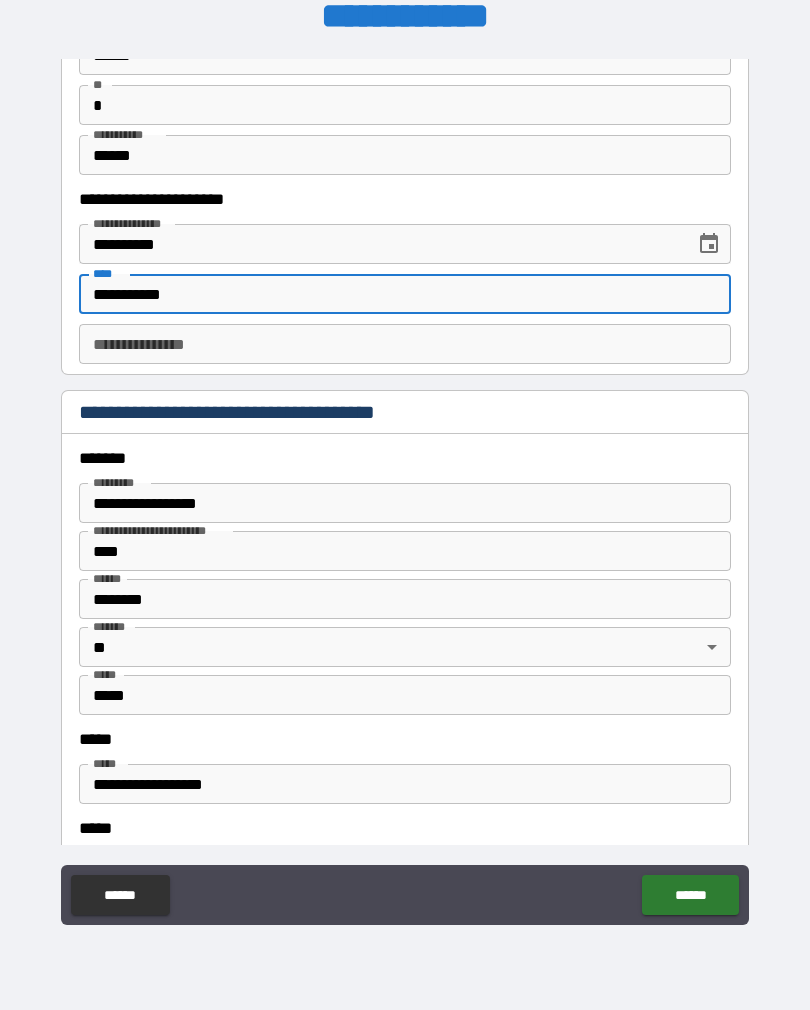 type on "**********" 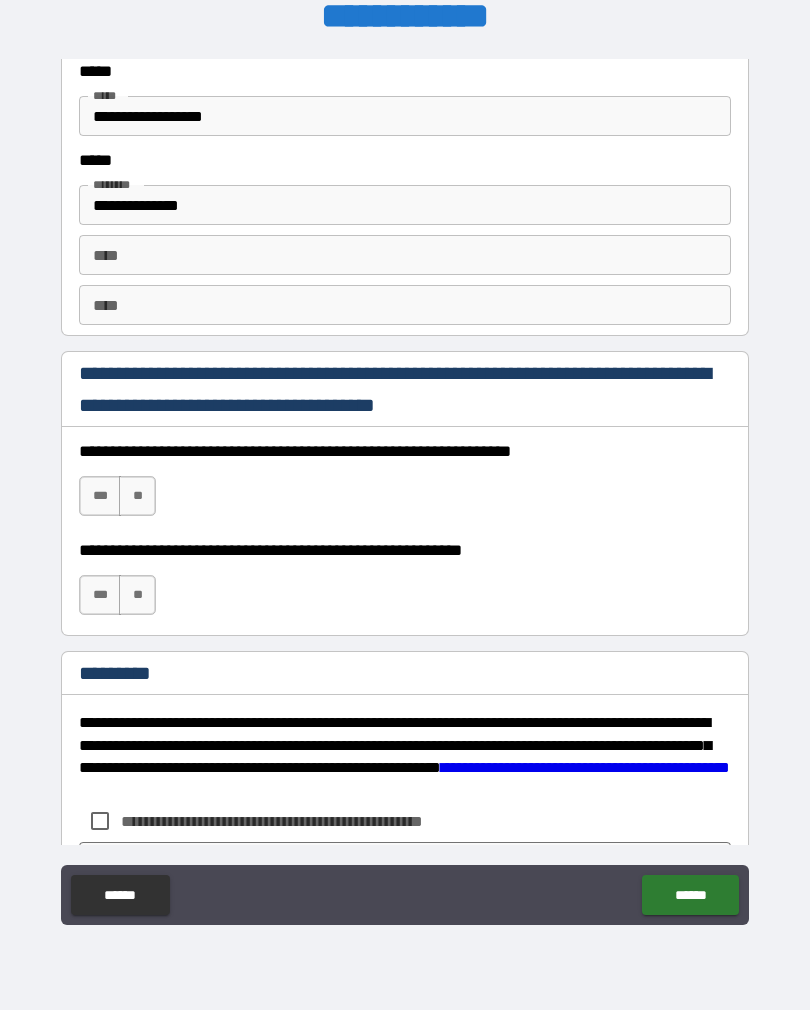 scroll, scrollTop: 2713, scrollLeft: 0, axis: vertical 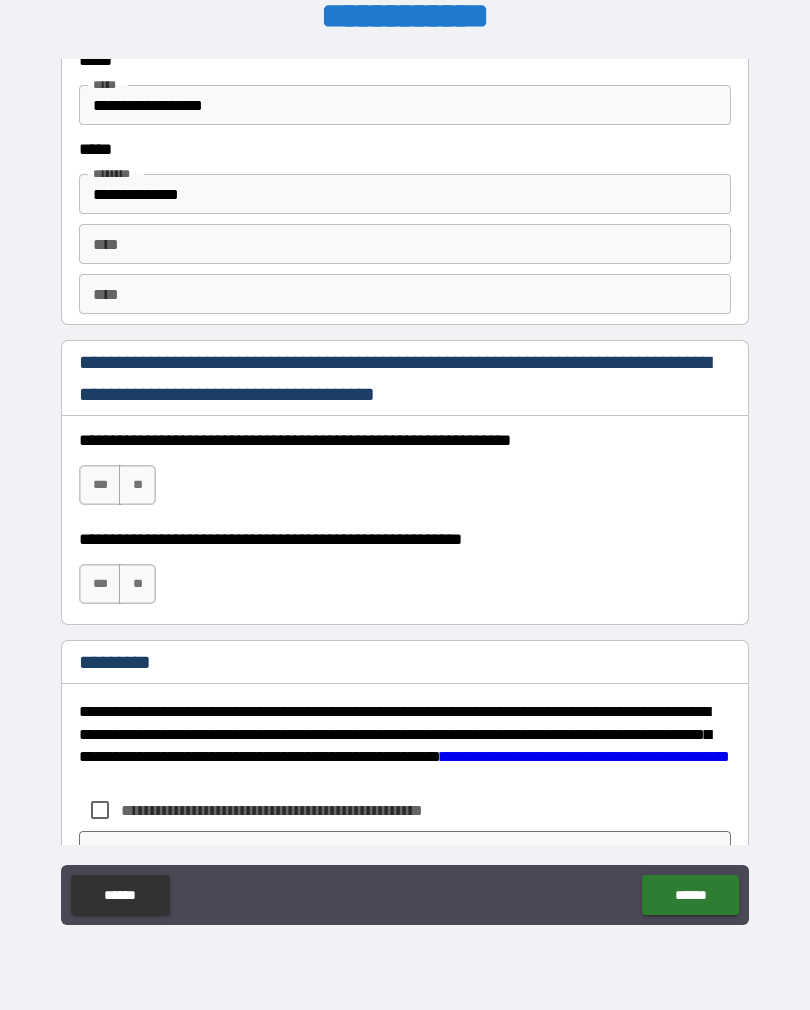 type on "*********" 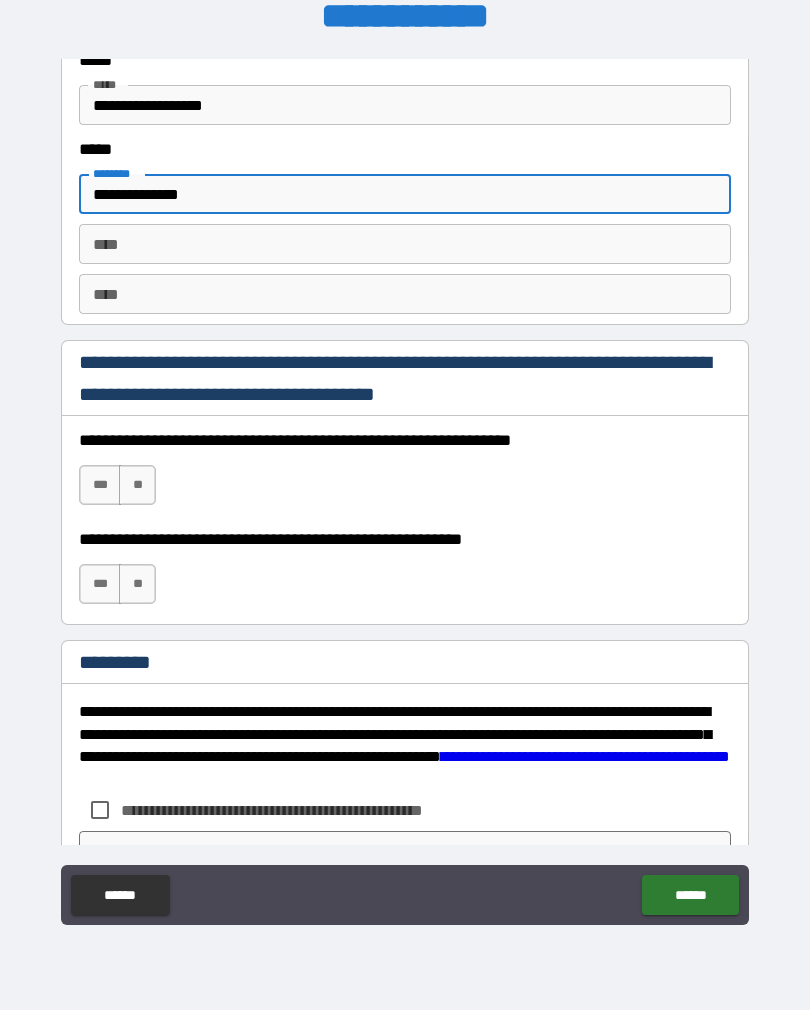 type on "**********" 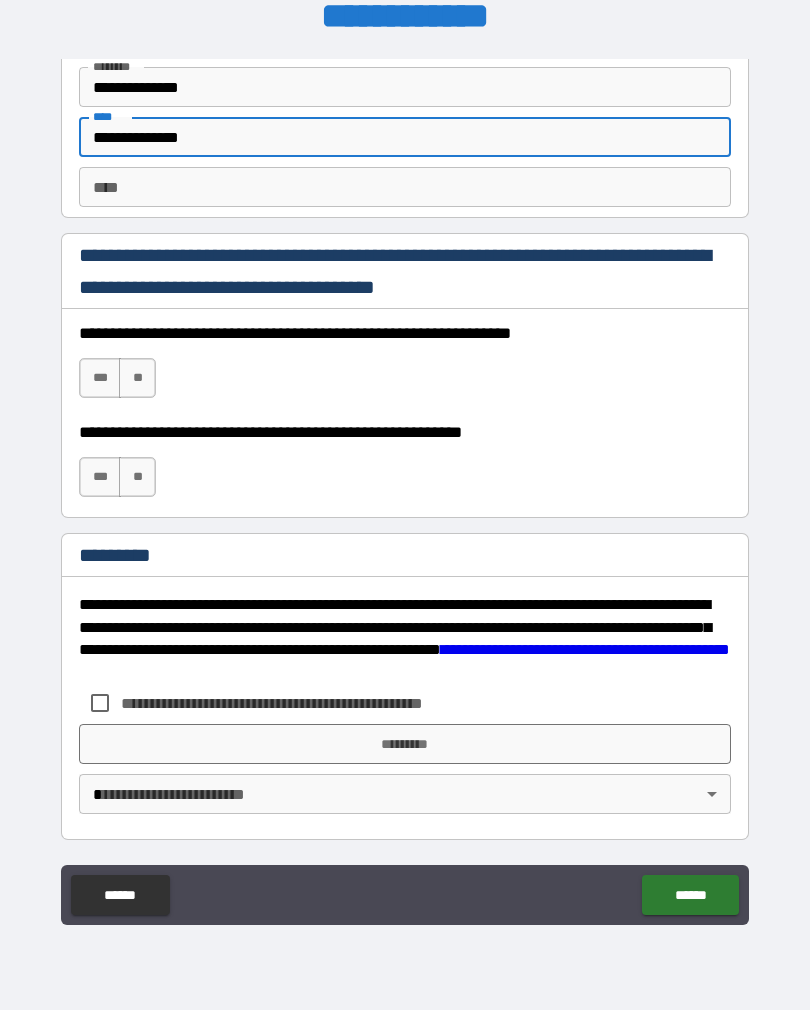 scroll, scrollTop: 2820, scrollLeft: 0, axis: vertical 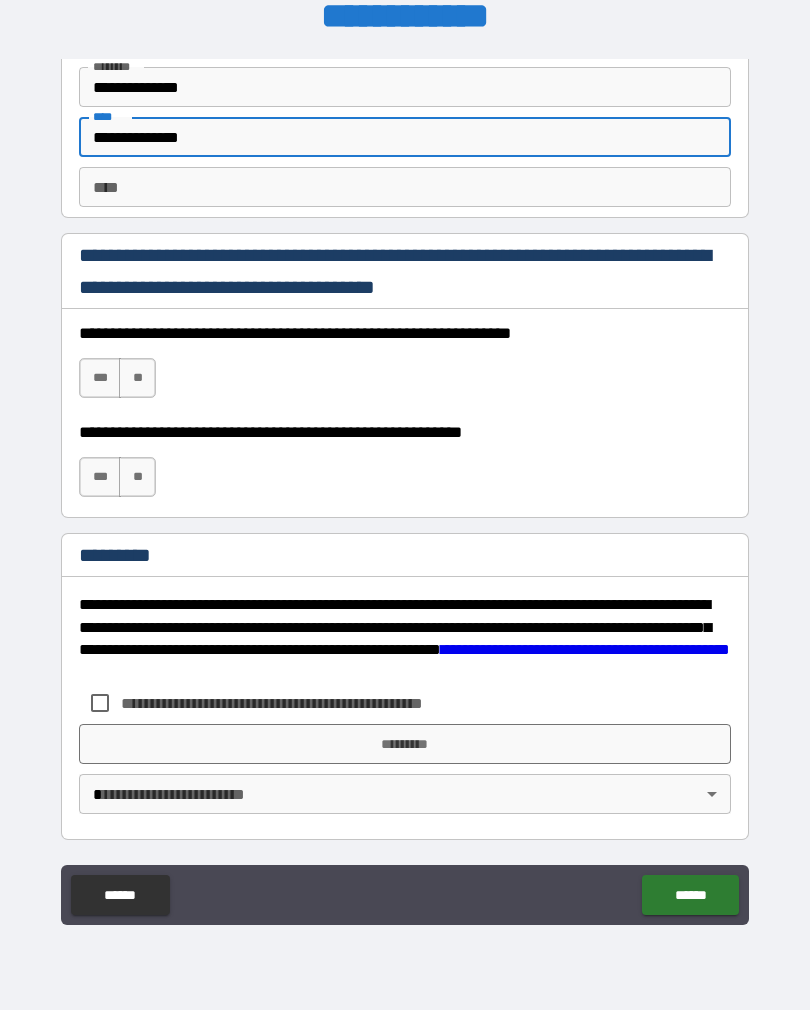 type on "**********" 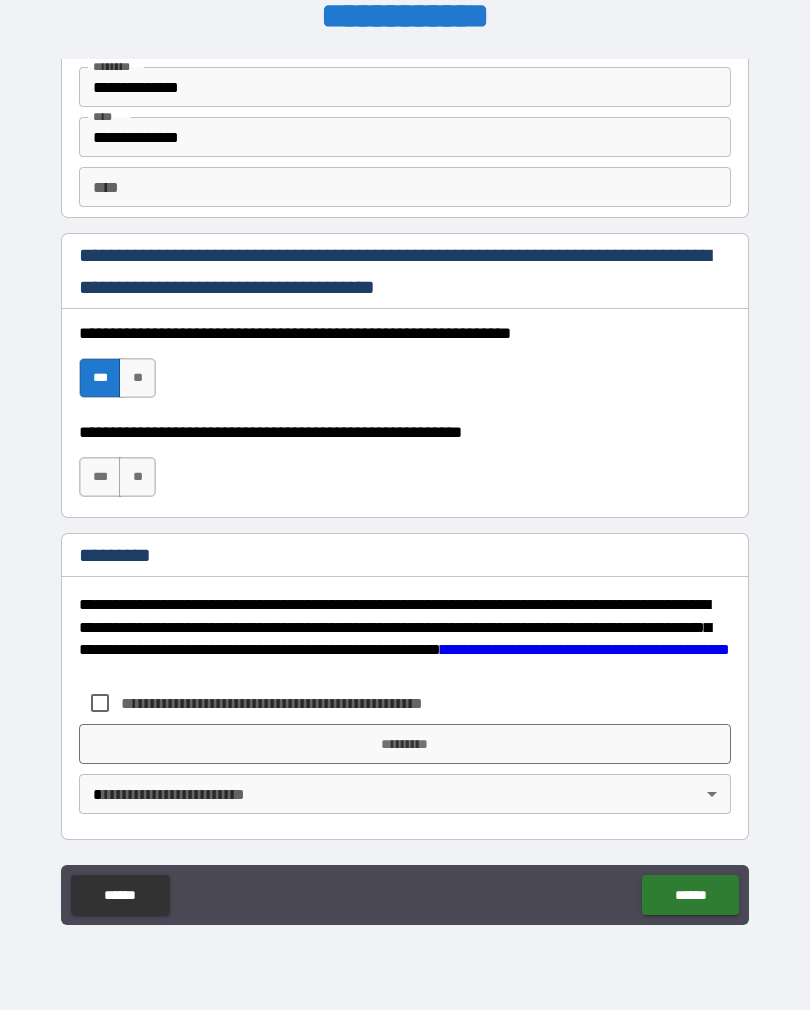 click on "***" at bounding box center (100, 477) 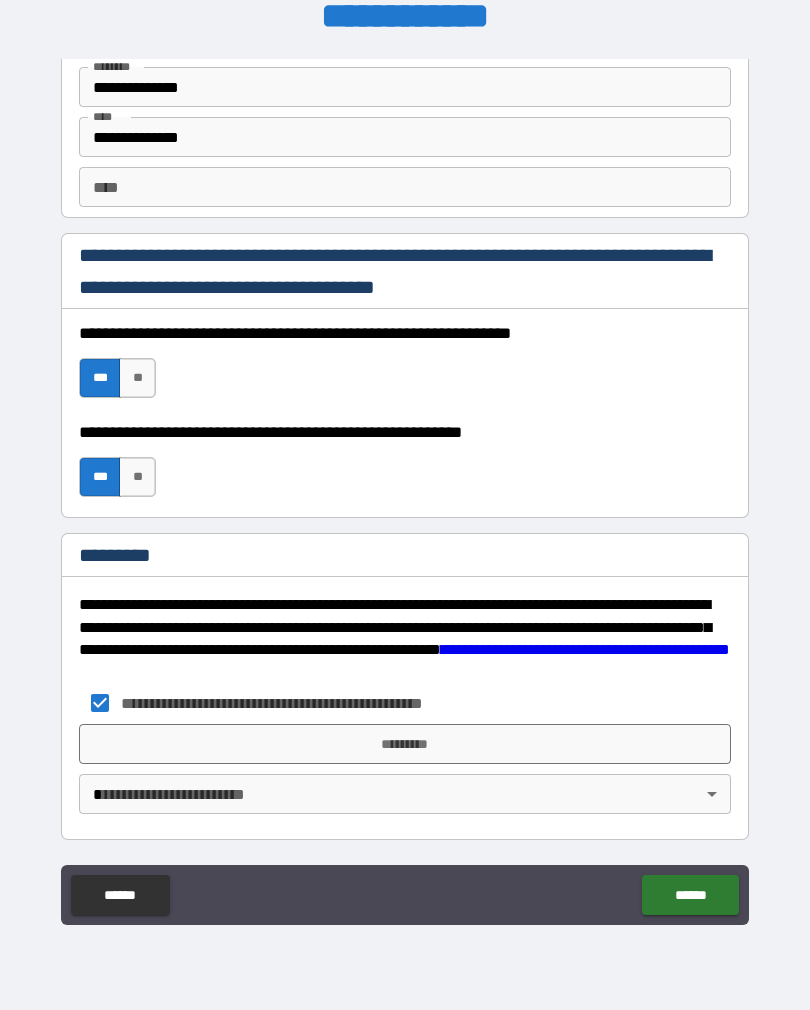 click on "*********" at bounding box center [405, 744] 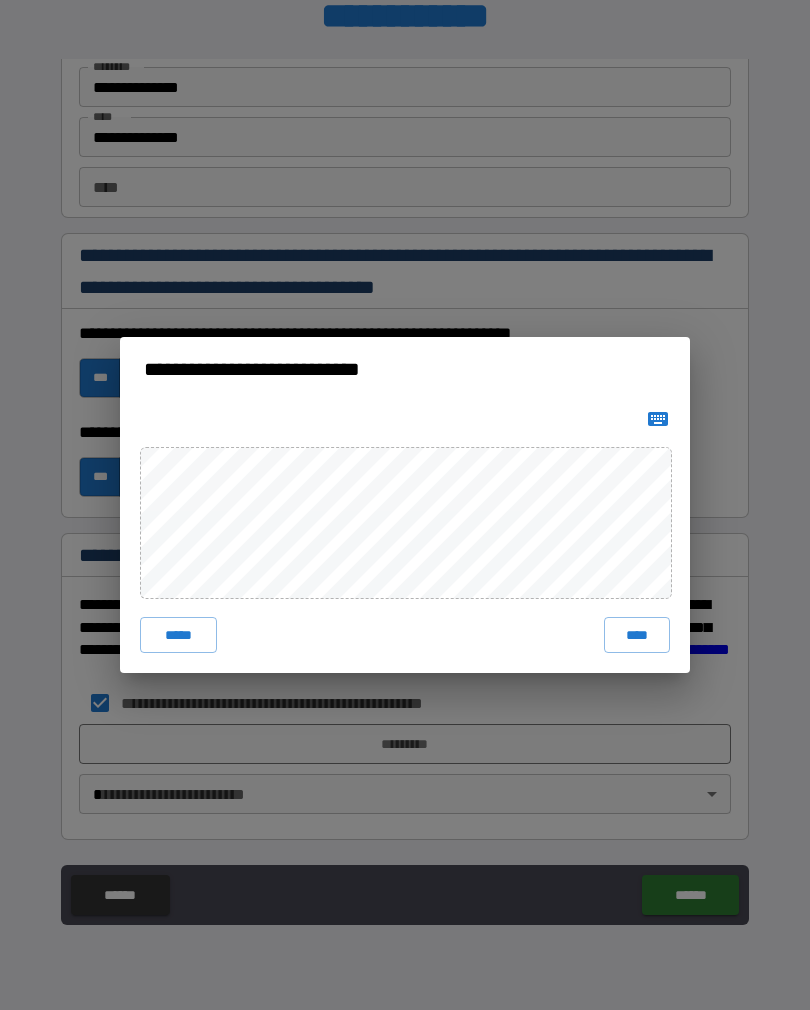 click on "****" at bounding box center [637, 635] 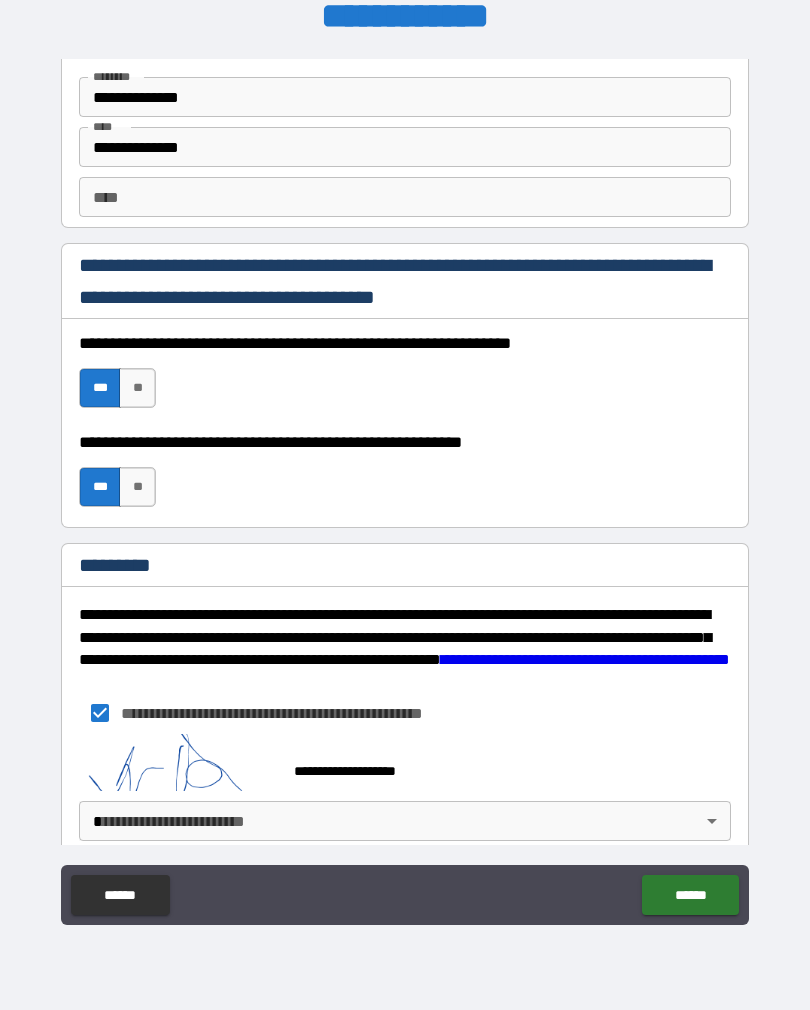 click on "******" at bounding box center (690, 895) 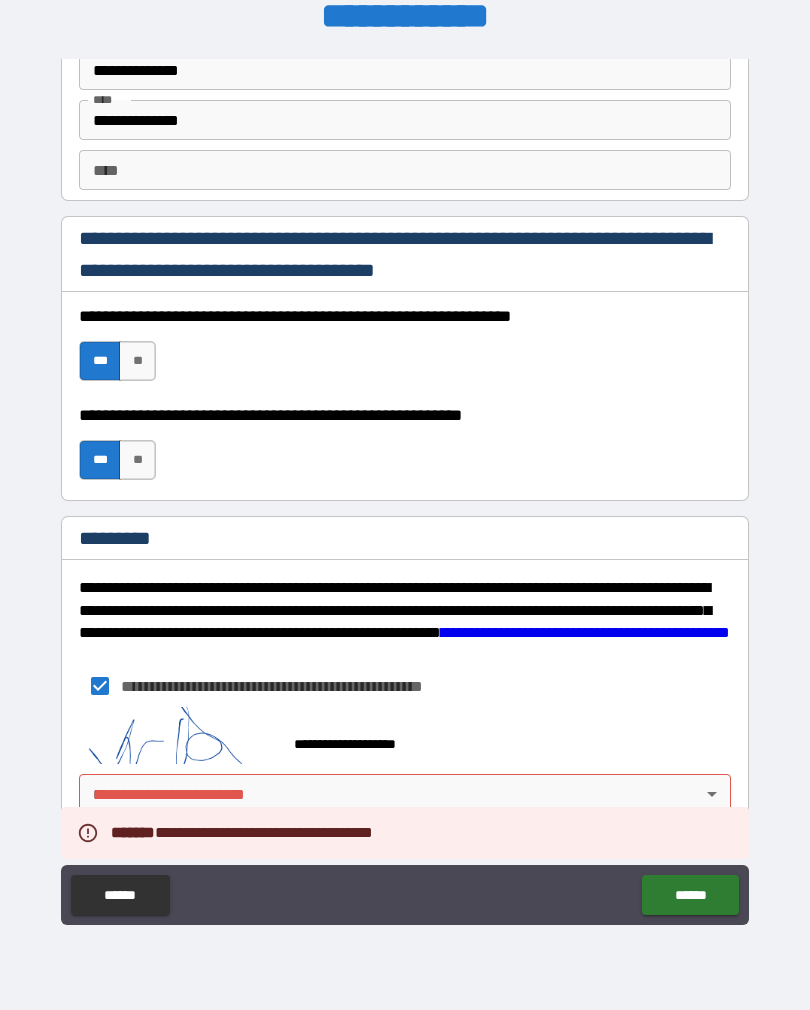 scroll, scrollTop: 2837, scrollLeft: 0, axis: vertical 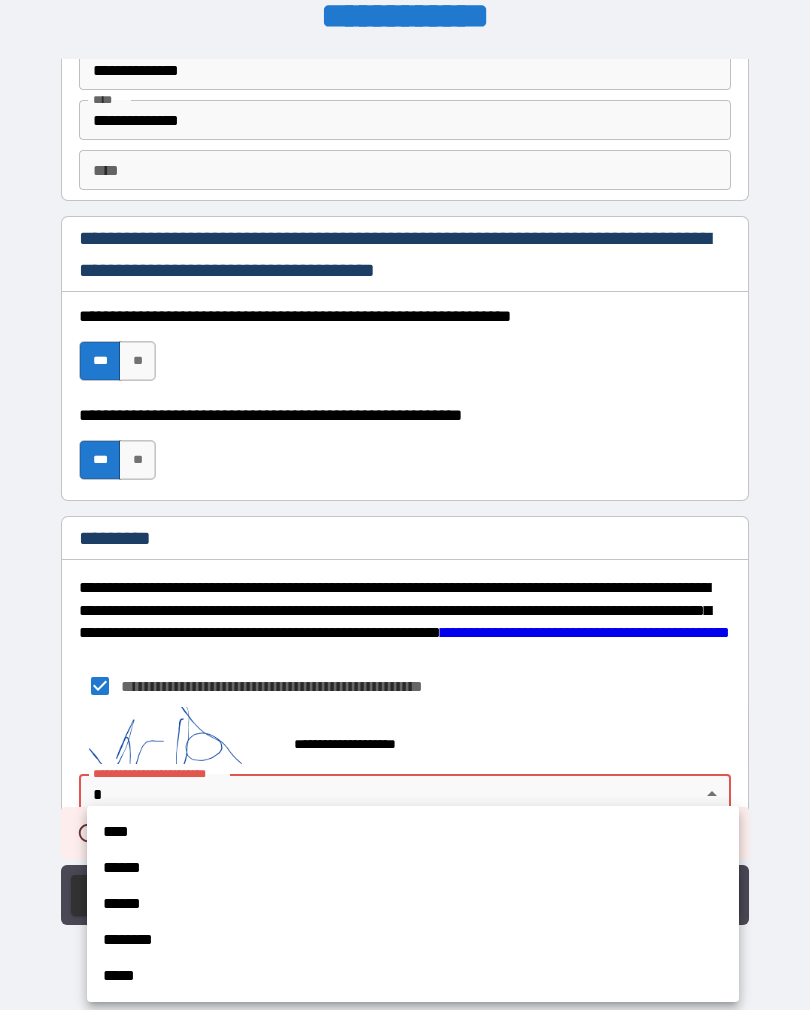 click on "******" at bounding box center [413, 868] 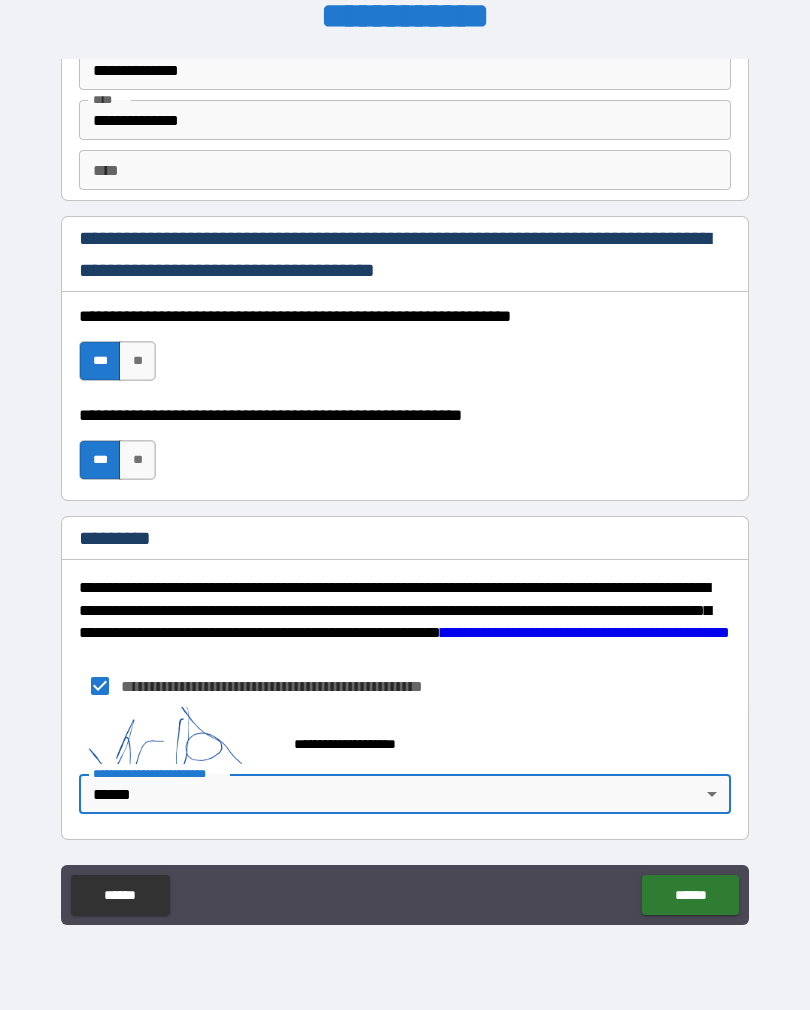 scroll, scrollTop: 2837, scrollLeft: 0, axis: vertical 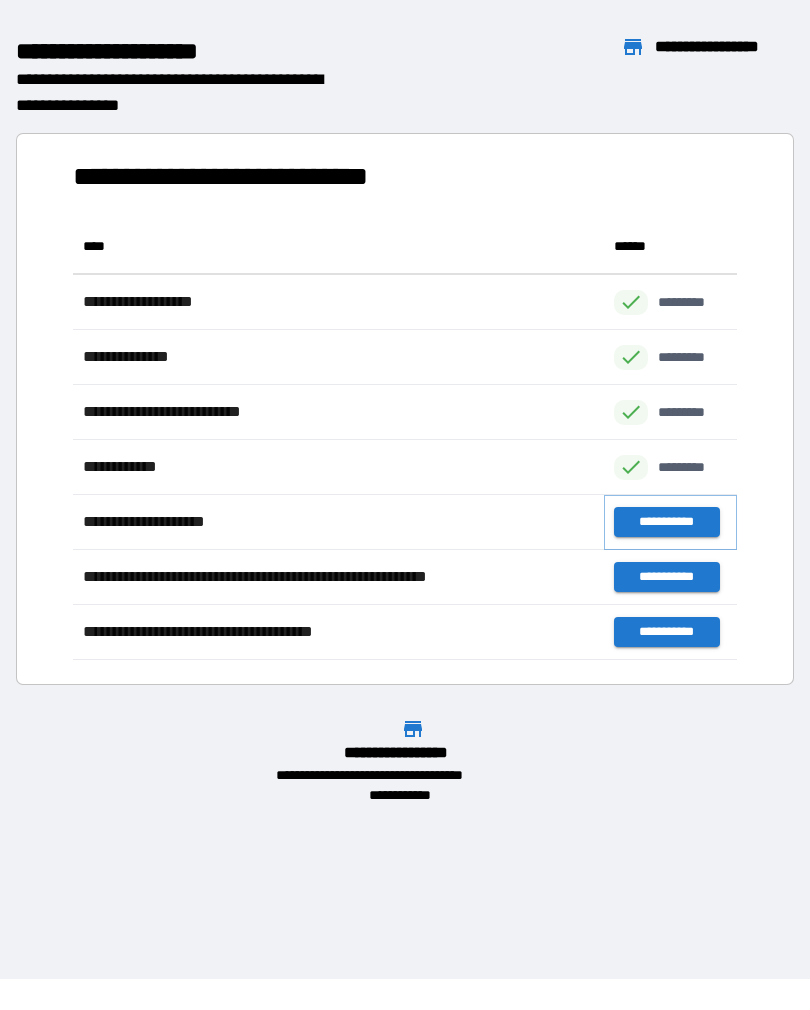 click on "**********" at bounding box center [666, 522] 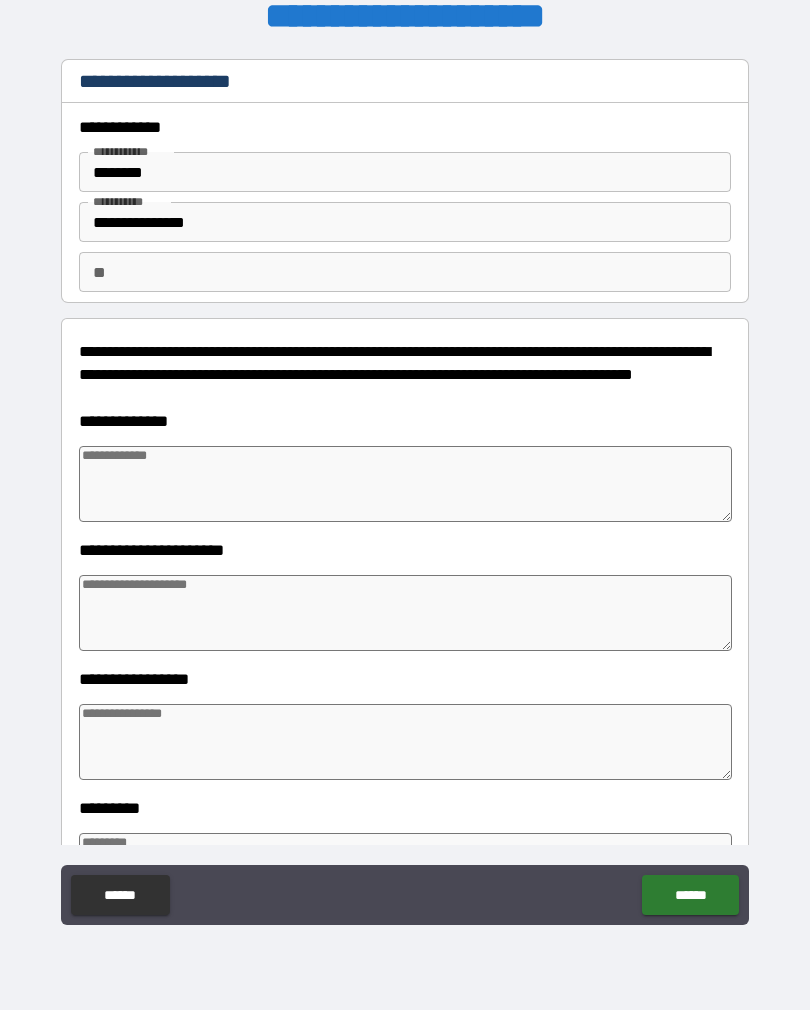 type on "*" 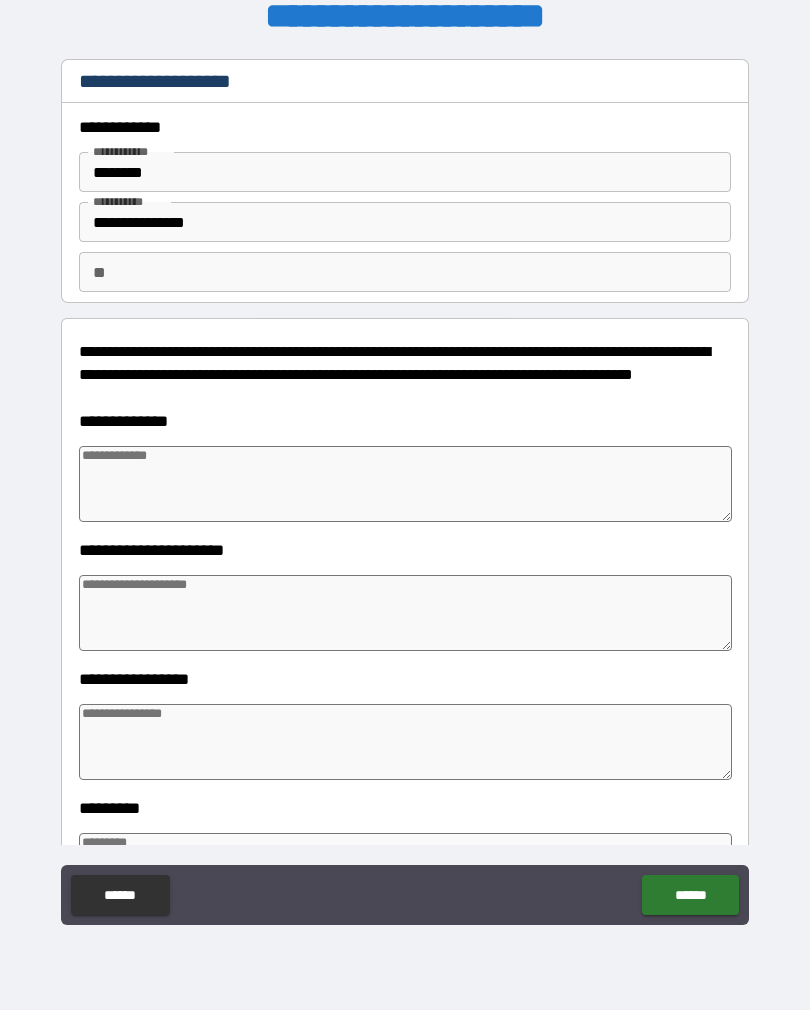 type on "*" 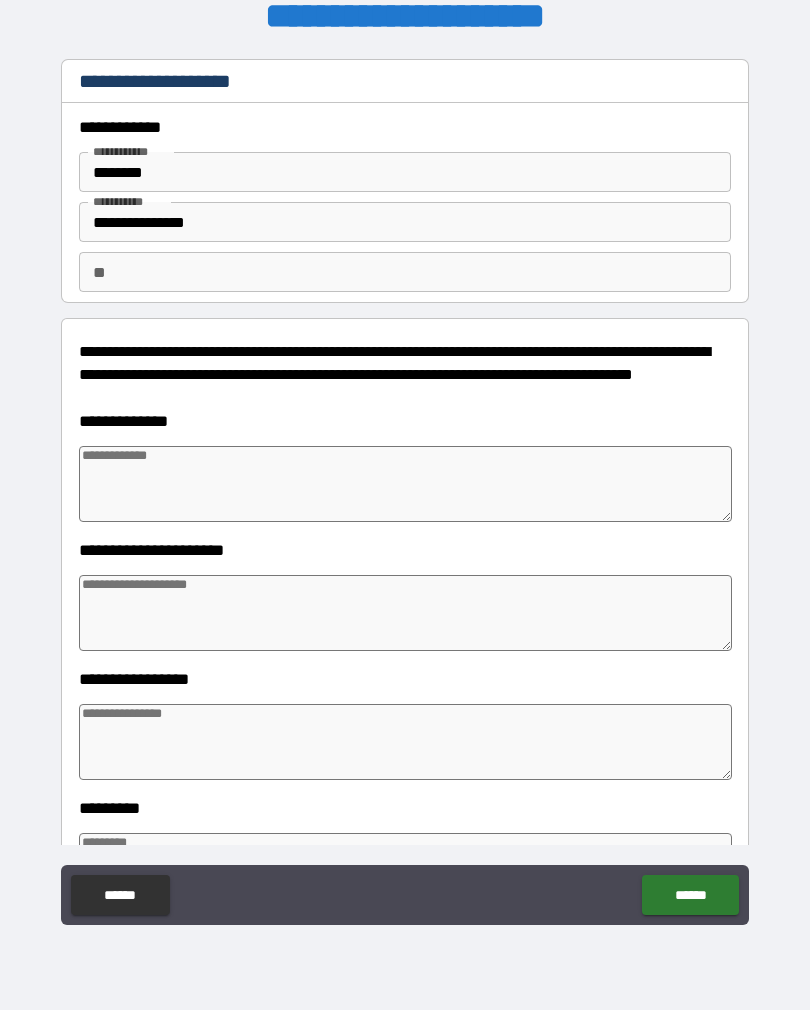 type on "*" 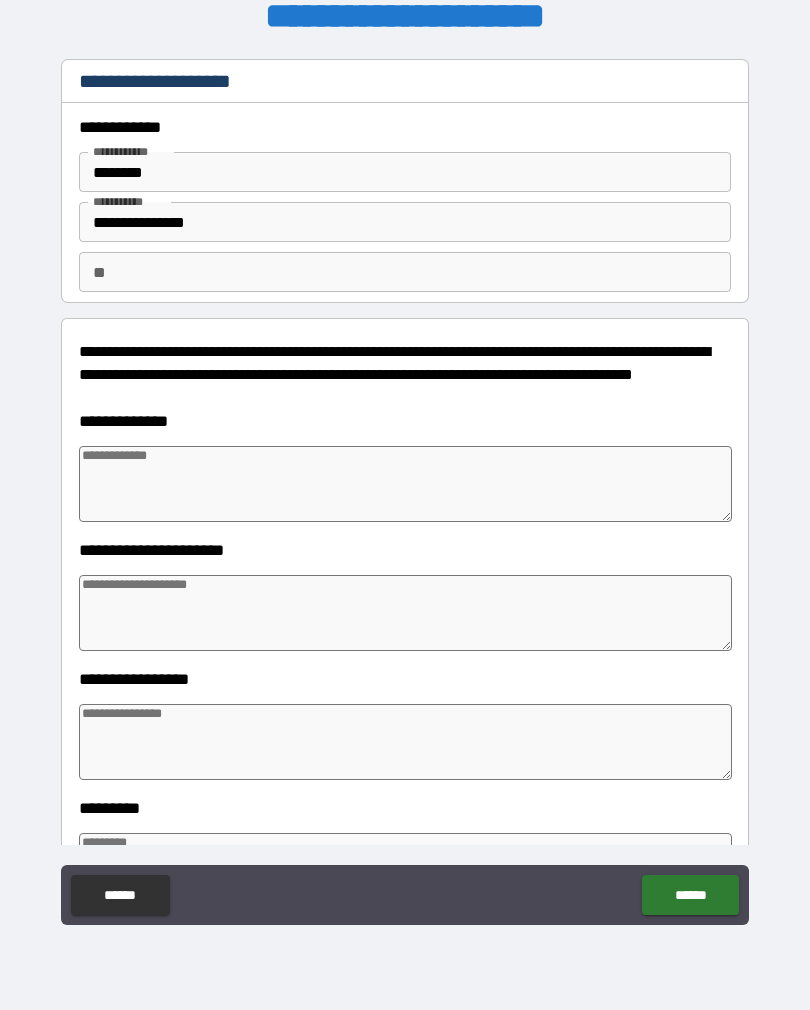 type on "*" 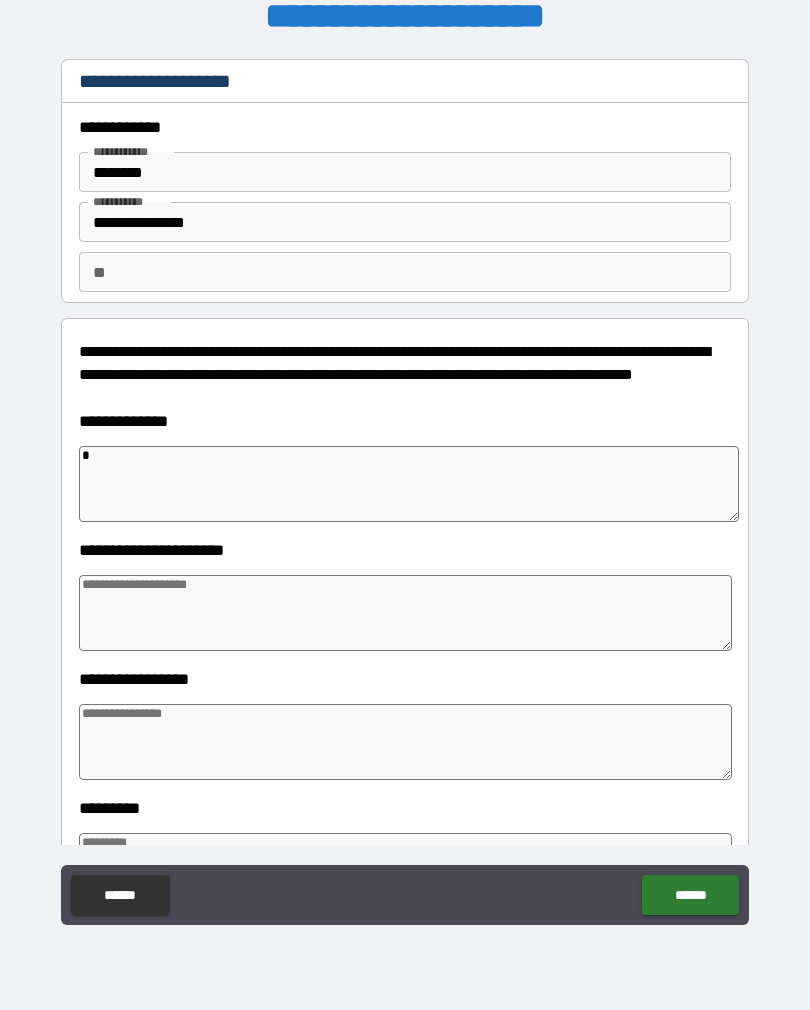 type on "**" 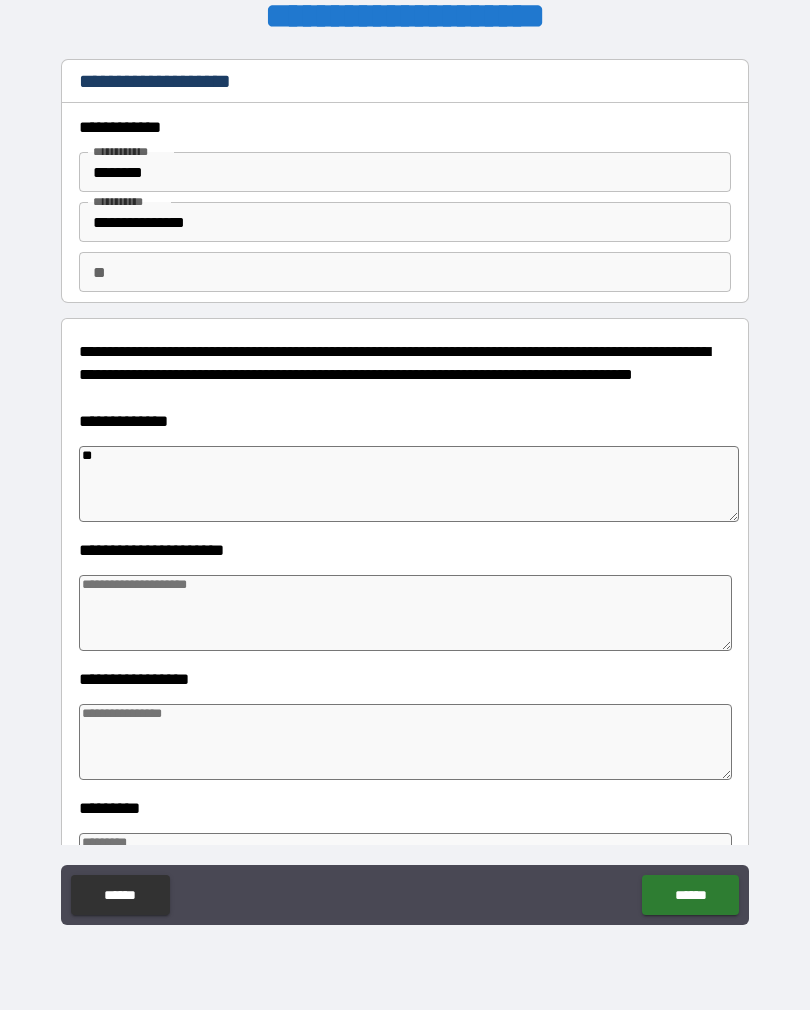 type on "*" 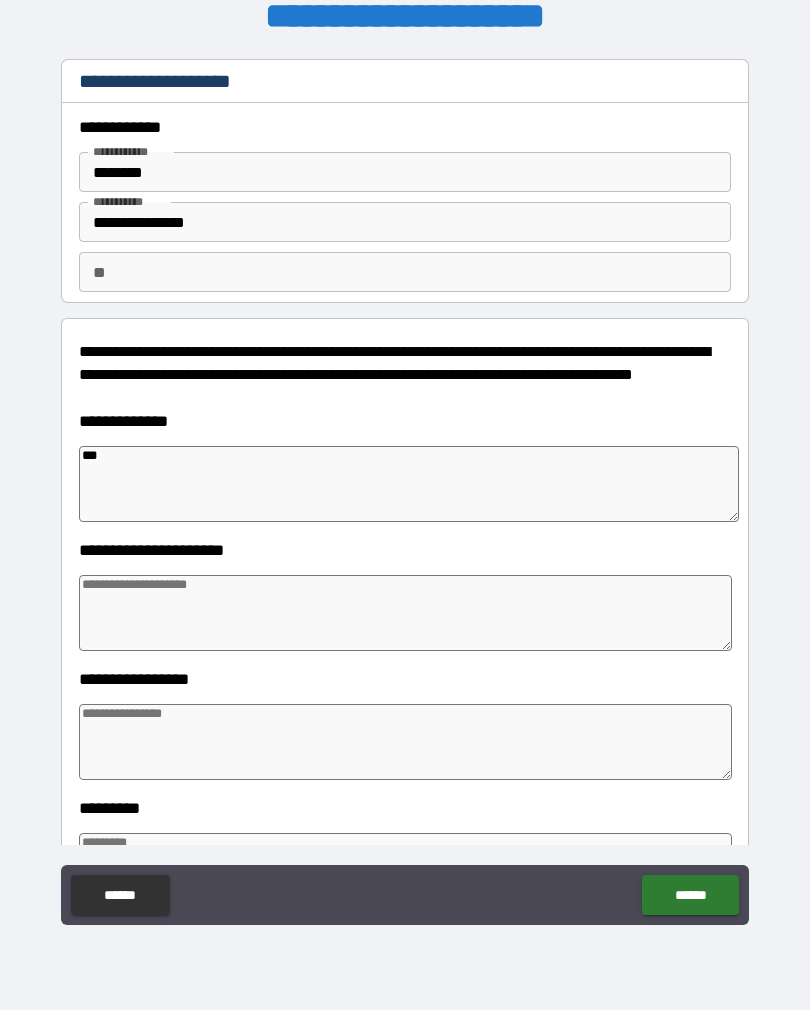 type on "*" 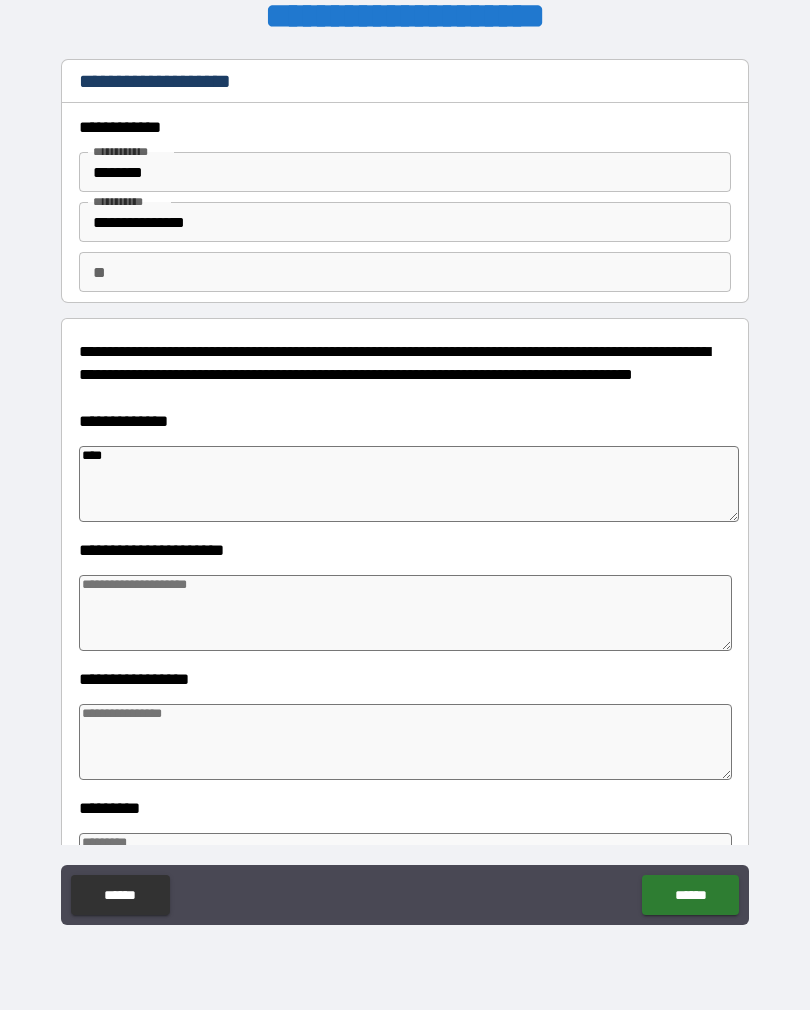 type on "*" 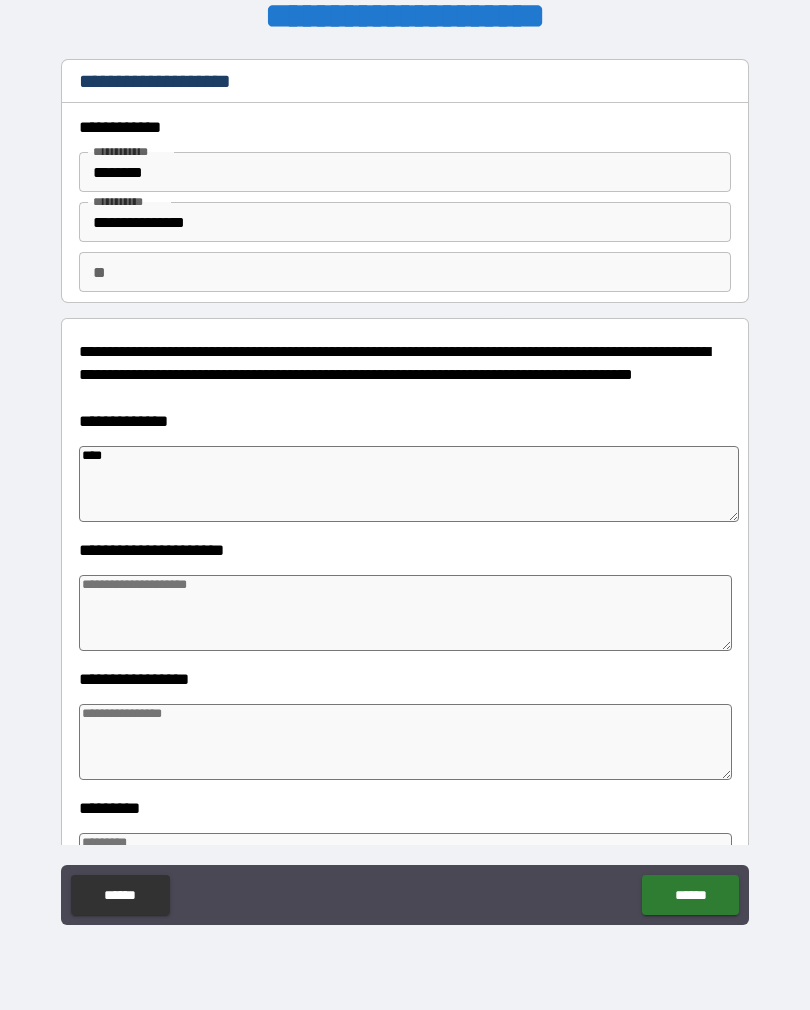 type on "***" 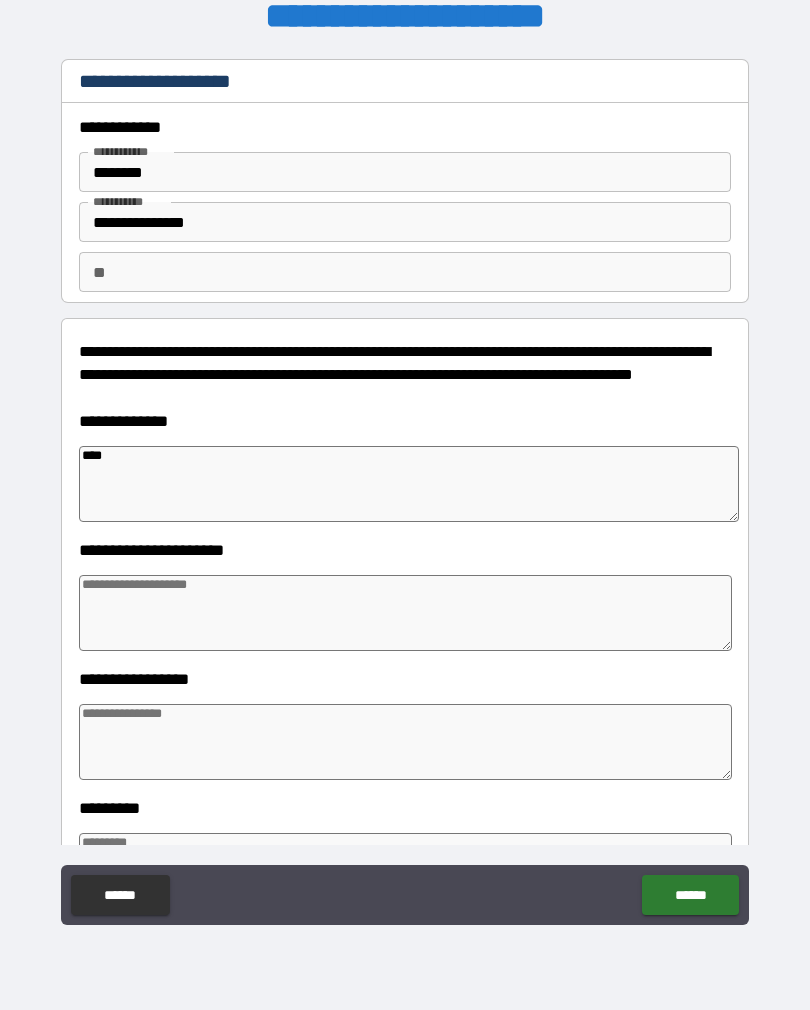 type on "*" 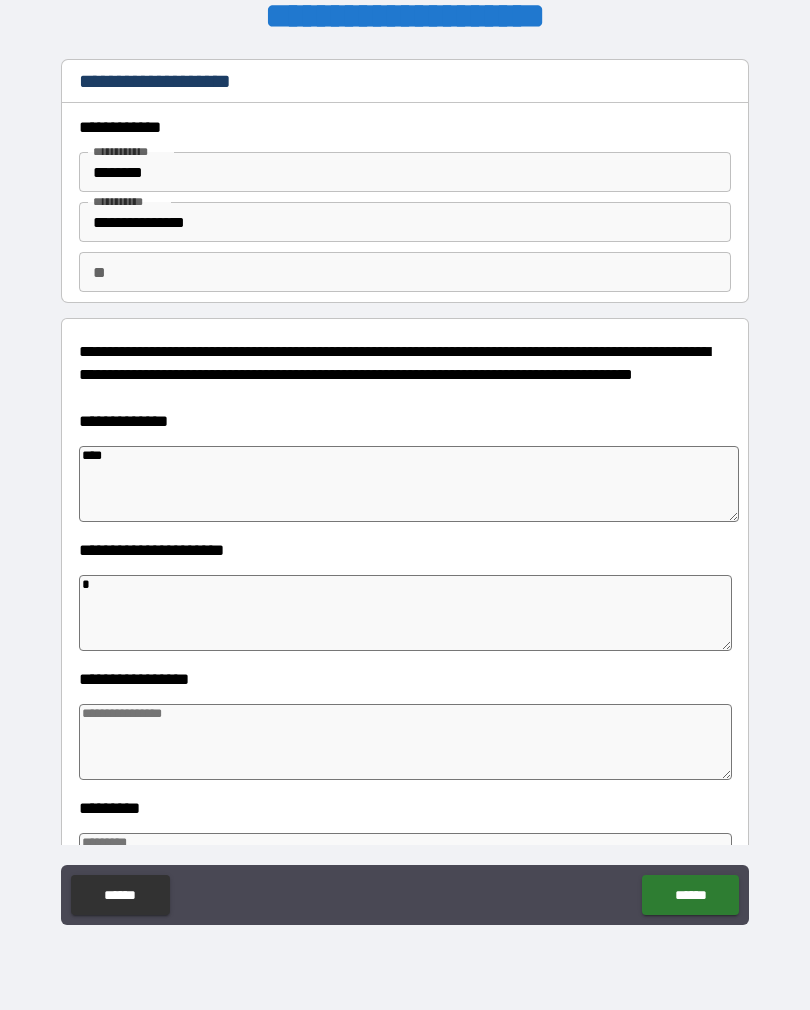 type on "*" 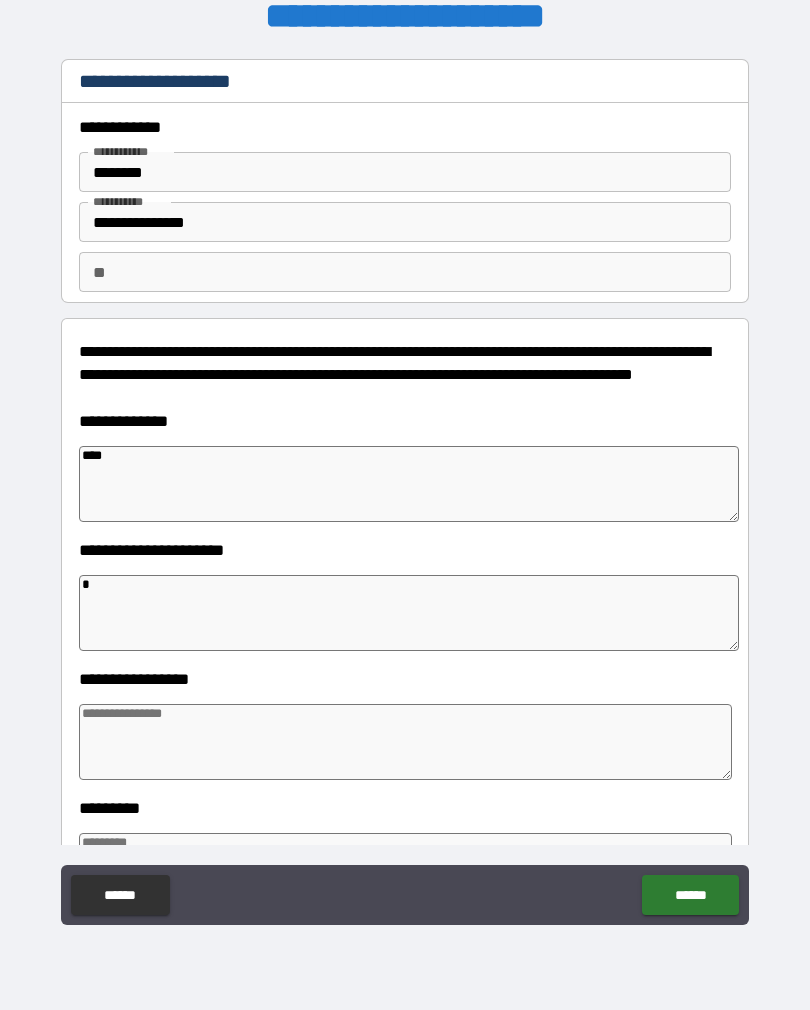 type on "*" 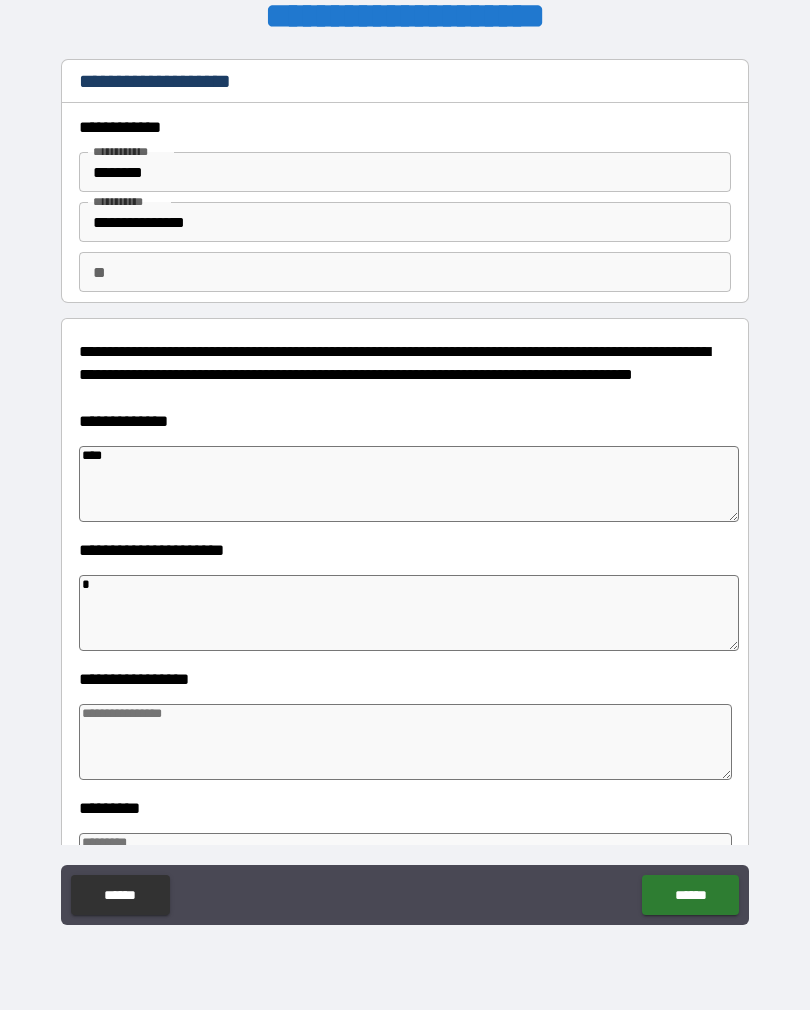 type on "**" 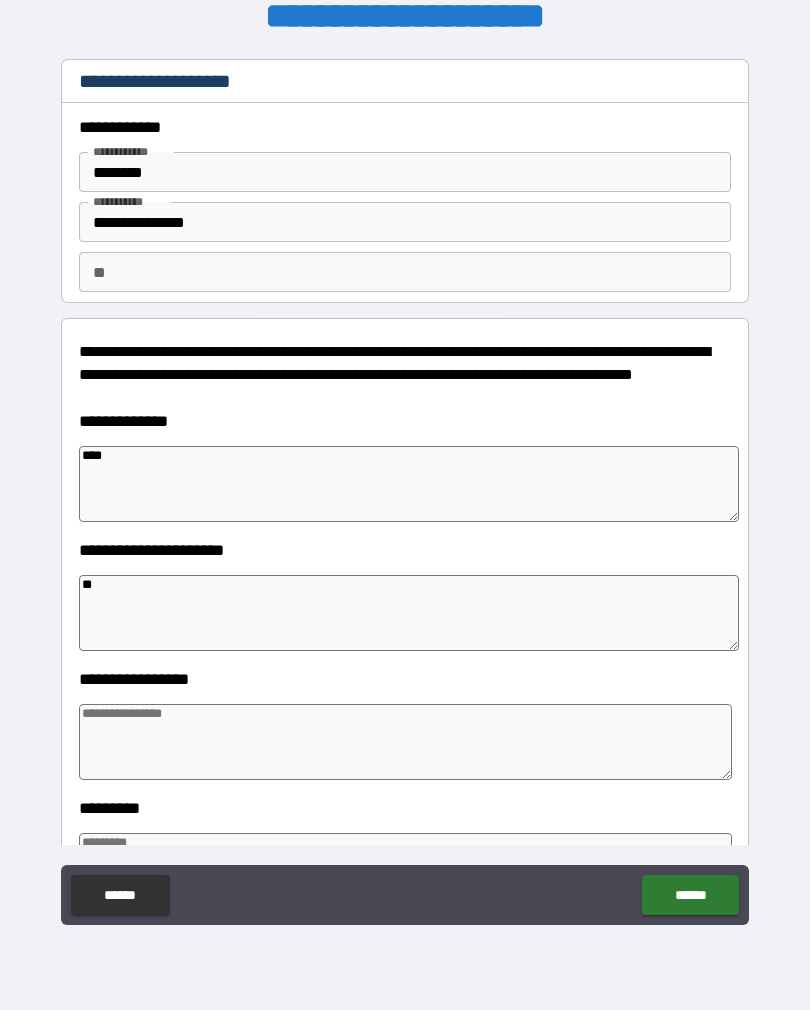 type on "*" 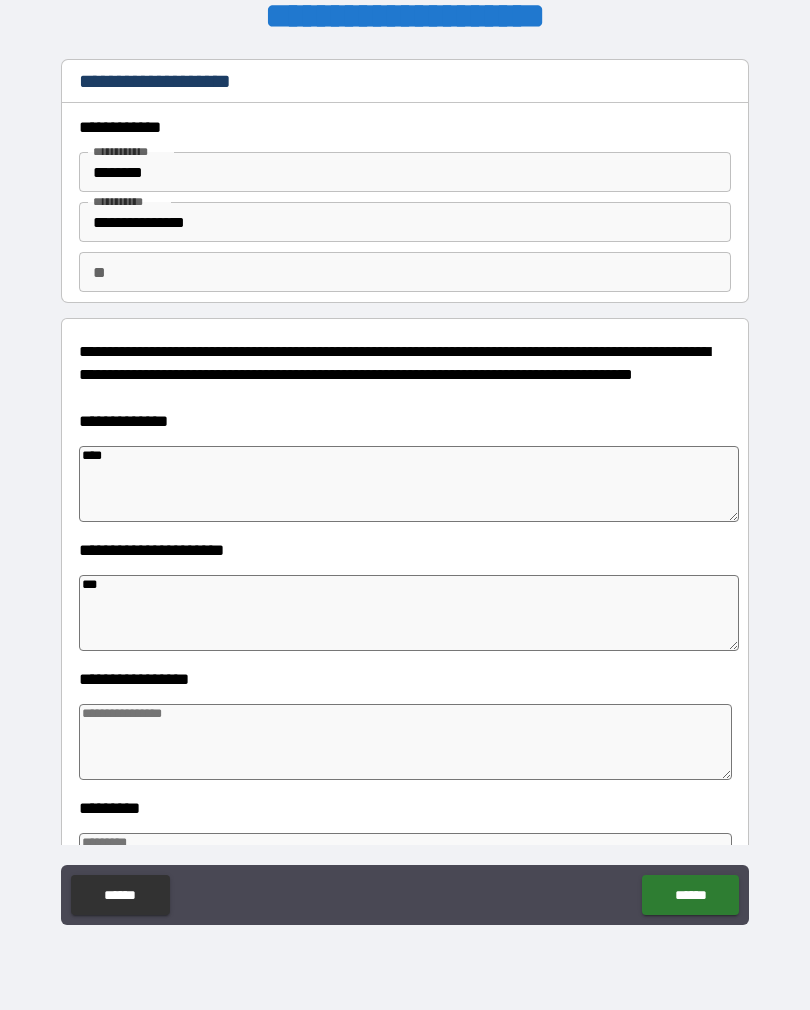 type on "*" 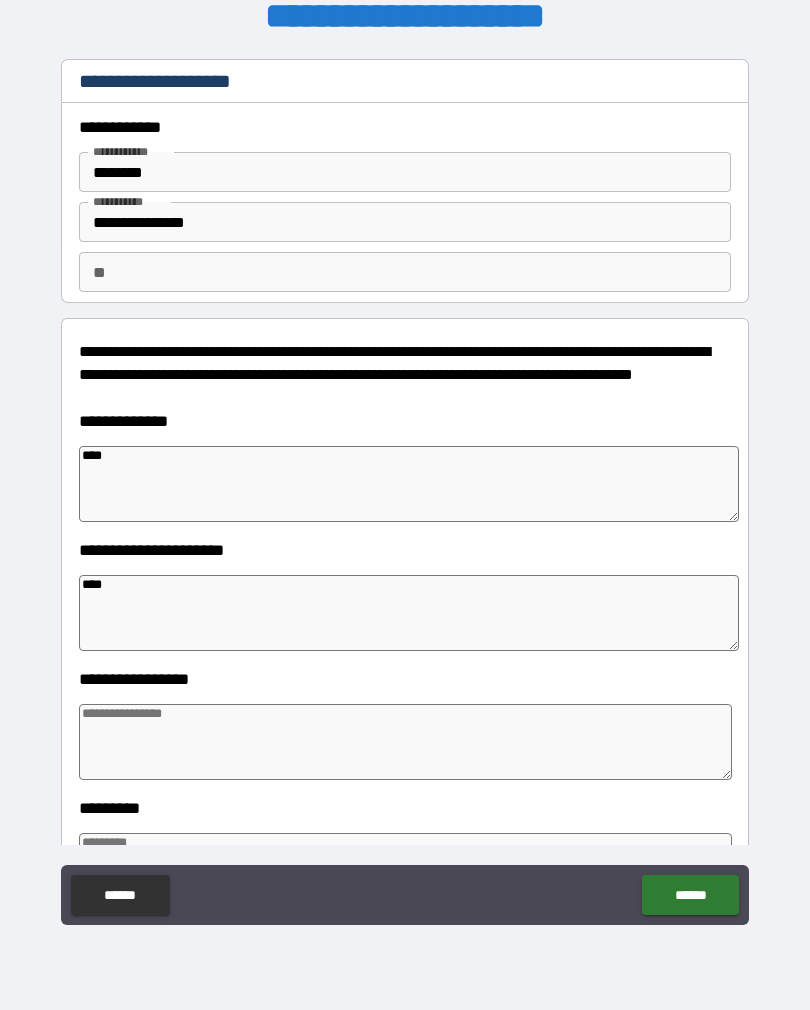 type on "*" 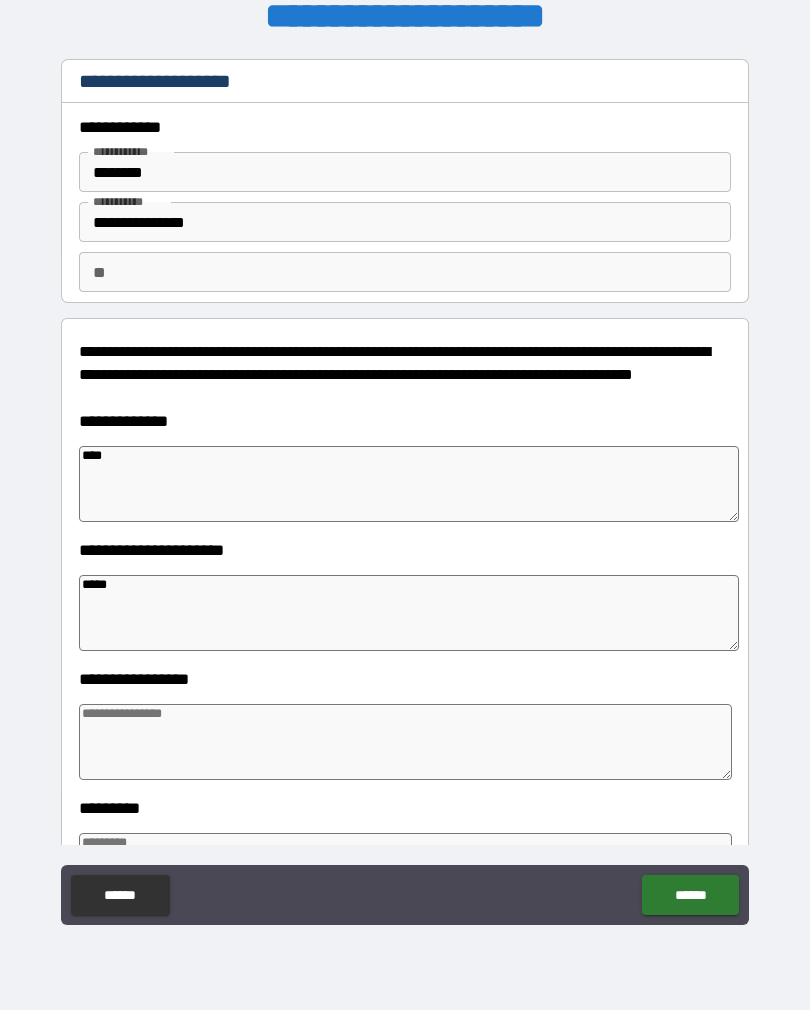 type on "*" 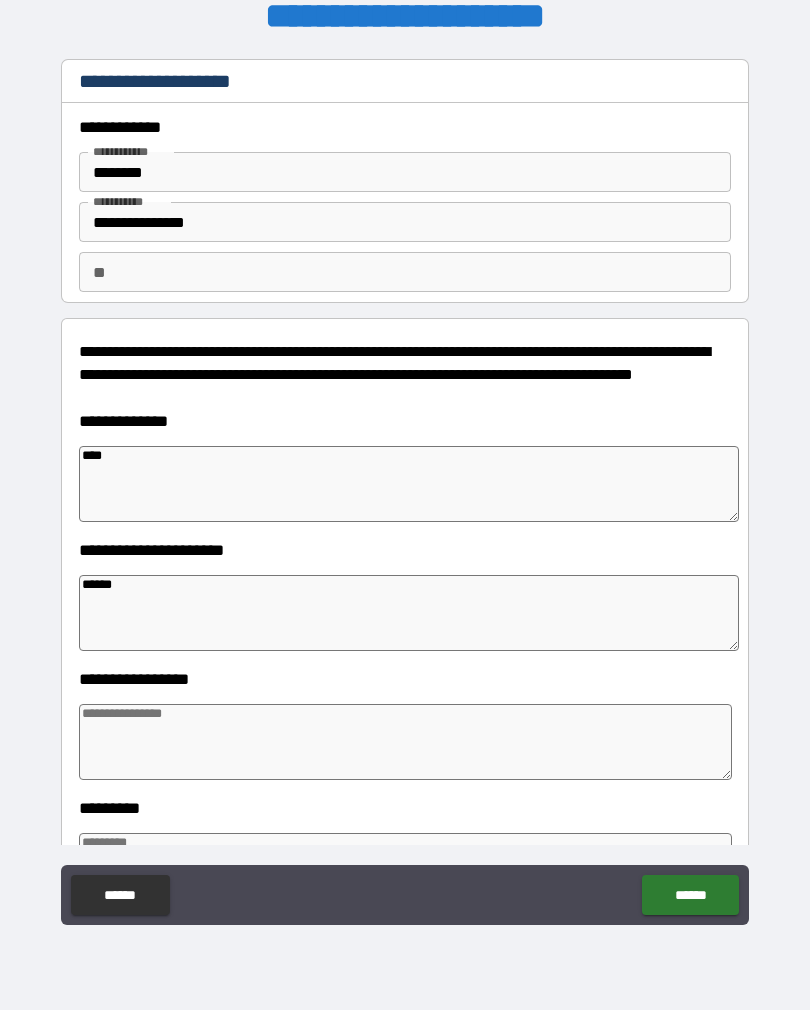 type on "*" 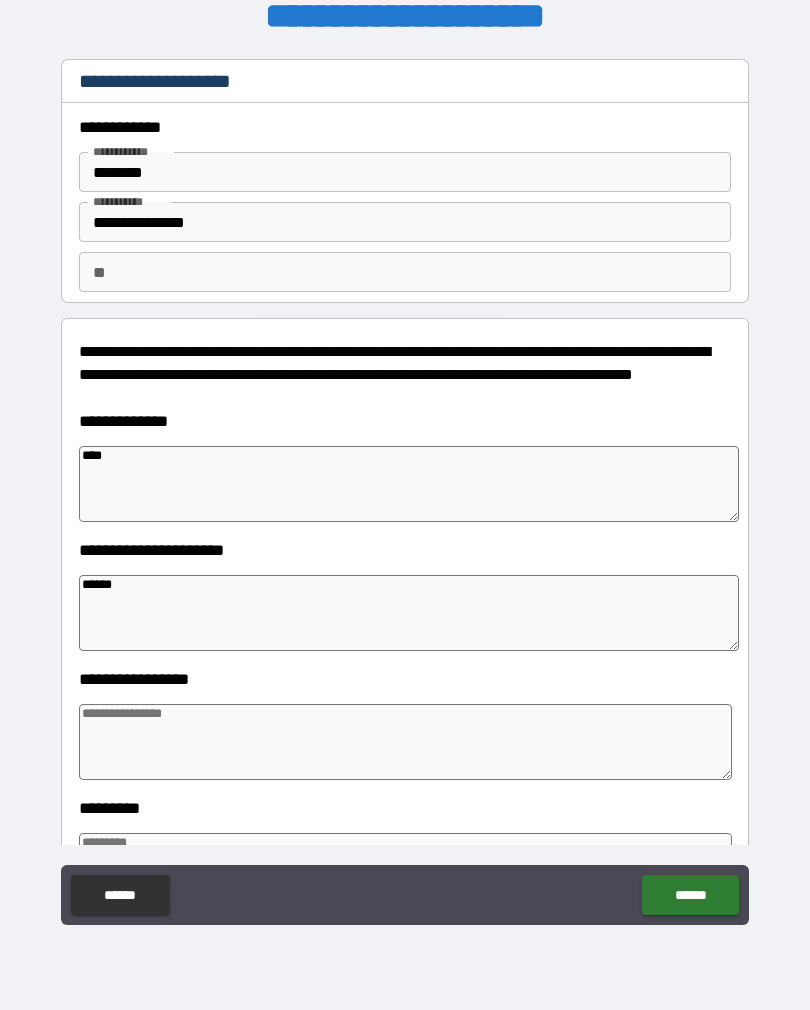 type on "*******" 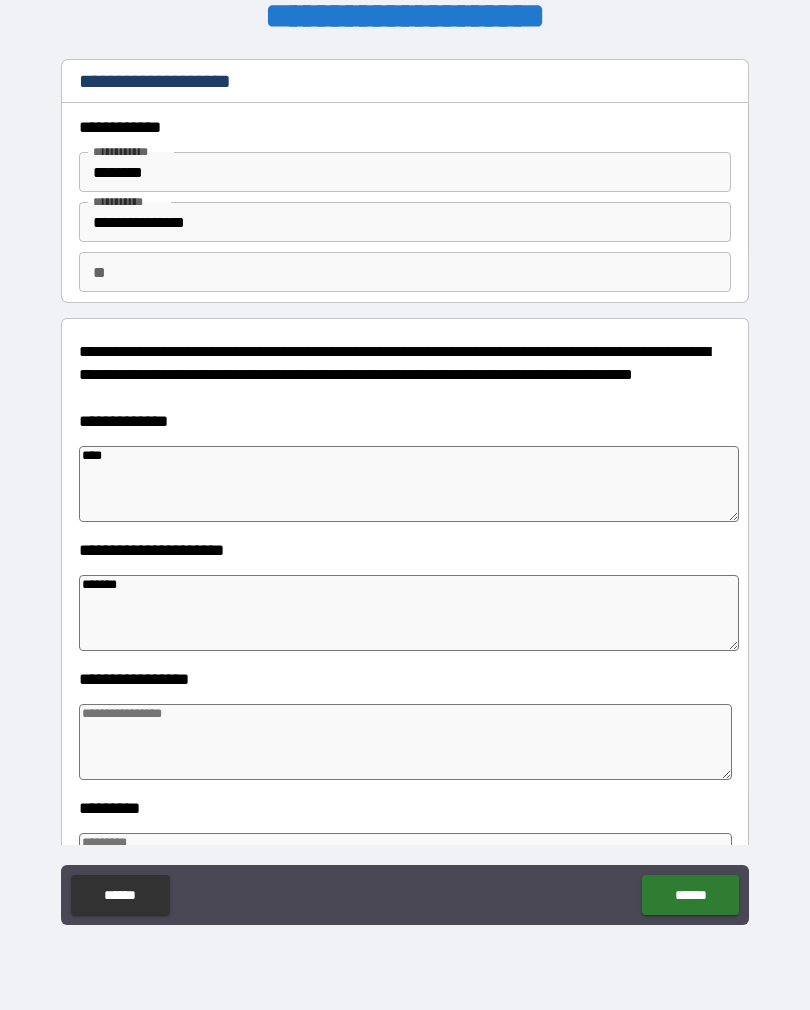 type on "*" 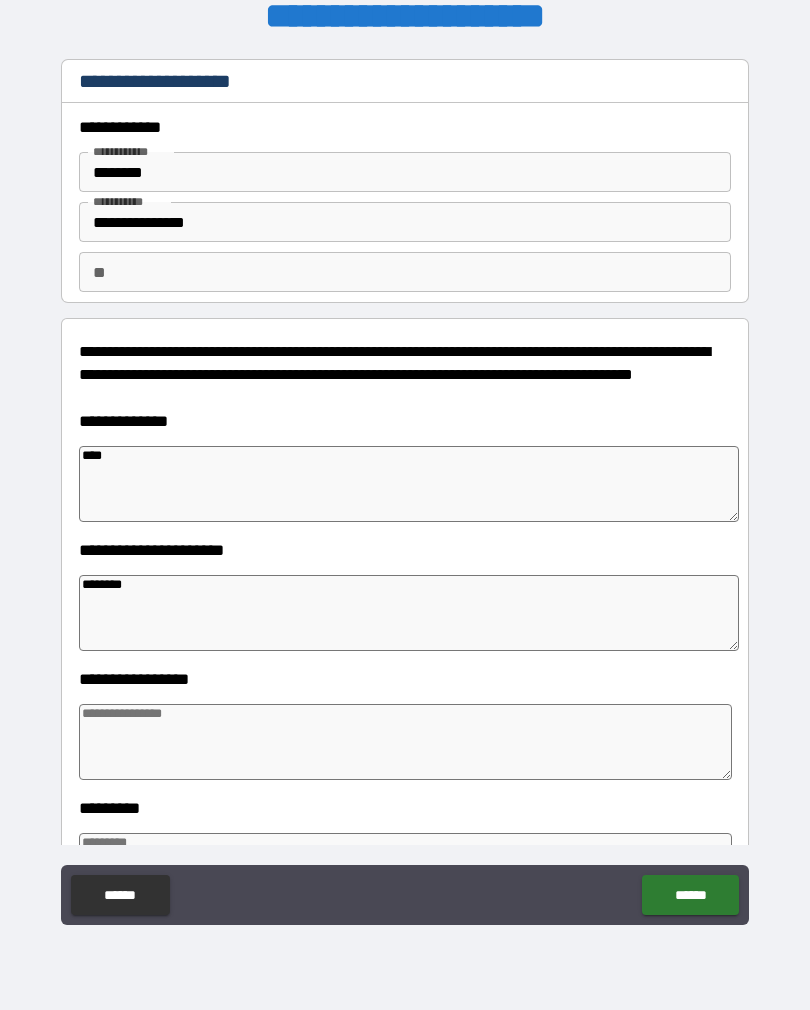 type on "*" 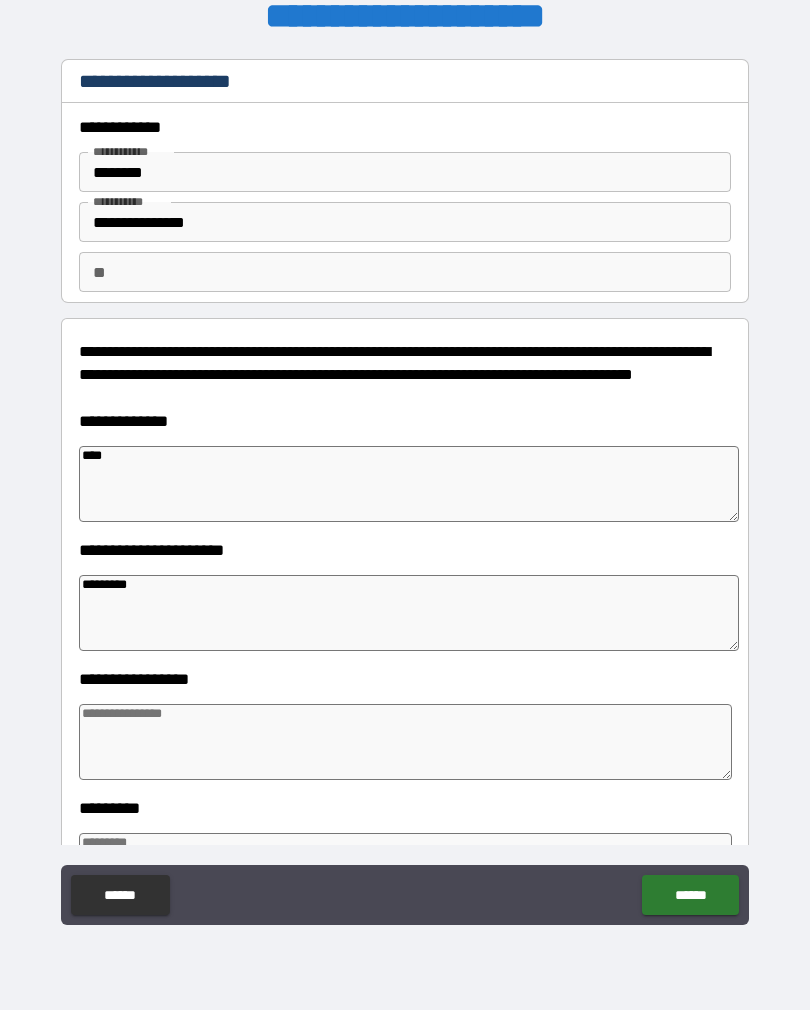 type on "*" 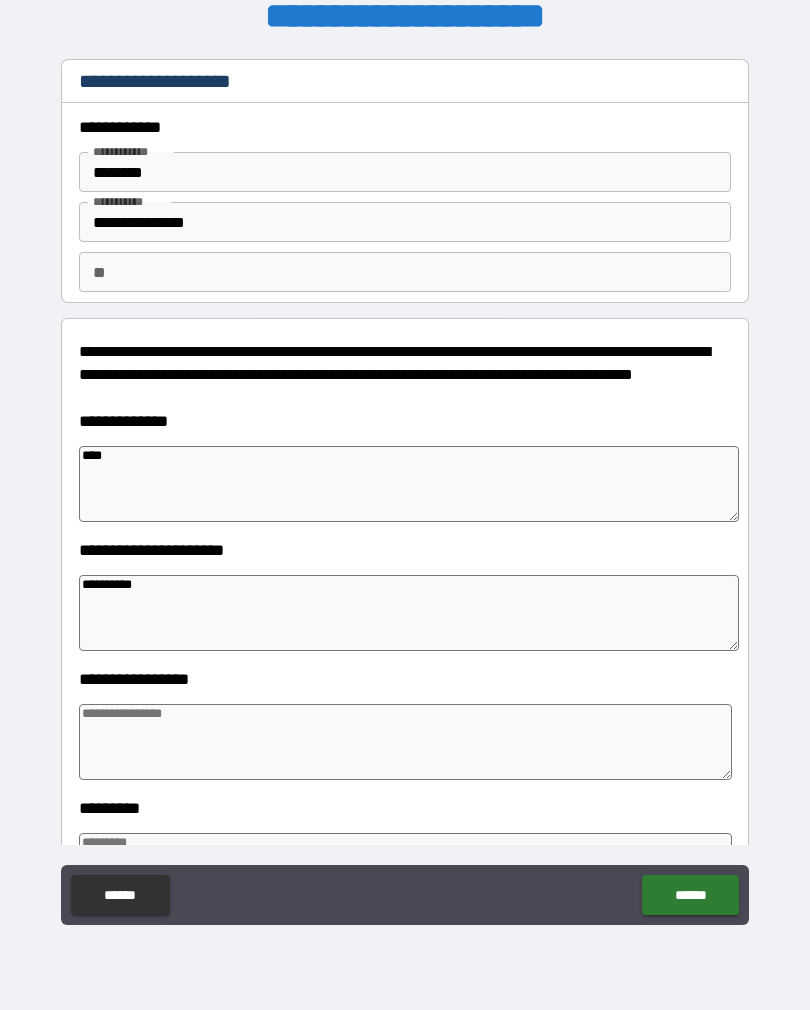 type on "*" 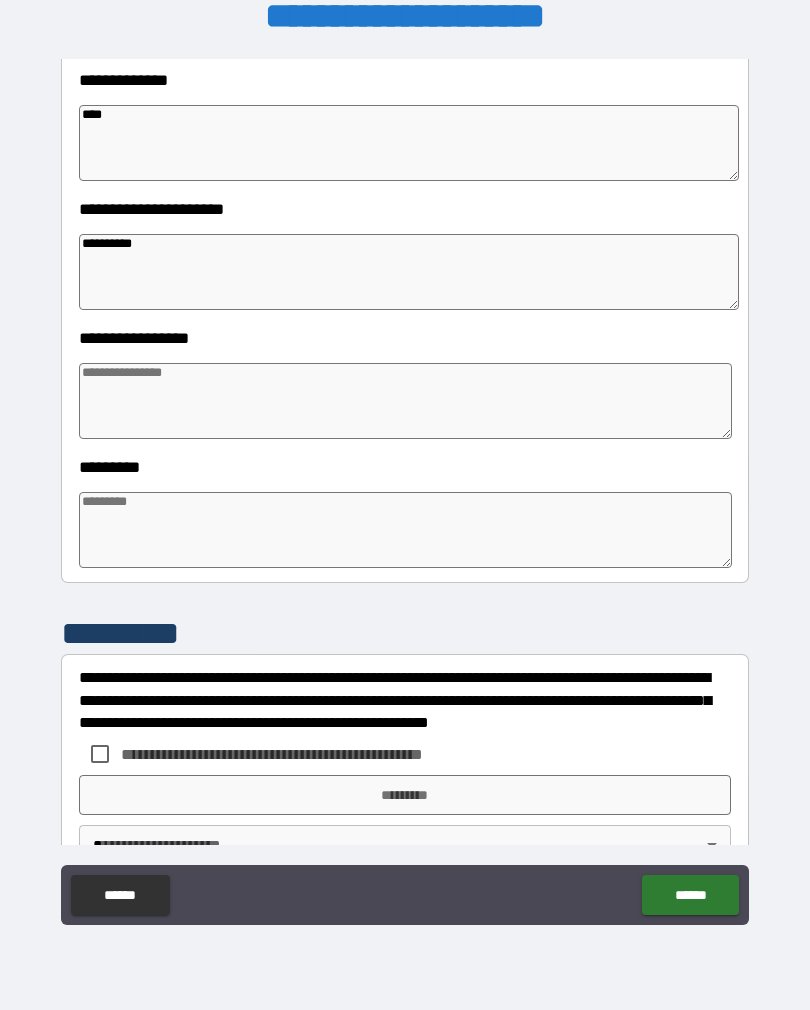 scroll, scrollTop: 351, scrollLeft: 0, axis: vertical 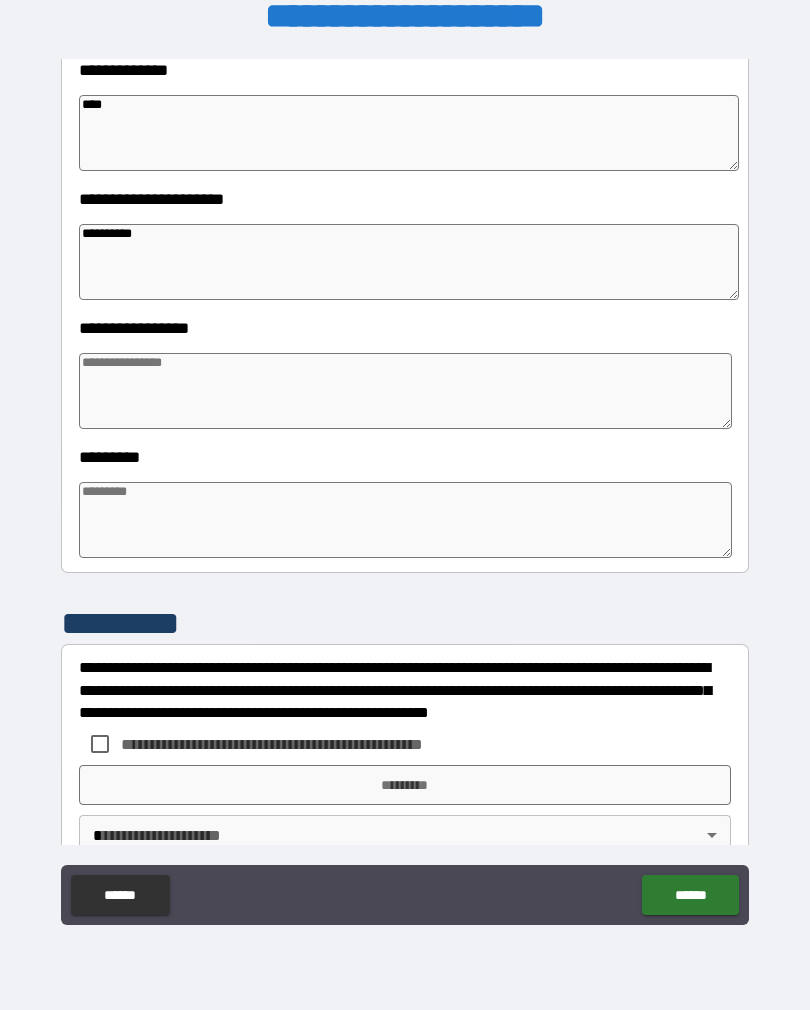 type on "**********" 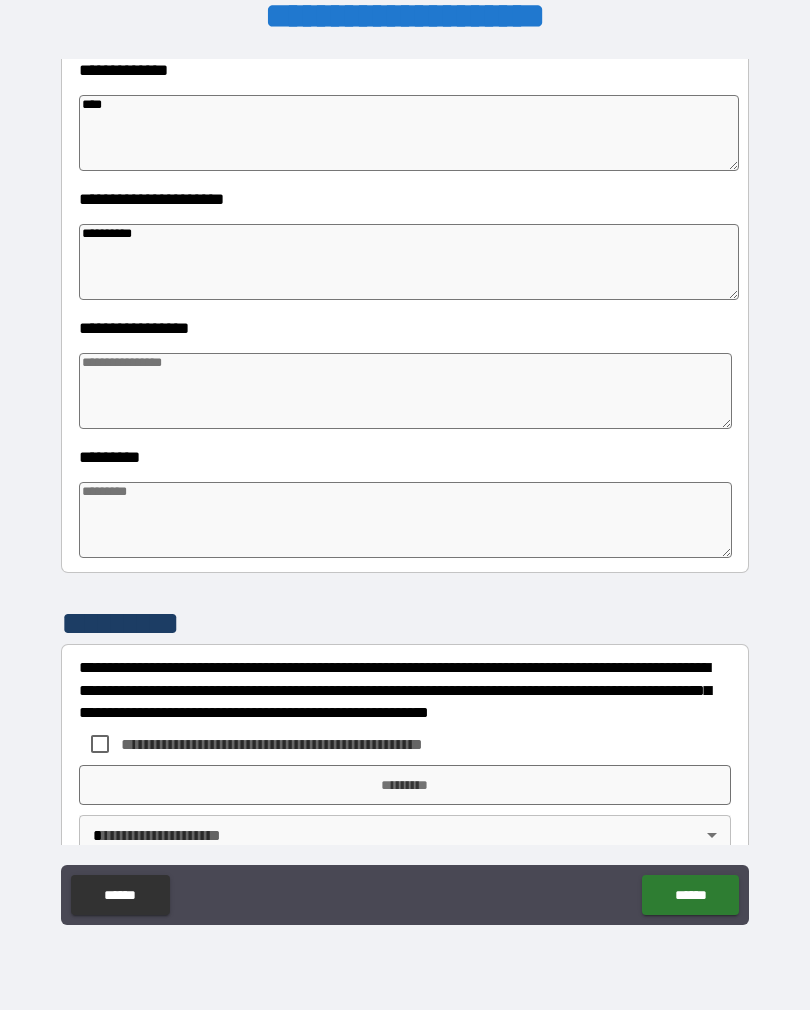 type on "*" 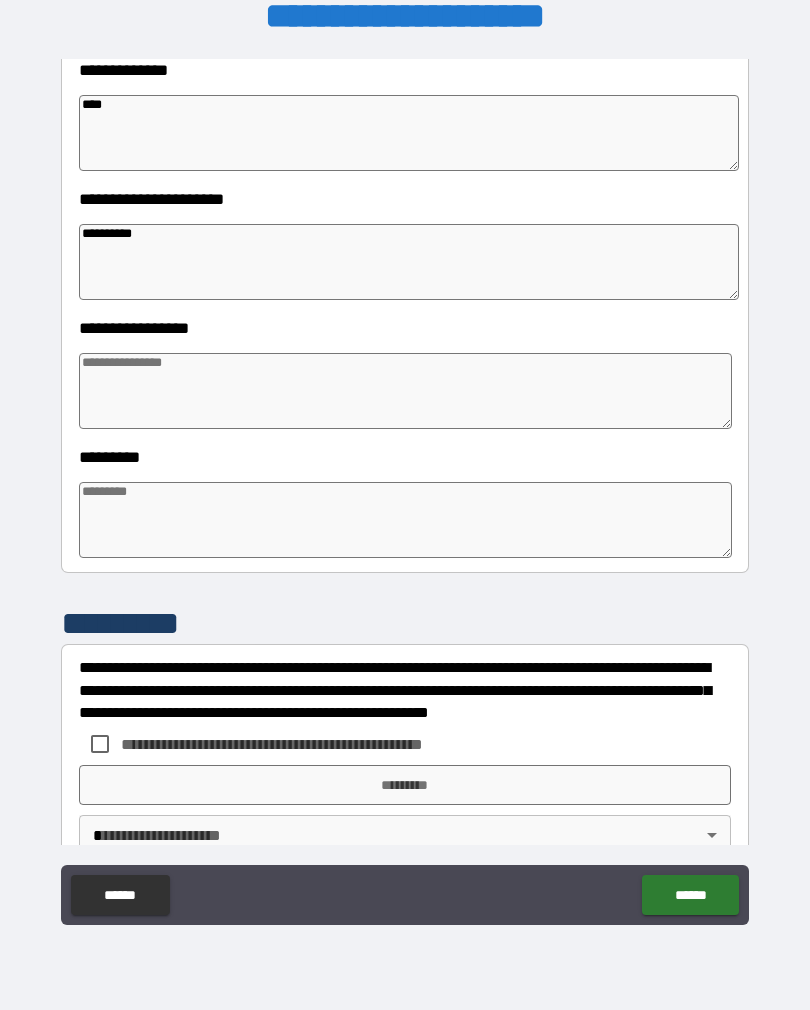 type on "*" 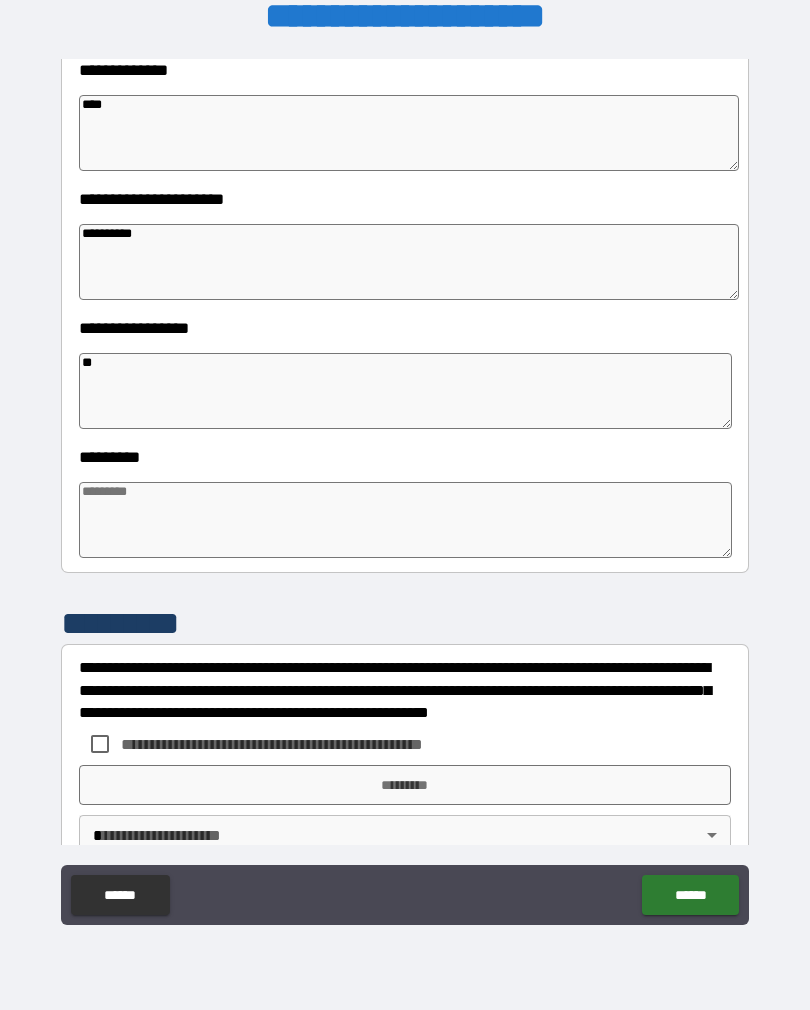type on "*" 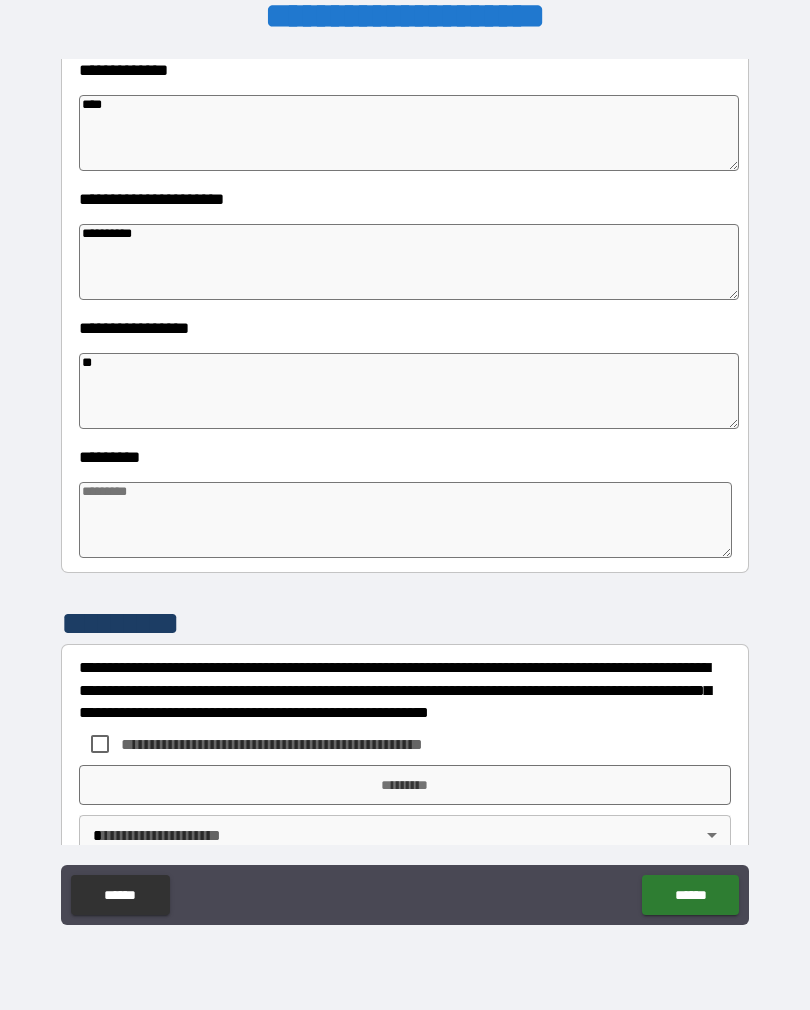 type on "*" 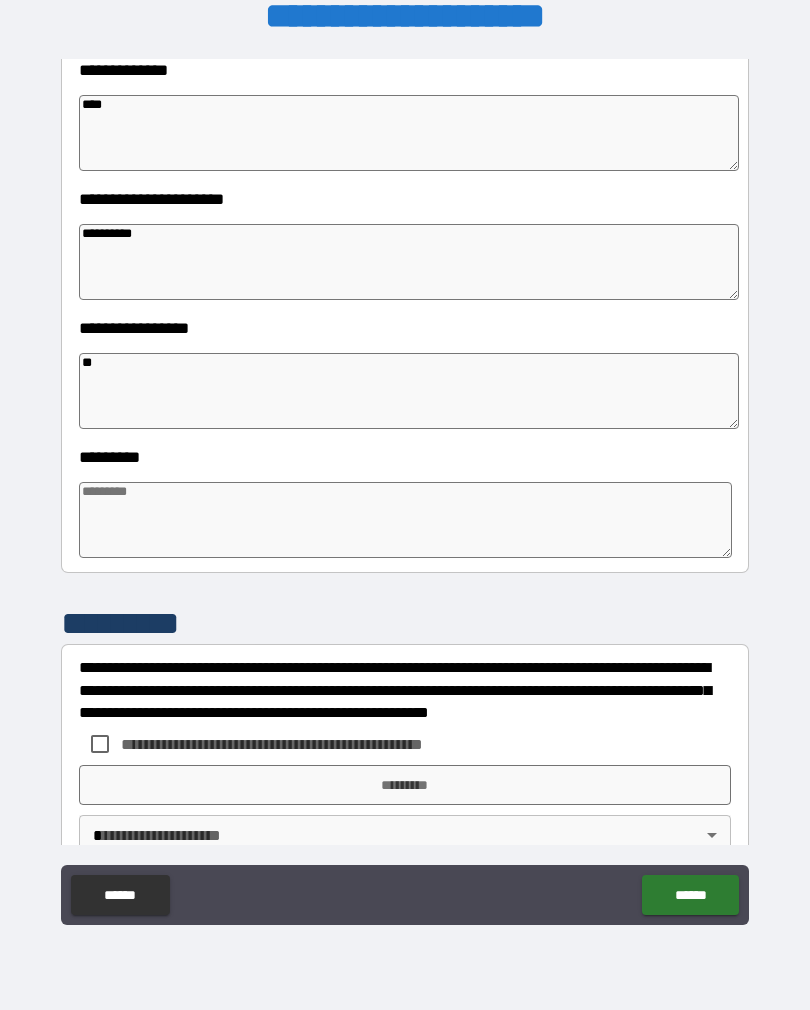 type on "*" 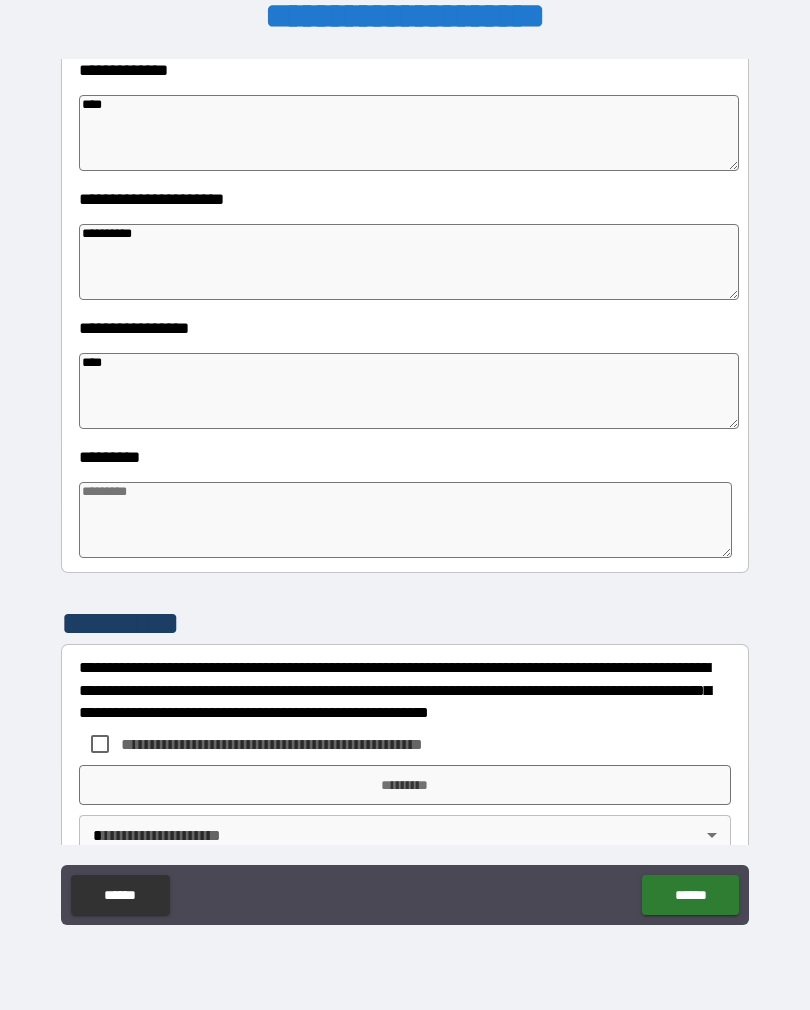 type on "*" 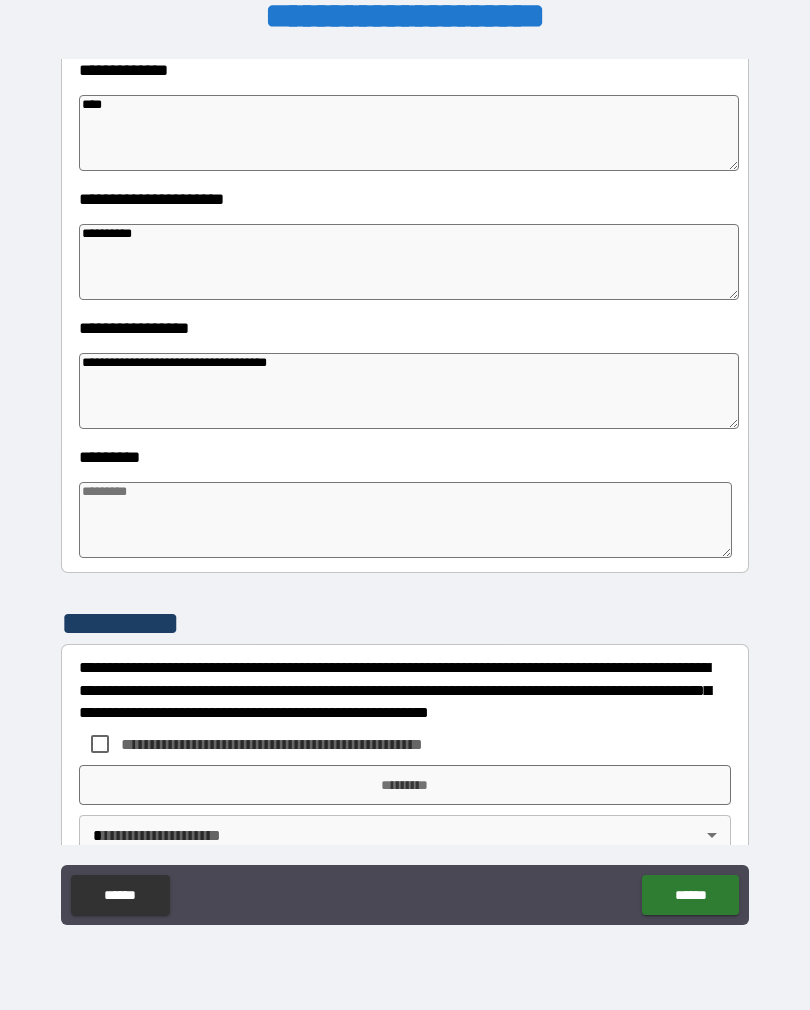 click at bounding box center [405, 520] 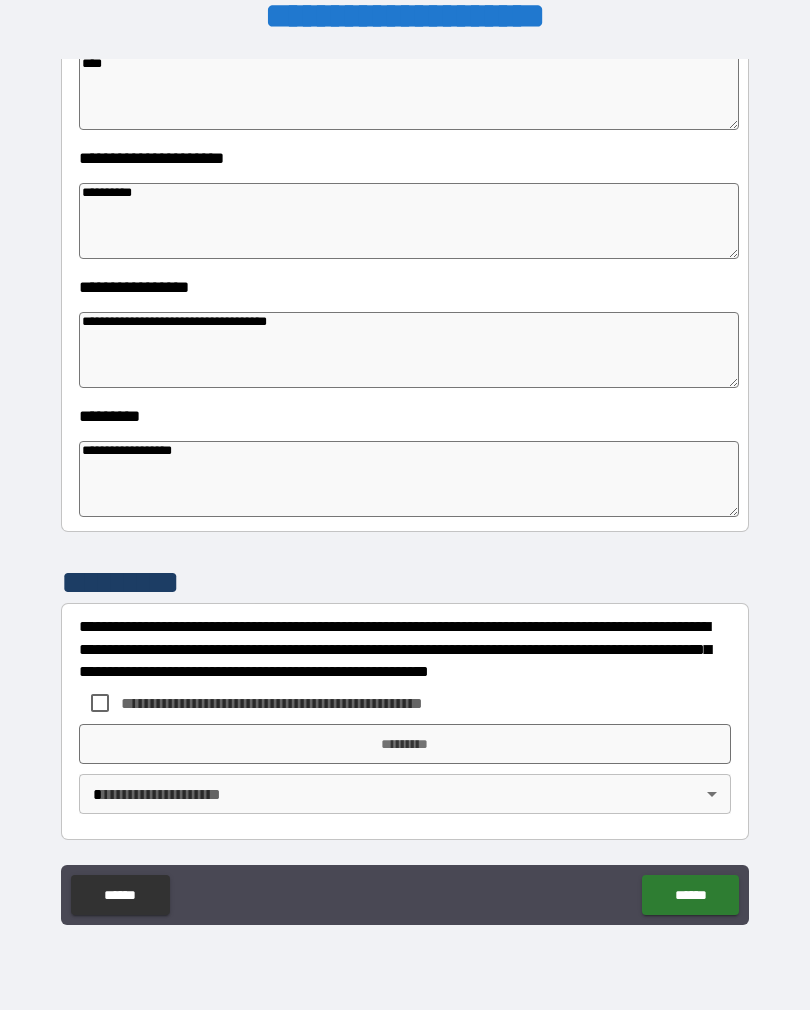 scroll, scrollTop: 392, scrollLeft: 0, axis: vertical 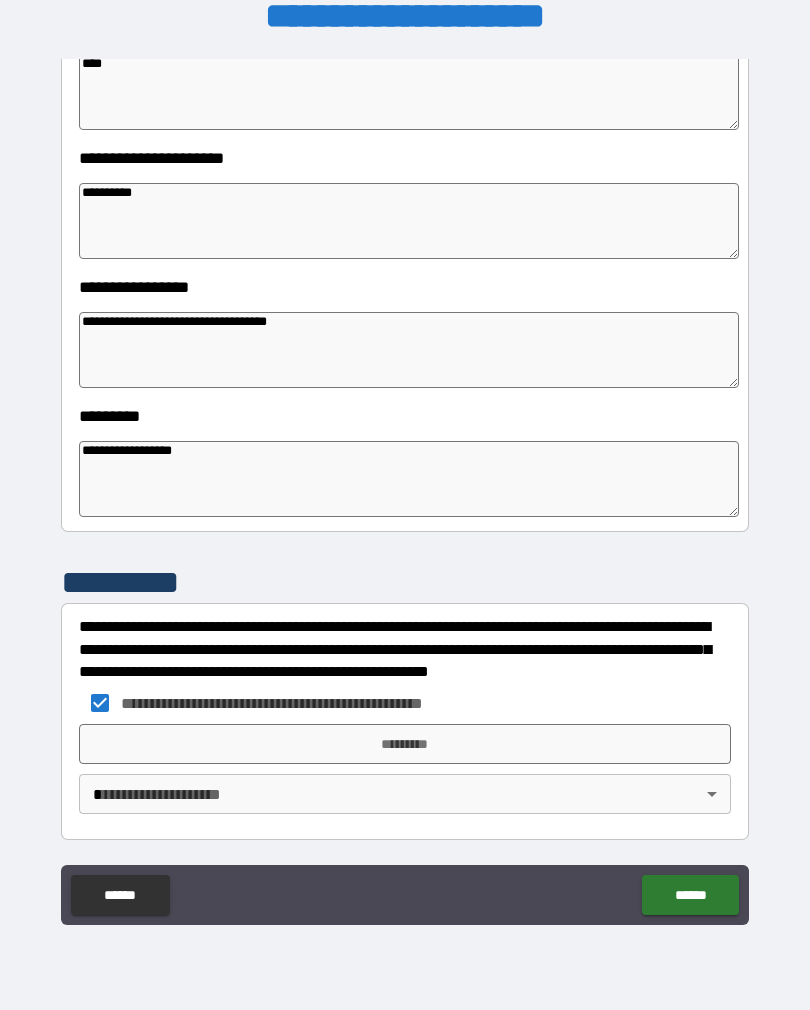 click on "*********" at bounding box center [405, 744] 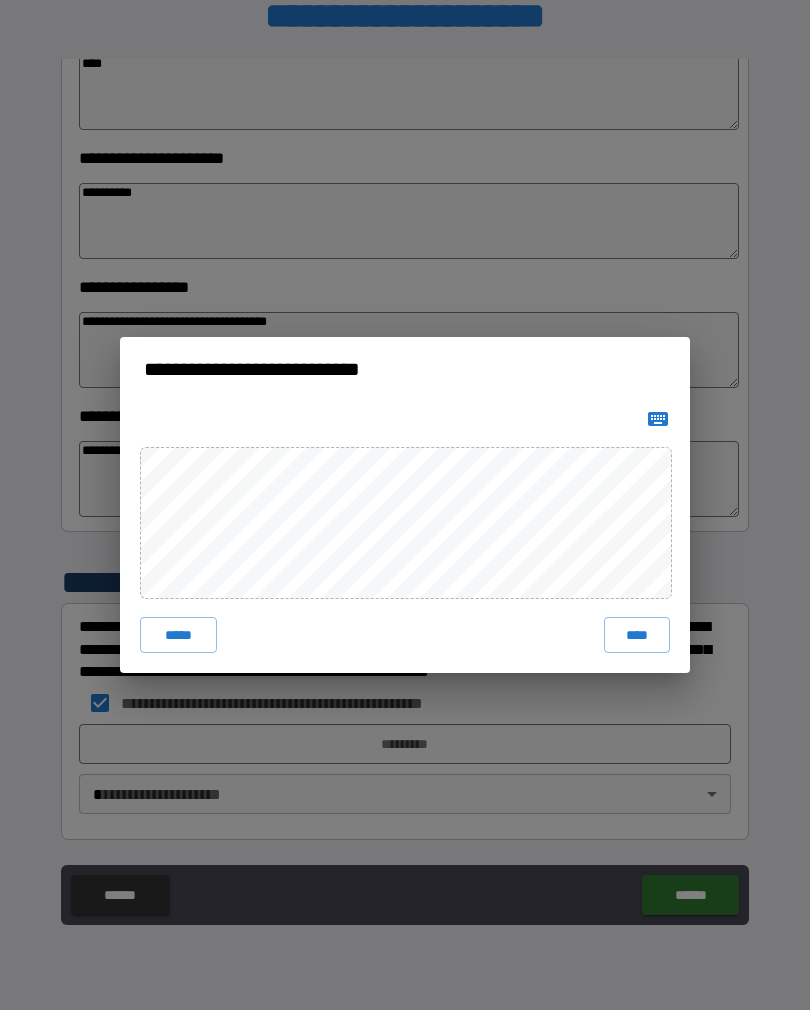 click on "****" at bounding box center (637, 635) 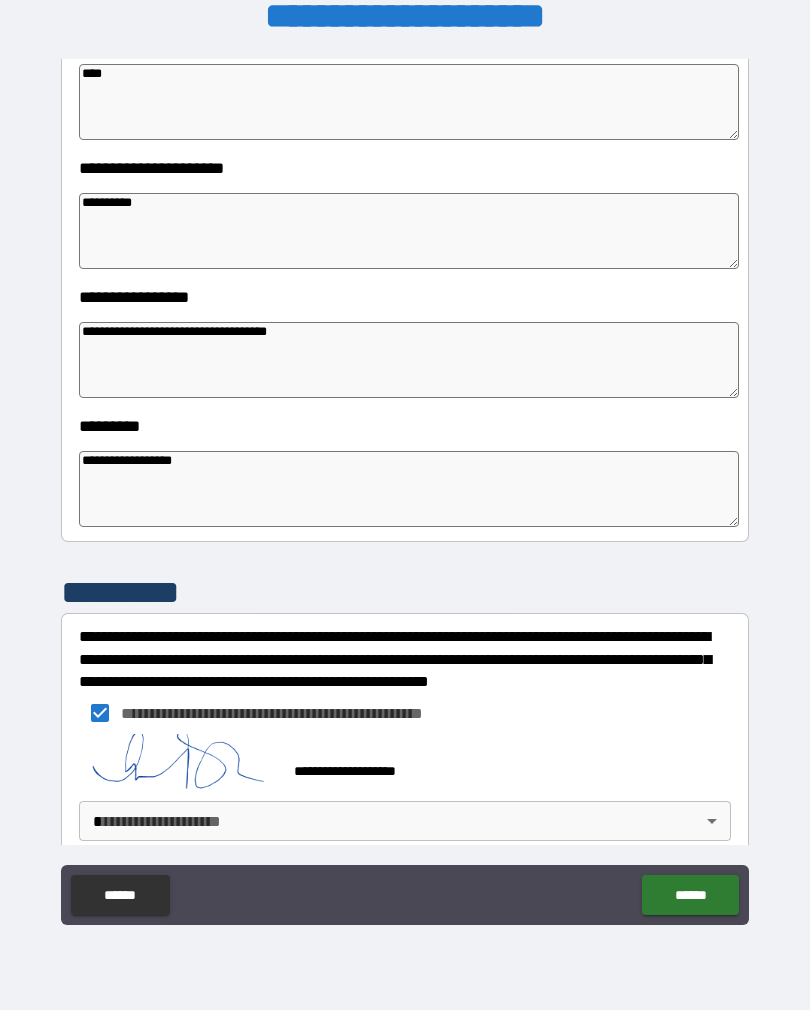 click on "**********" at bounding box center (409, 489) 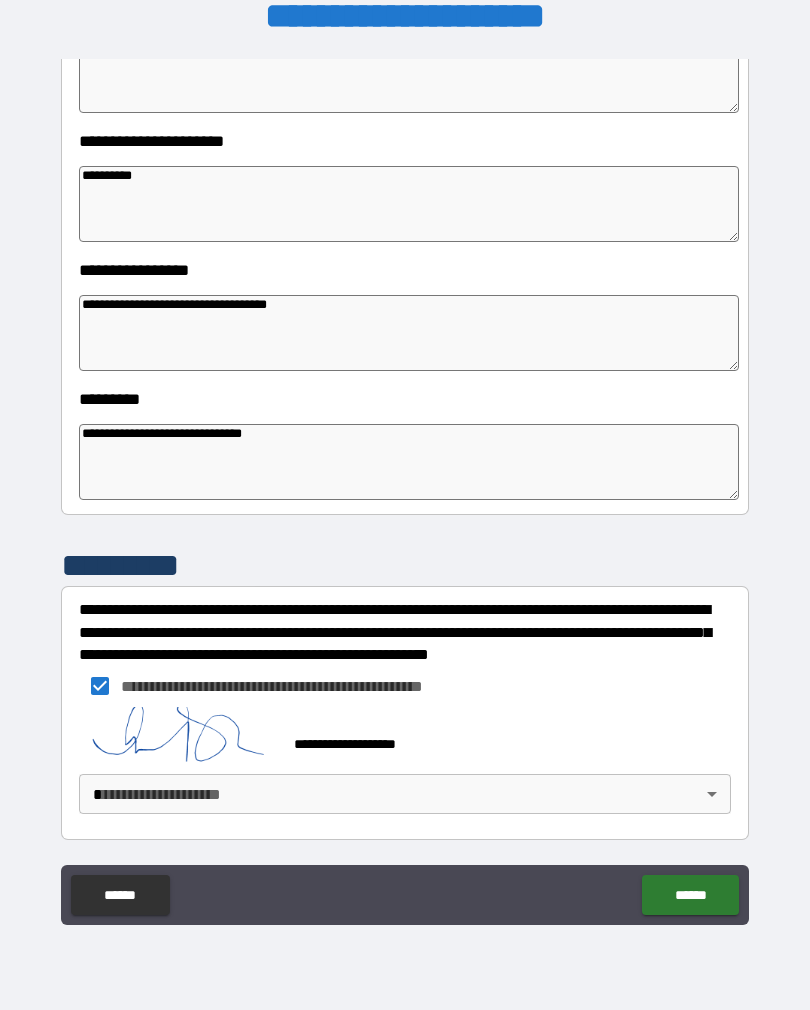 scroll, scrollTop: 409, scrollLeft: 0, axis: vertical 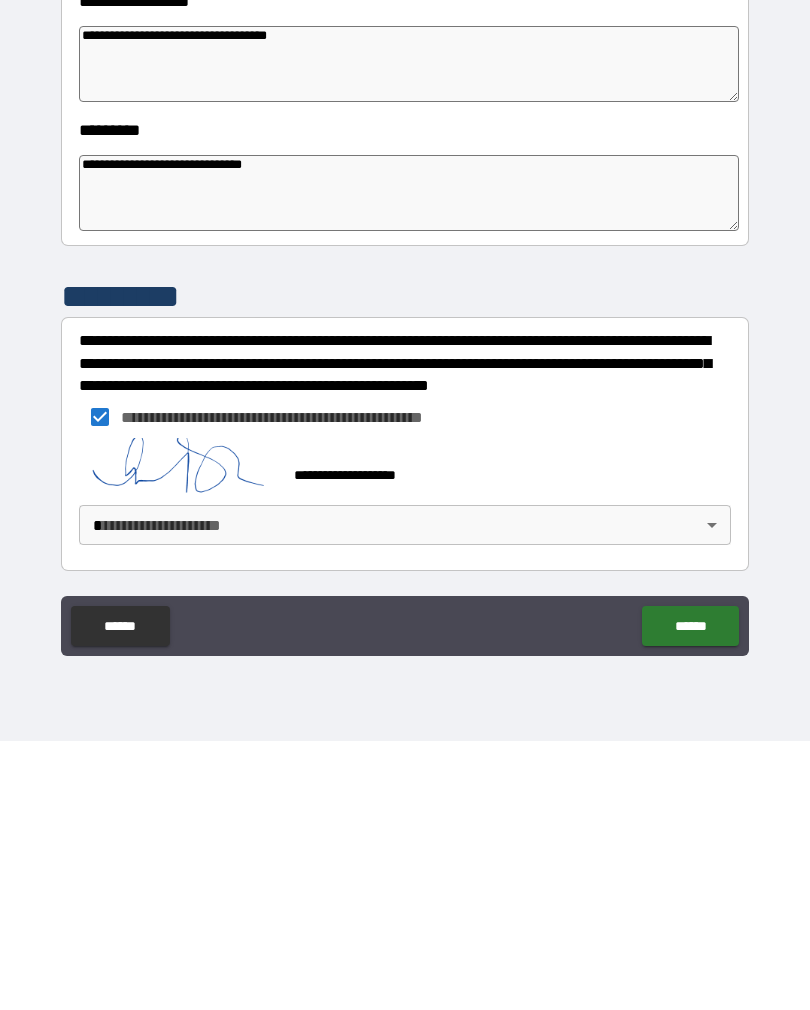 click on "******" at bounding box center (690, 895) 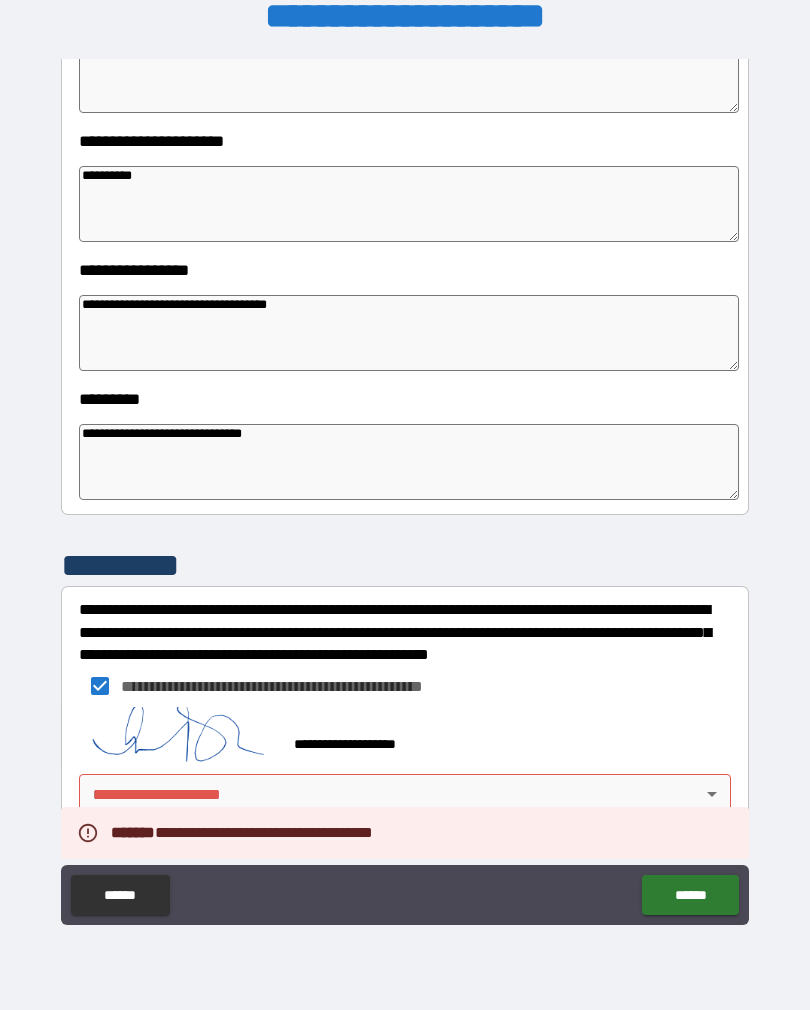 click on "**********" at bounding box center (405, 489) 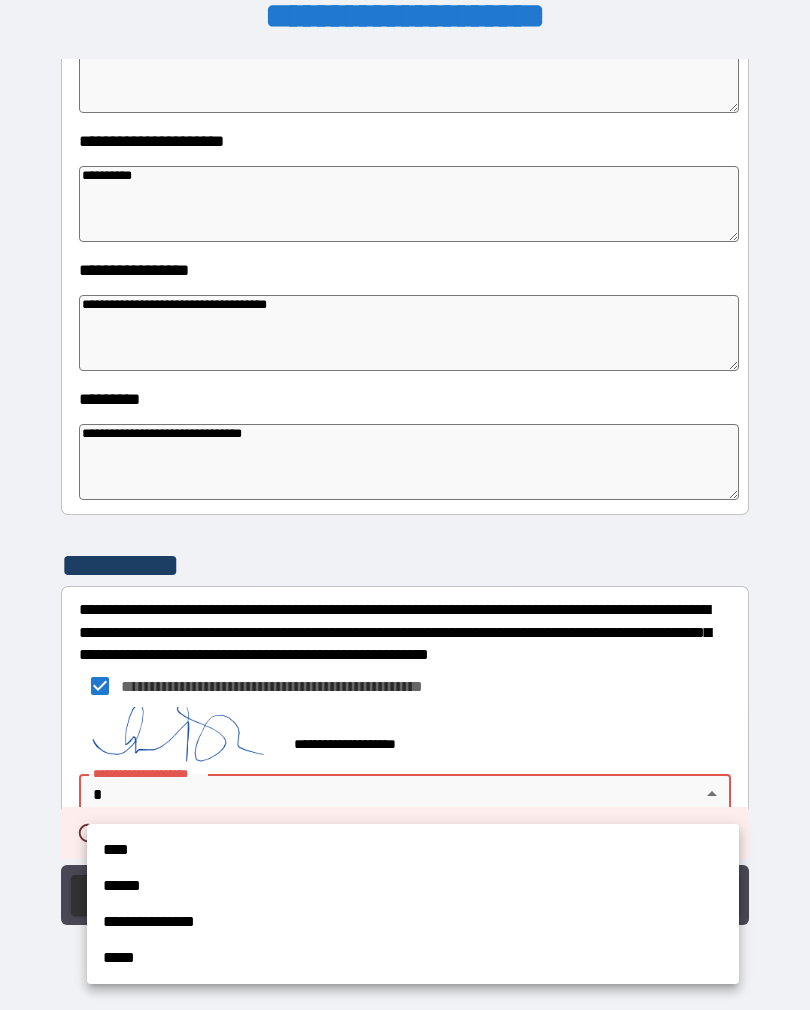 click on "**********" at bounding box center [413, 922] 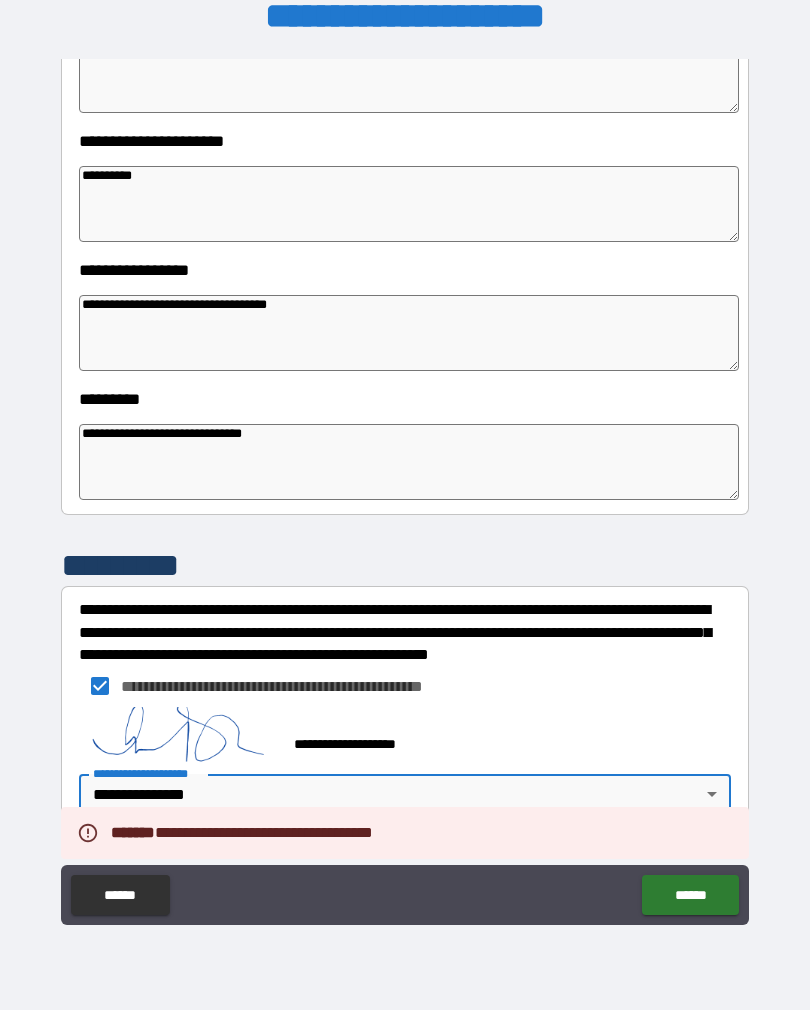 click on "******" at bounding box center [690, 895] 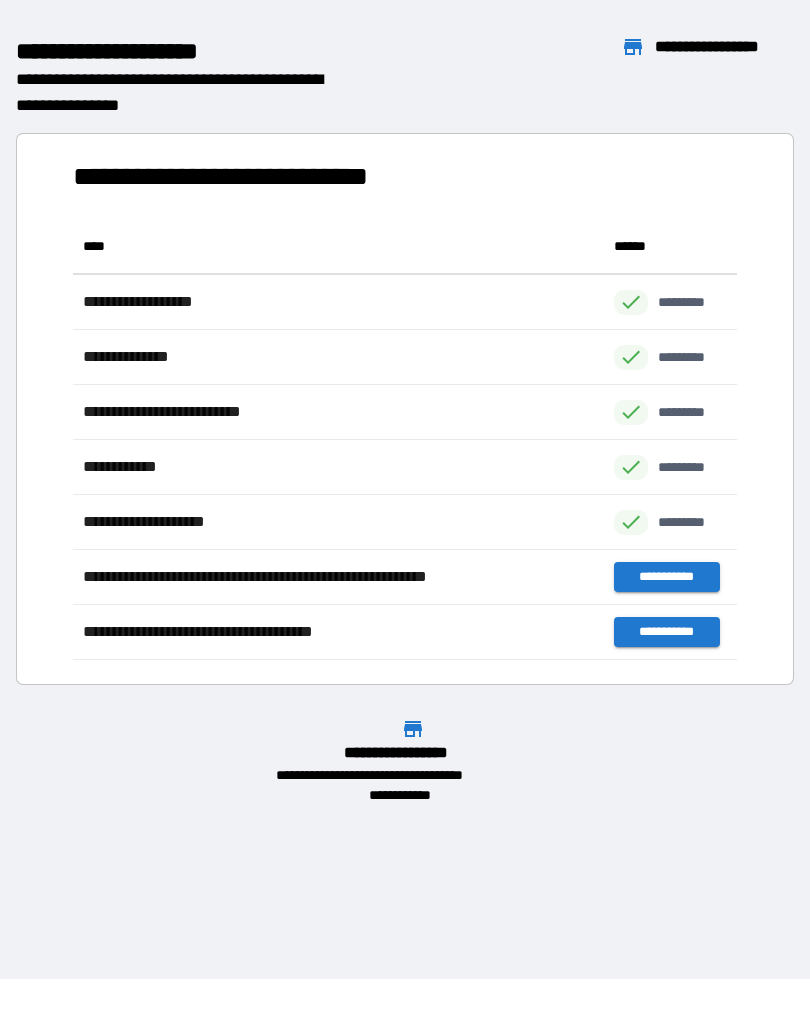 scroll, scrollTop: 1, scrollLeft: 1, axis: both 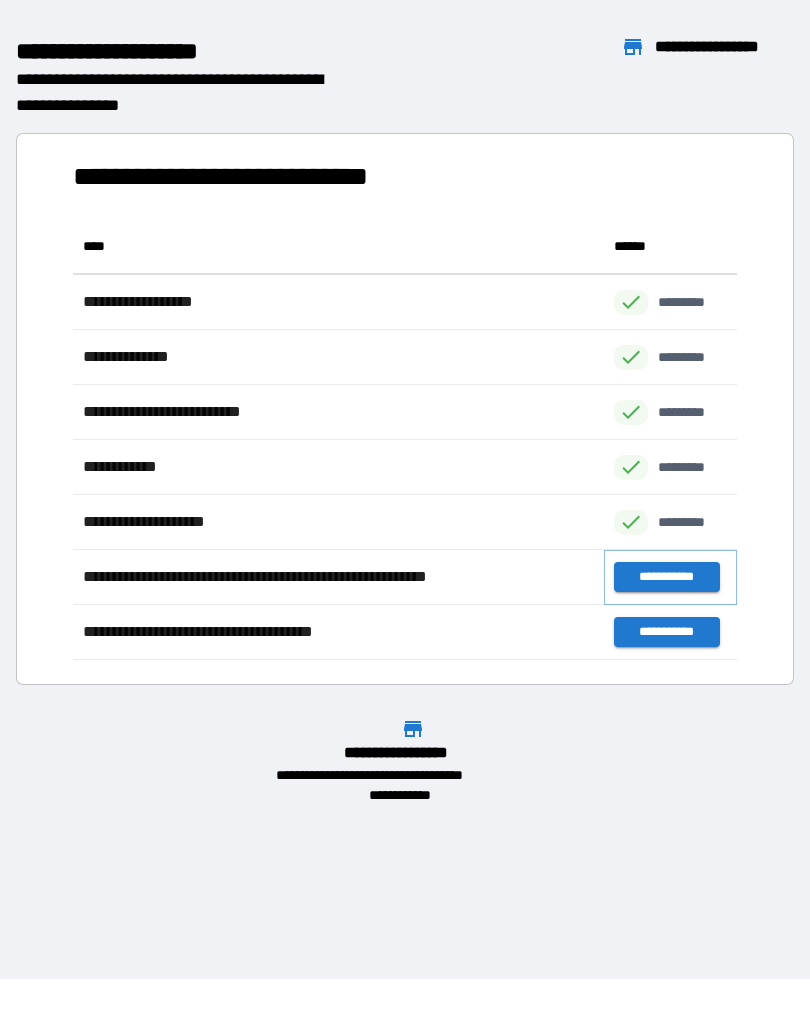 click on "**********" at bounding box center [666, 577] 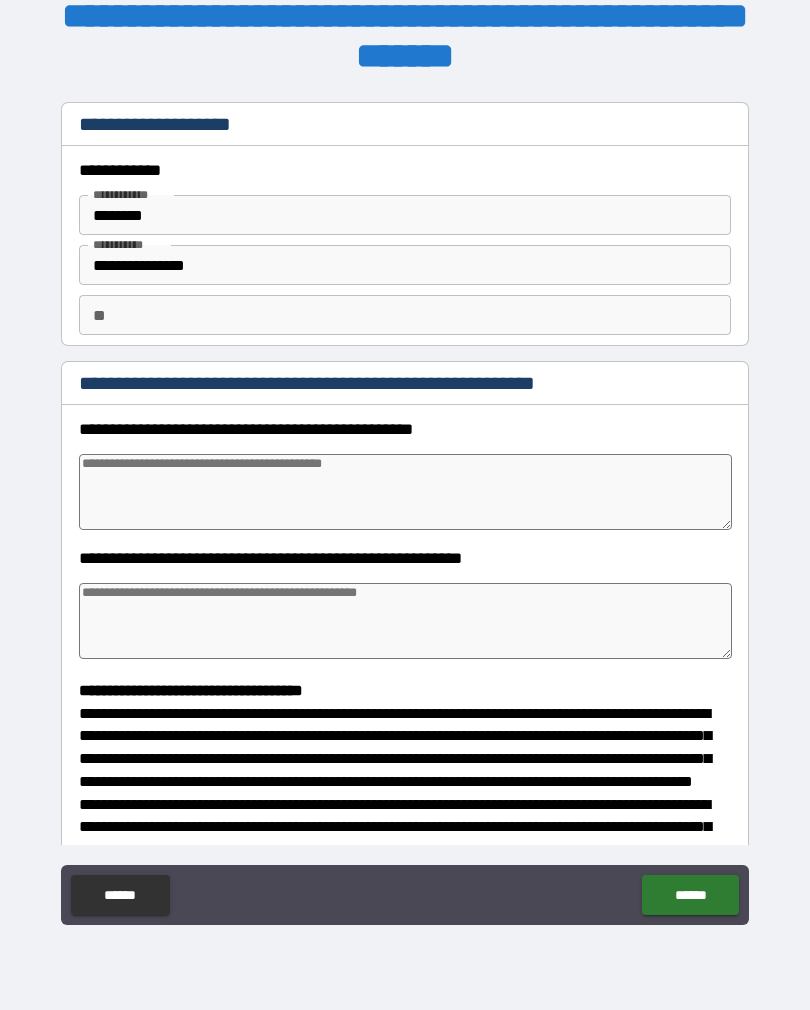 click at bounding box center (405, 492) 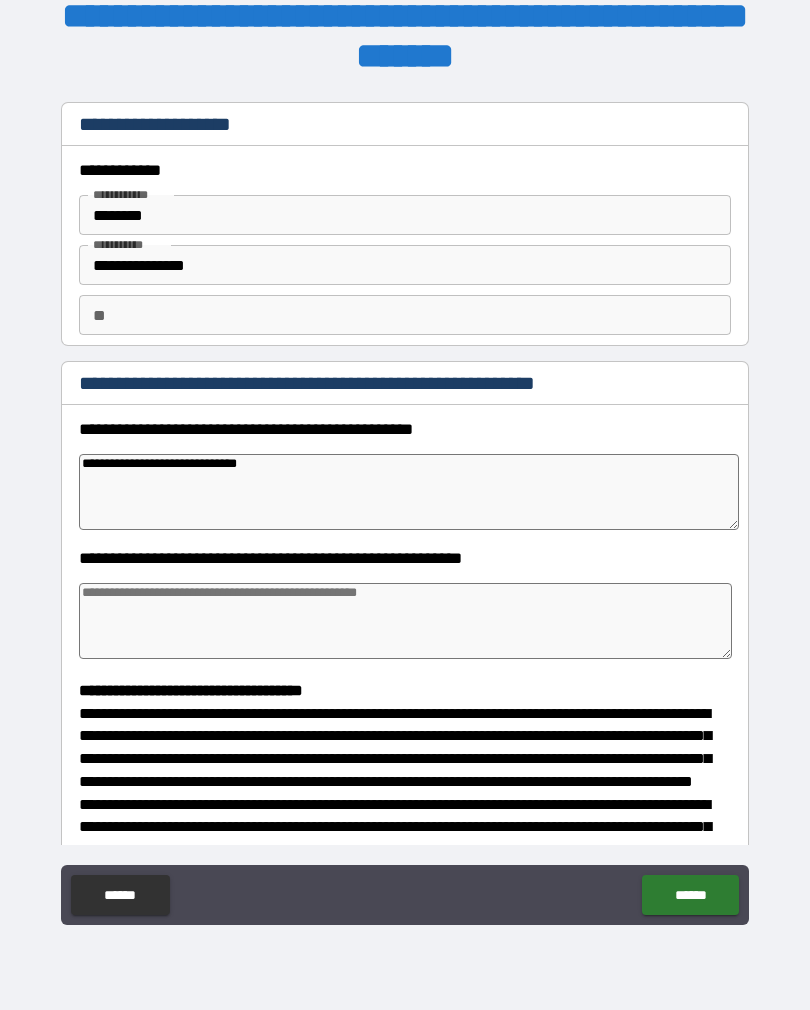 click on "**********" at bounding box center (409, 492) 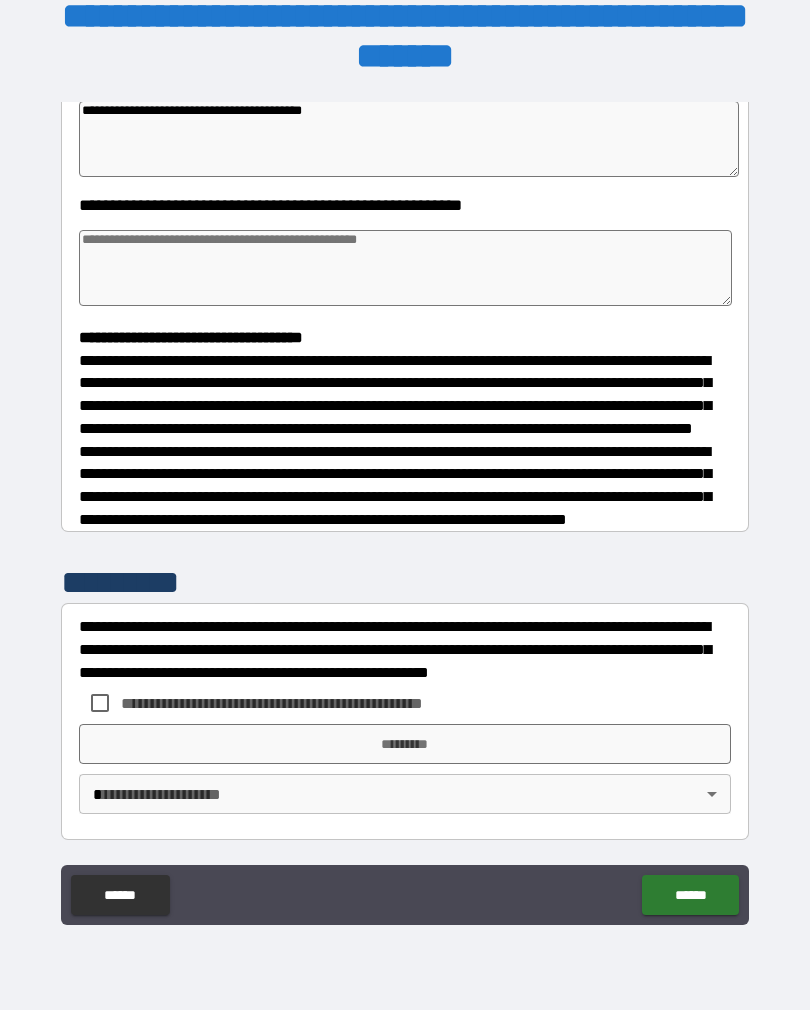 scroll, scrollTop: 358, scrollLeft: 0, axis: vertical 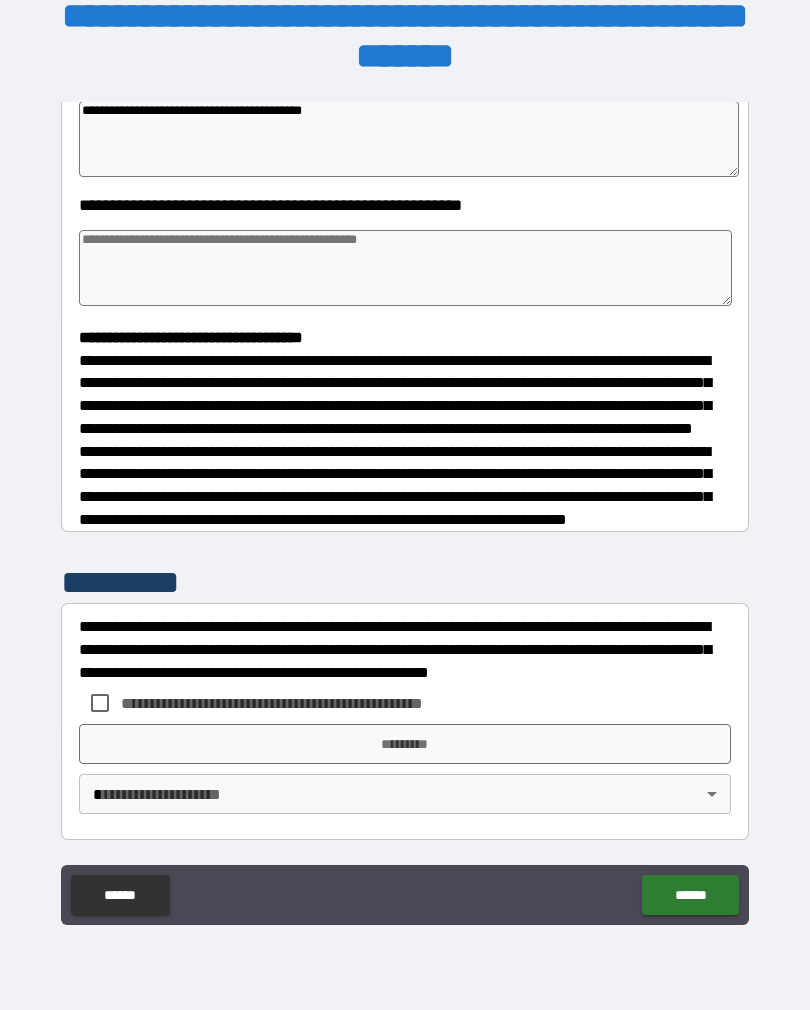 click at bounding box center [405, 268] 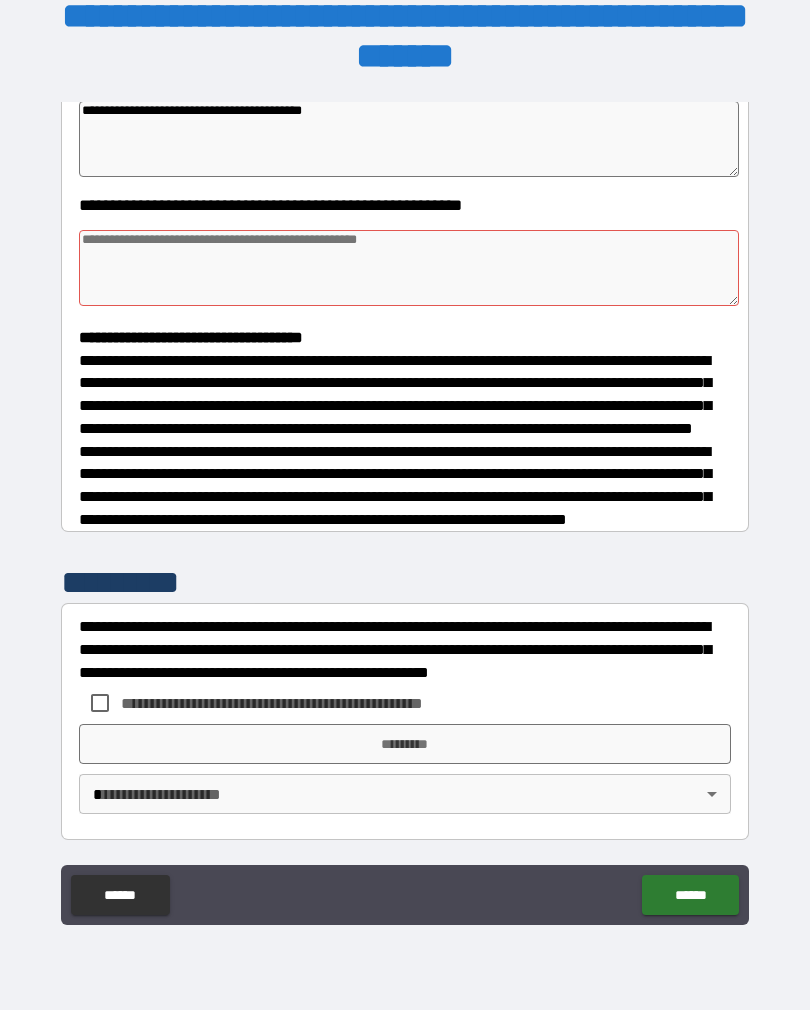 scroll, scrollTop: 391, scrollLeft: 0, axis: vertical 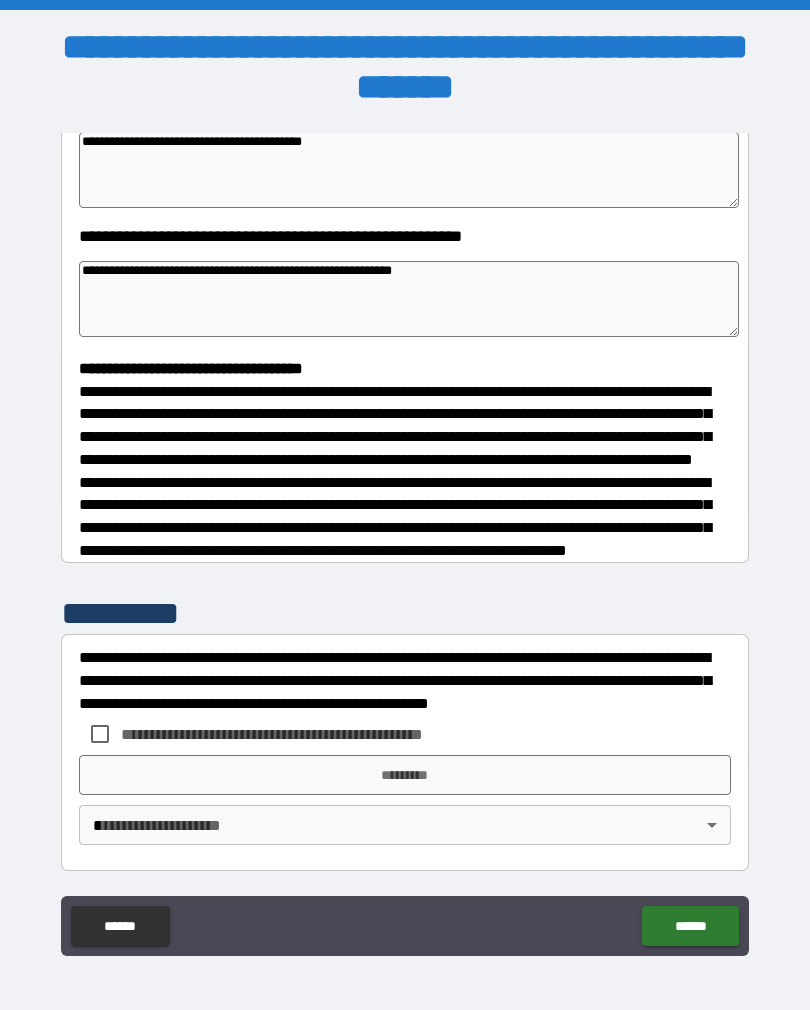 click on "**********" at bounding box center [405, 517] 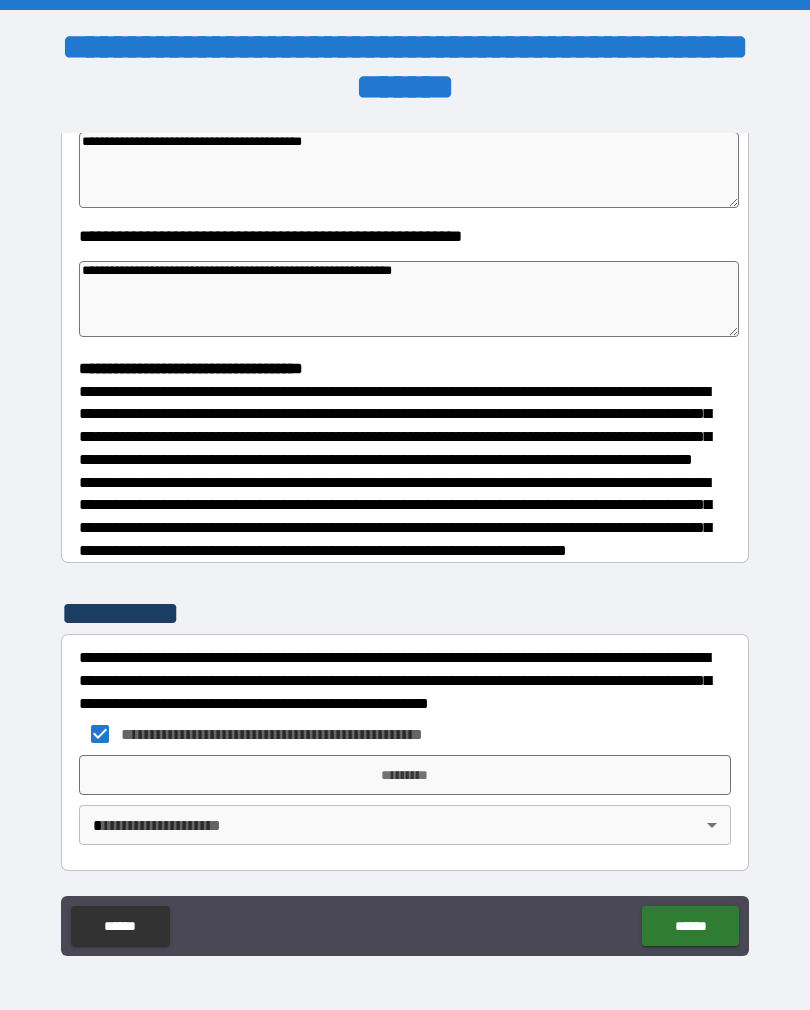click on "**********" at bounding box center [405, 520] 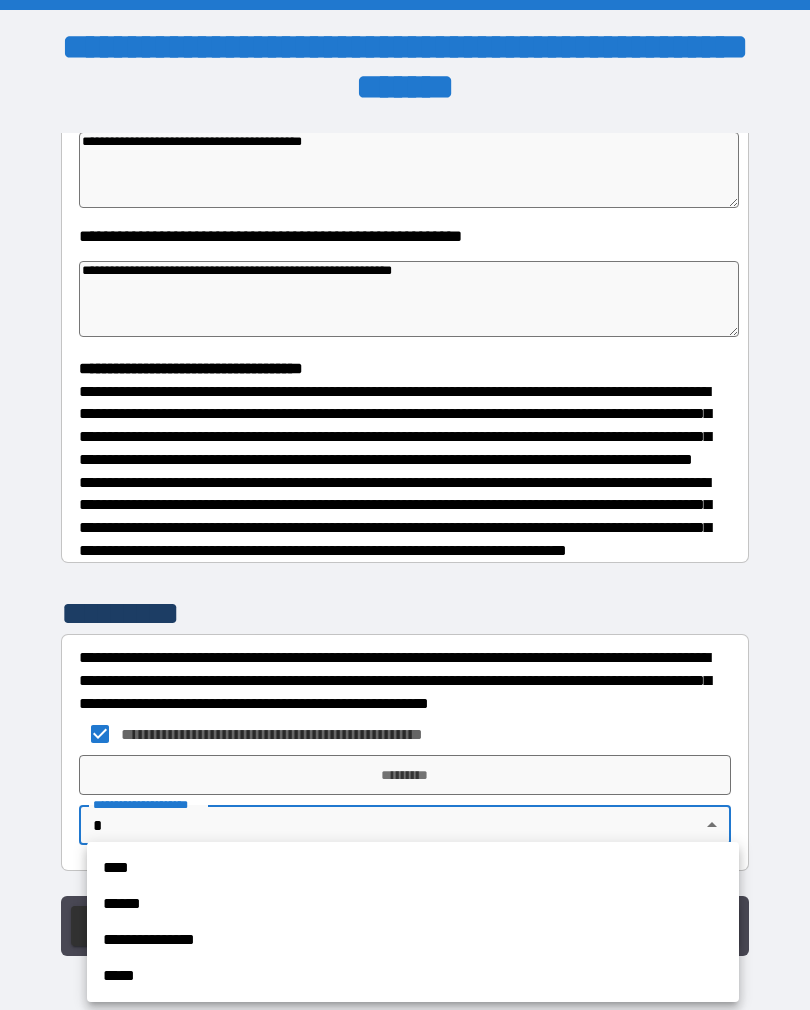 click at bounding box center (405, 505) 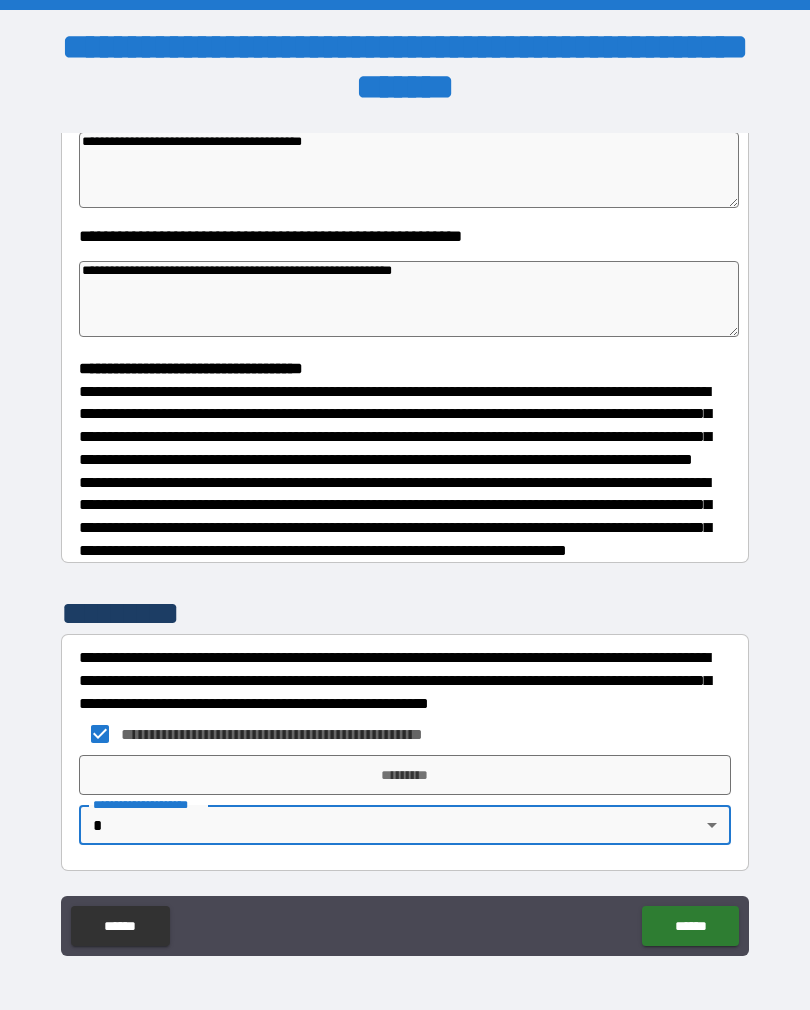 click on "**********" at bounding box center (405, 517) 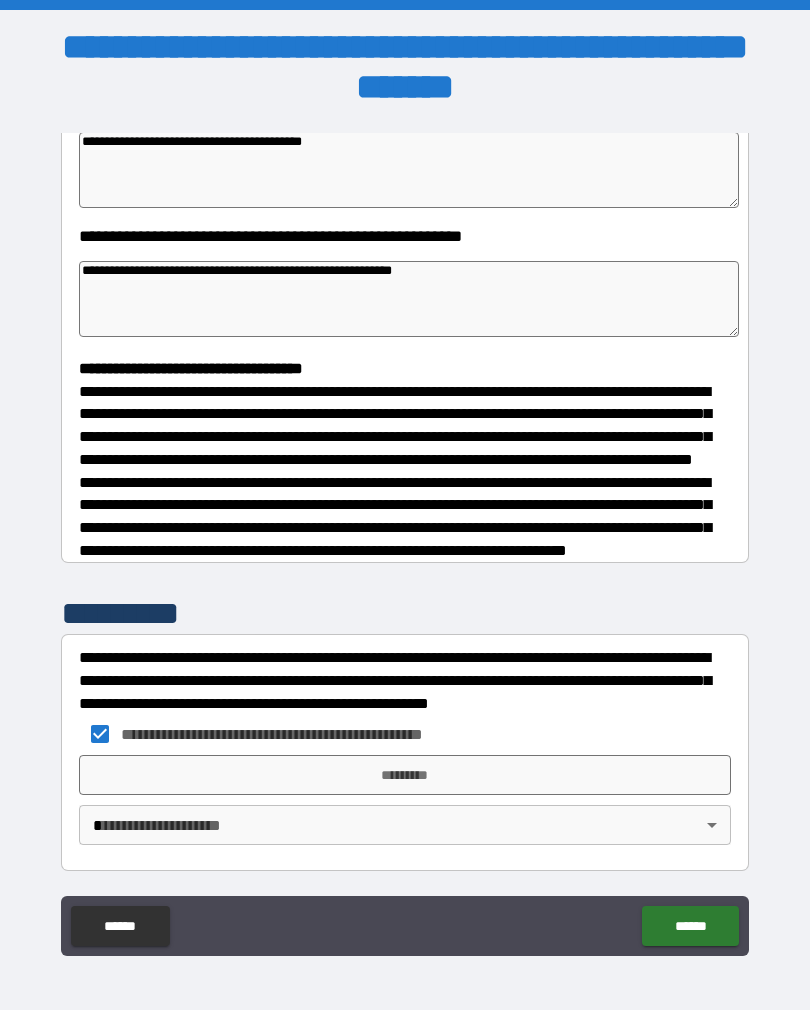 click on "*********" at bounding box center [405, 775] 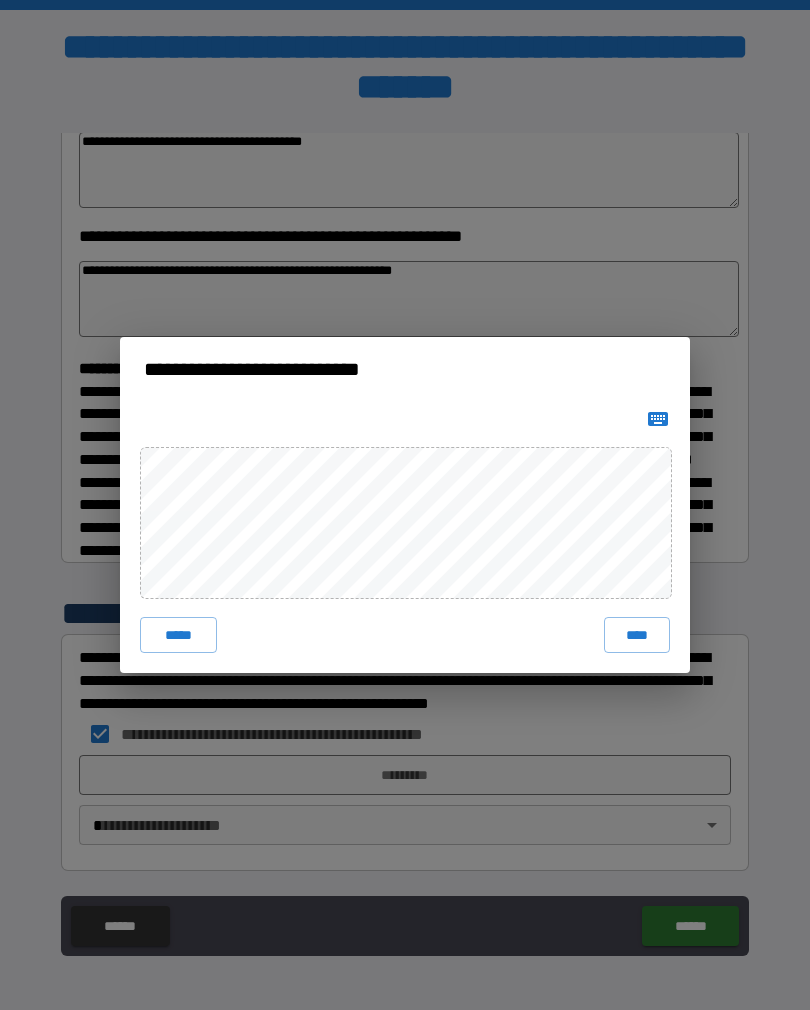 click on "****" at bounding box center [637, 635] 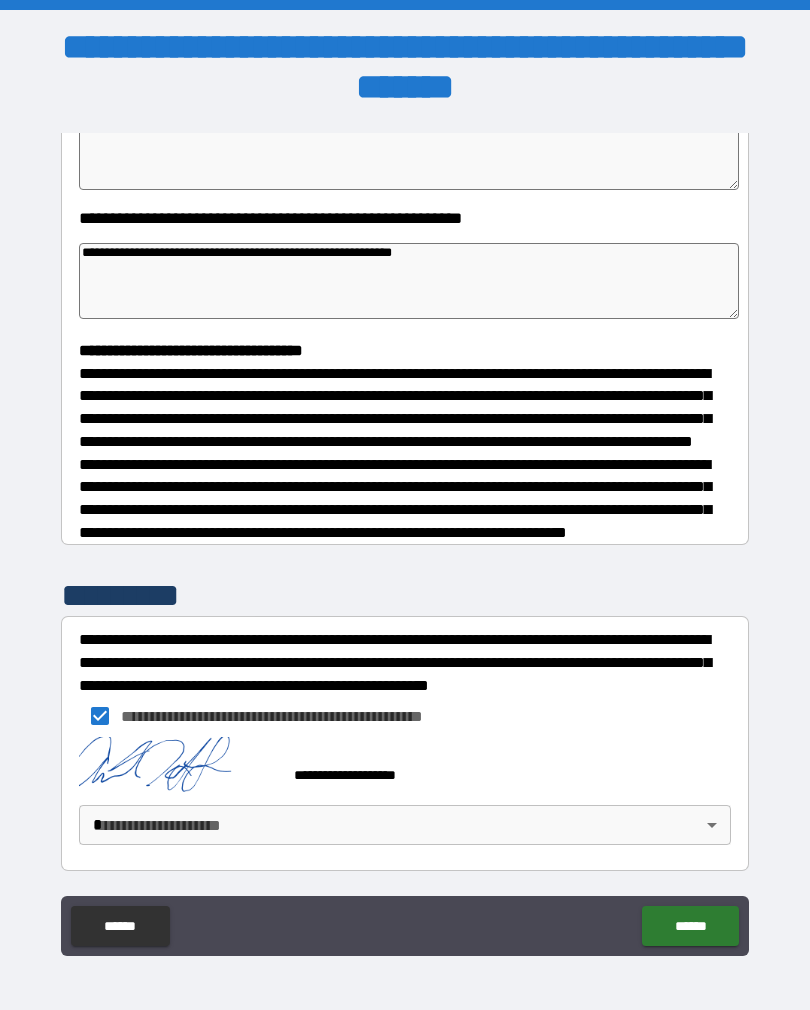 click on "**********" at bounding box center (405, 520) 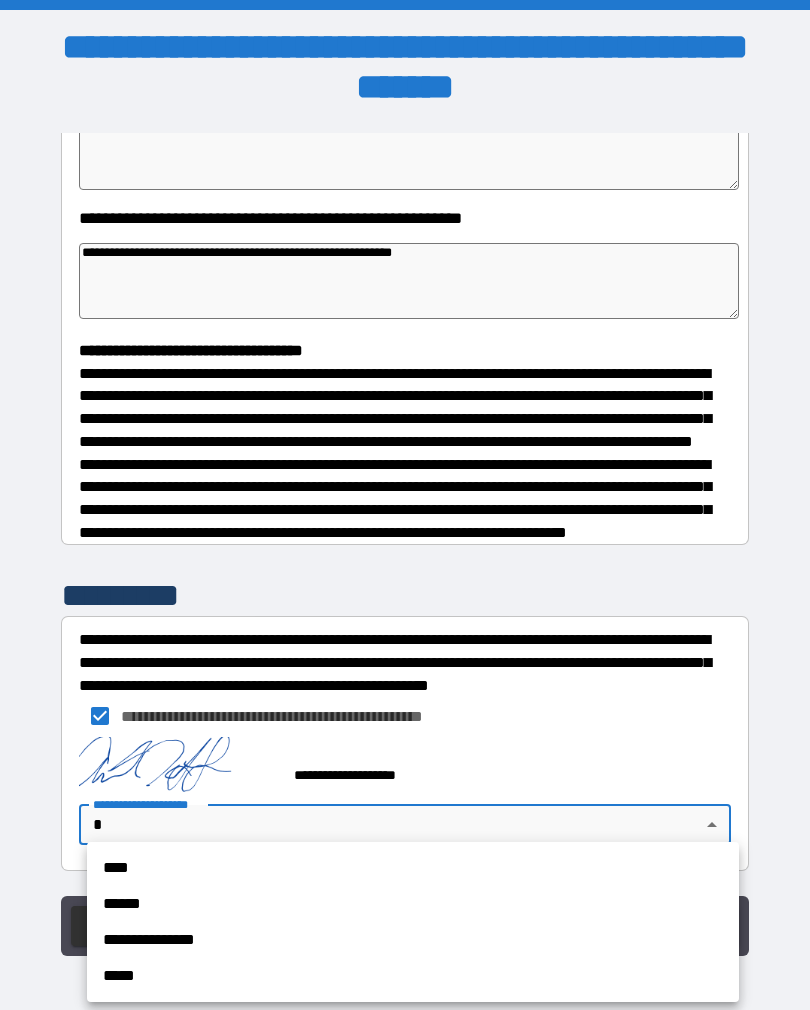 click on "**********" at bounding box center (413, 940) 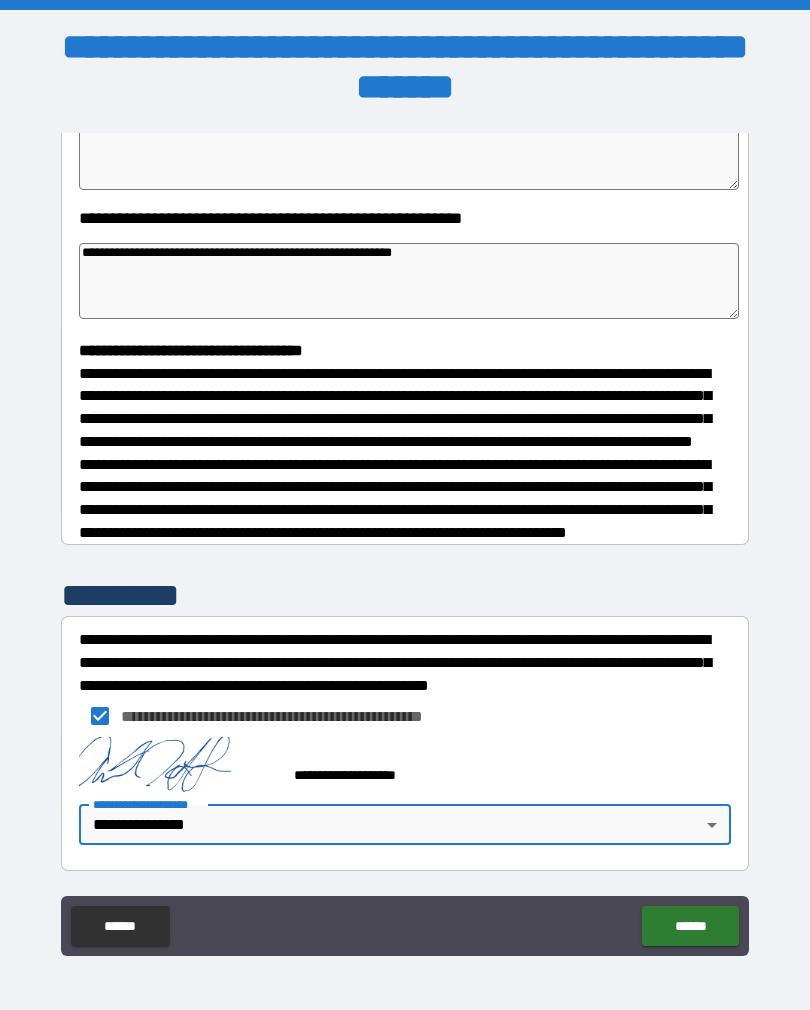 click on "******" at bounding box center [690, 926] 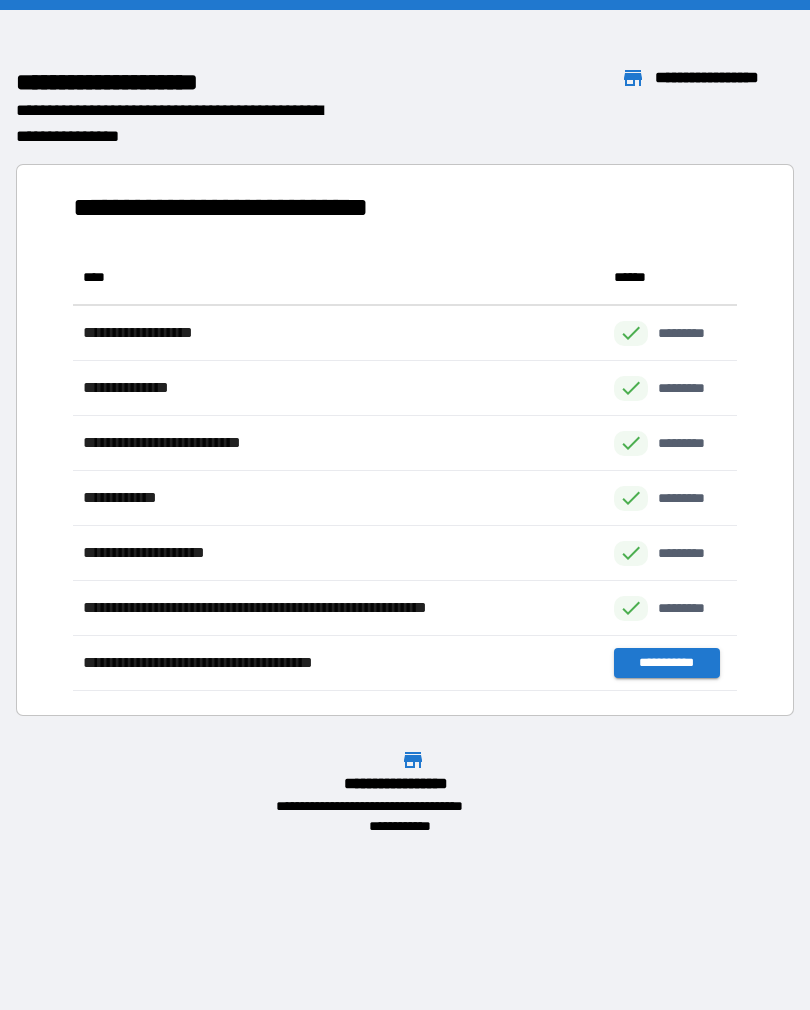scroll, scrollTop: 1, scrollLeft: 1, axis: both 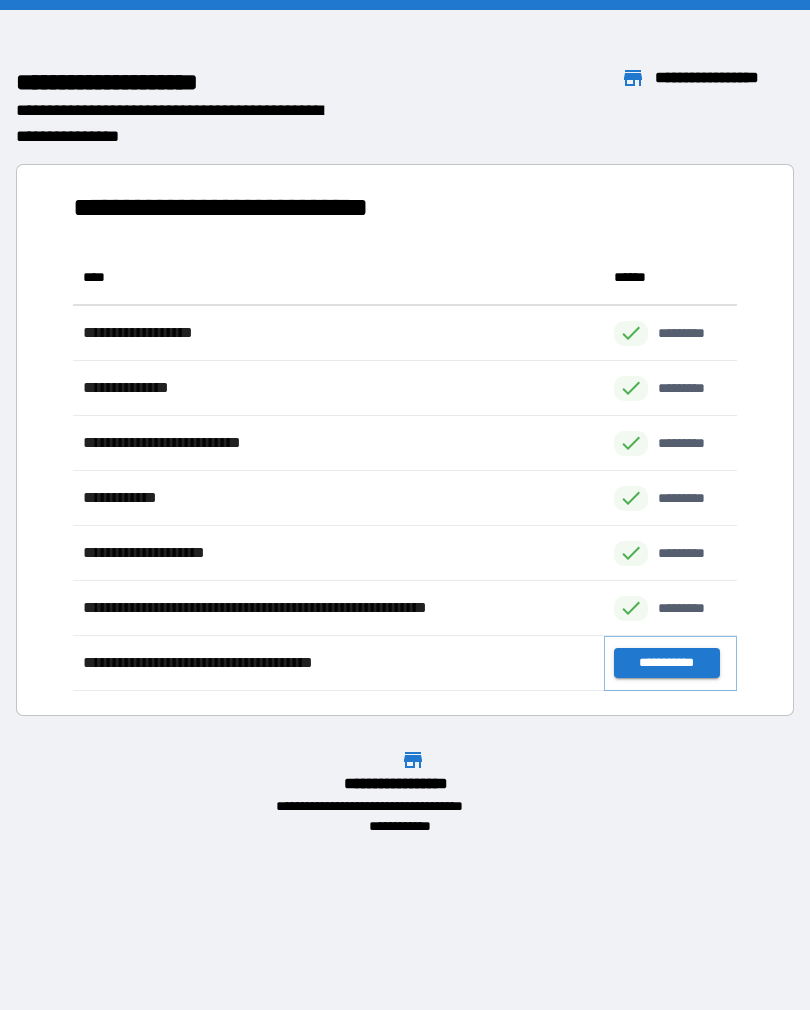 click on "**********" at bounding box center (666, 663) 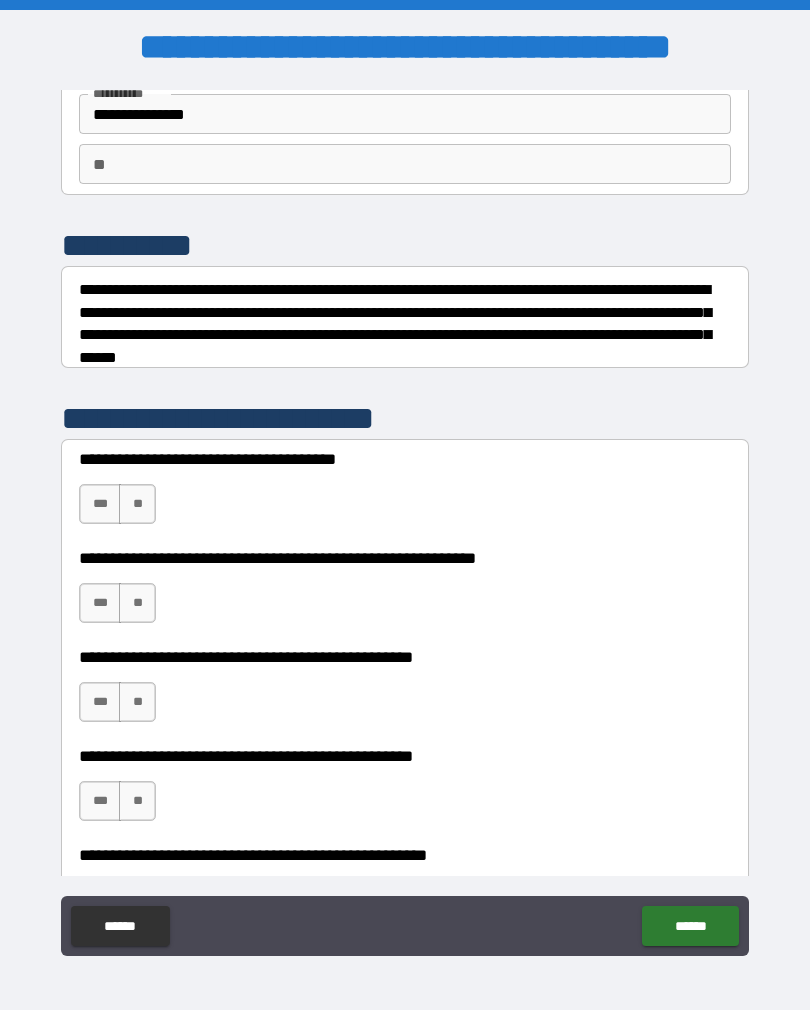 scroll, scrollTop: 178, scrollLeft: 0, axis: vertical 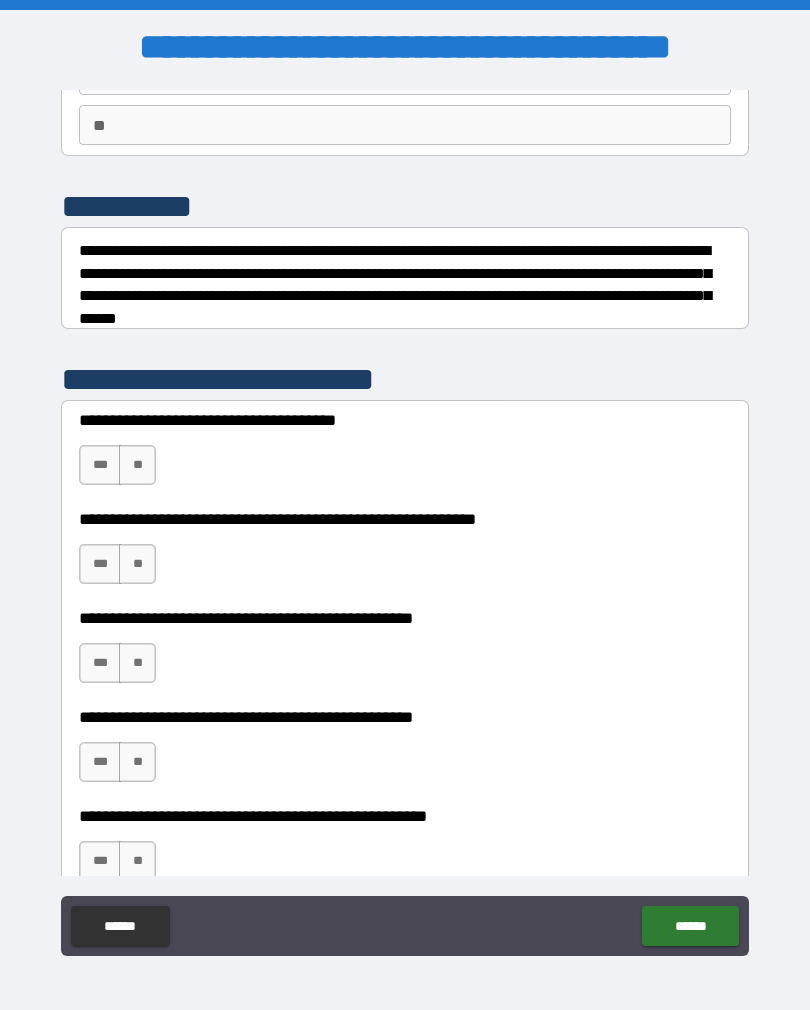 click on "***" at bounding box center [100, 465] 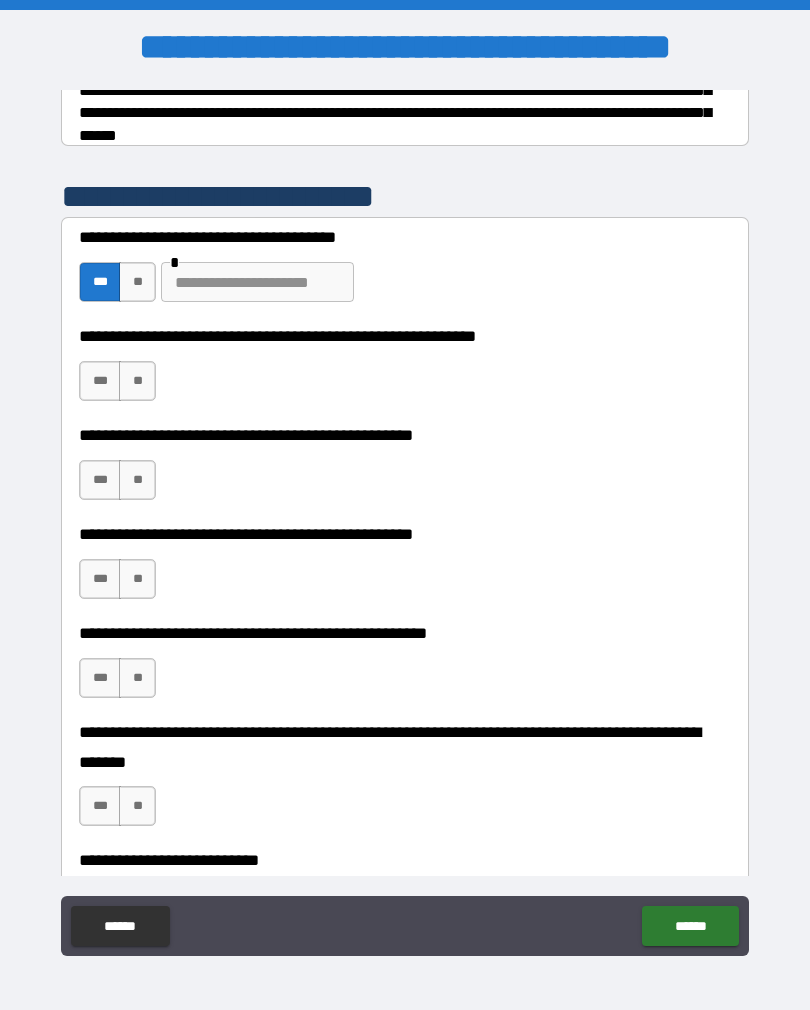 scroll, scrollTop: 371, scrollLeft: 0, axis: vertical 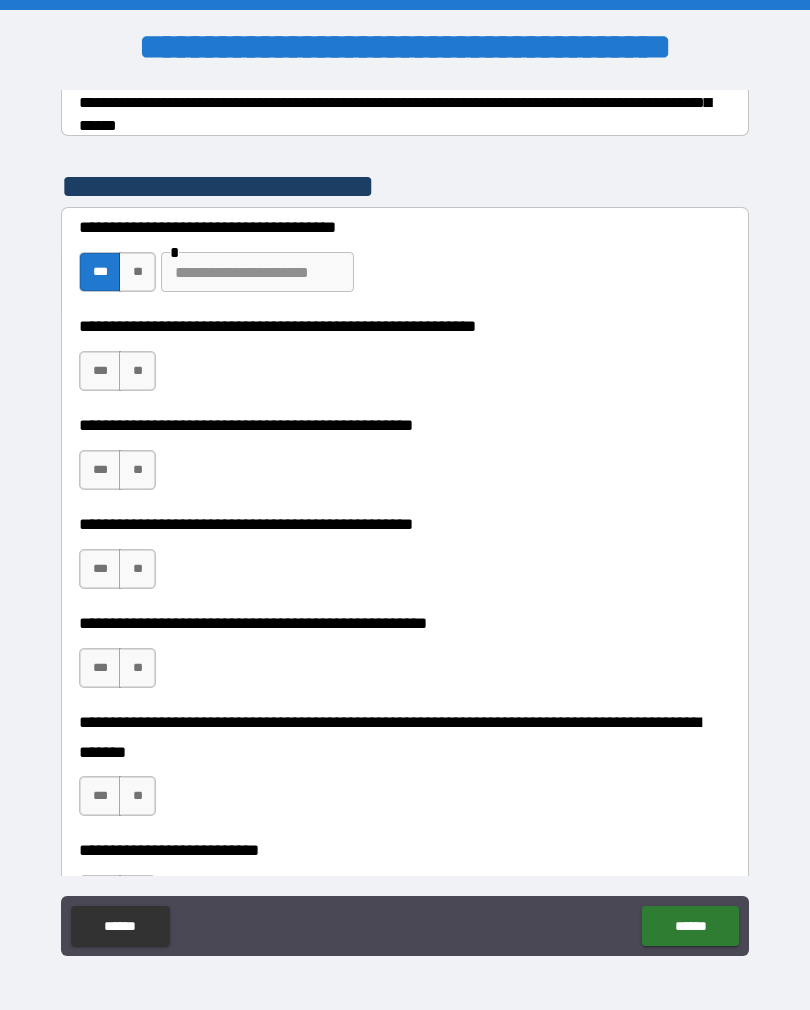 click on "**" at bounding box center [137, 371] 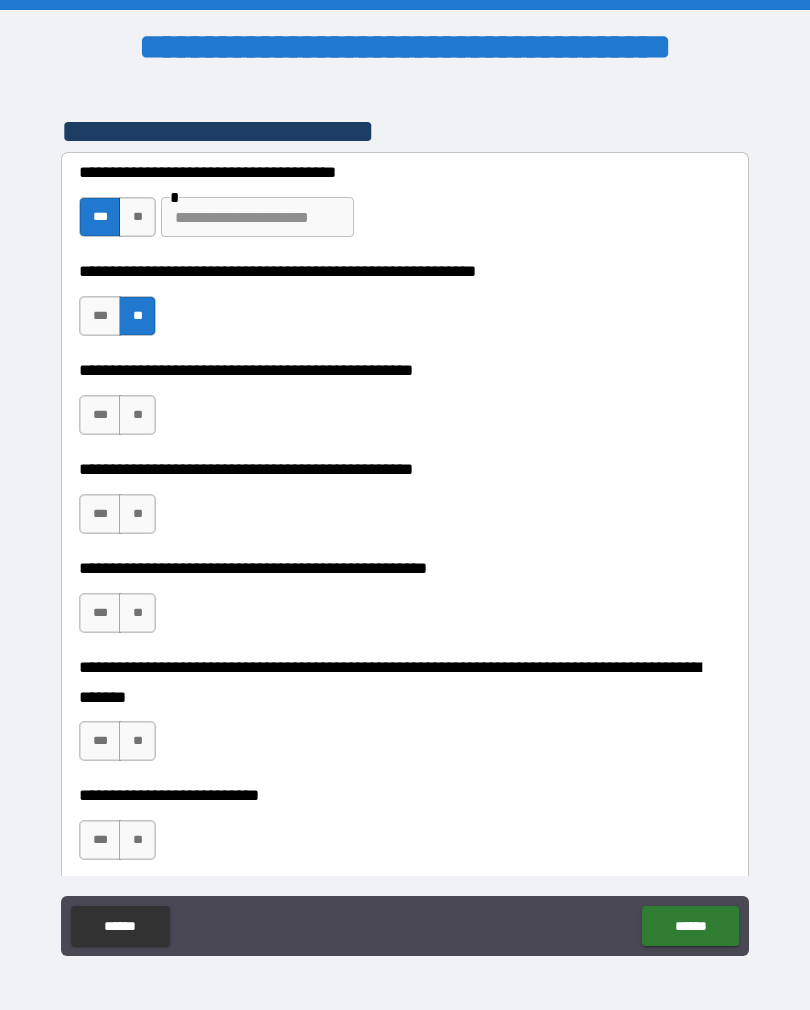 scroll, scrollTop: 435, scrollLeft: 0, axis: vertical 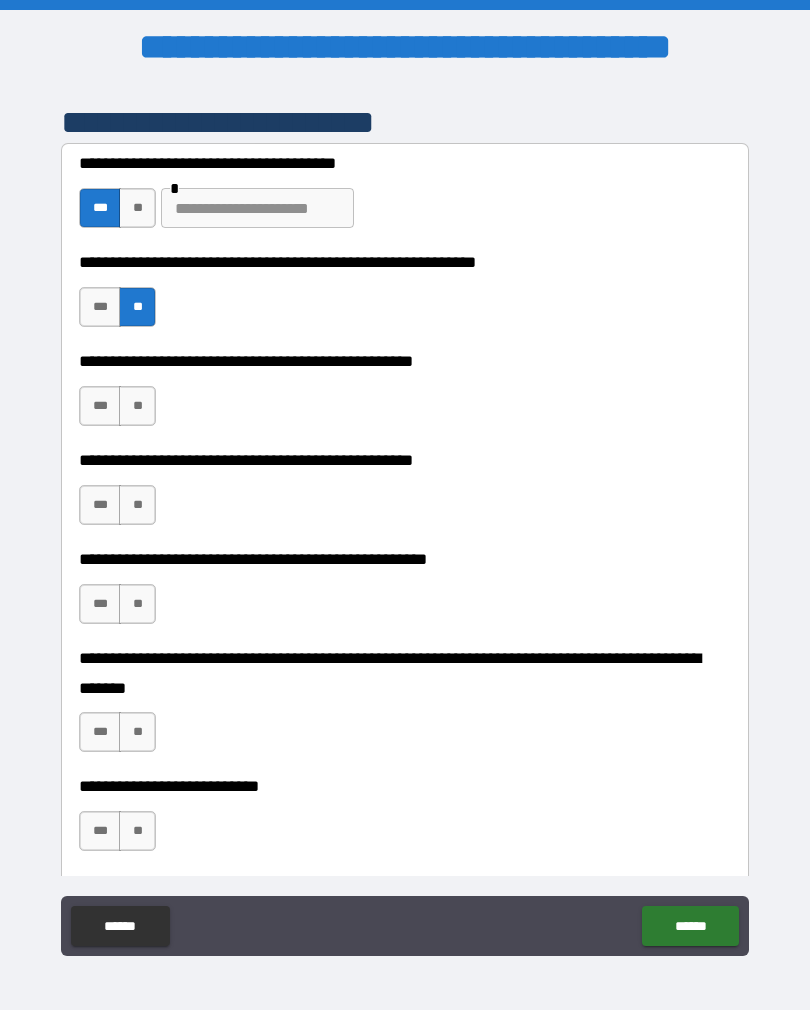 click on "**" at bounding box center (137, 406) 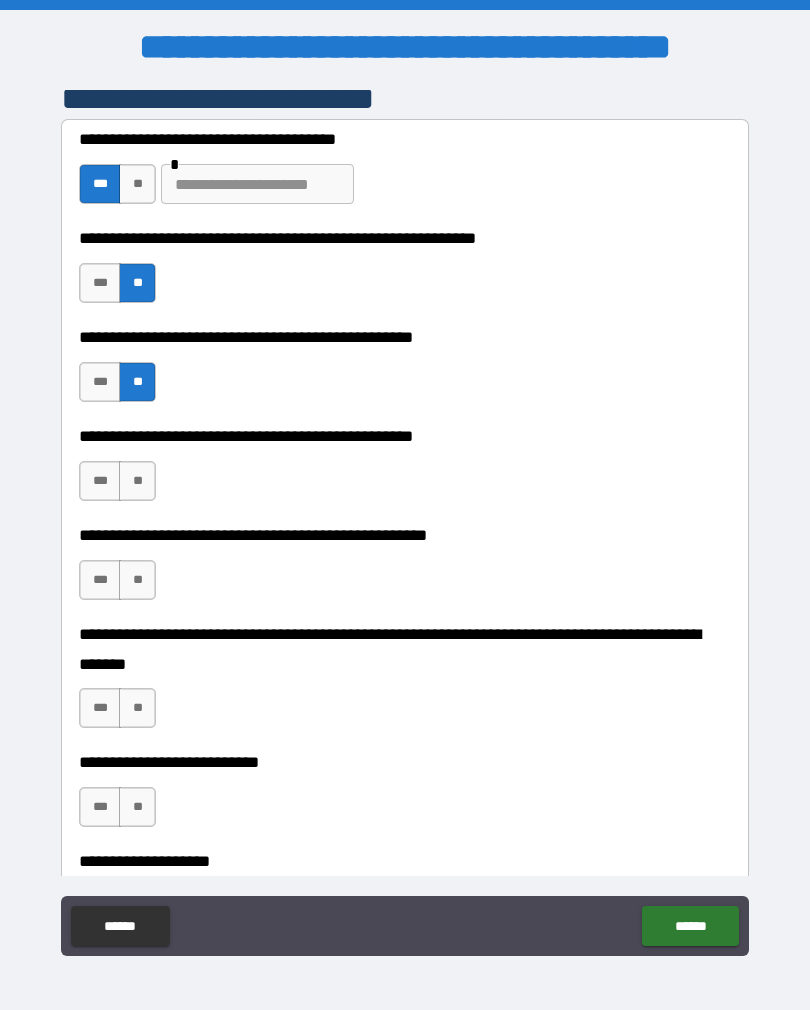 scroll, scrollTop: 473, scrollLeft: 0, axis: vertical 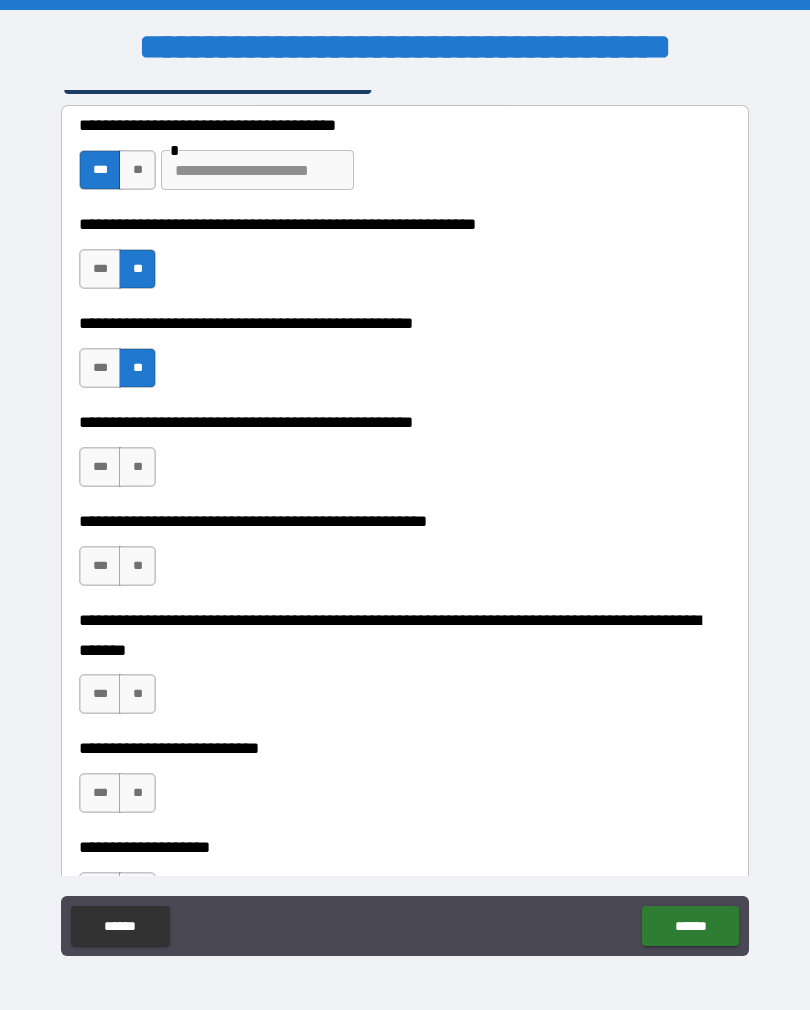 click on "***" at bounding box center (100, 467) 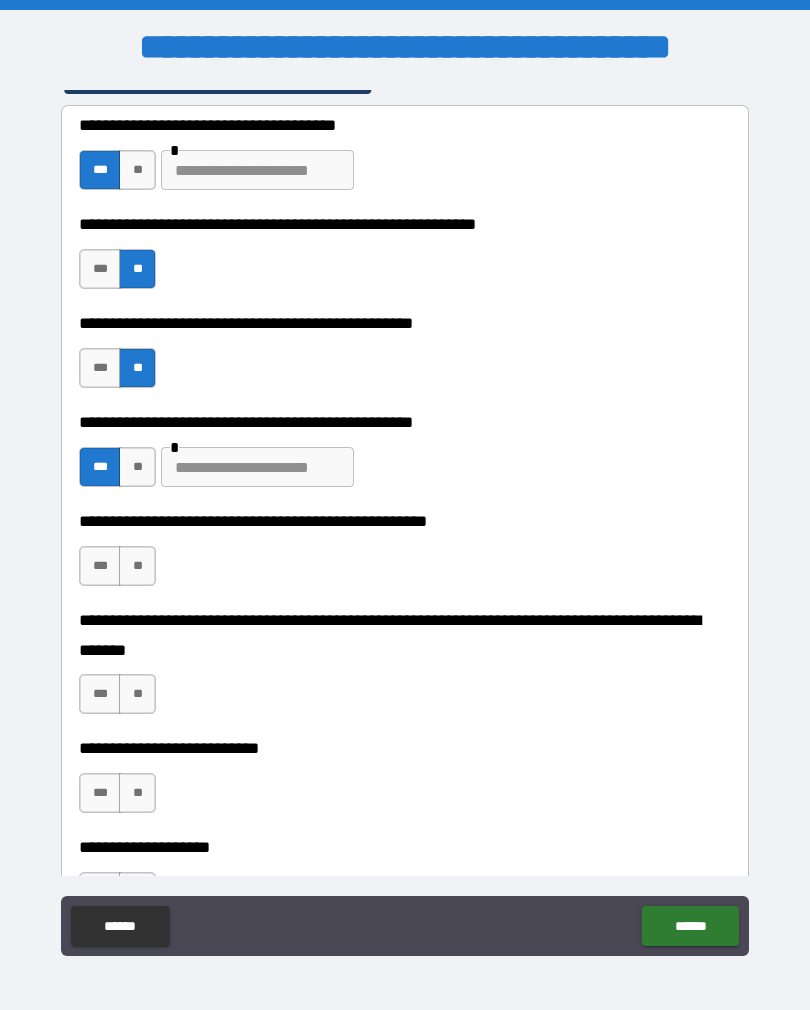 click at bounding box center [257, 467] 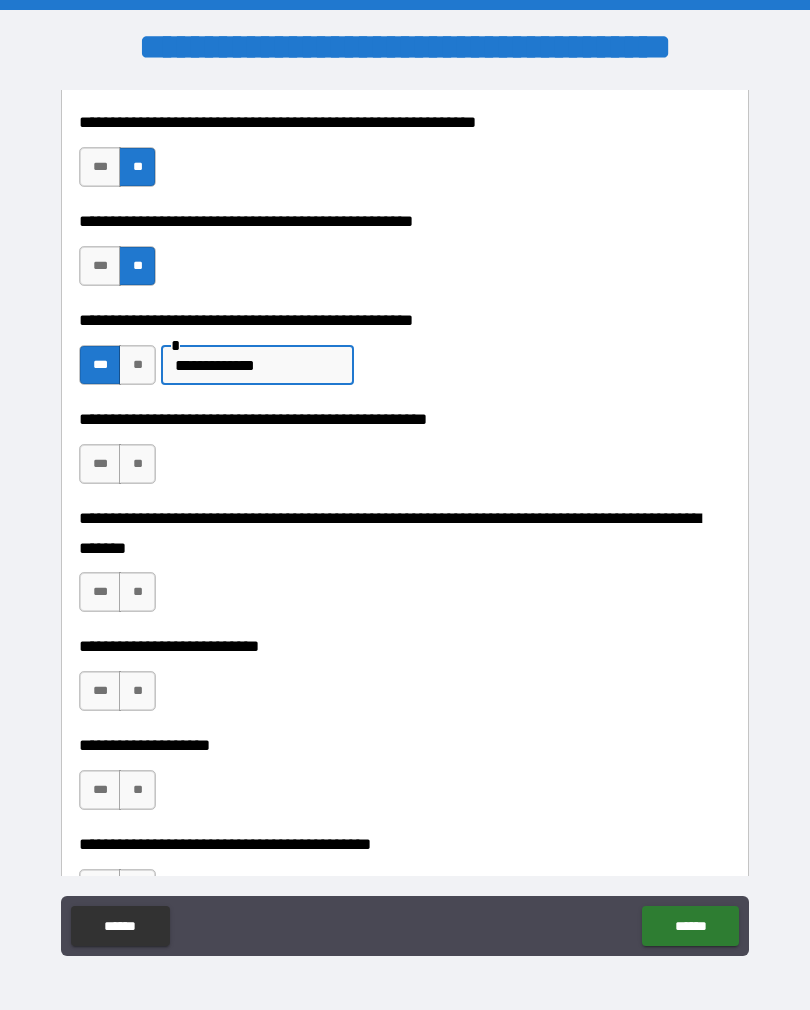 scroll, scrollTop: 620, scrollLeft: 0, axis: vertical 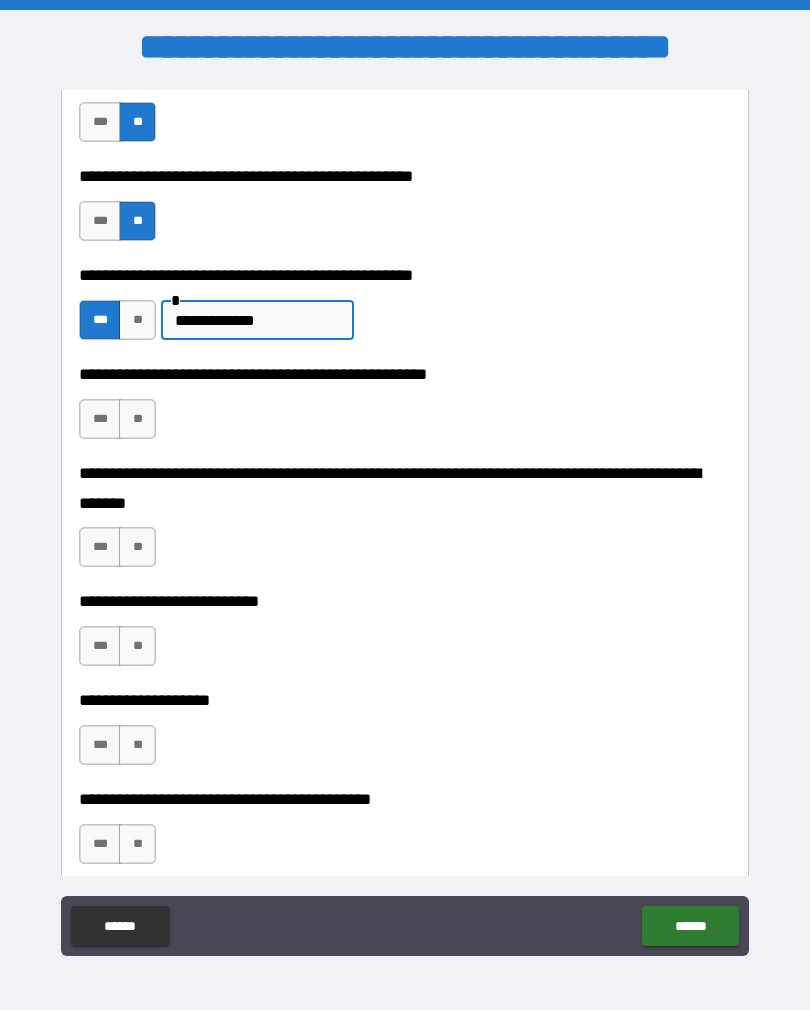 click on "**" at bounding box center (137, 419) 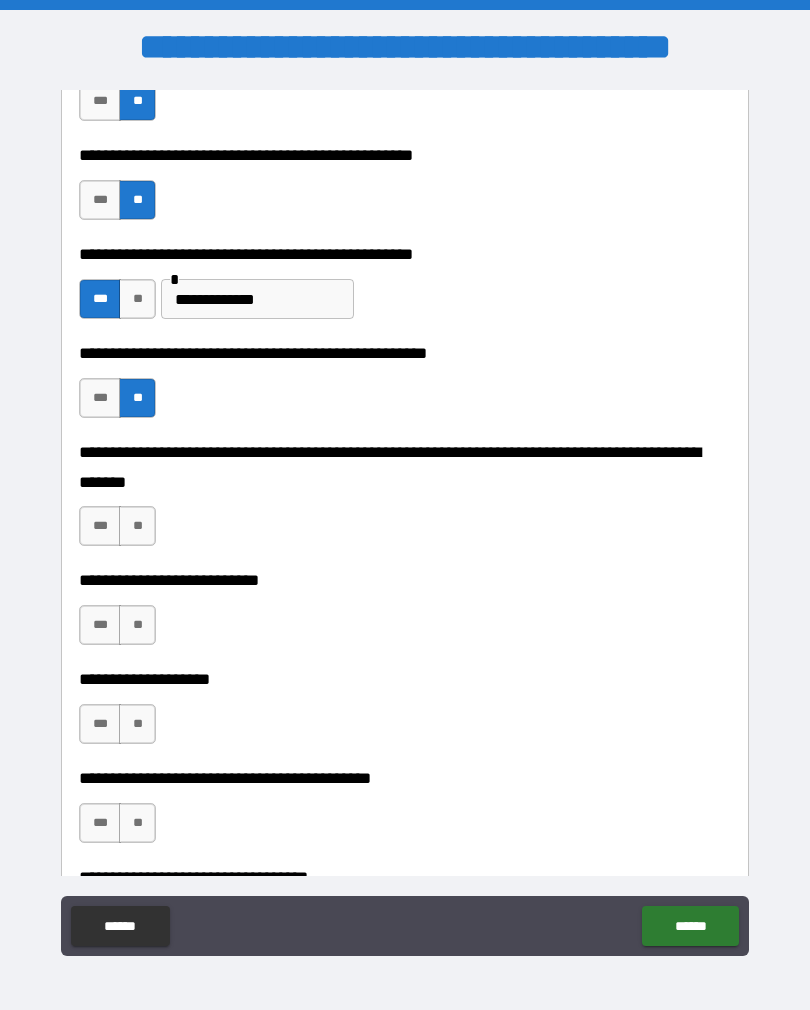 scroll, scrollTop: 668, scrollLeft: 0, axis: vertical 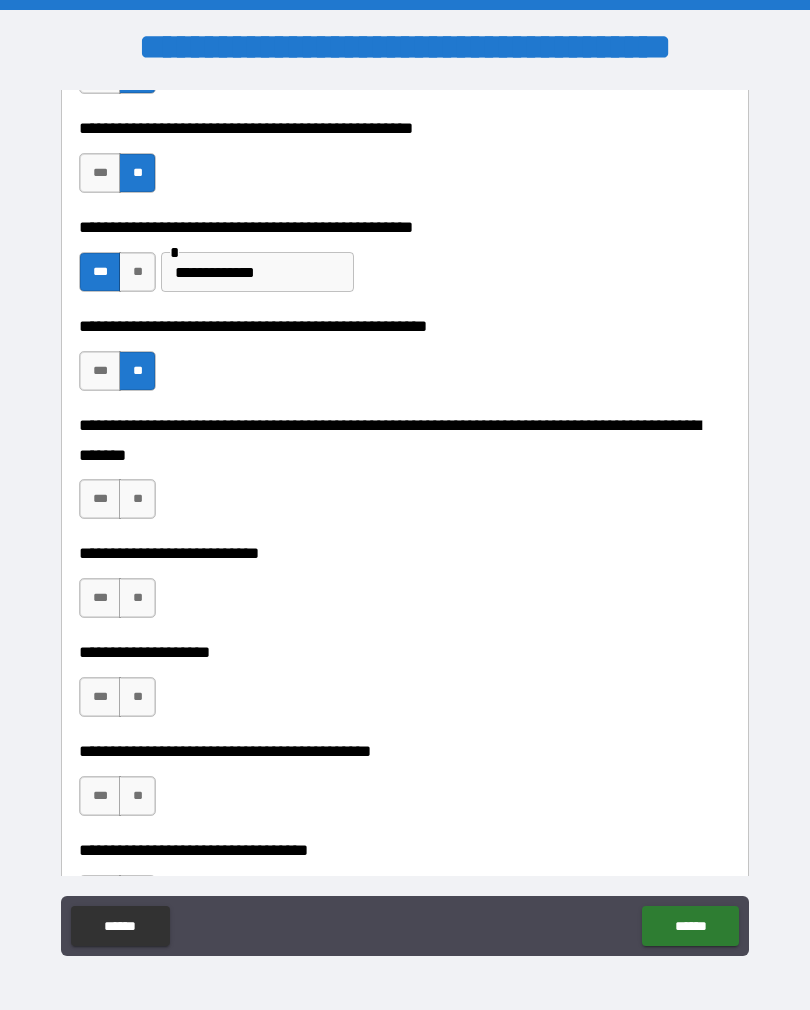 click on "**" at bounding box center [137, 499] 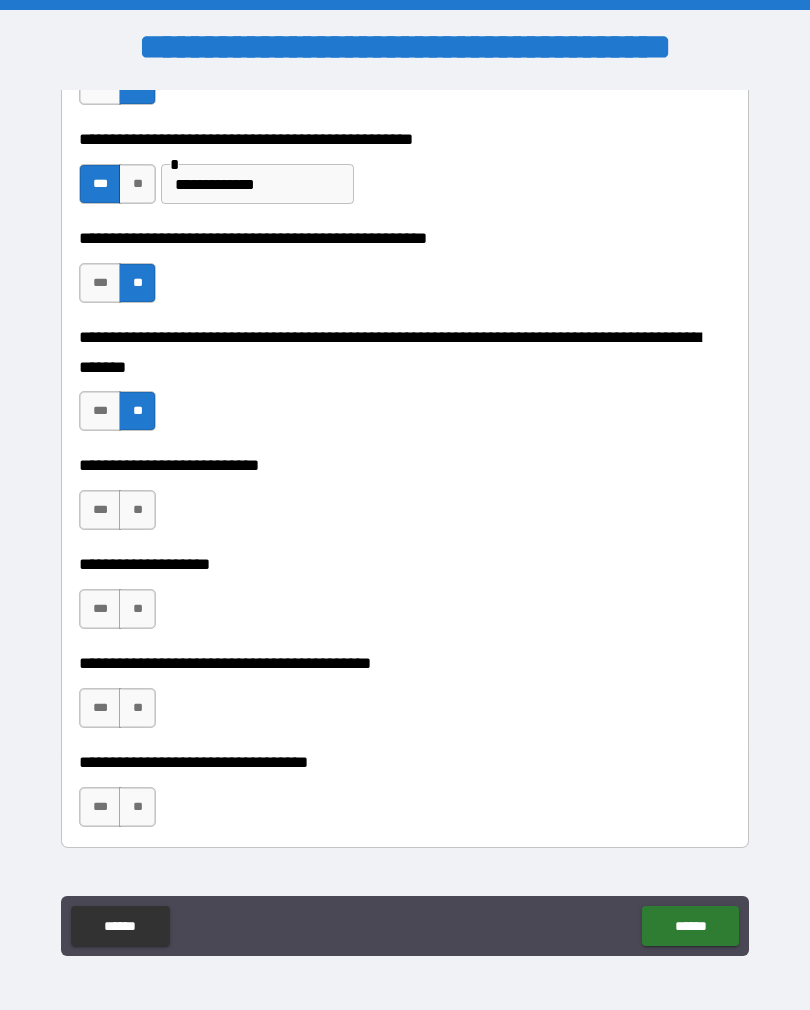 click on "**" at bounding box center [137, 510] 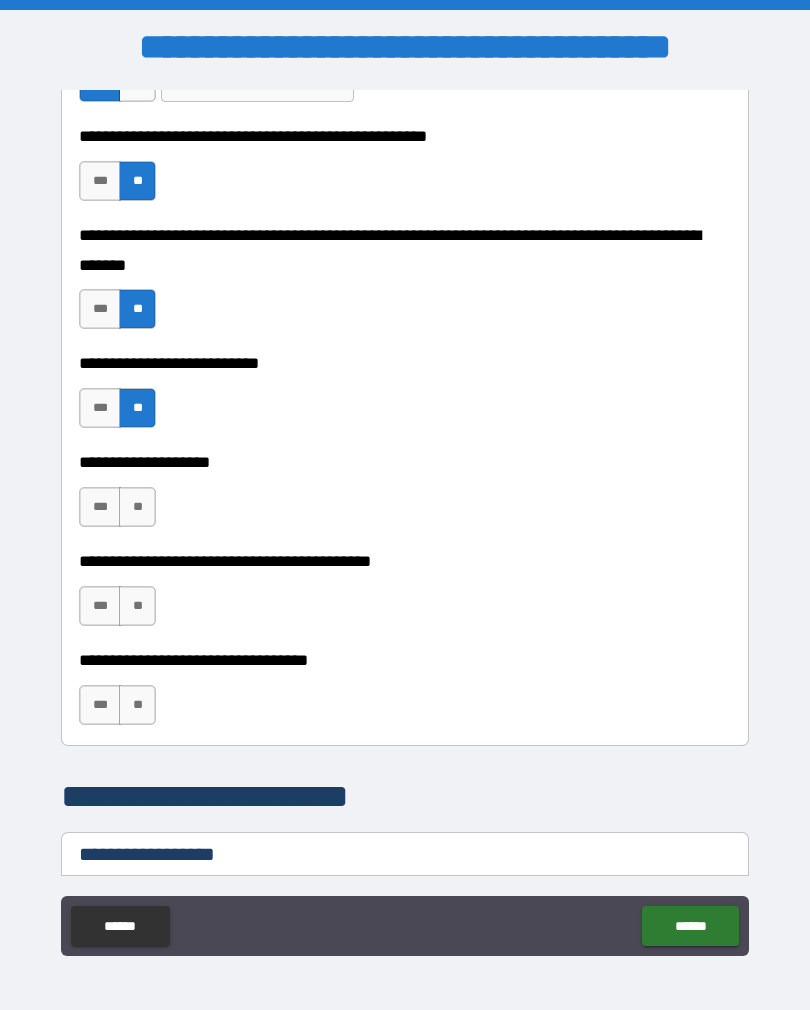 scroll, scrollTop: 859, scrollLeft: 0, axis: vertical 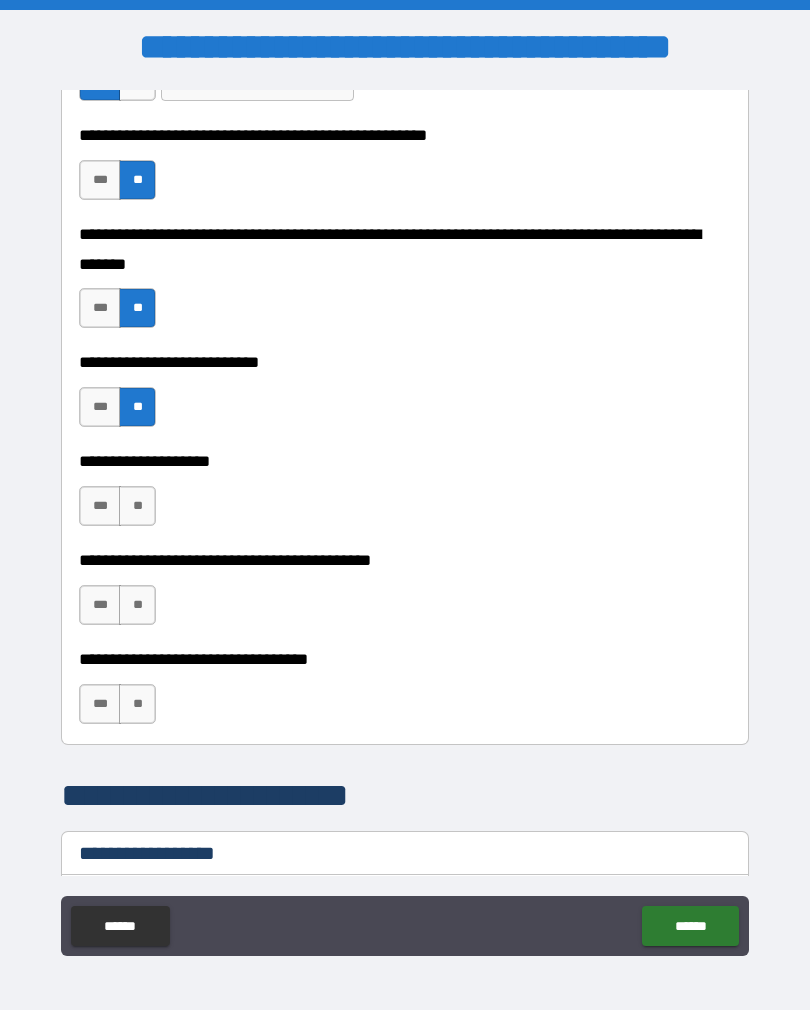 click on "**" at bounding box center [137, 506] 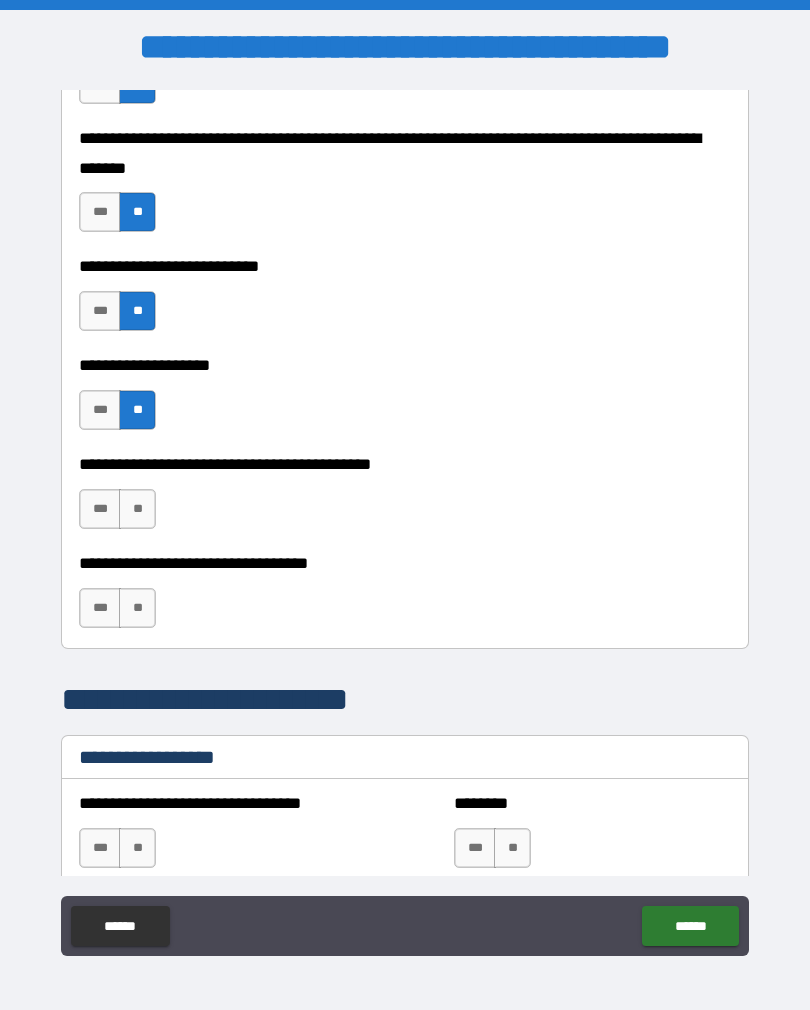 click on "**" at bounding box center (137, 509) 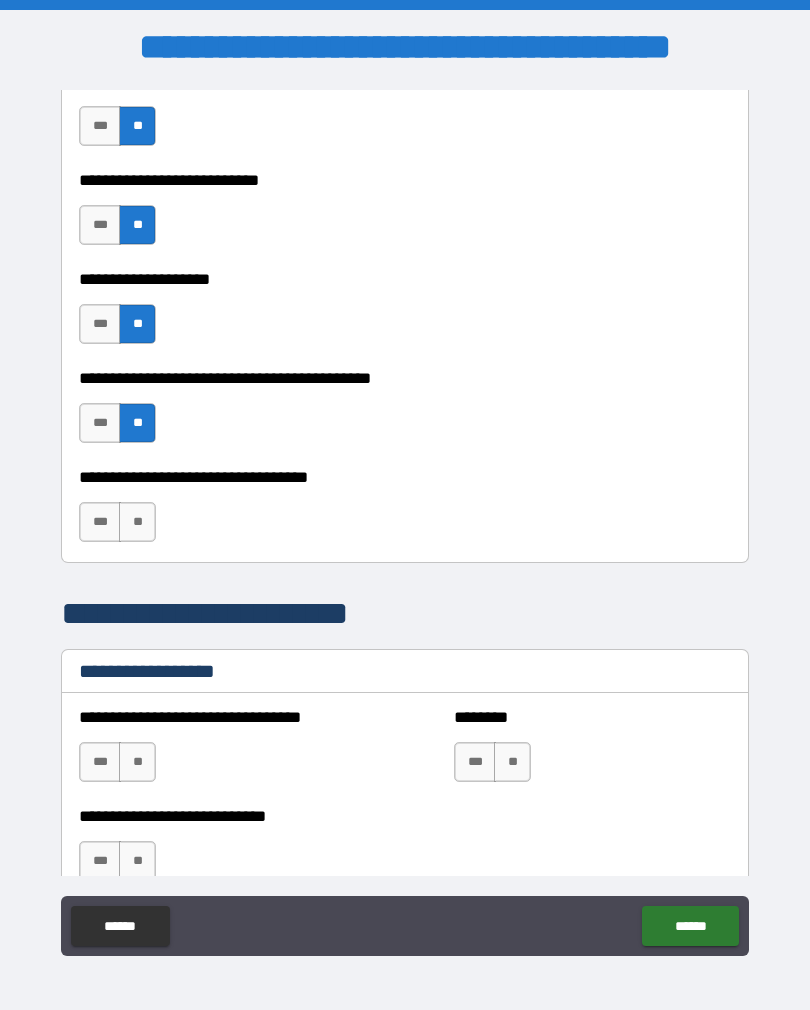 click on "**" at bounding box center [137, 522] 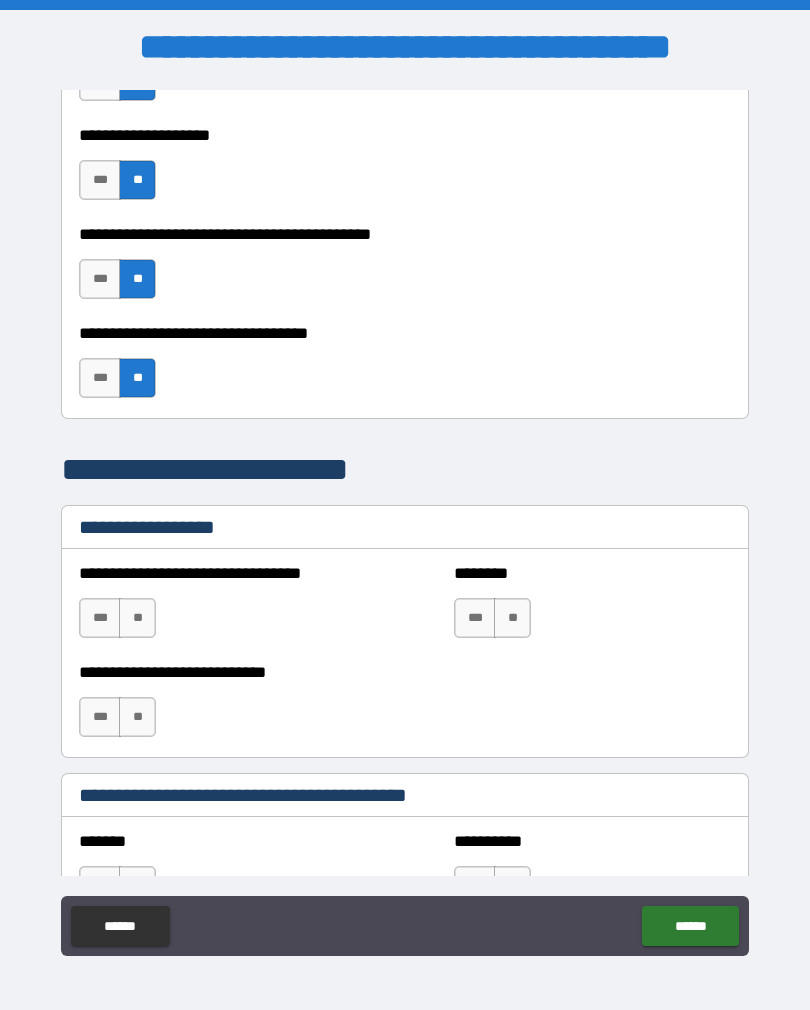 click on "**" at bounding box center (137, 618) 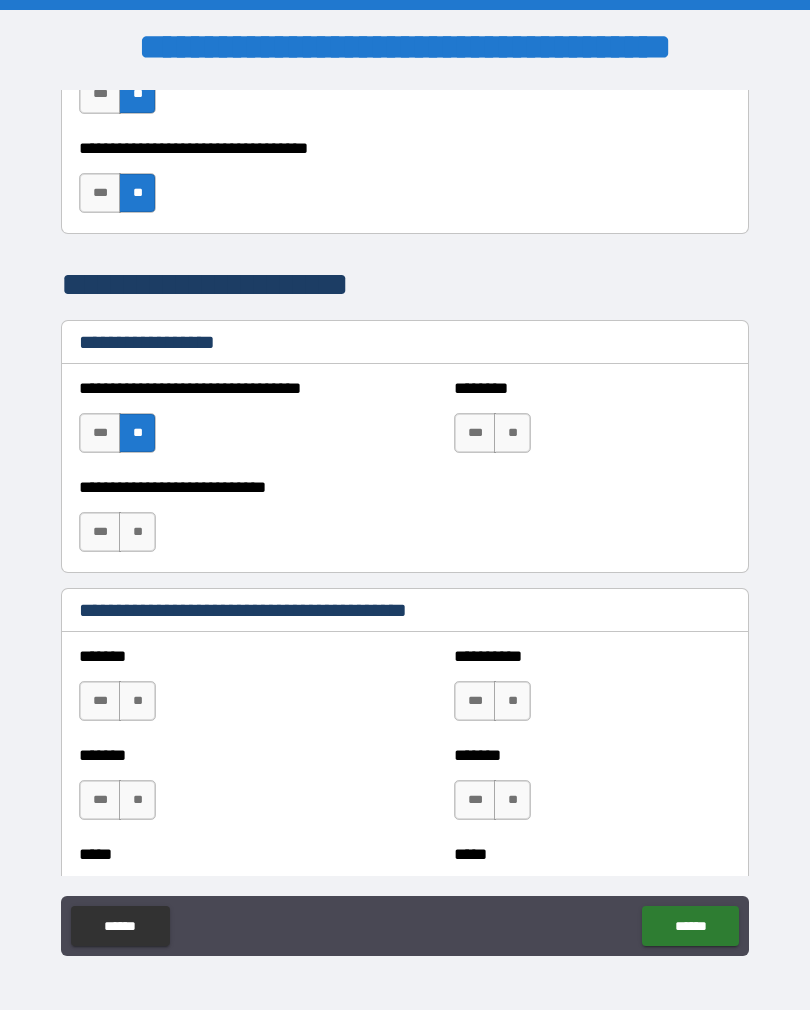 click on "**" at bounding box center [137, 532] 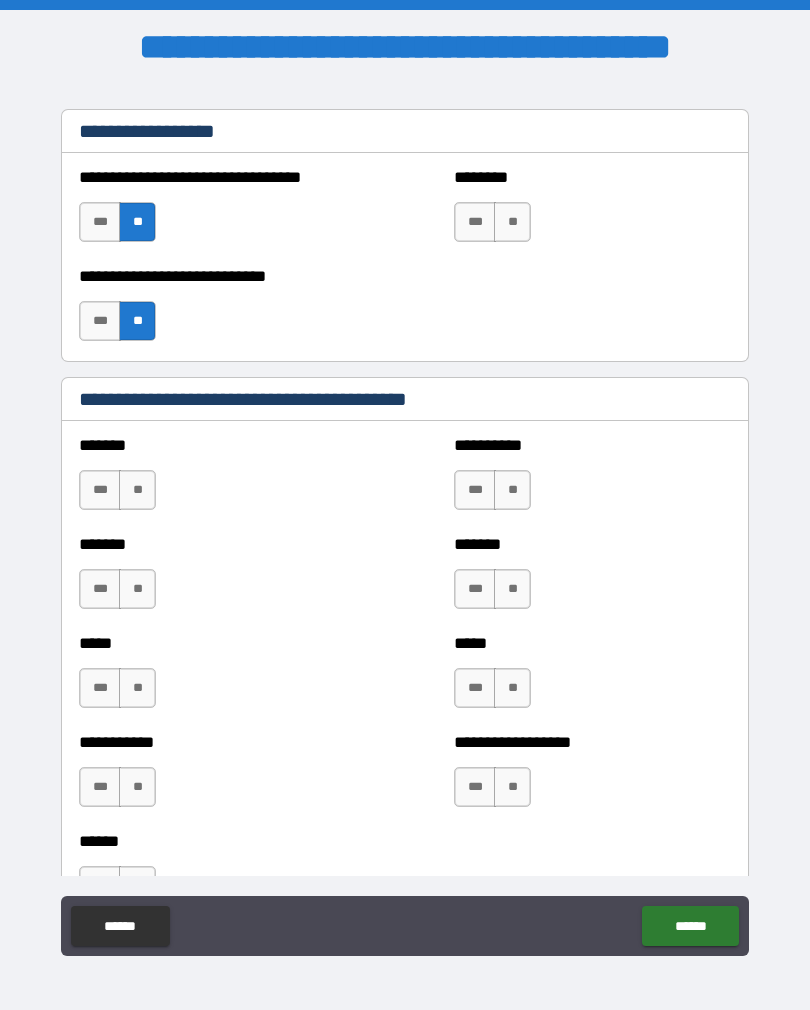 scroll, scrollTop: 1592, scrollLeft: 0, axis: vertical 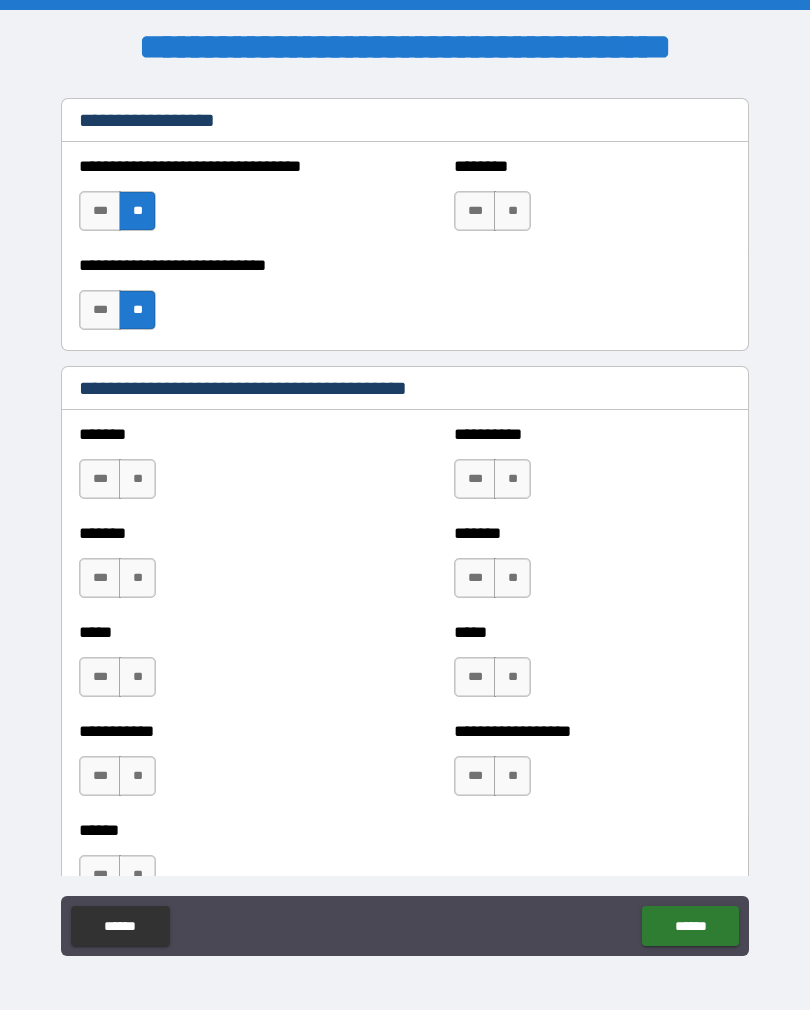 click on "**" at bounding box center [137, 479] 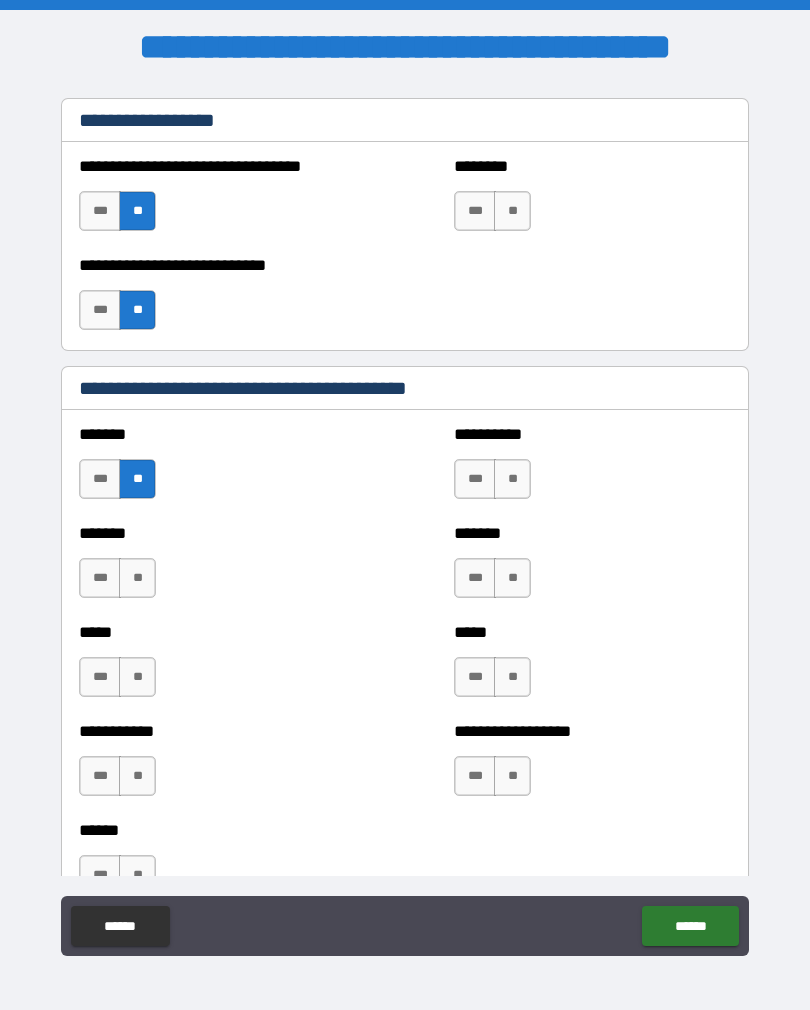 click on "******* *** **" at bounding box center [217, 568] 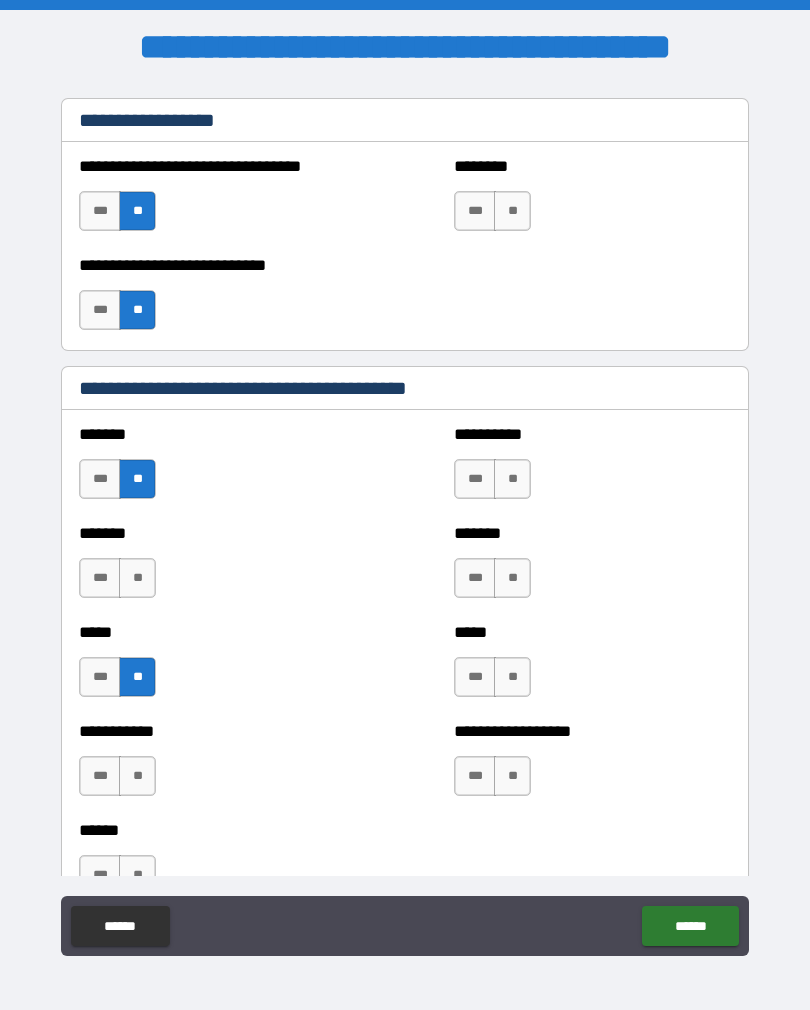 click on "**" at bounding box center [137, 578] 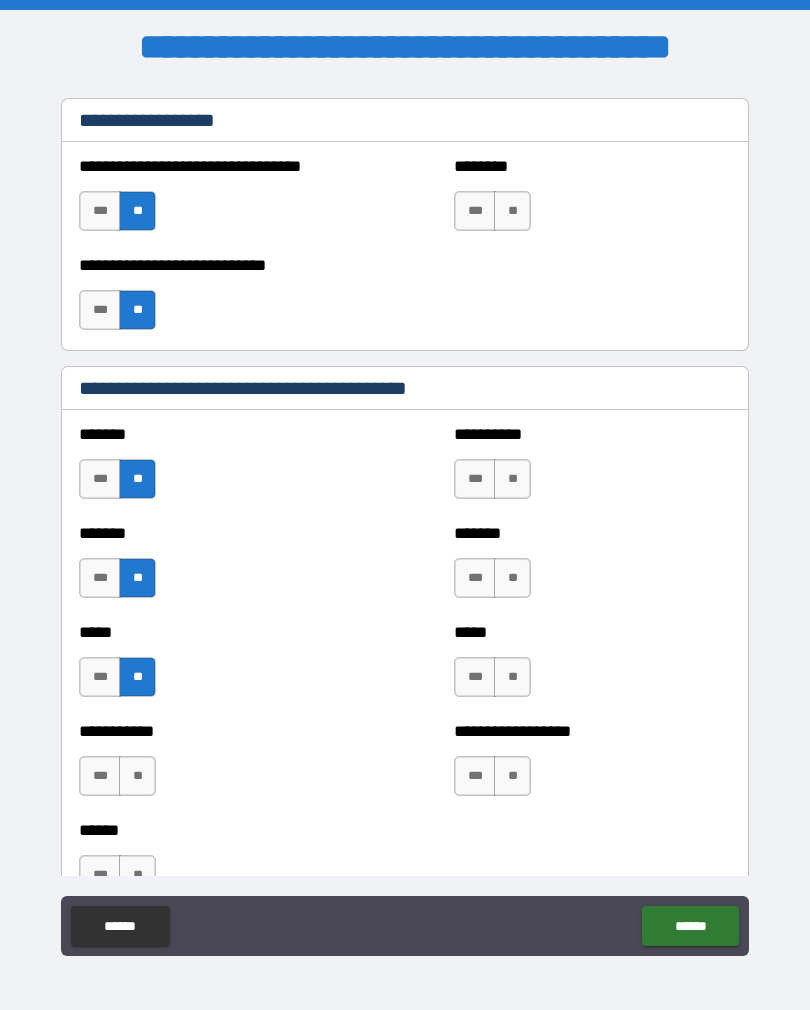 click on "**" at bounding box center (137, 776) 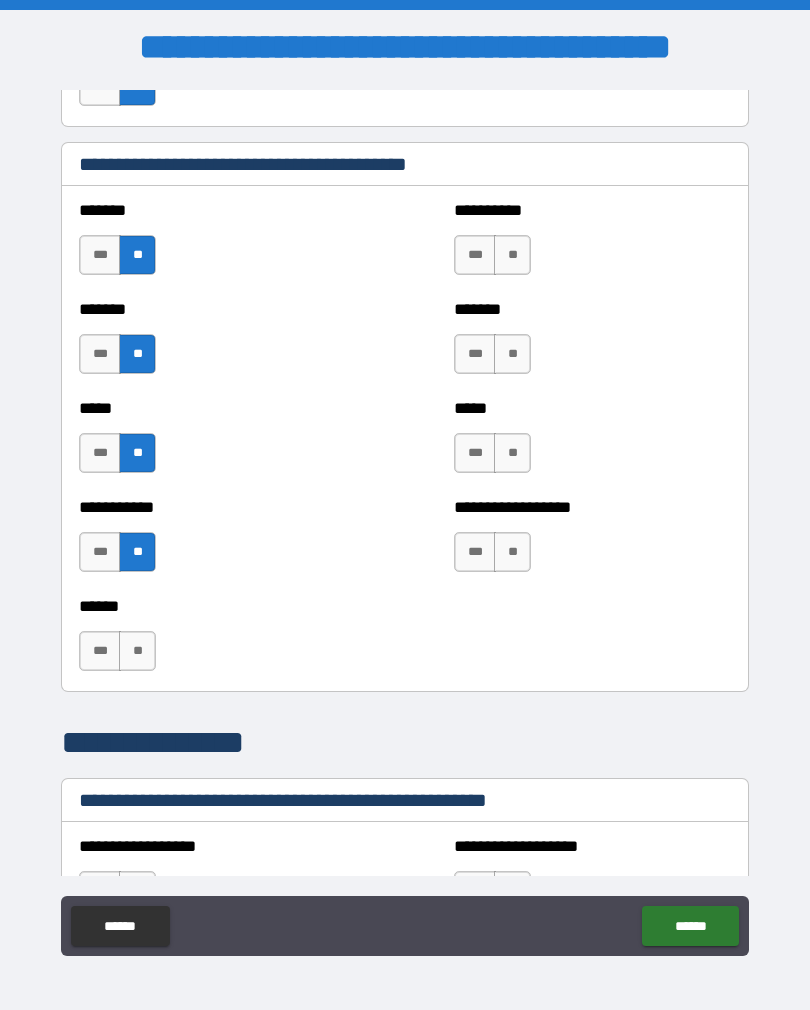 scroll, scrollTop: 1817, scrollLeft: 0, axis: vertical 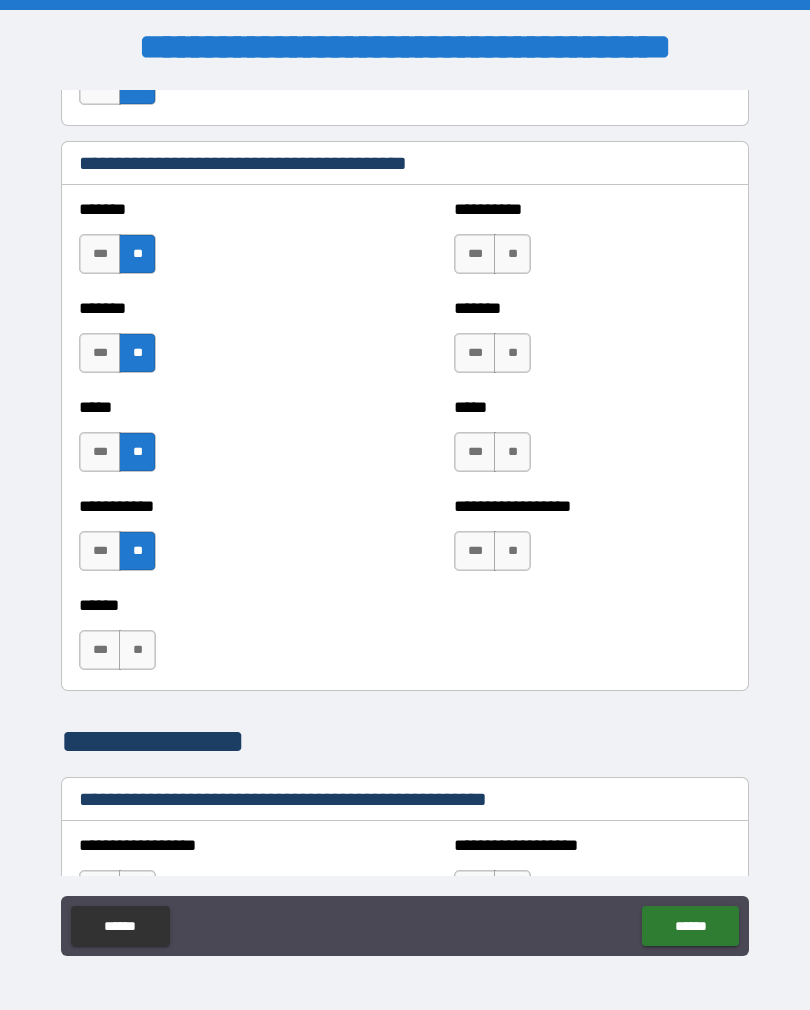 click on "**" at bounding box center (137, 650) 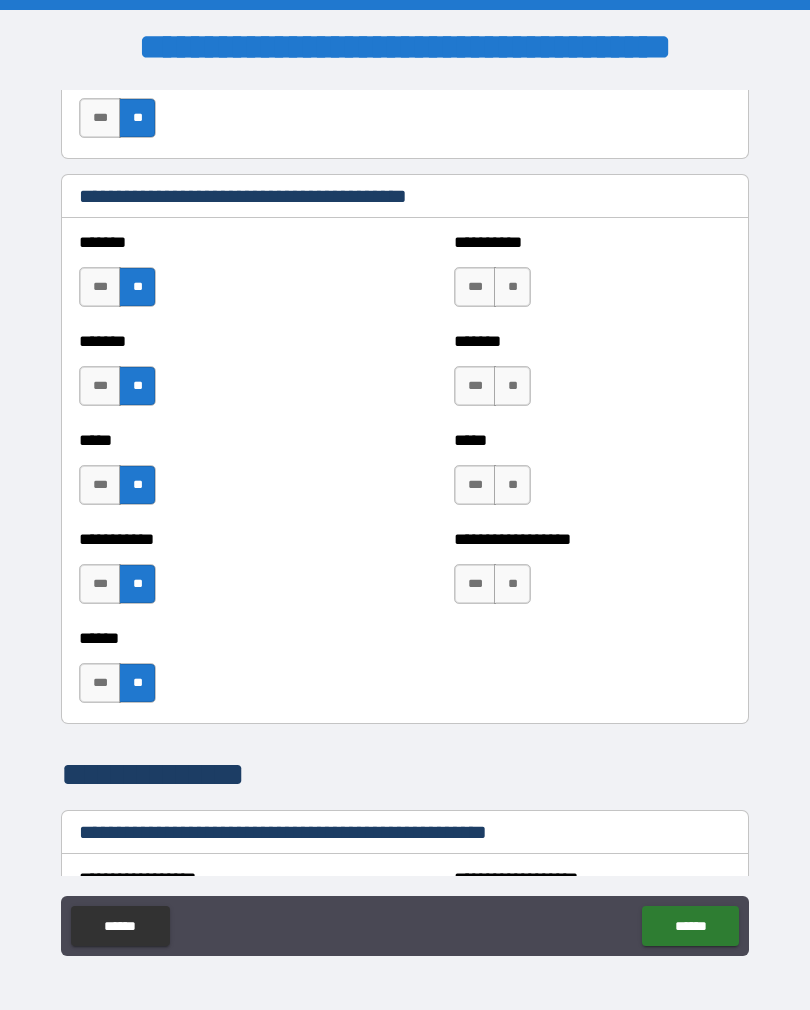 scroll, scrollTop: 1777, scrollLeft: 0, axis: vertical 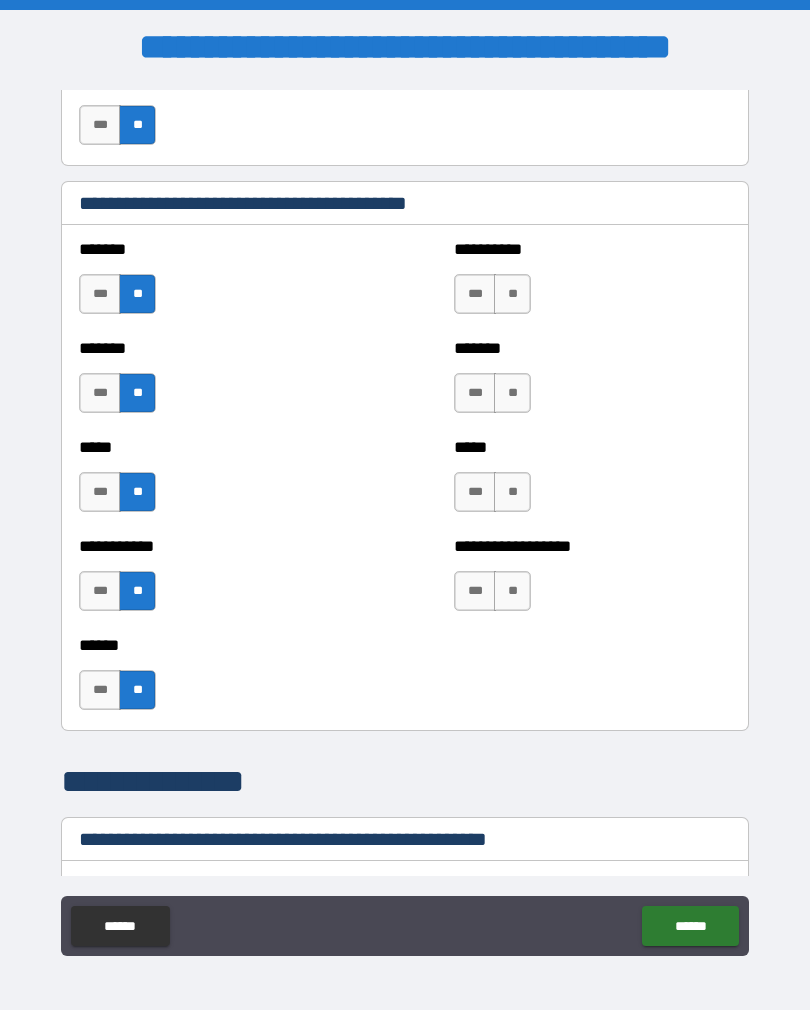 click on "**" at bounding box center [512, 591] 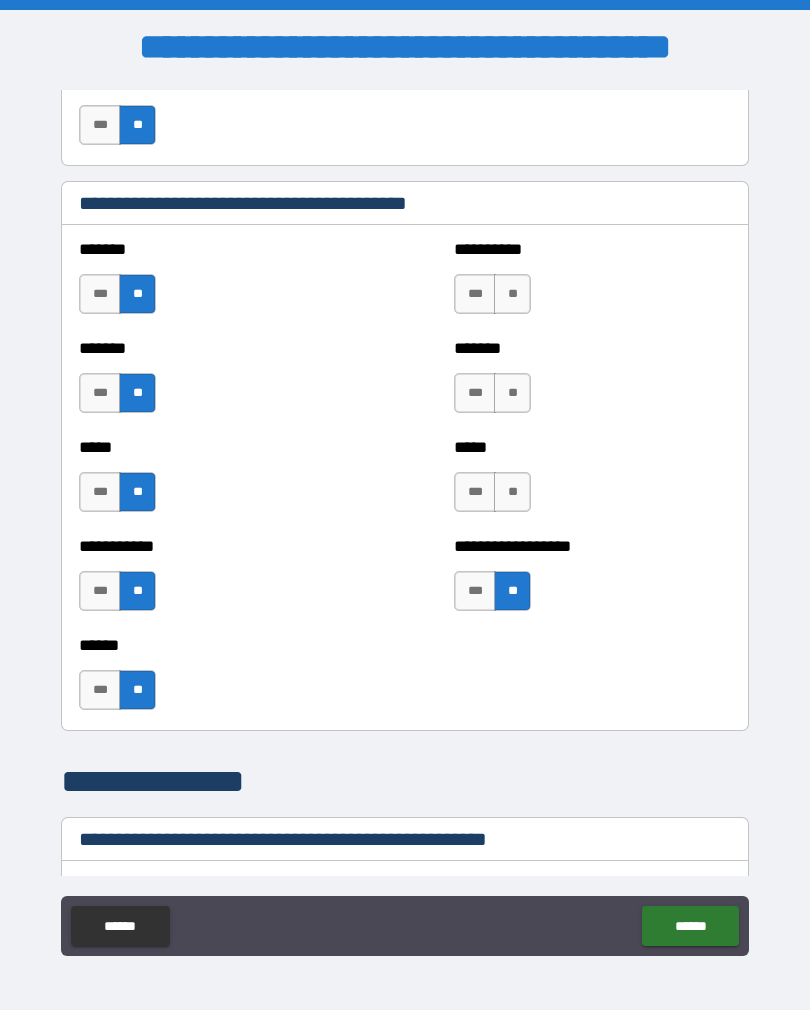 click on "**" at bounding box center (512, 492) 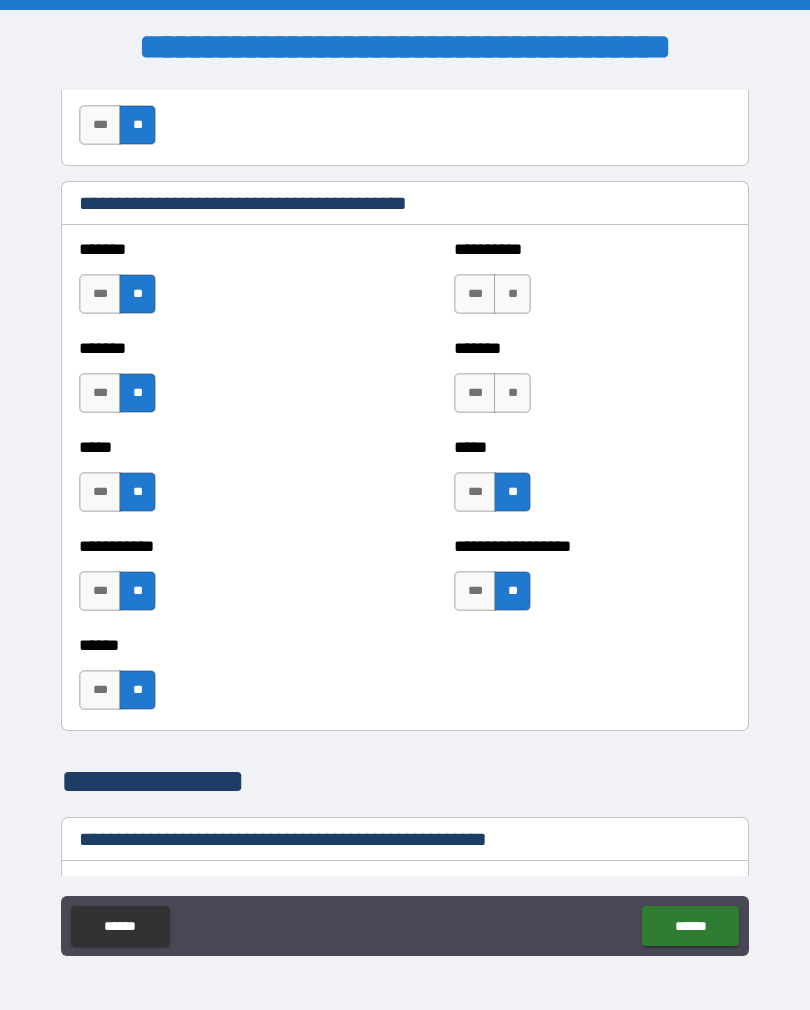 click on "**" at bounding box center (512, 393) 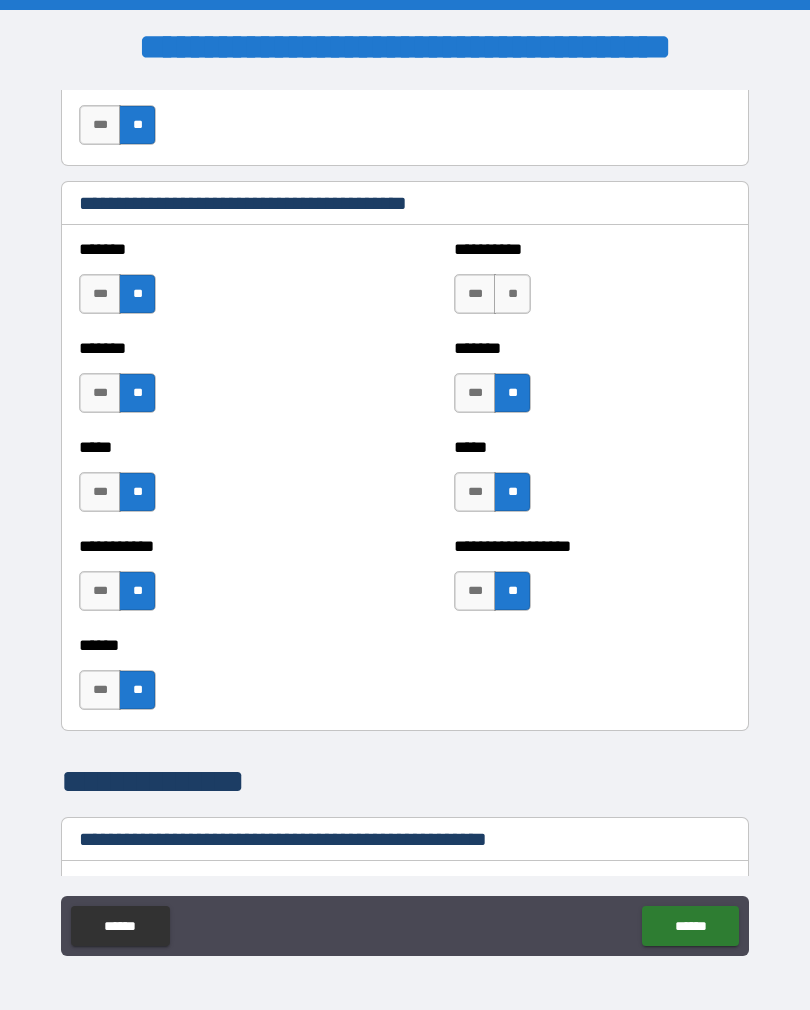 click on "*******" at bounding box center (592, 348) 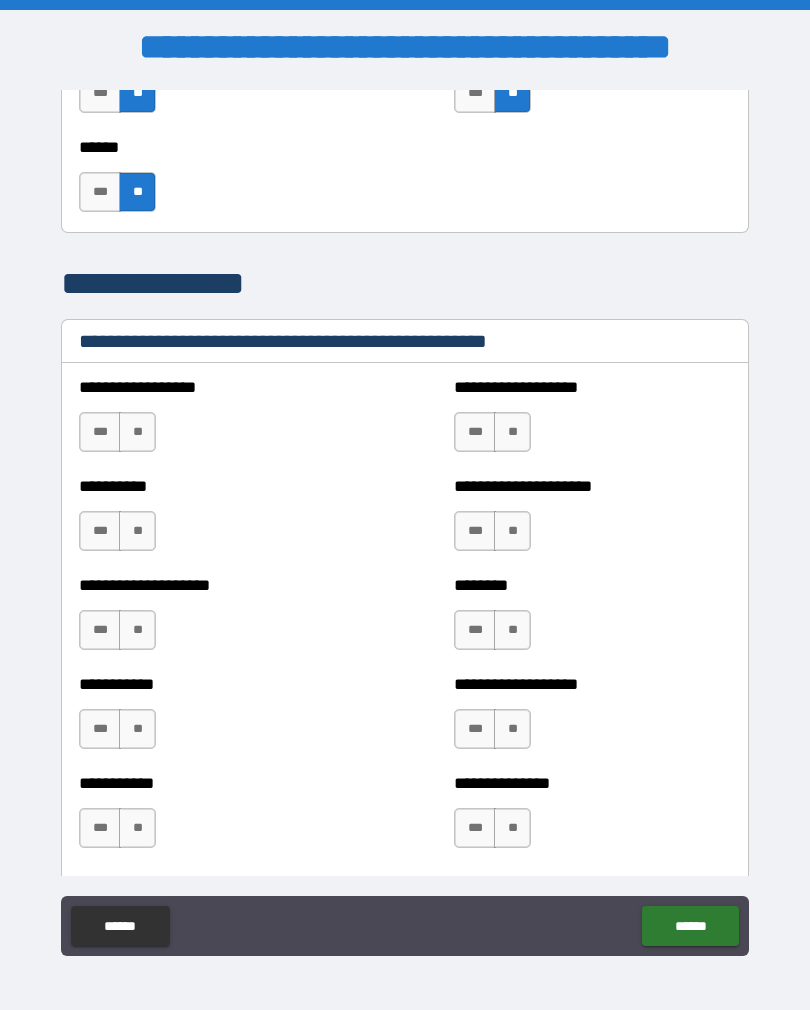 scroll, scrollTop: 2303, scrollLeft: 0, axis: vertical 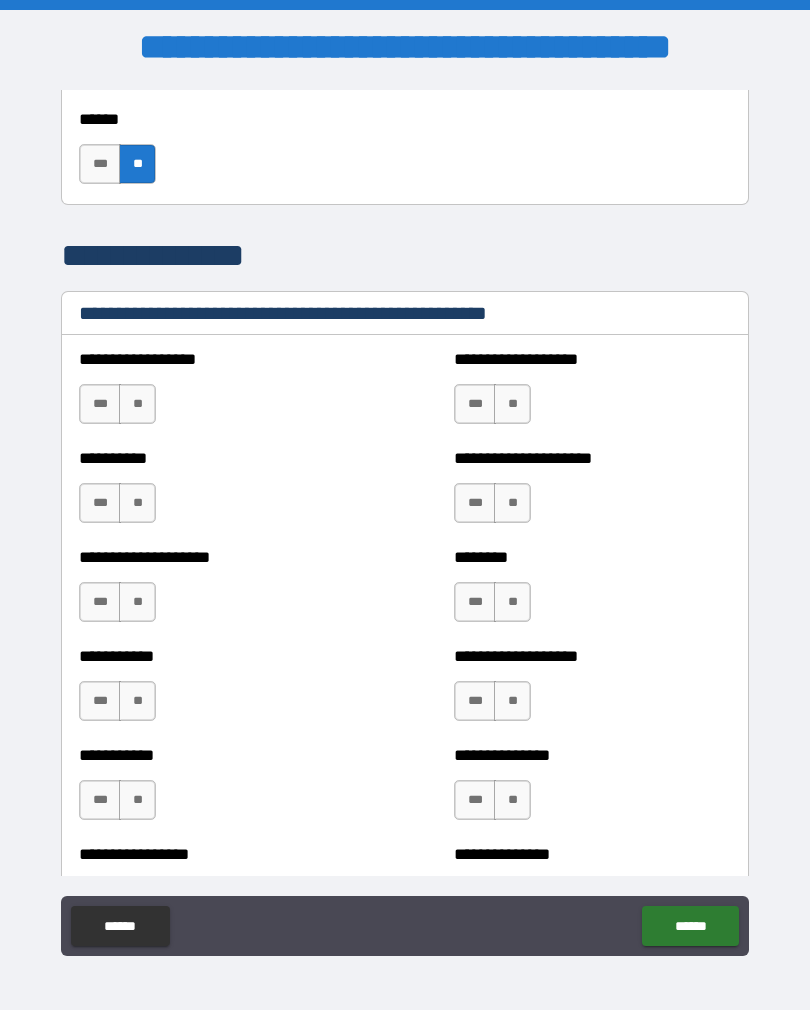 click on "**********" at bounding box center [217, 394] 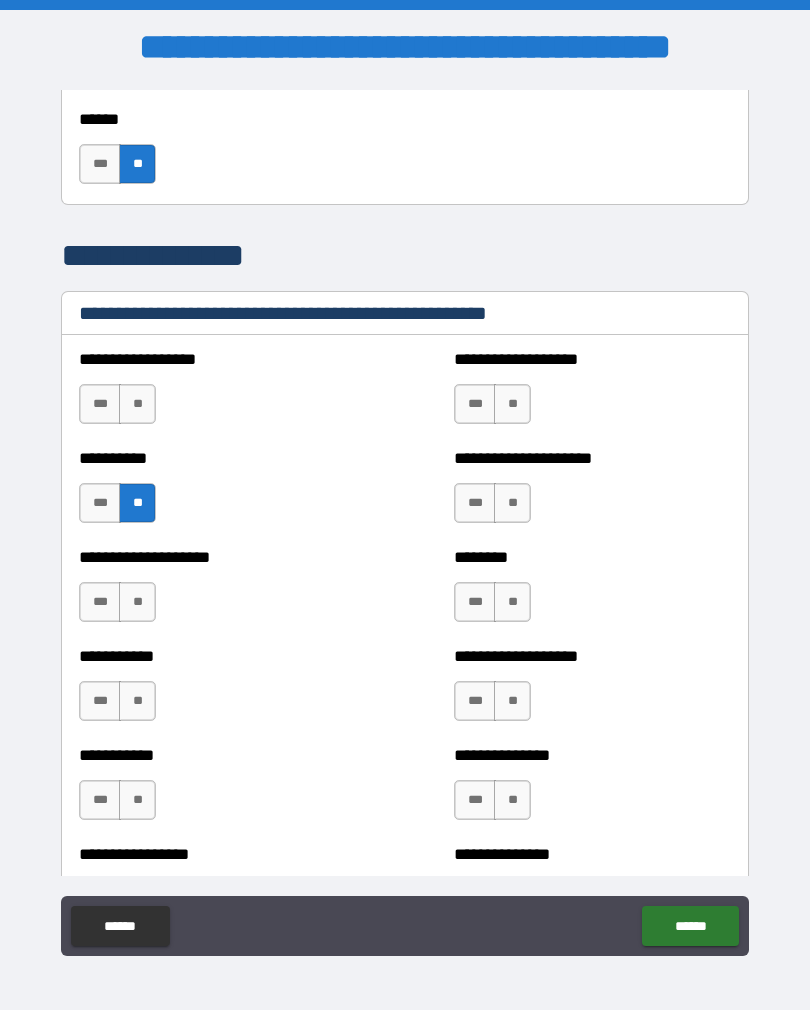 click on "**" at bounding box center (137, 602) 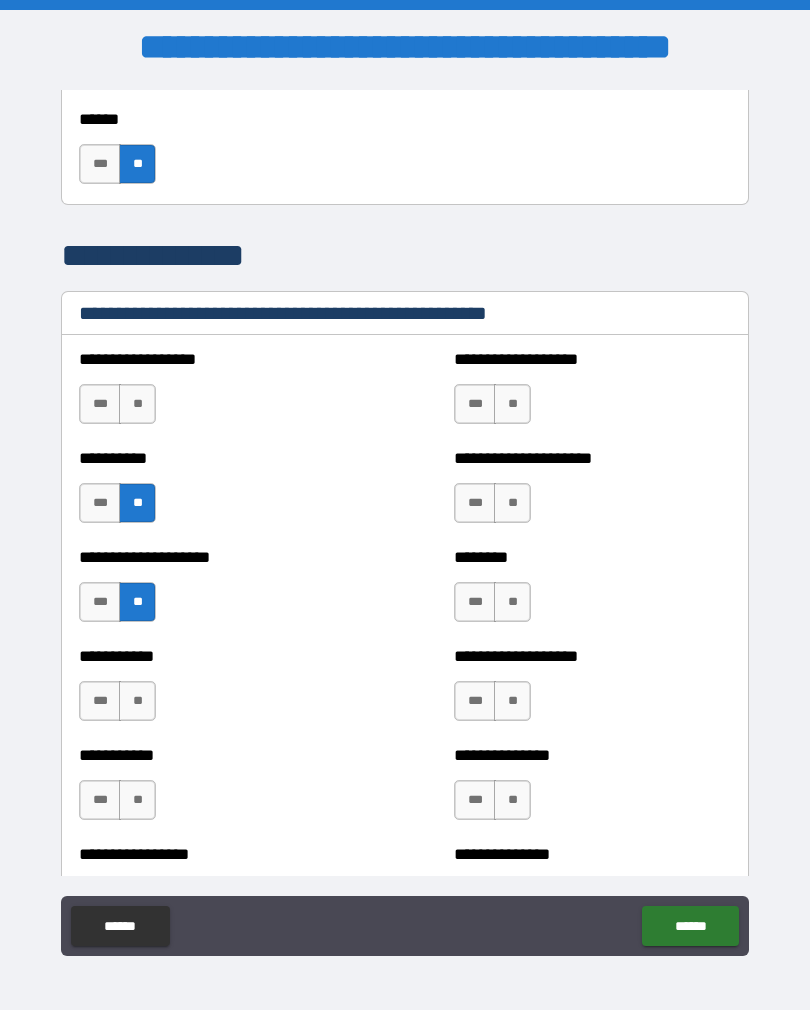 click on "**" at bounding box center (137, 404) 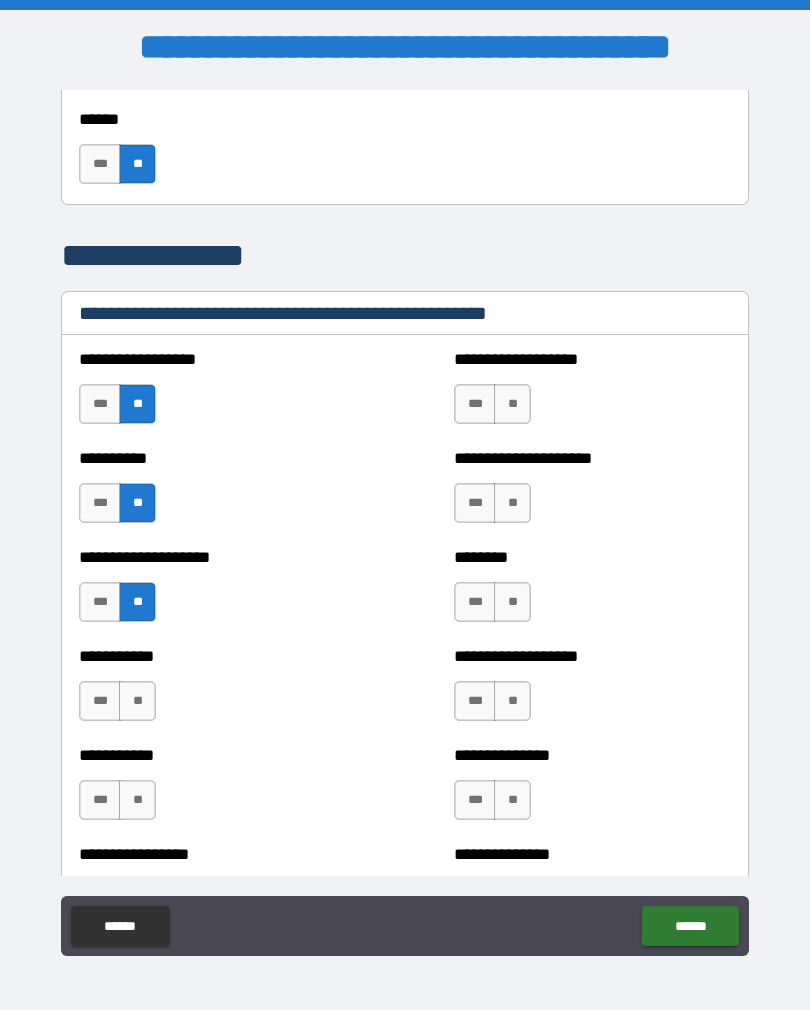 click on "**" at bounding box center (137, 701) 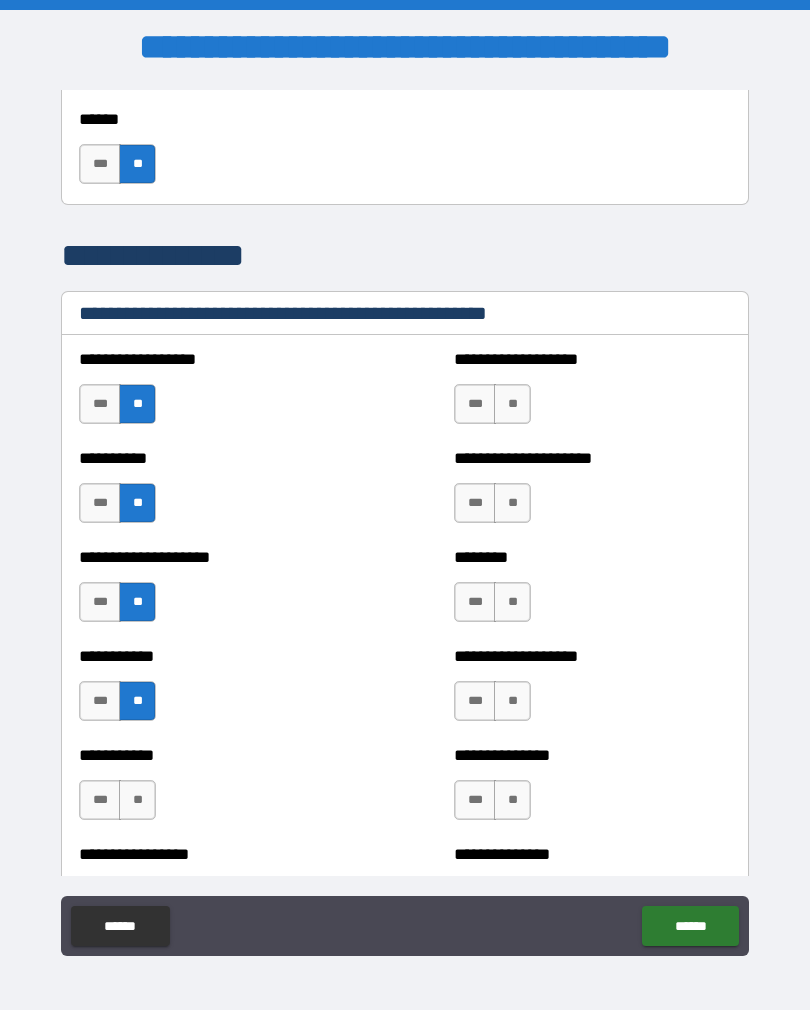 click on "**" at bounding box center (137, 800) 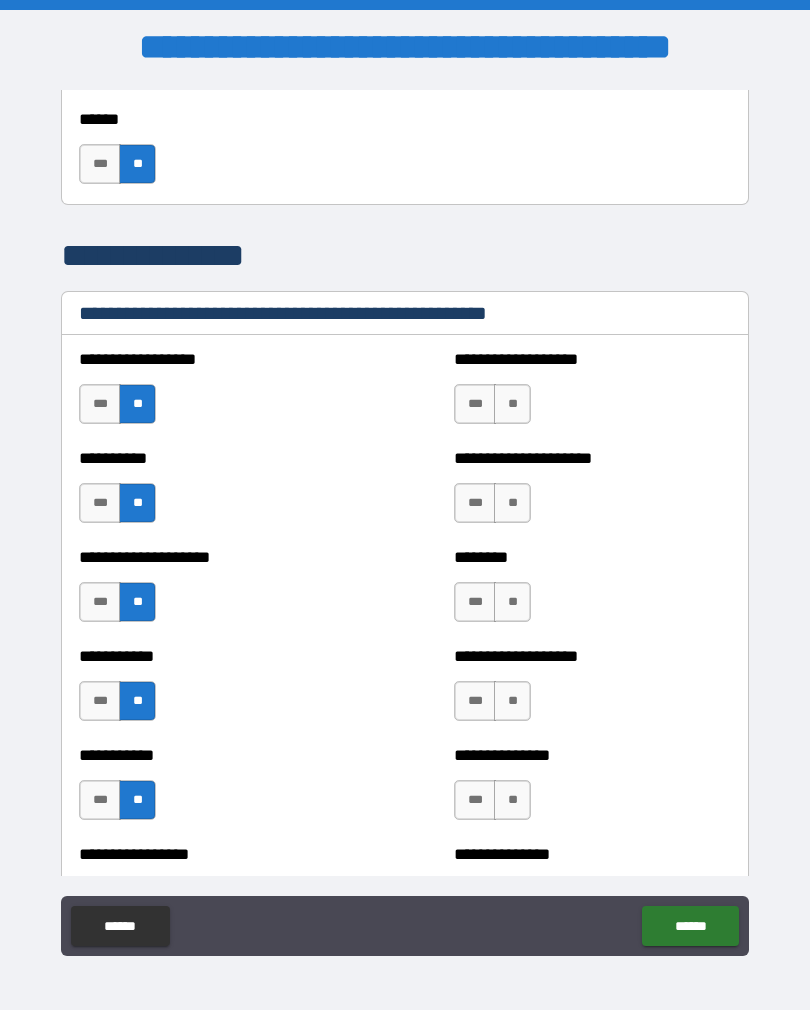 click on "**" at bounding box center (512, 800) 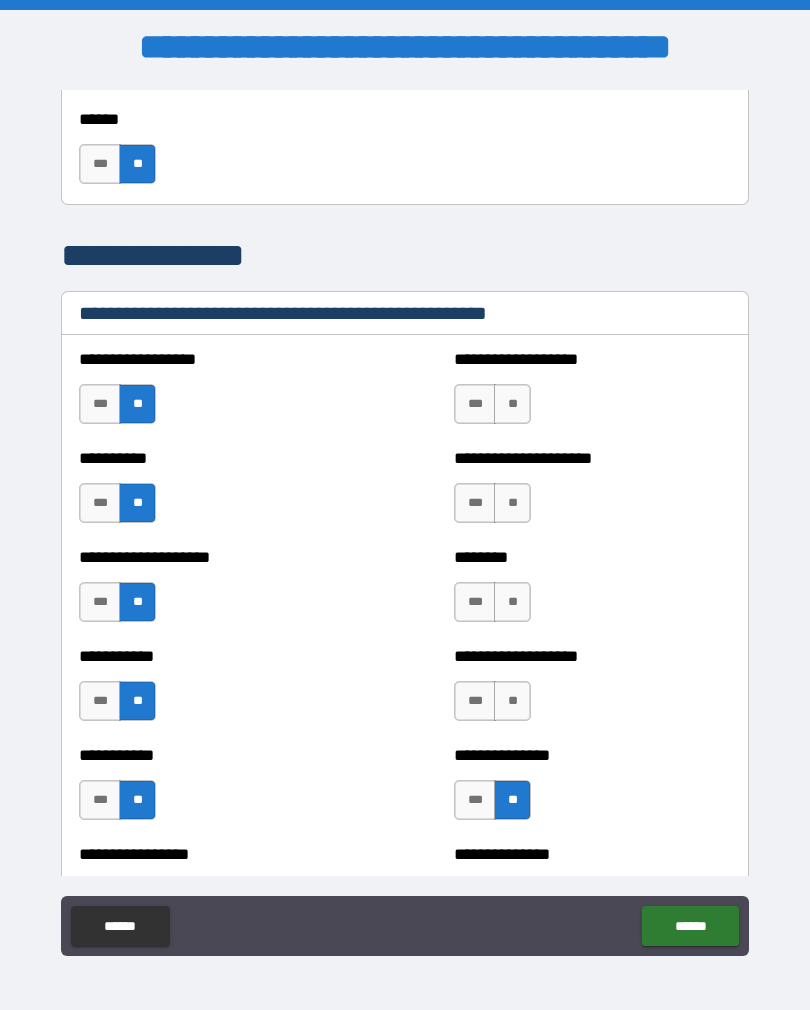 click on "**" at bounding box center [512, 701] 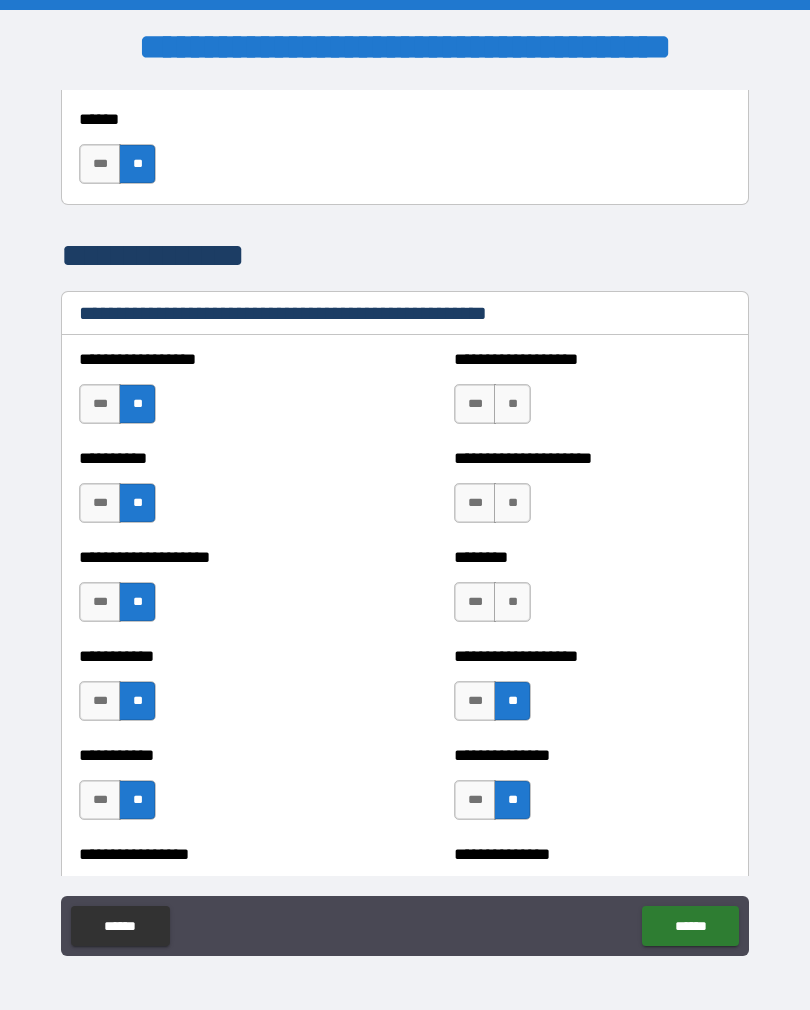 click on "**" at bounding box center [512, 602] 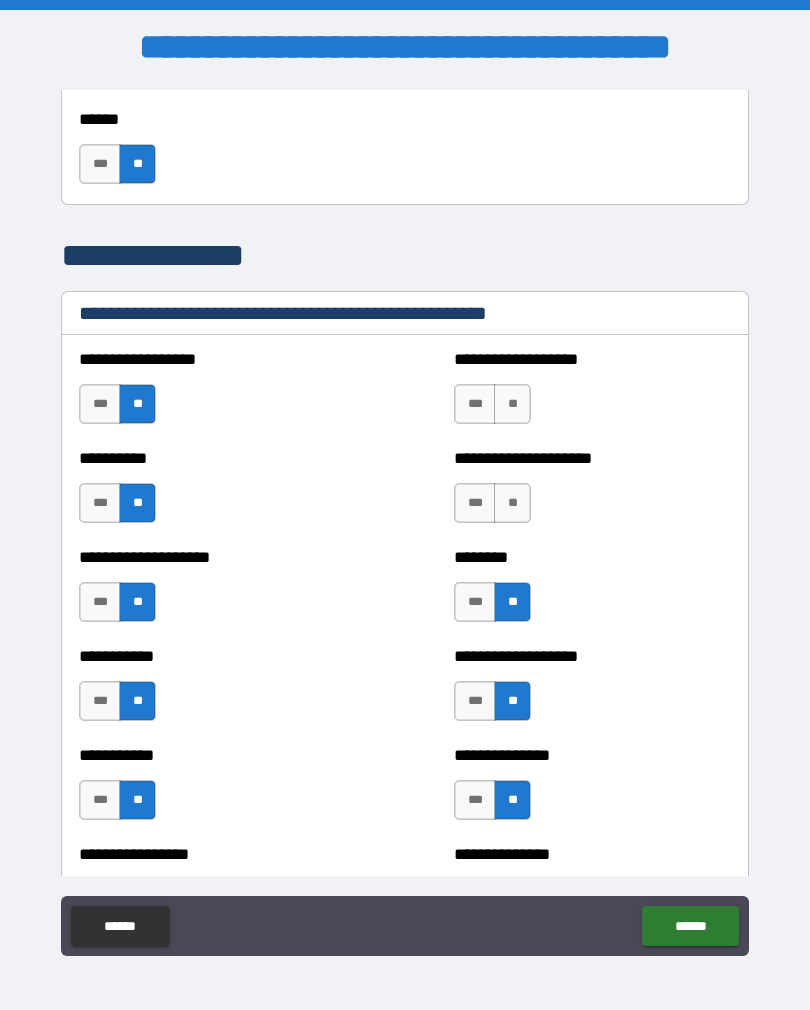 click on "**" at bounding box center [512, 503] 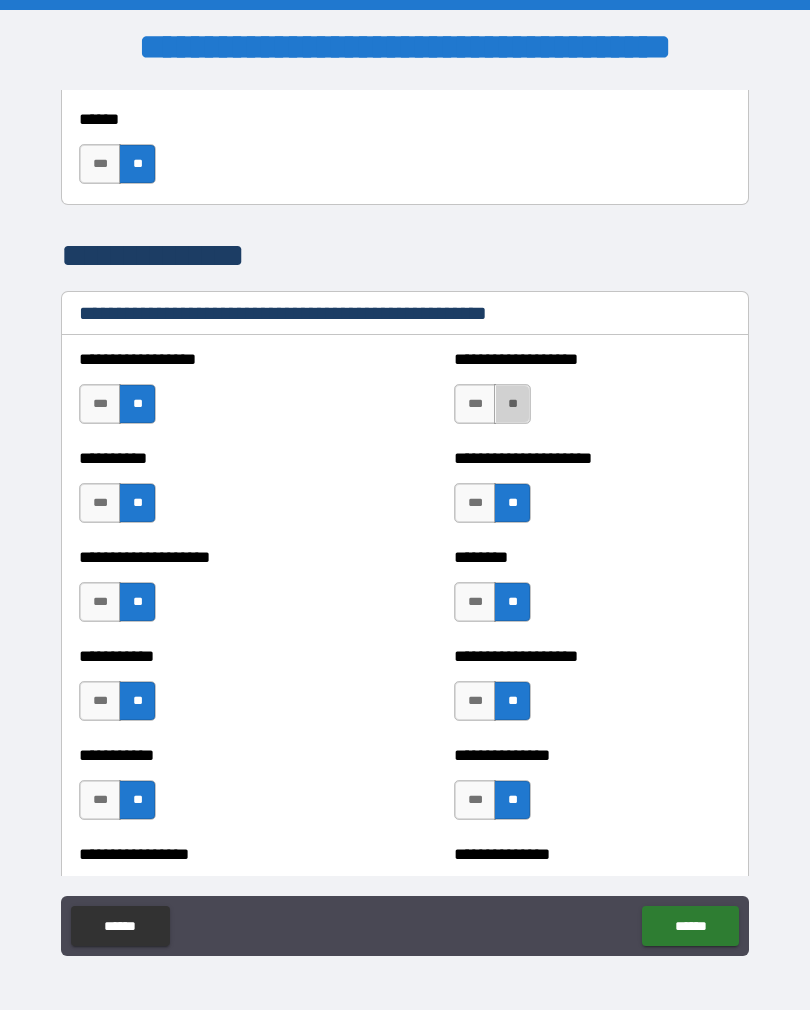 click on "**" at bounding box center [512, 404] 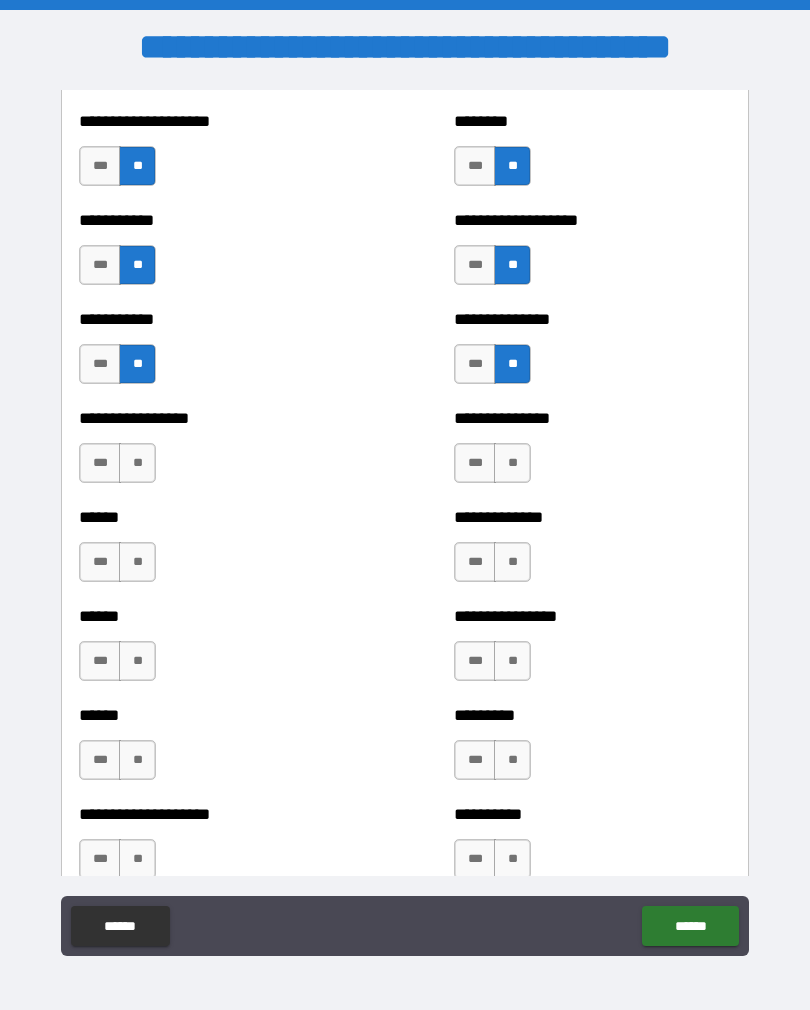 scroll, scrollTop: 2738, scrollLeft: 0, axis: vertical 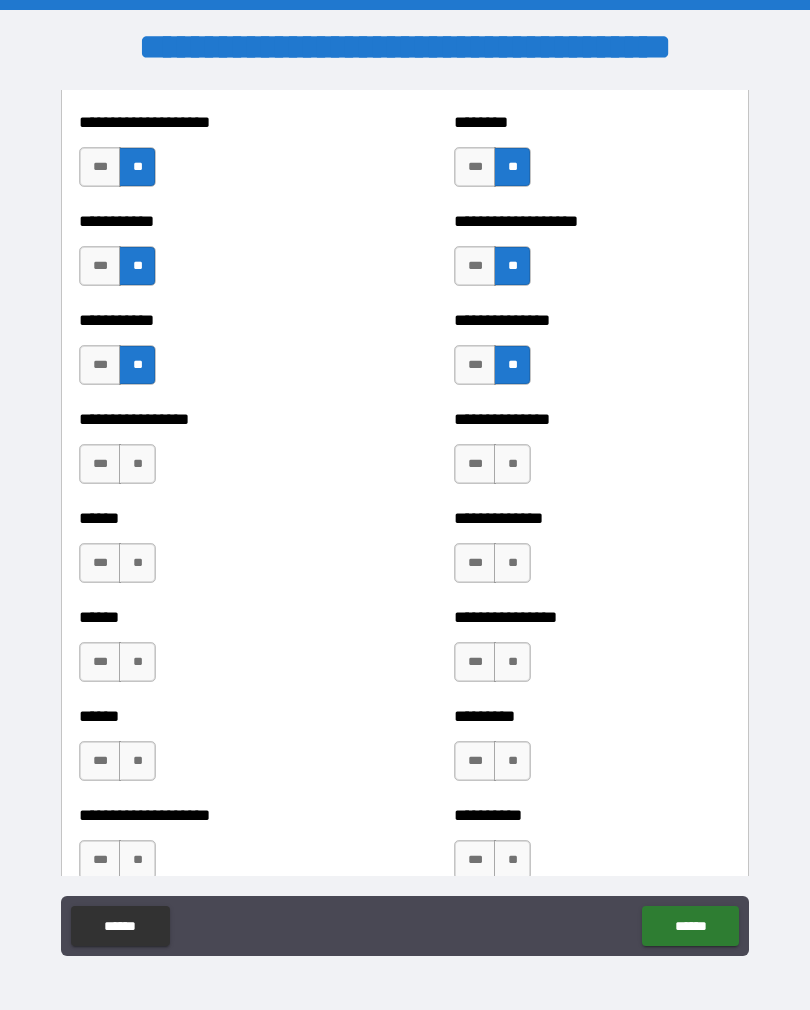 click on "**" at bounding box center (137, 464) 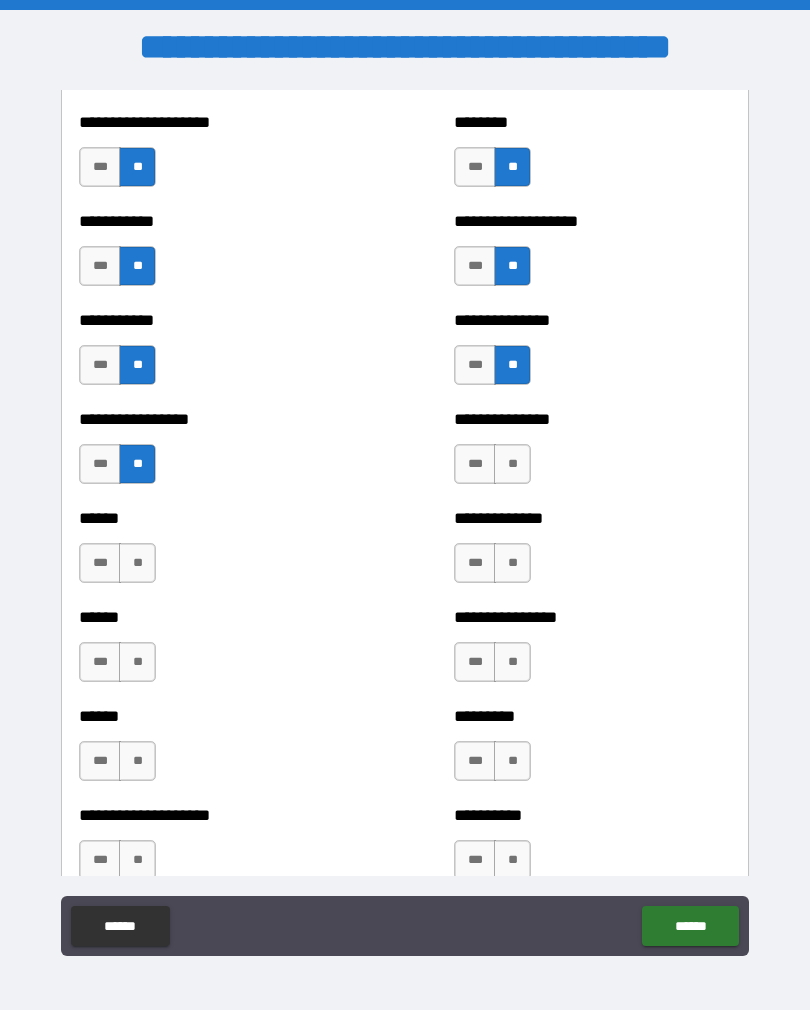 click on "**" at bounding box center [137, 563] 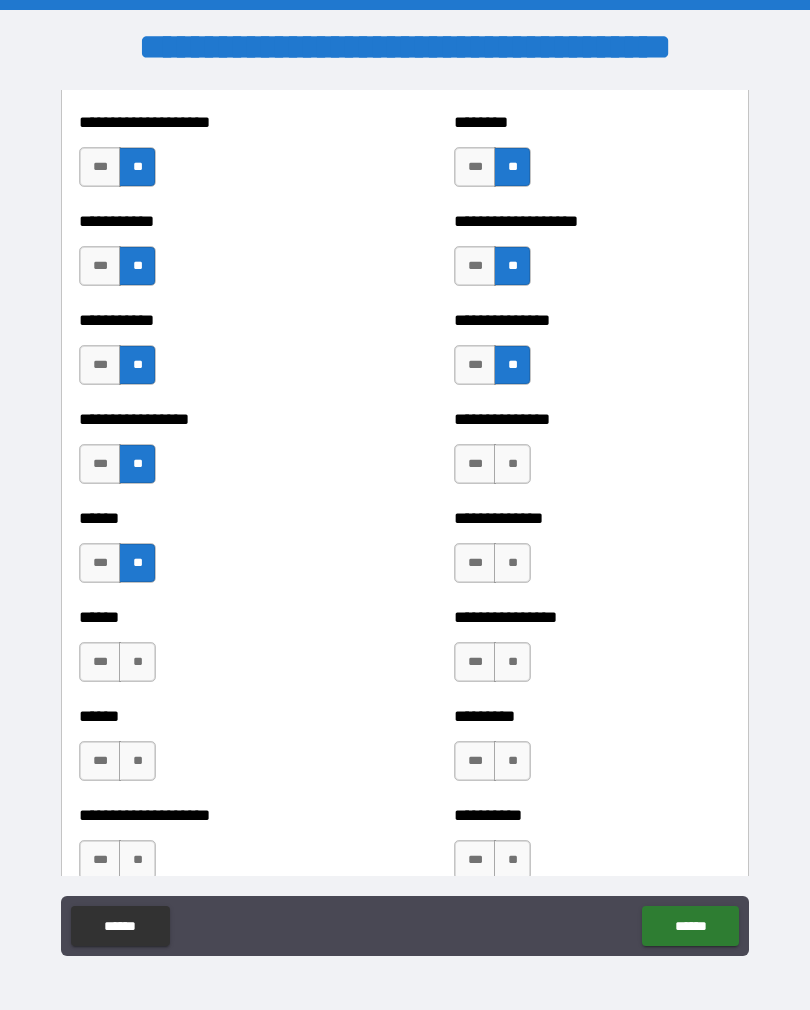 click on "**" at bounding box center (137, 563) 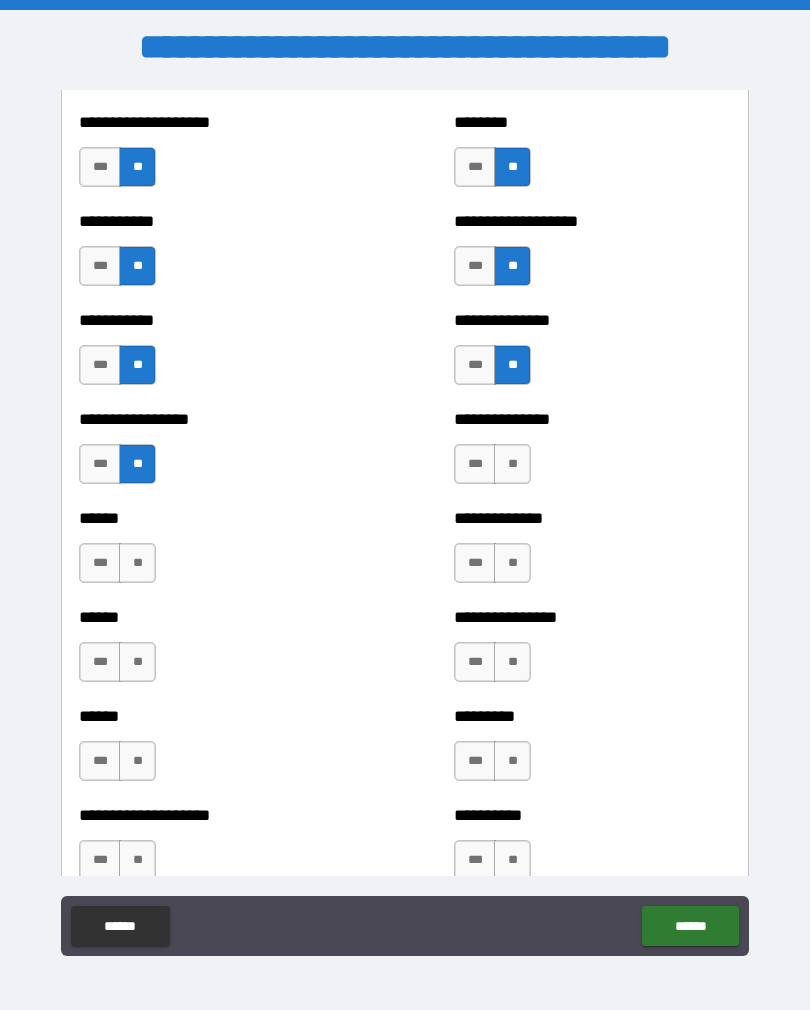 click on "***" at bounding box center [100, 563] 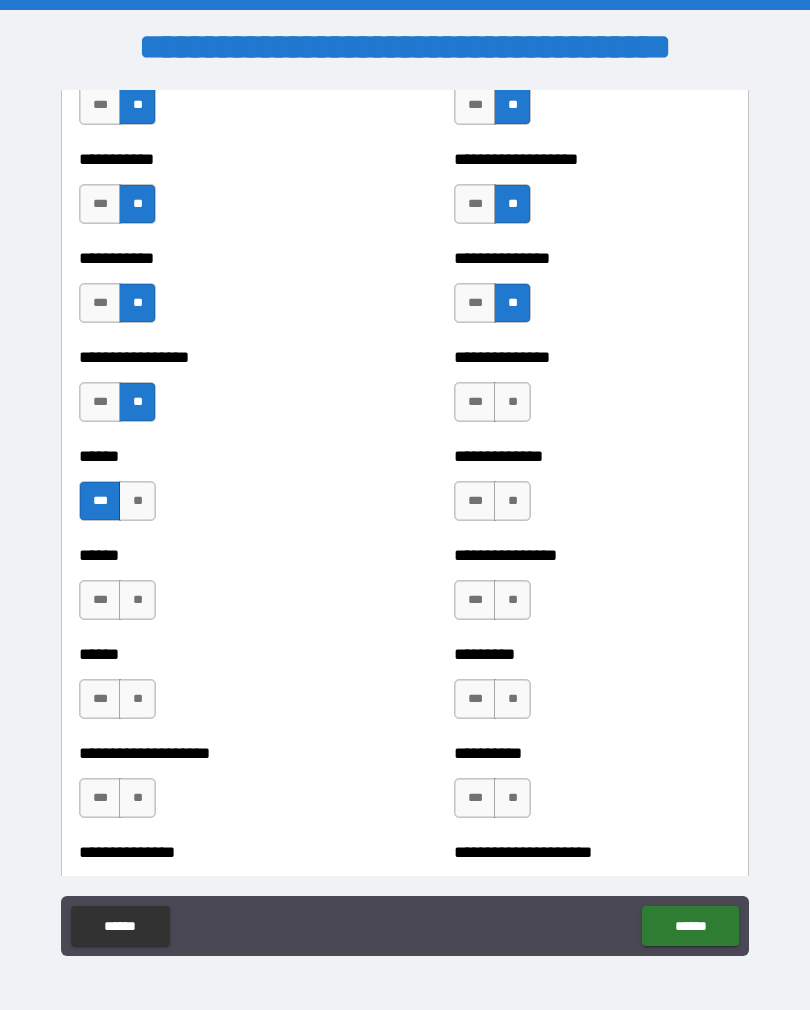 scroll, scrollTop: 2835, scrollLeft: 0, axis: vertical 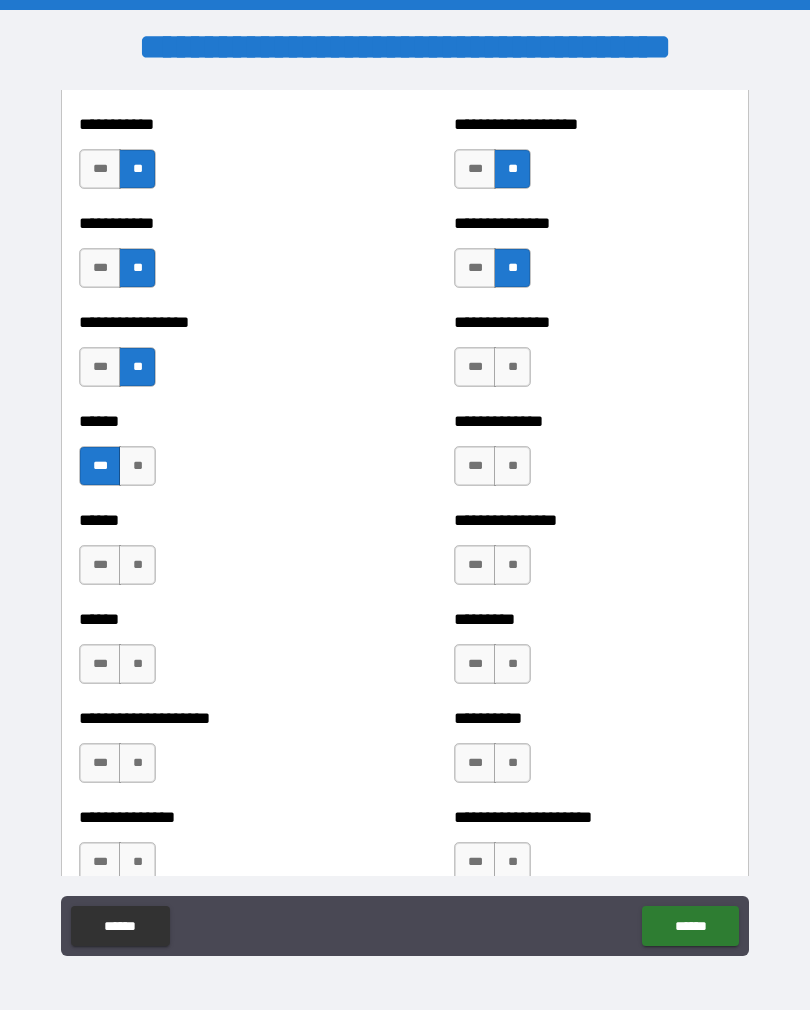 click on "**" at bounding box center [137, 565] 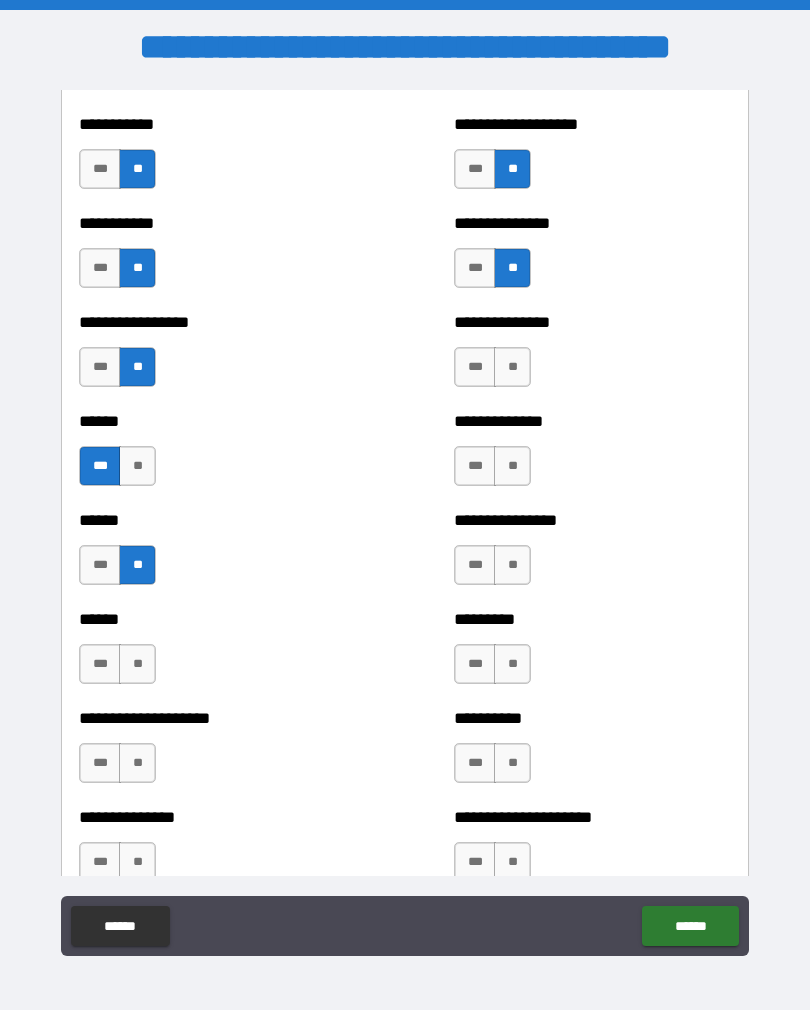 click on "**" at bounding box center [137, 664] 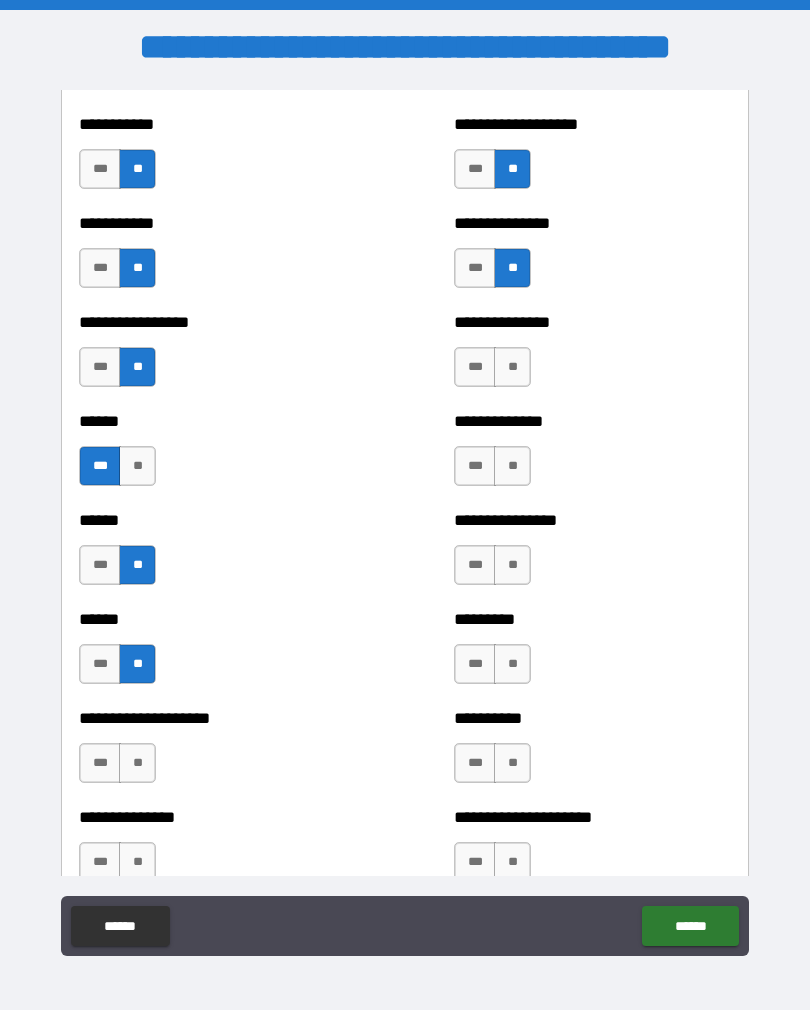 click on "**" at bounding box center [137, 763] 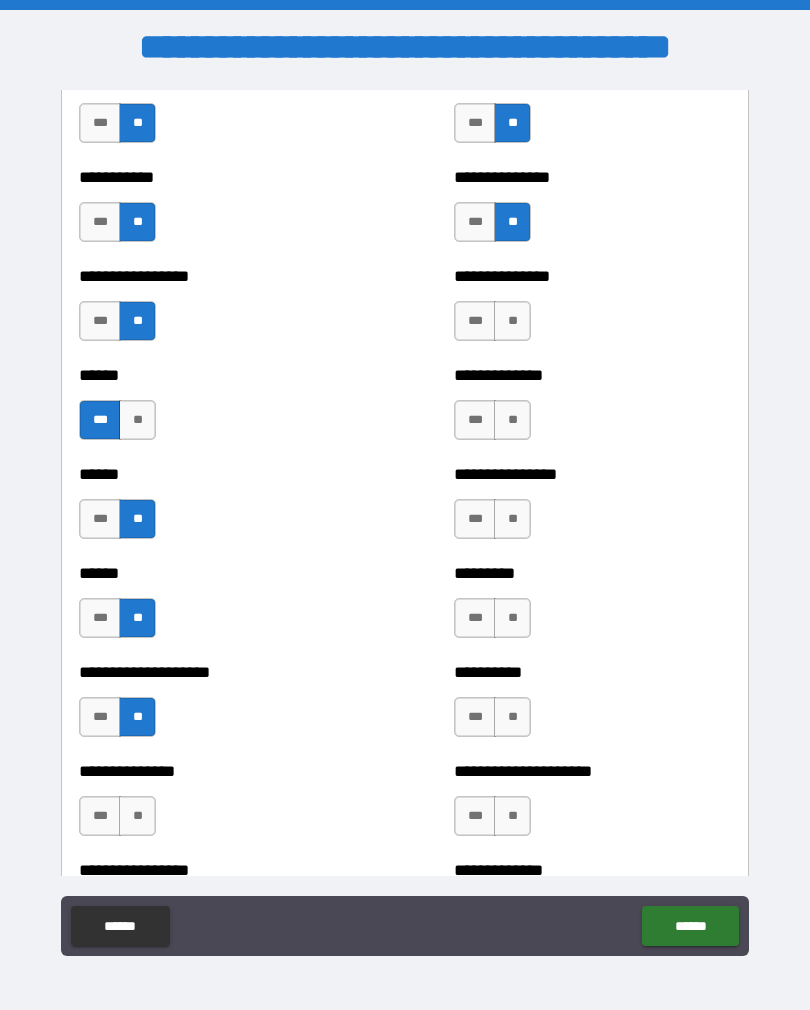 scroll, scrollTop: 2970, scrollLeft: 0, axis: vertical 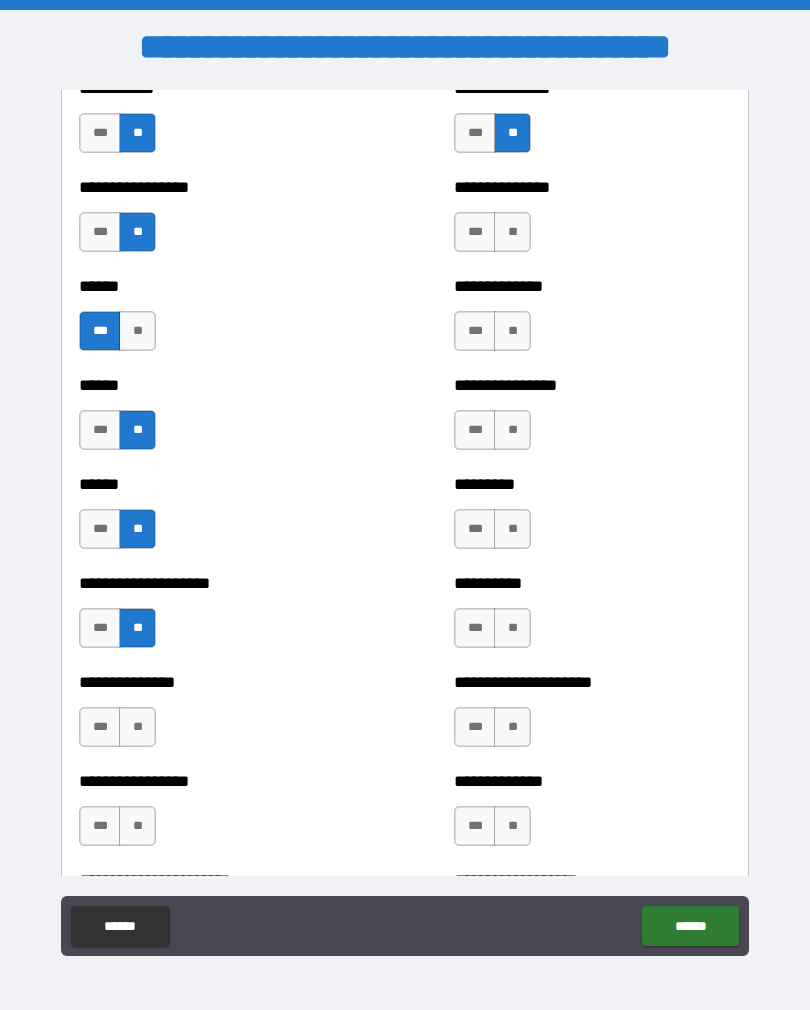 click on "**" at bounding box center (137, 727) 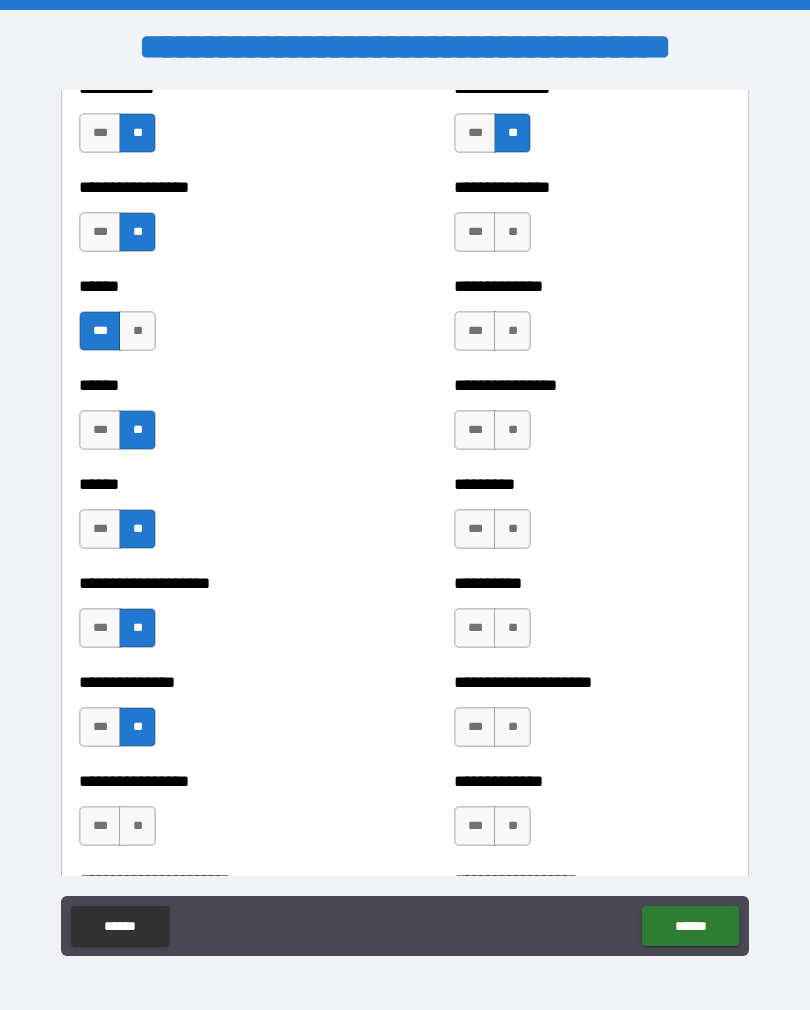 click on "**" at bounding box center (137, 826) 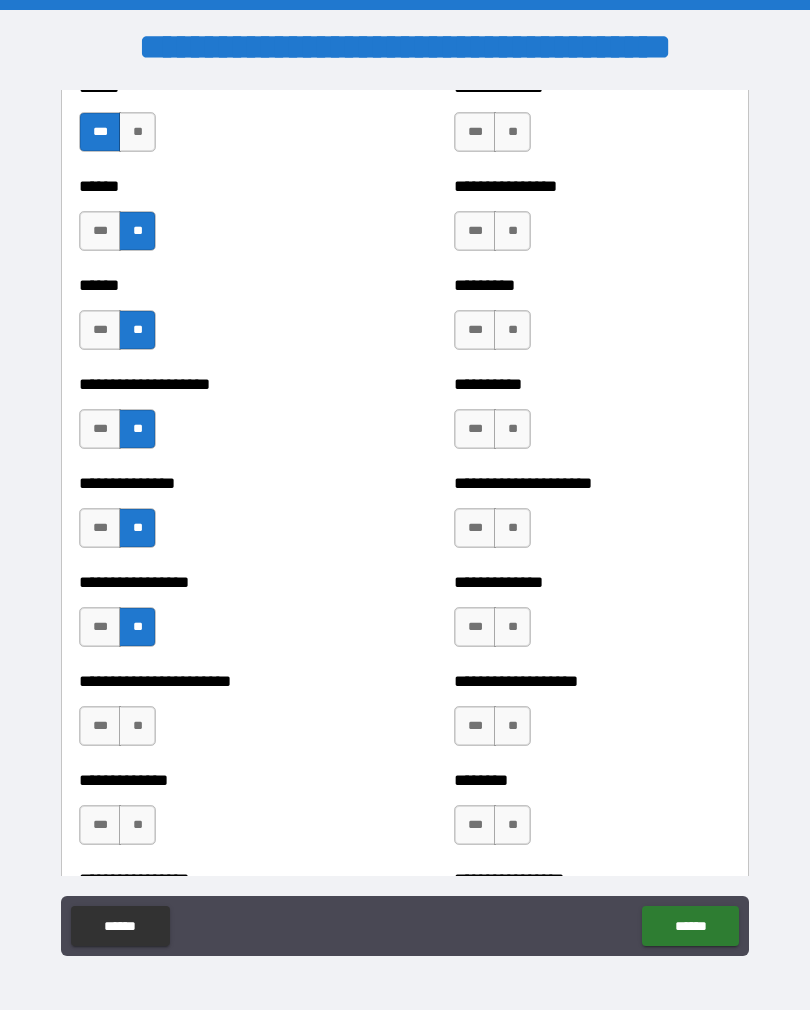 scroll, scrollTop: 3171, scrollLeft: 0, axis: vertical 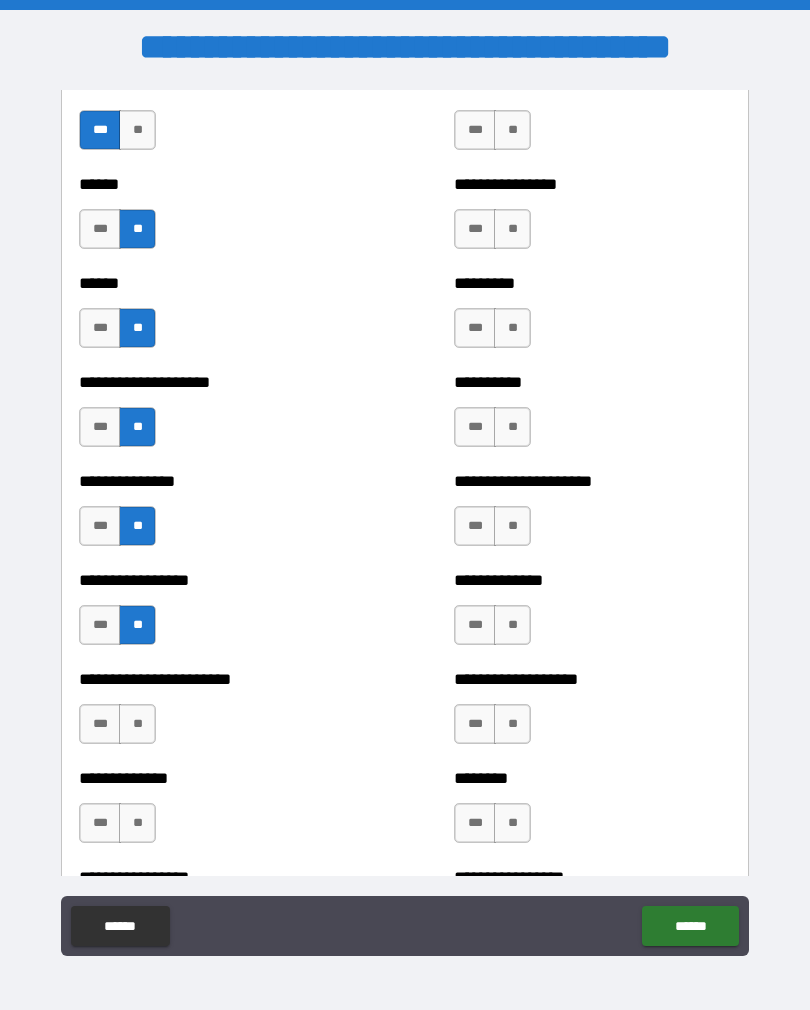 click on "**" at bounding box center [137, 724] 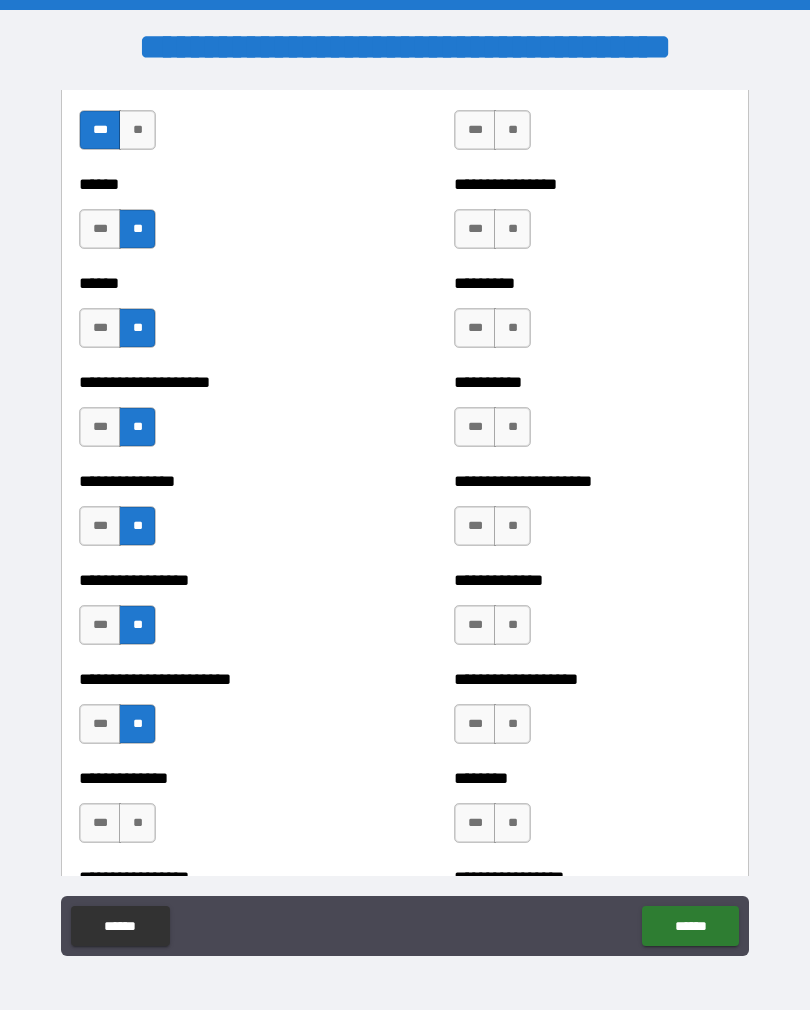 click on "**" at bounding box center [137, 823] 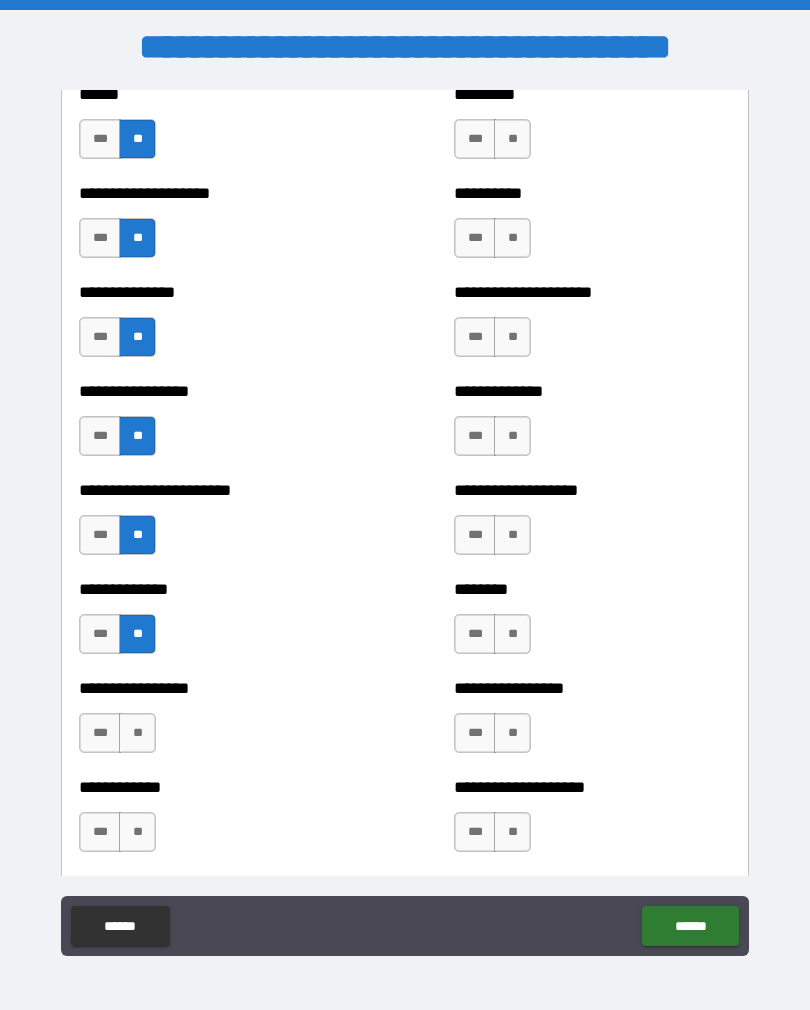scroll, scrollTop: 3378, scrollLeft: 0, axis: vertical 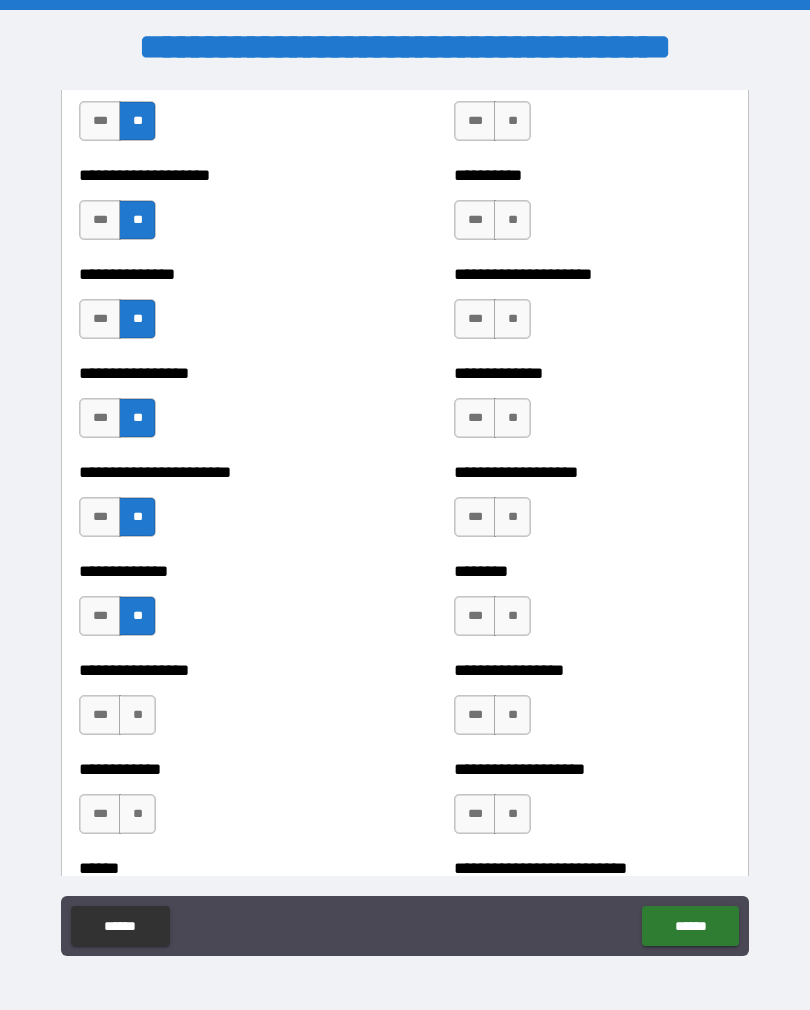 click on "**" at bounding box center [137, 715] 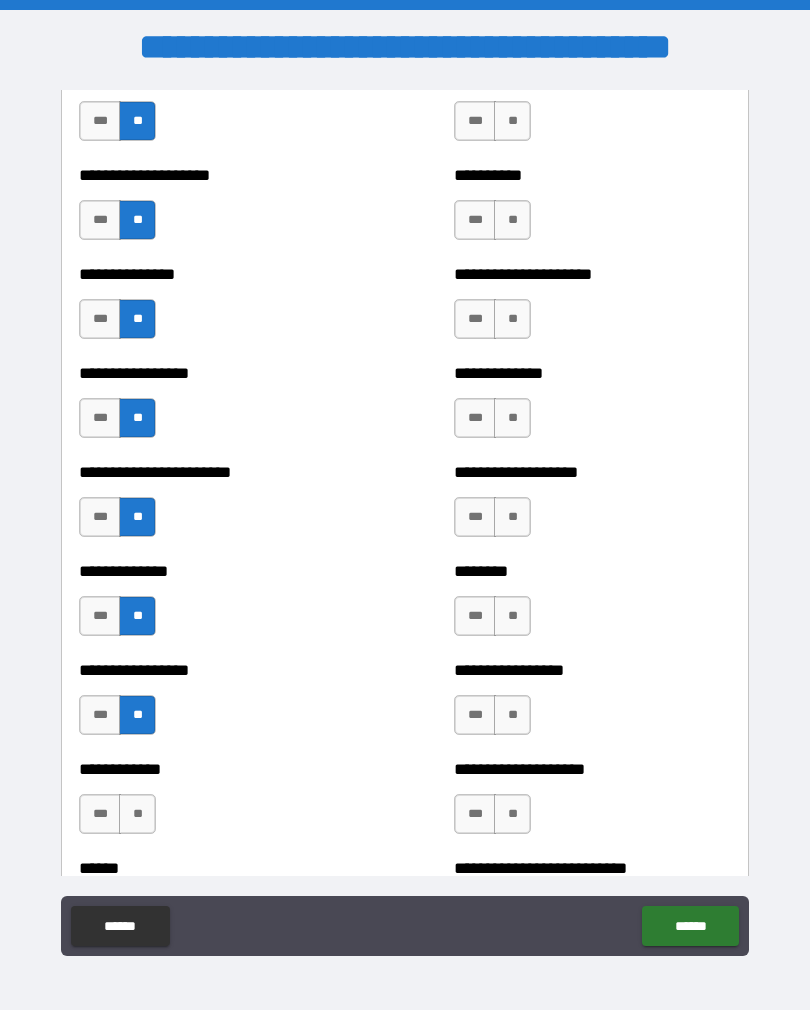 click on "**" at bounding box center (137, 814) 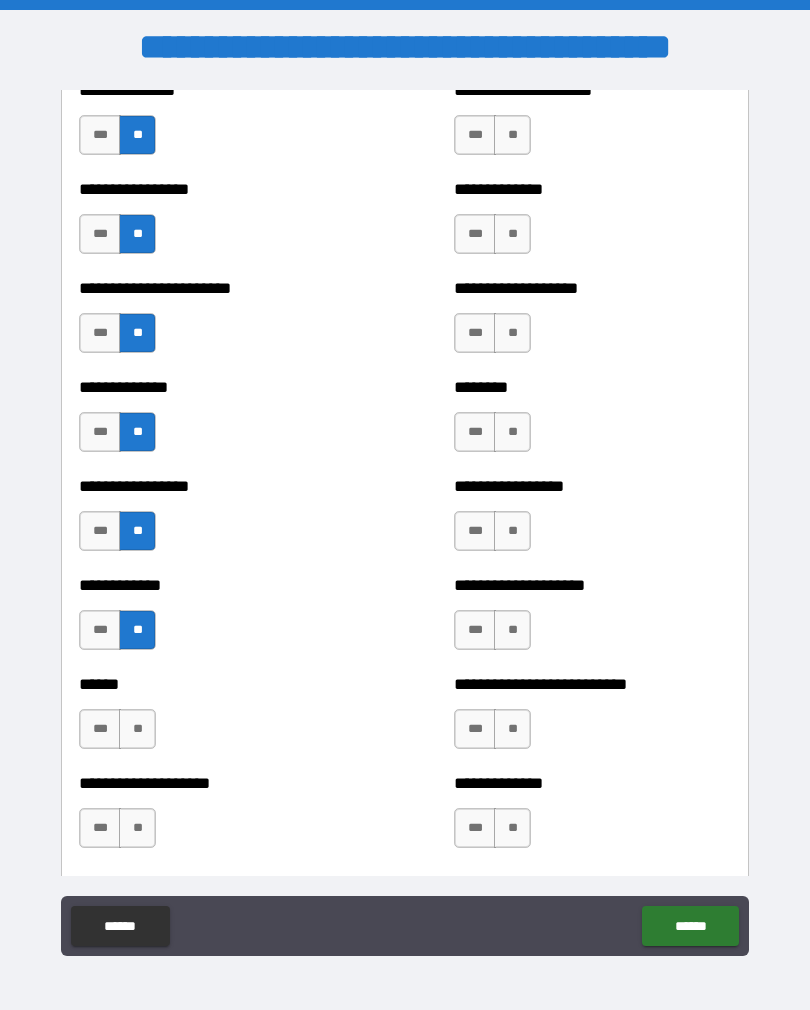 click on "***" at bounding box center (100, 729) 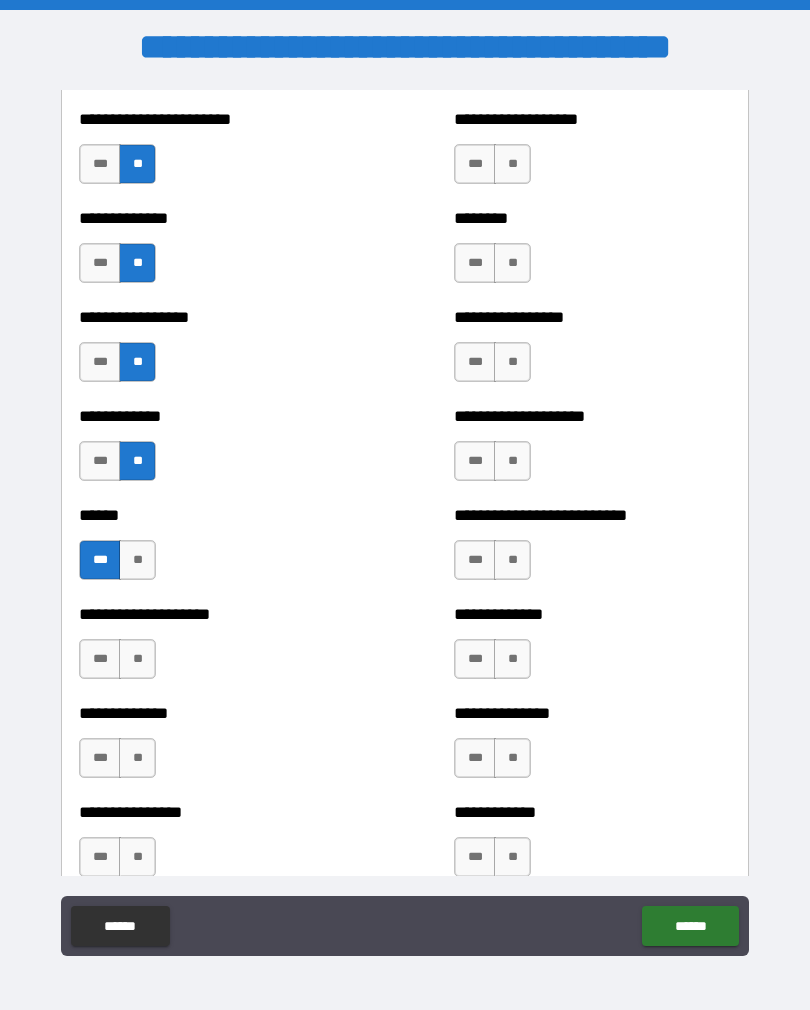 scroll, scrollTop: 3732, scrollLeft: 0, axis: vertical 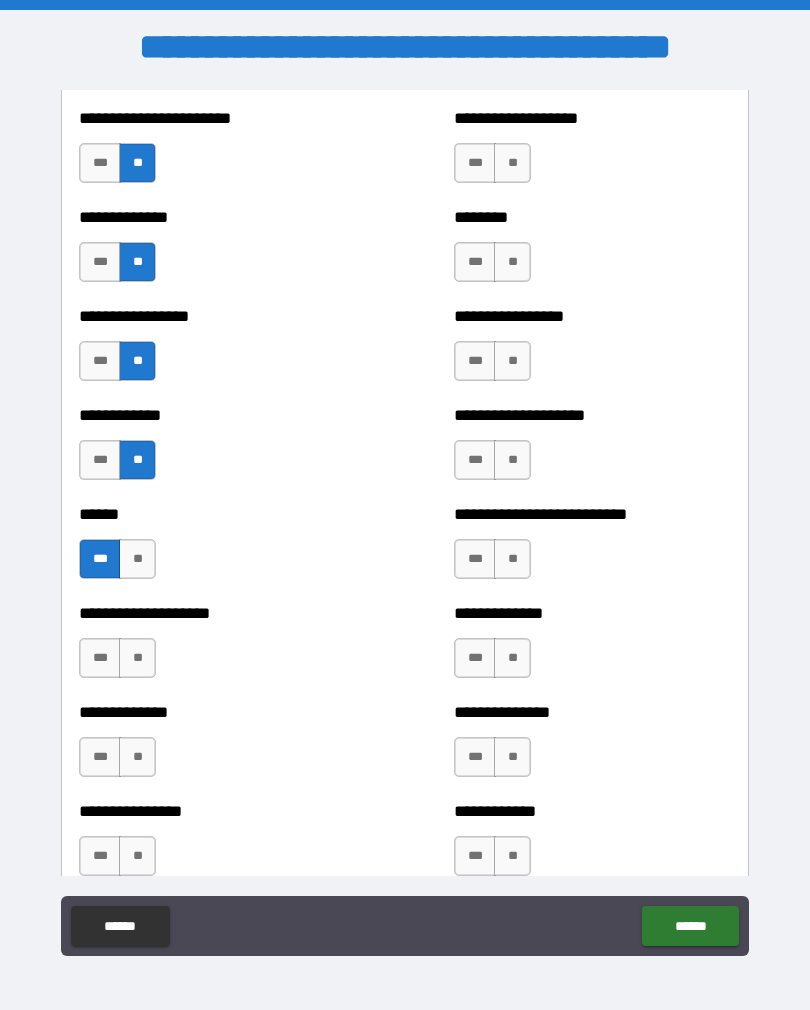 click on "**" at bounding box center (137, 658) 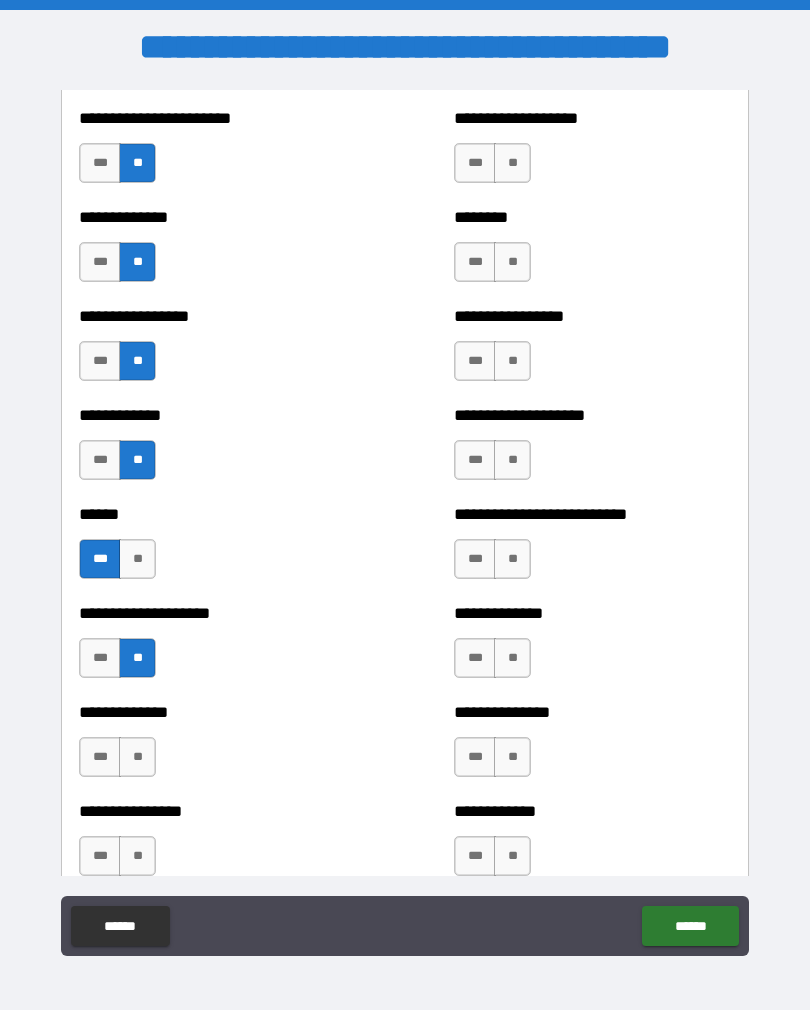click on "**" at bounding box center (137, 757) 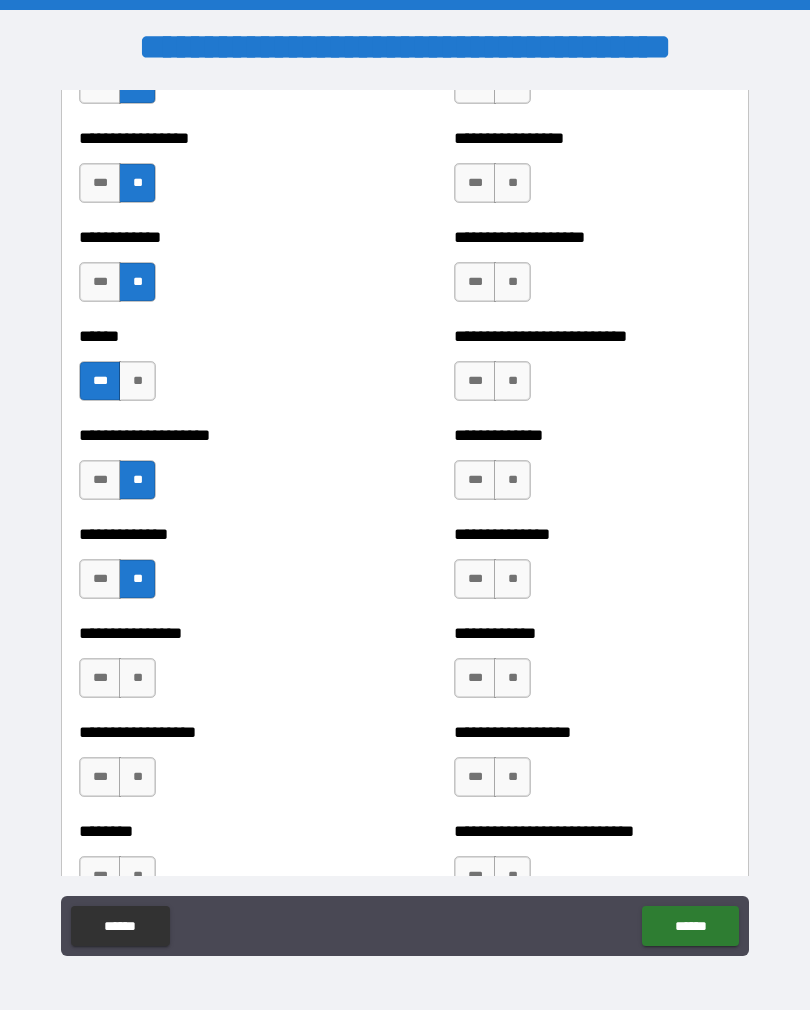 scroll, scrollTop: 3913, scrollLeft: 0, axis: vertical 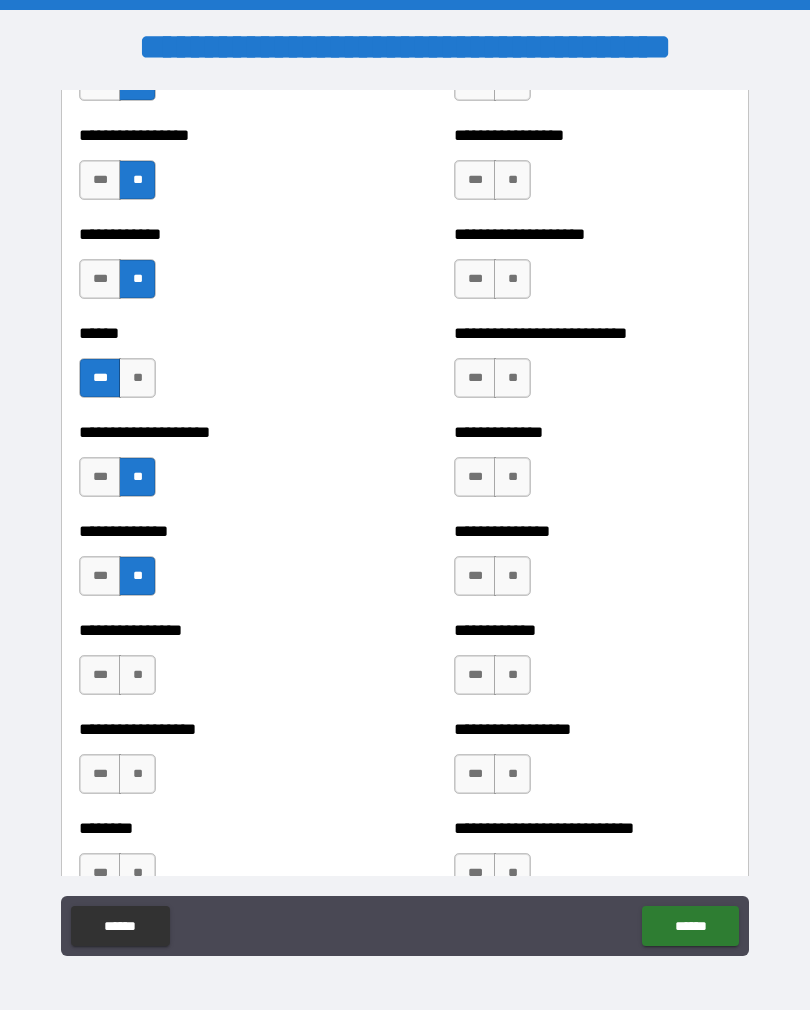 click on "**" at bounding box center (137, 774) 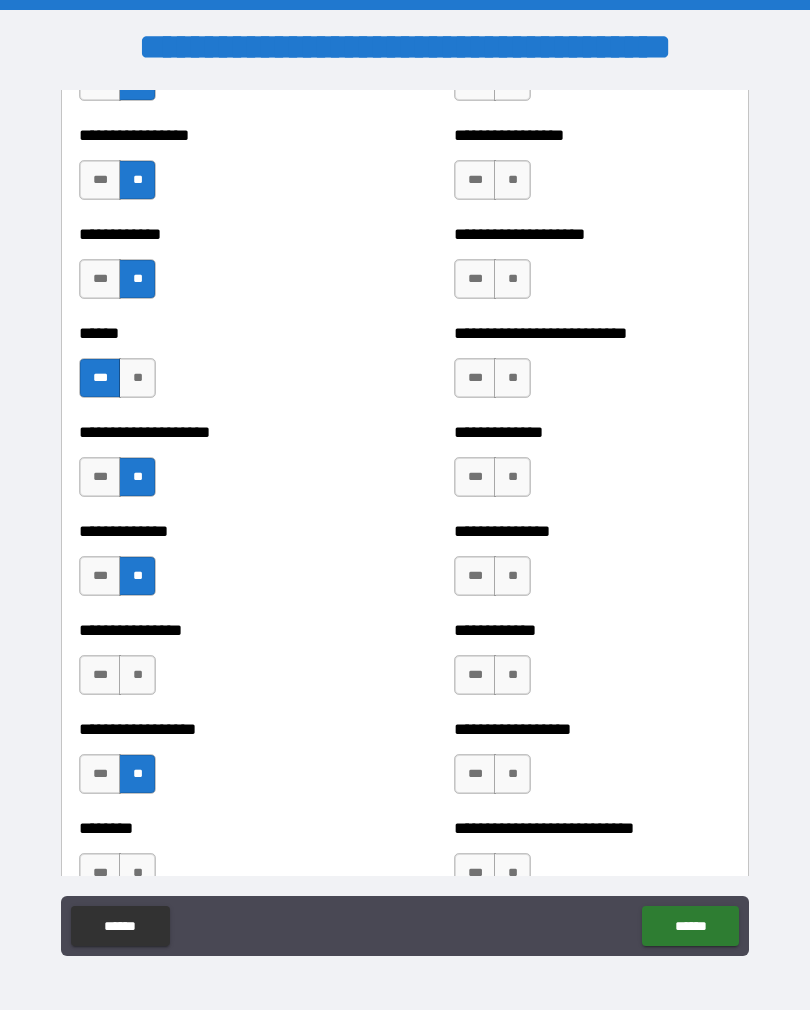click on "**" at bounding box center [137, 675] 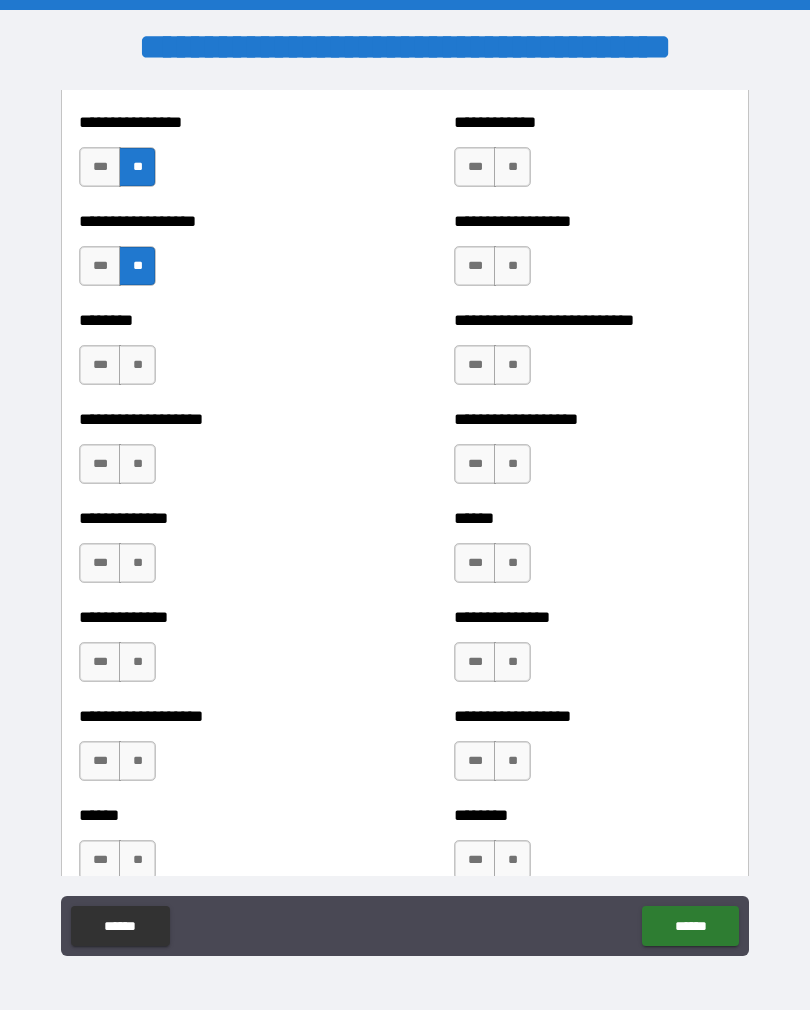 scroll, scrollTop: 4426, scrollLeft: 0, axis: vertical 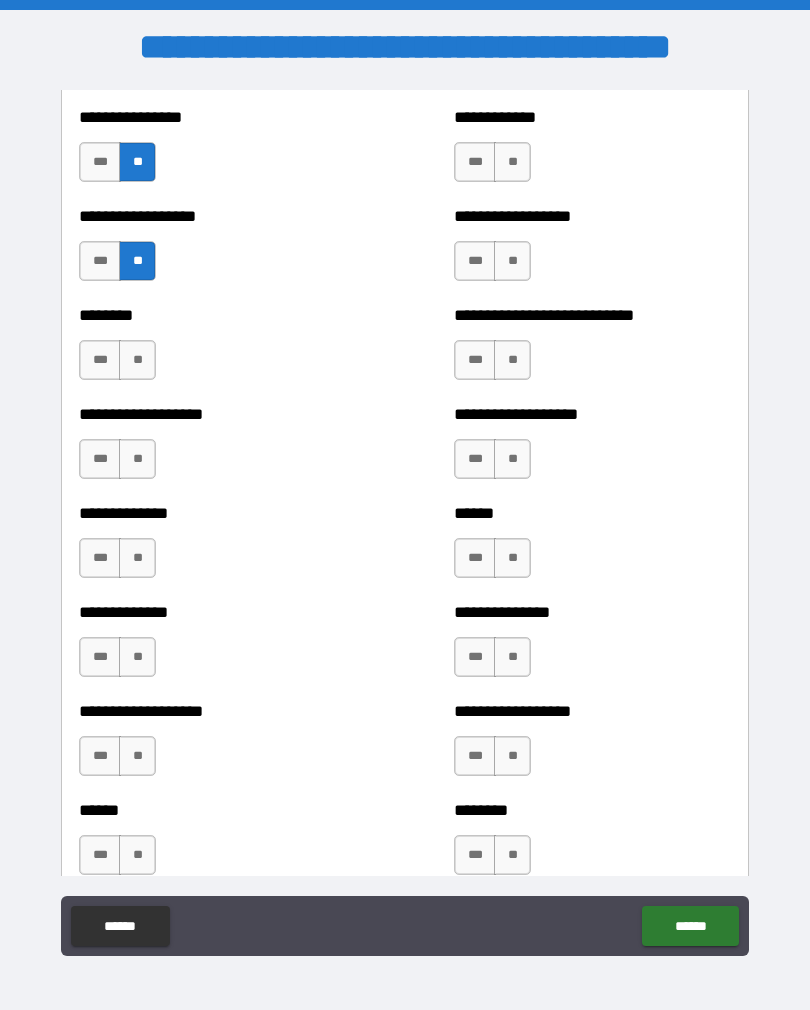 click on "**" at bounding box center (137, 360) 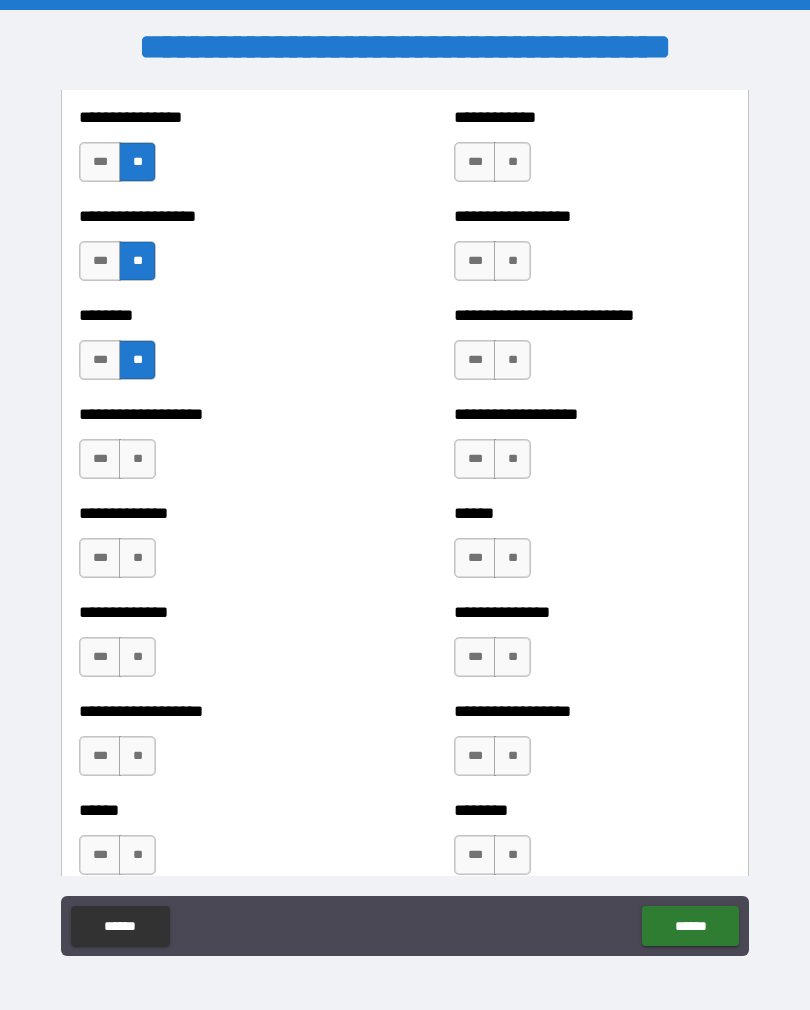 click on "**" at bounding box center (137, 459) 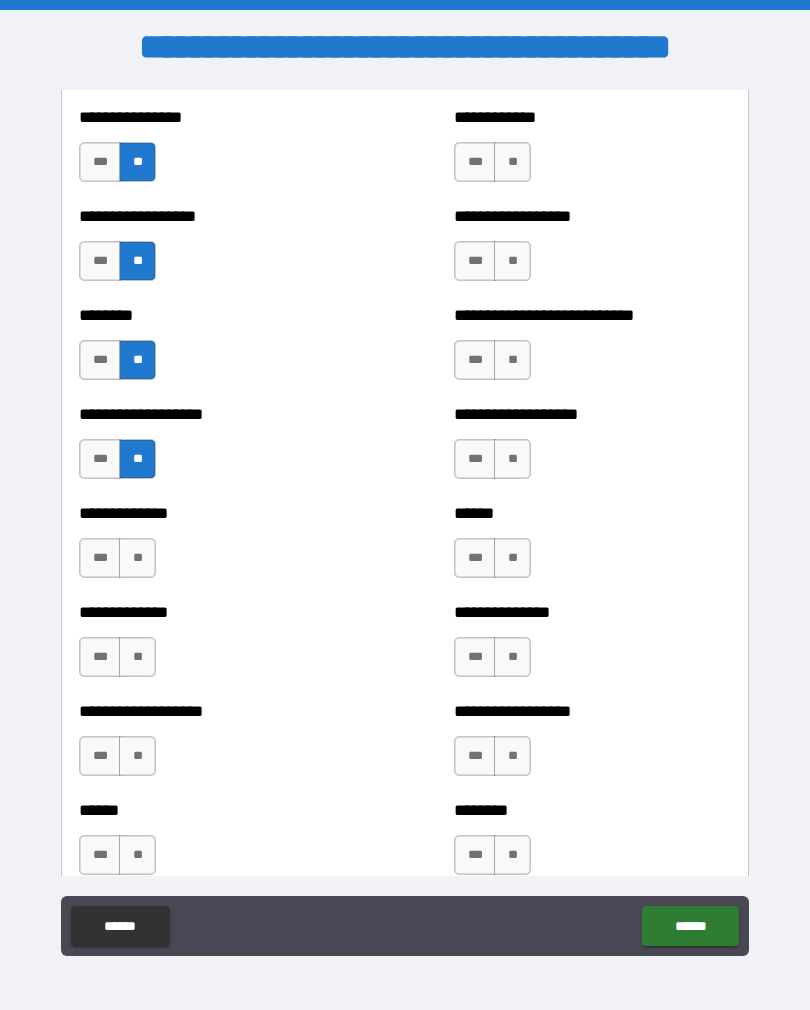 click on "**" at bounding box center [137, 459] 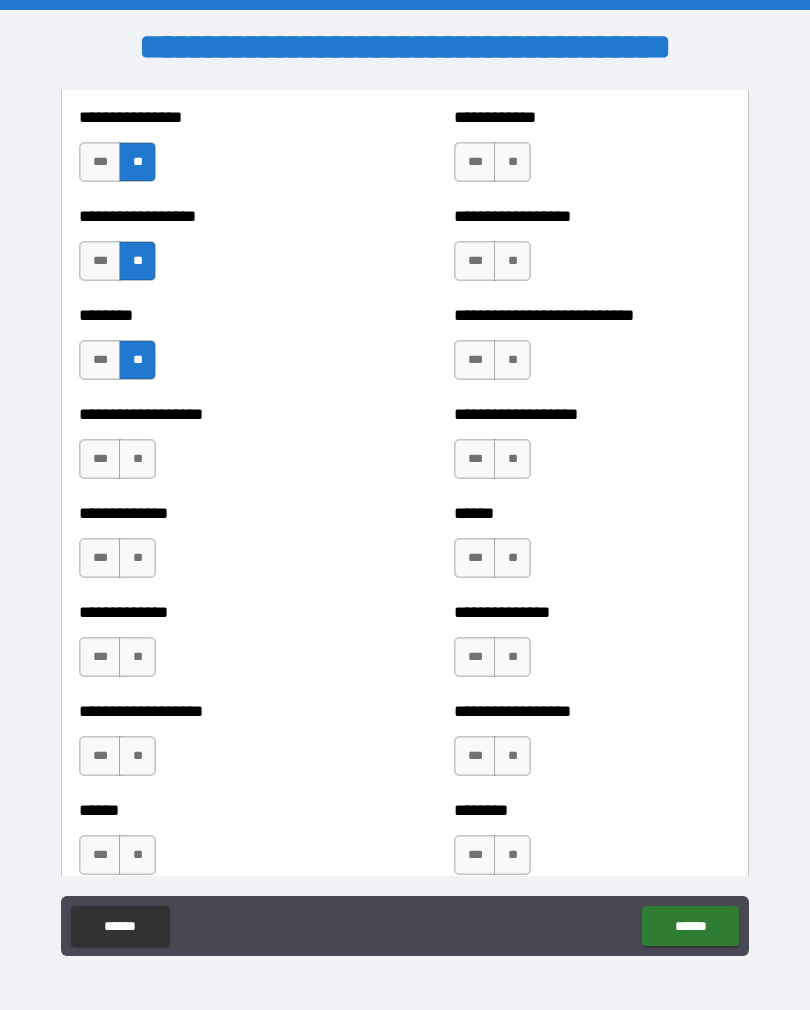 click on "**" at bounding box center (137, 459) 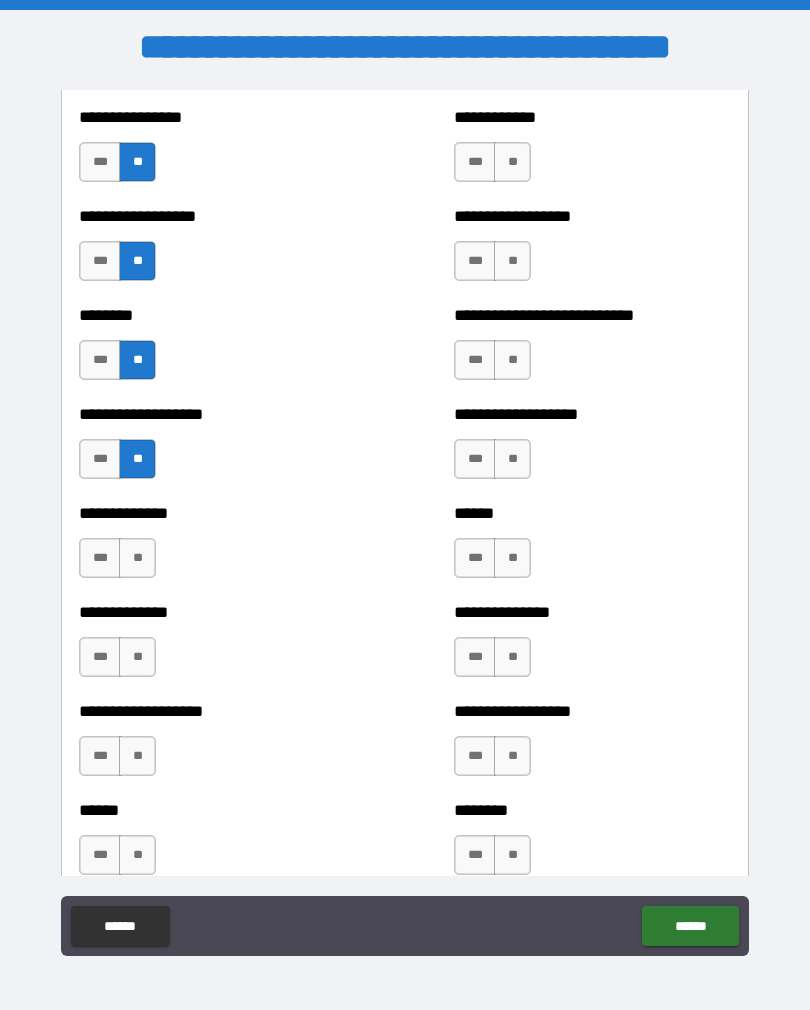 click on "**" at bounding box center [137, 558] 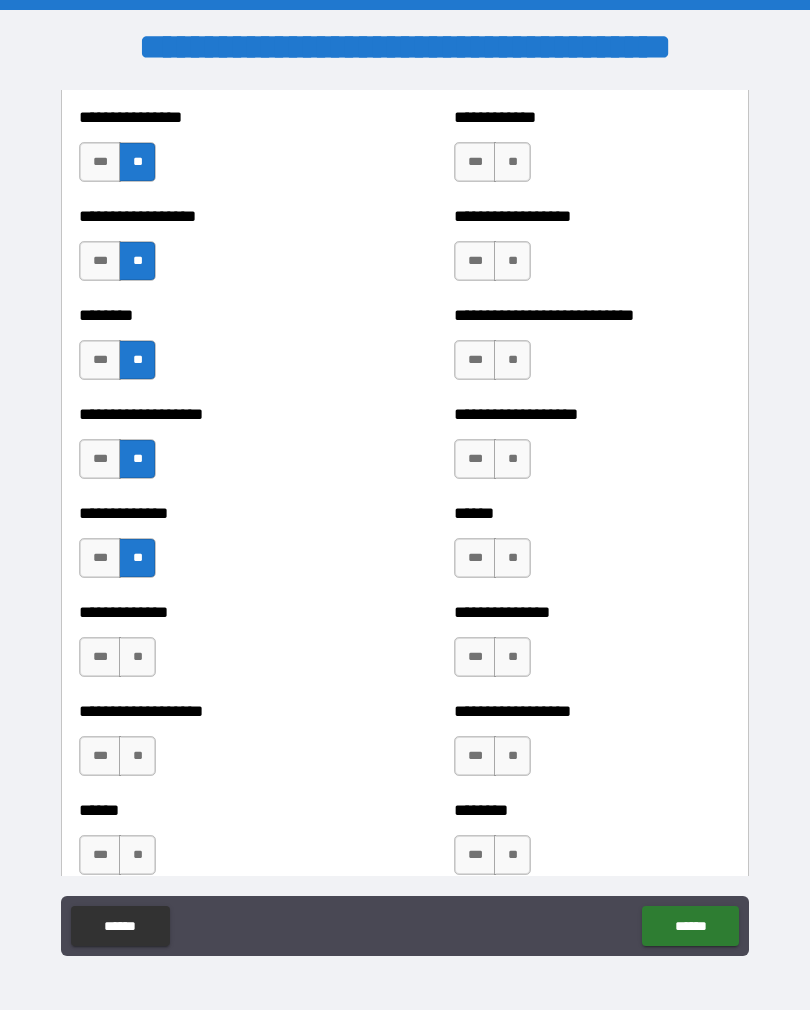 click on "**" at bounding box center (137, 657) 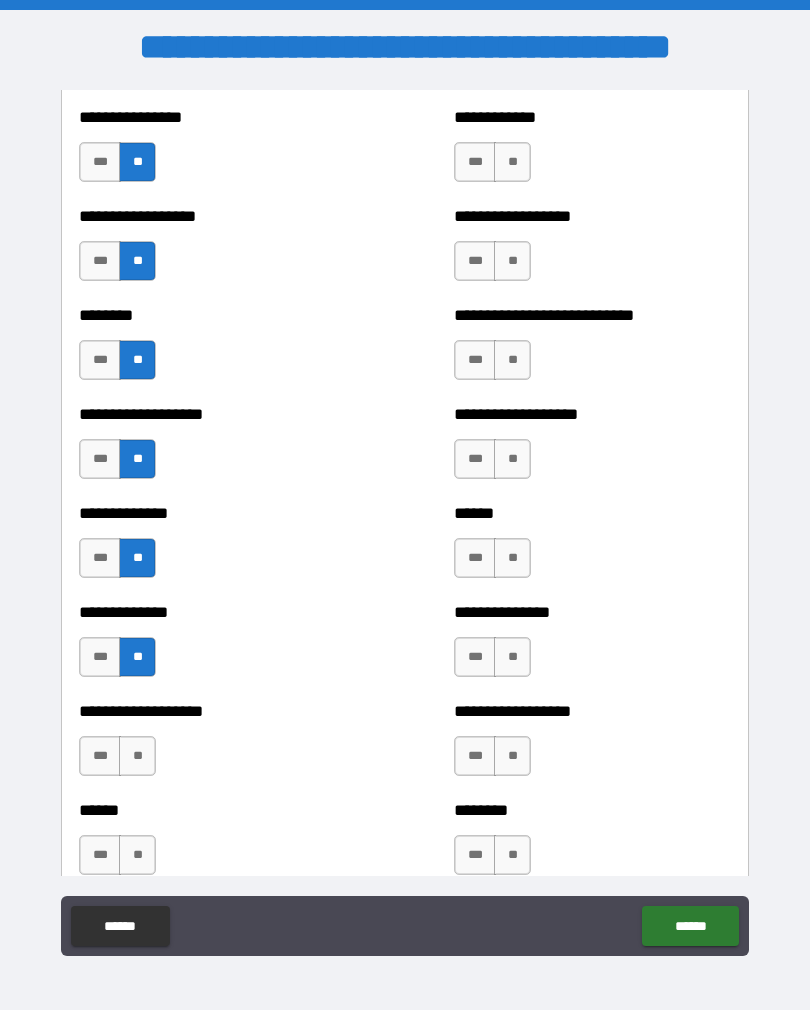 click on "**" at bounding box center [137, 756] 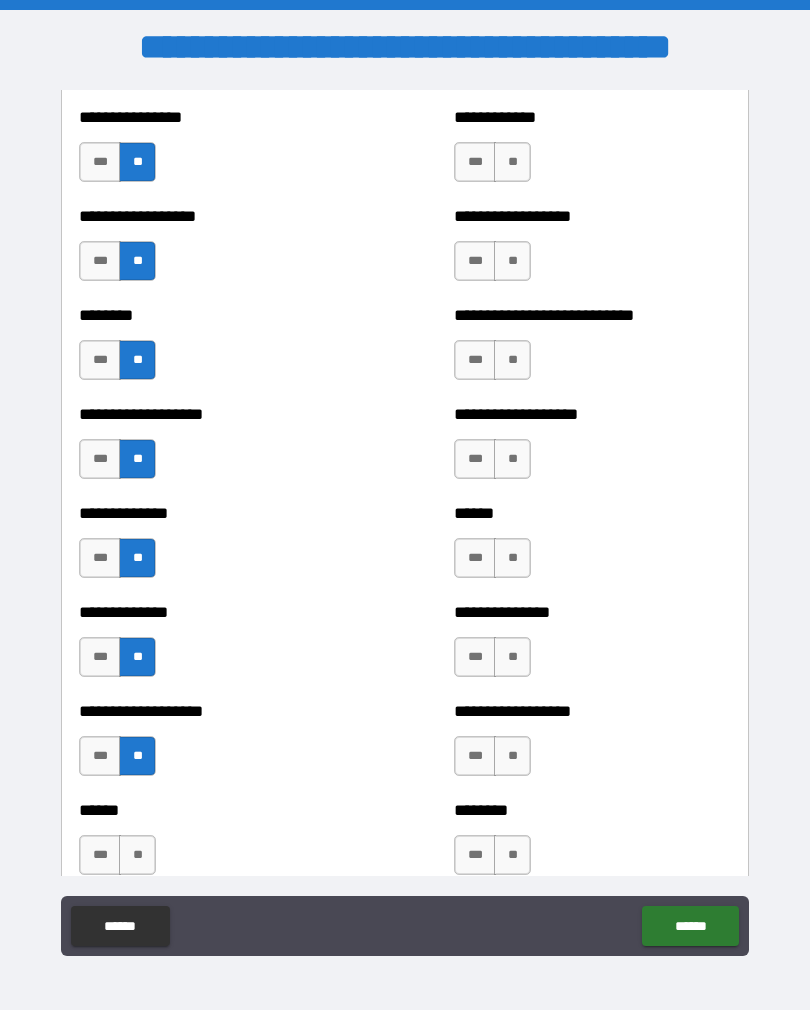 click on "**" at bounding box center (137, 855) 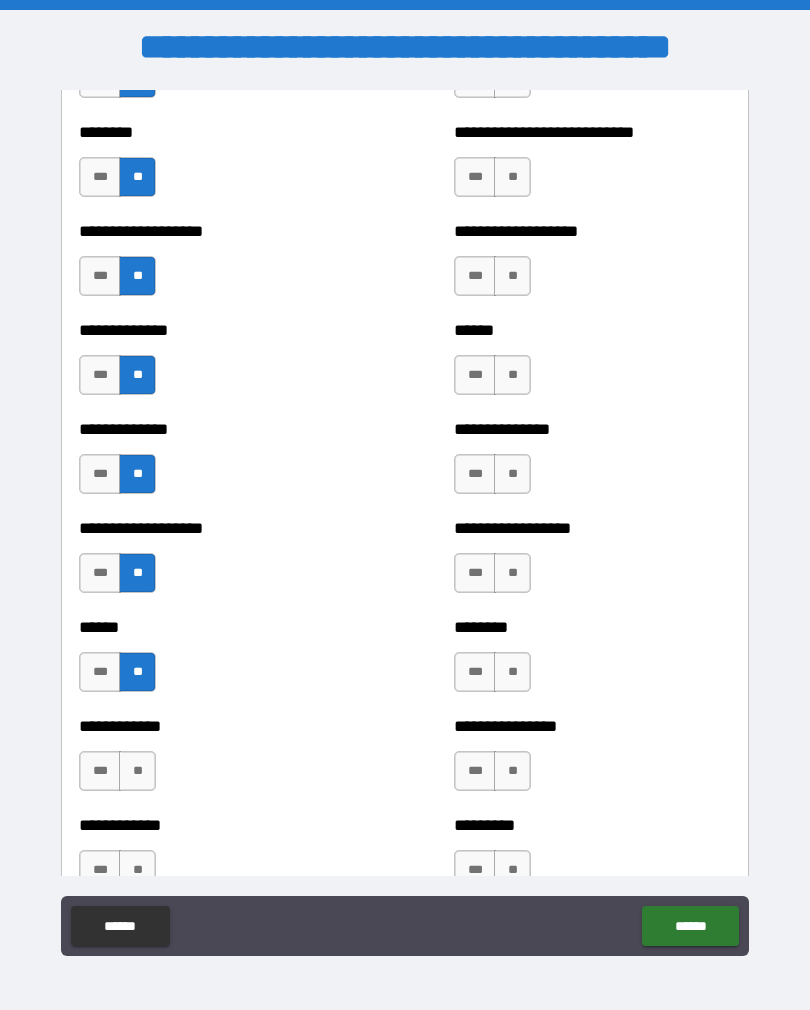scroll, scrollTop: 4658, scrollLeft: 0, axis: vertical 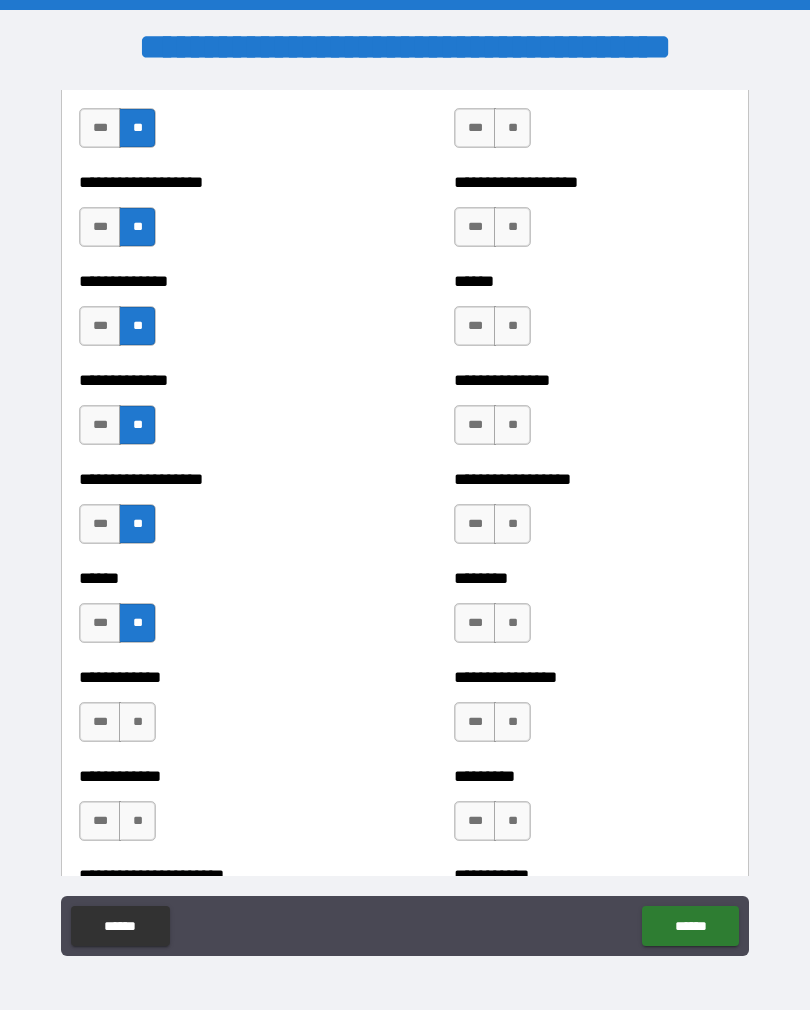 click on "**" at bounding box center (137, 722) 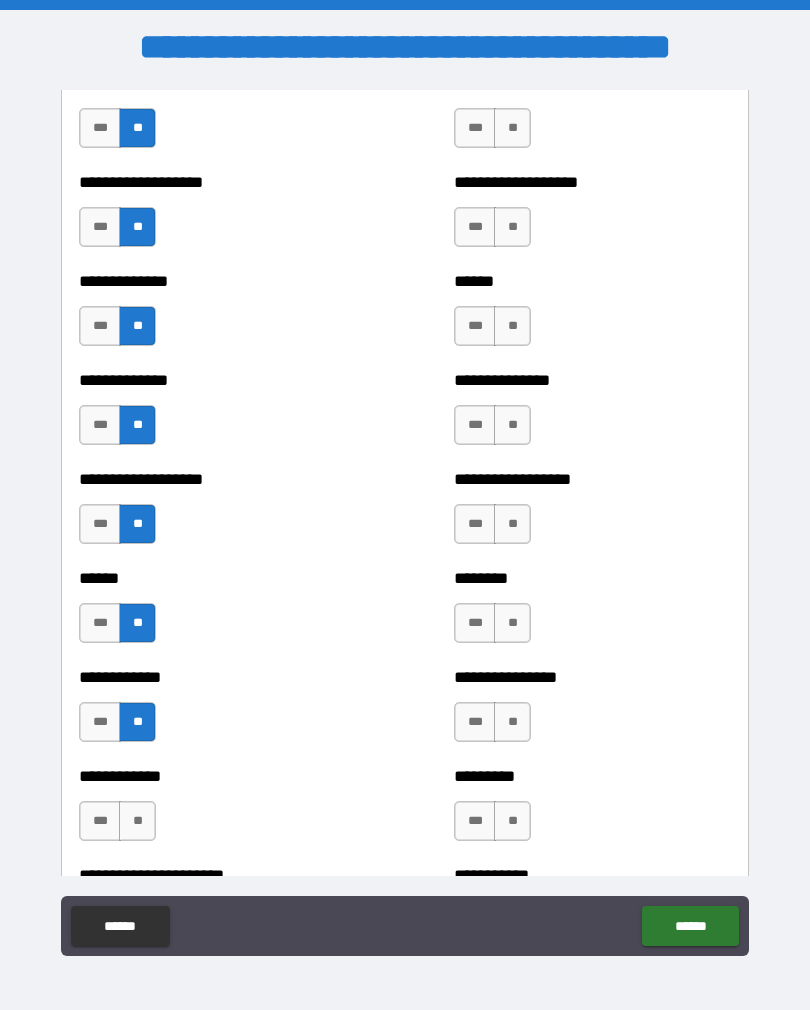 click on "**" at bounding box center [137, 821] 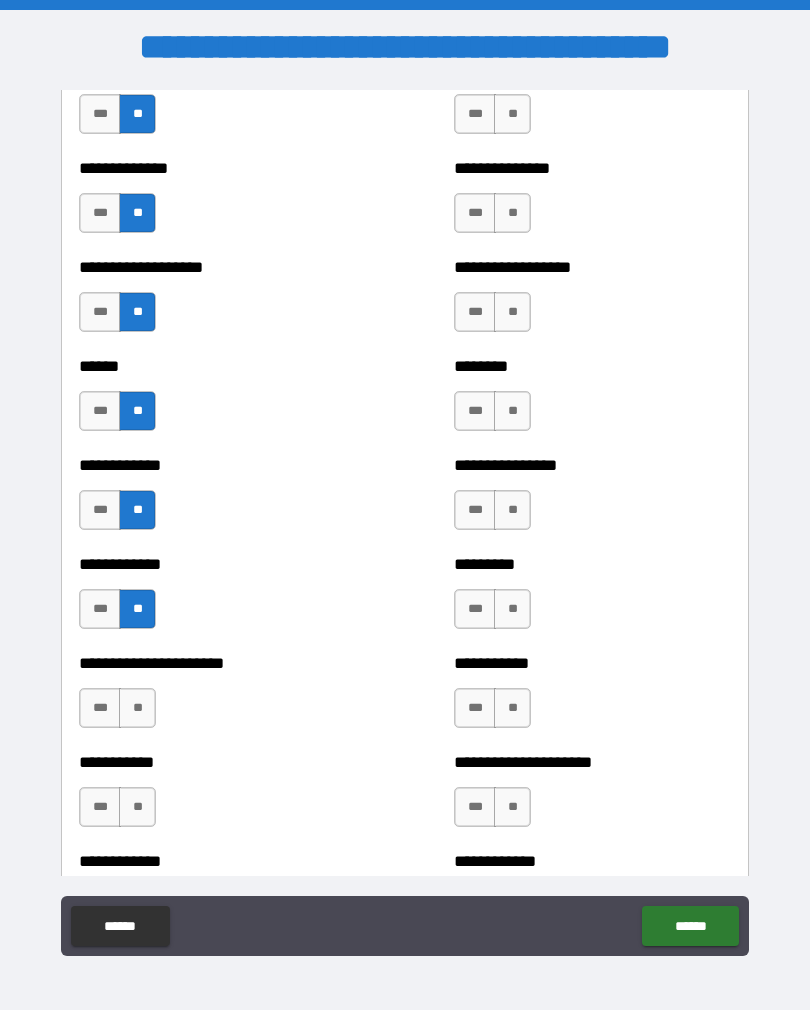 click on "**" at bounding box center (137, 708) 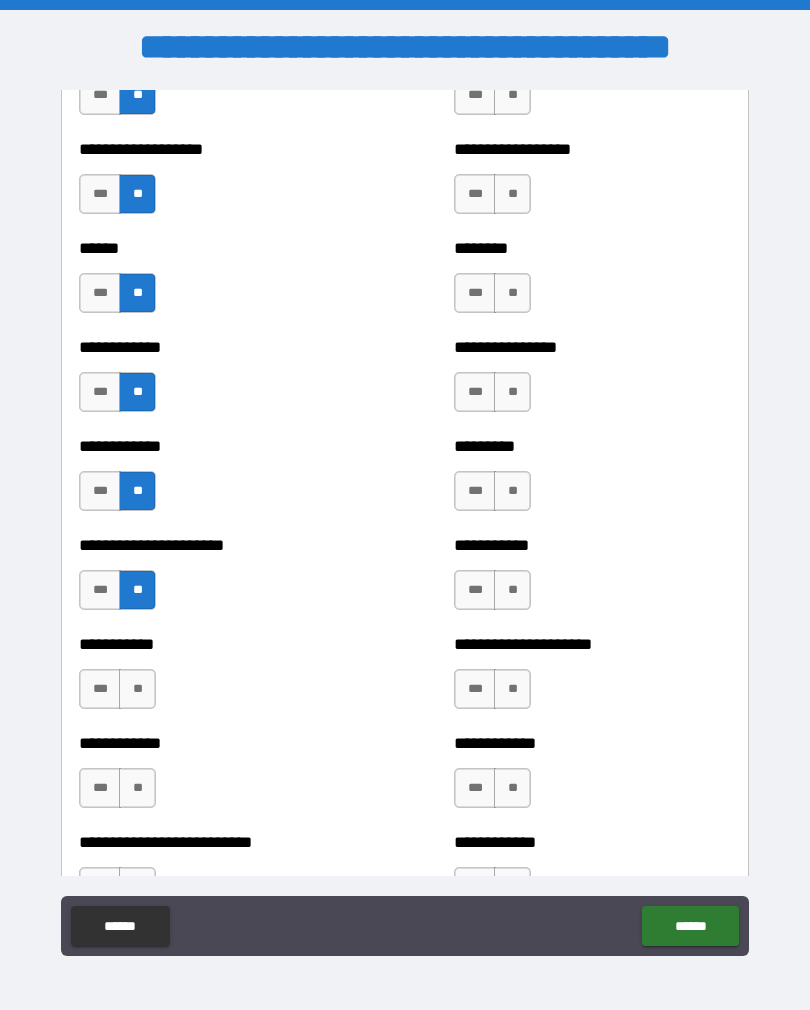 scroll, scrollTop: 4997, scrollLeft: 0, axis: vertical 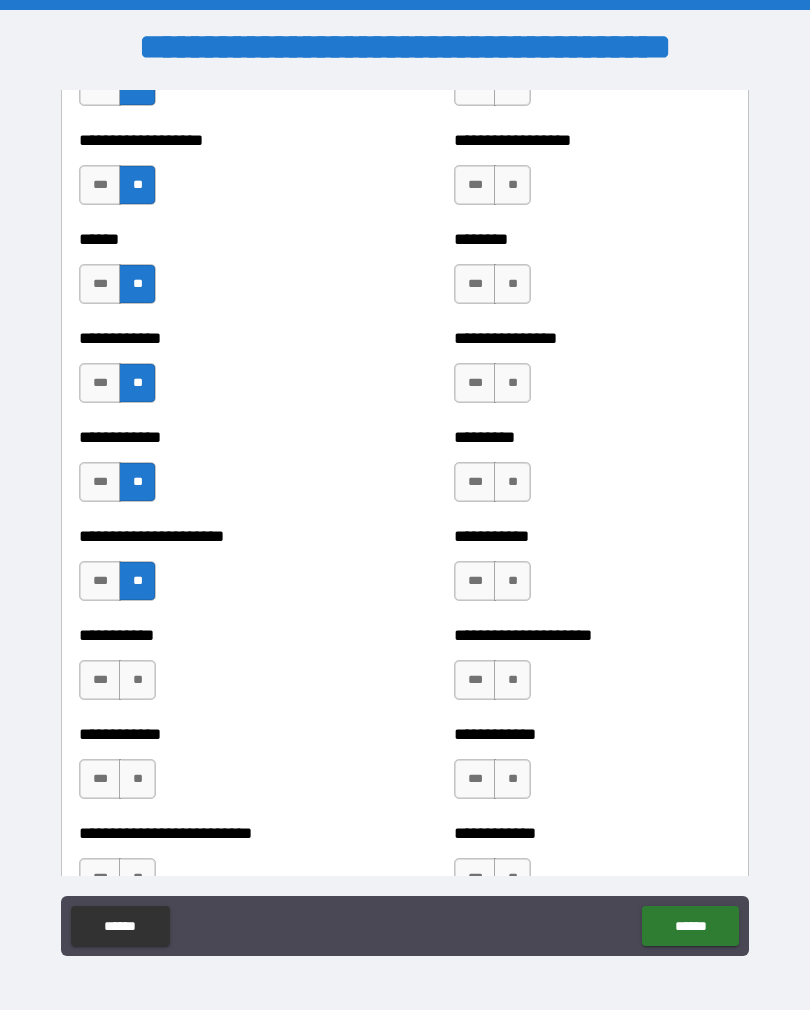 click on "[FIRST] *** **" at bounding box center [217, 670] 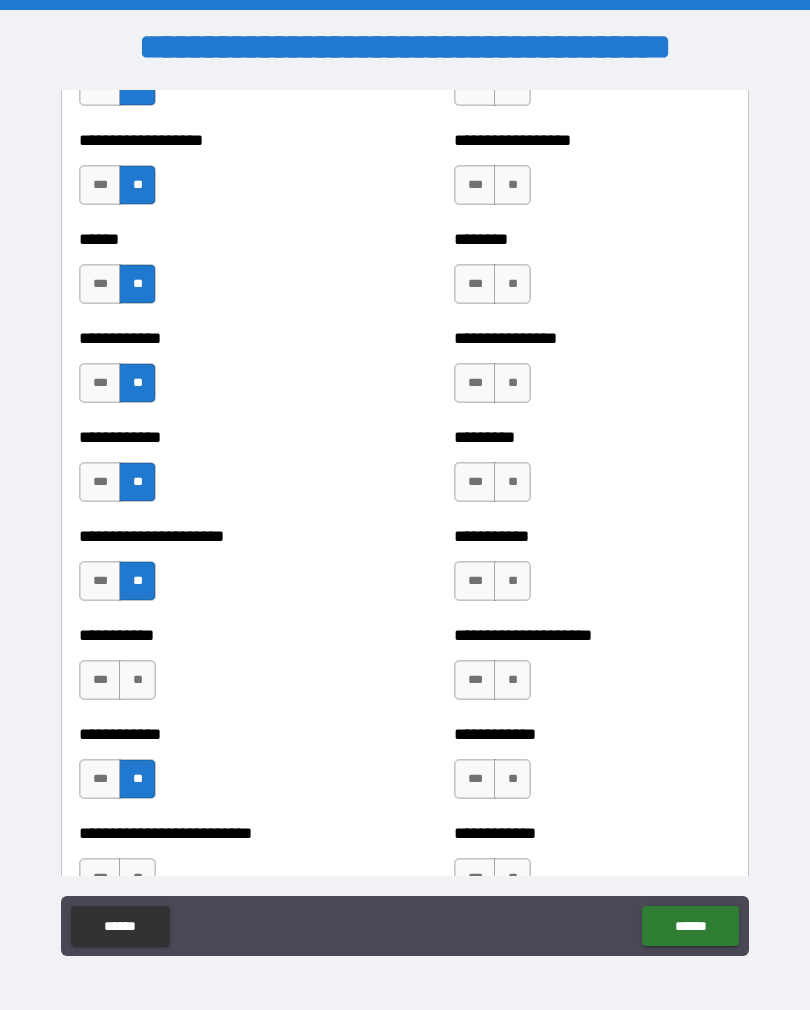 click on "**" at bounding box center (137, 680) 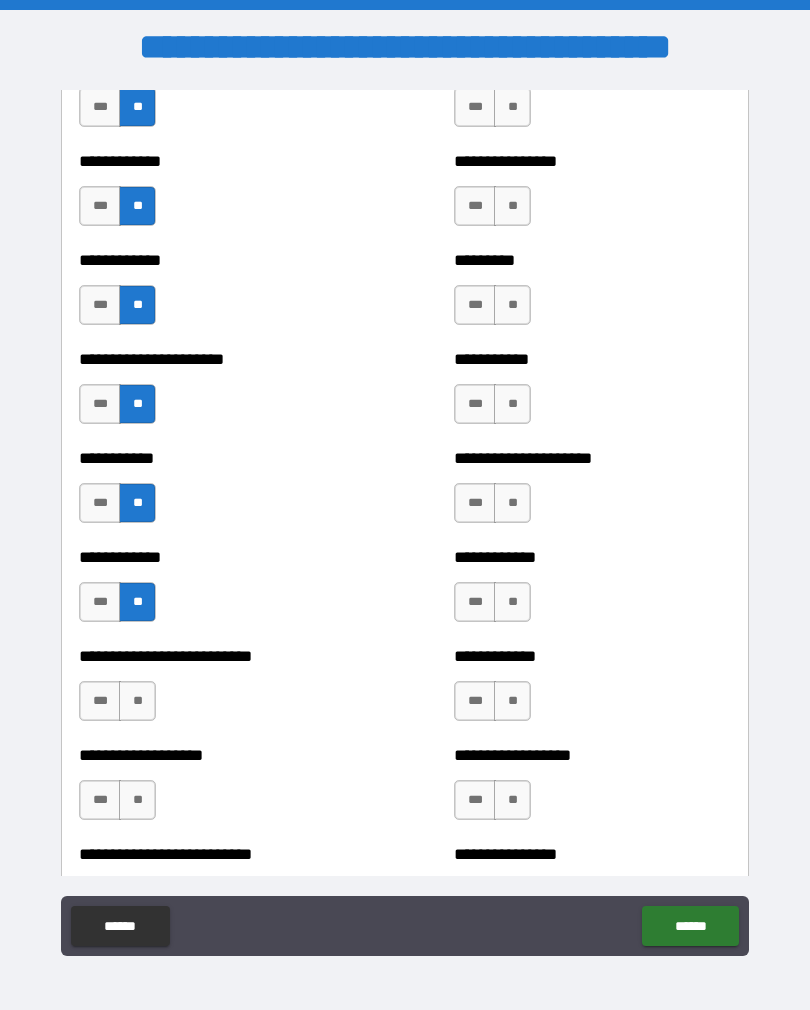 scroll, scrollTop: 5191, scrollLeft: 0, axis: vertical 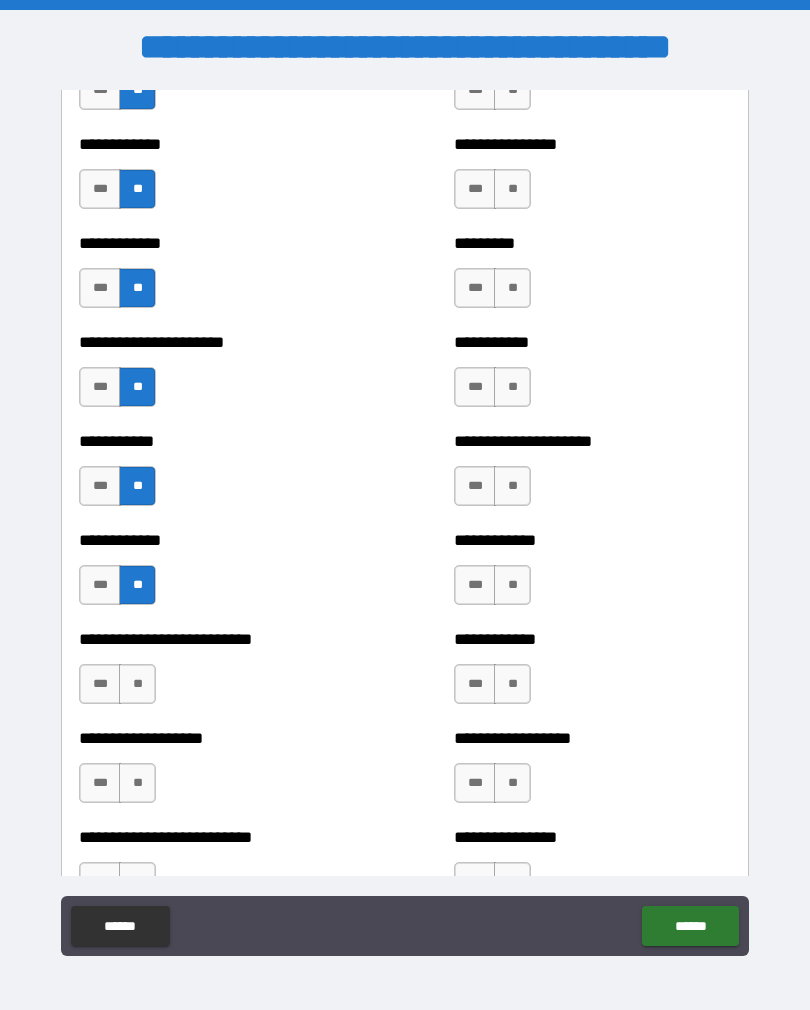 click on "**" at bounding box center (137, 684) 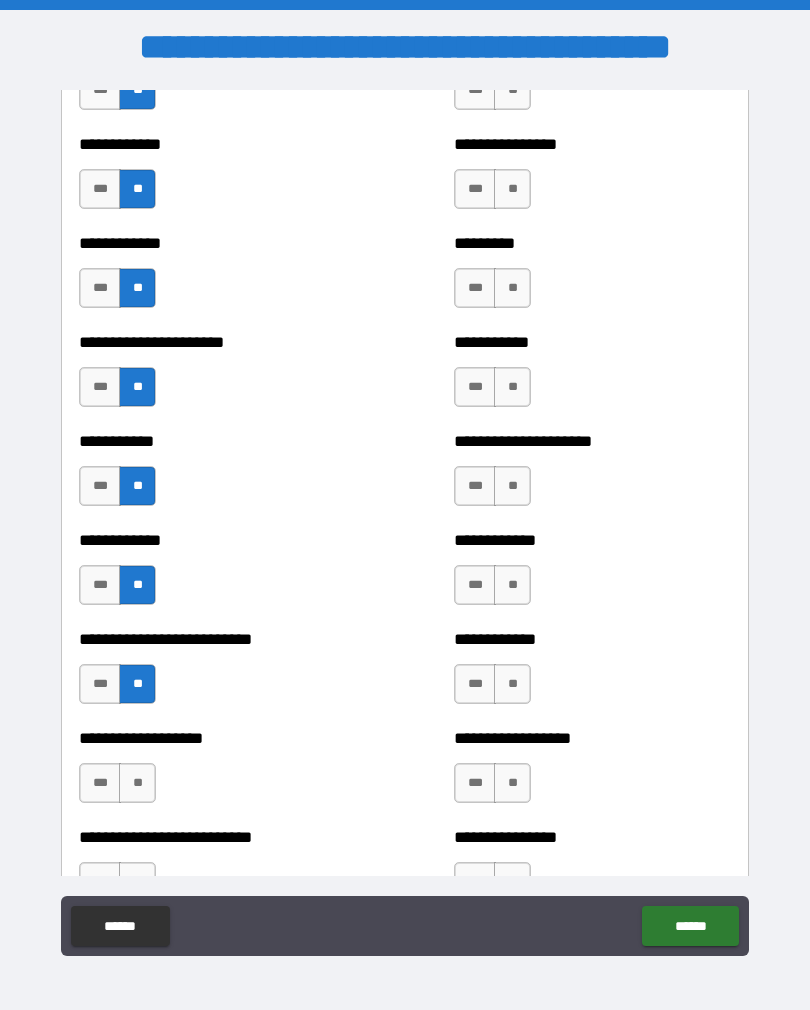 click on "**" at bounding box center (137, 783) 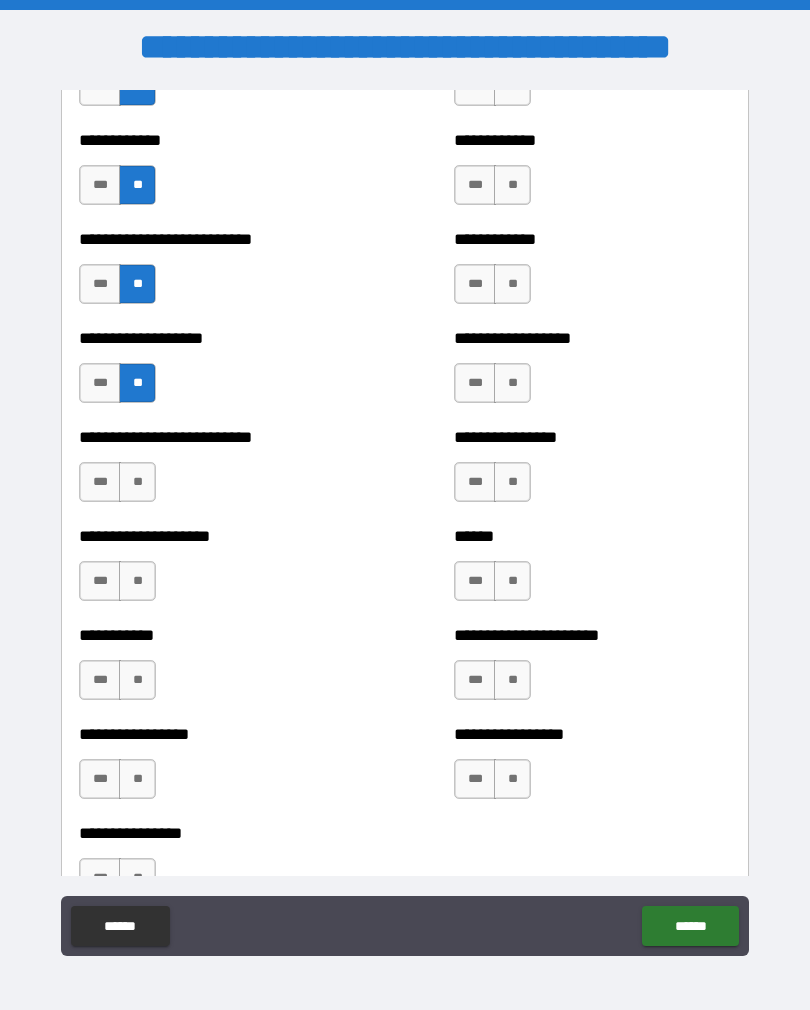 scroll, scrollTop: 5602, scrollLeft: 0, axis: vertical 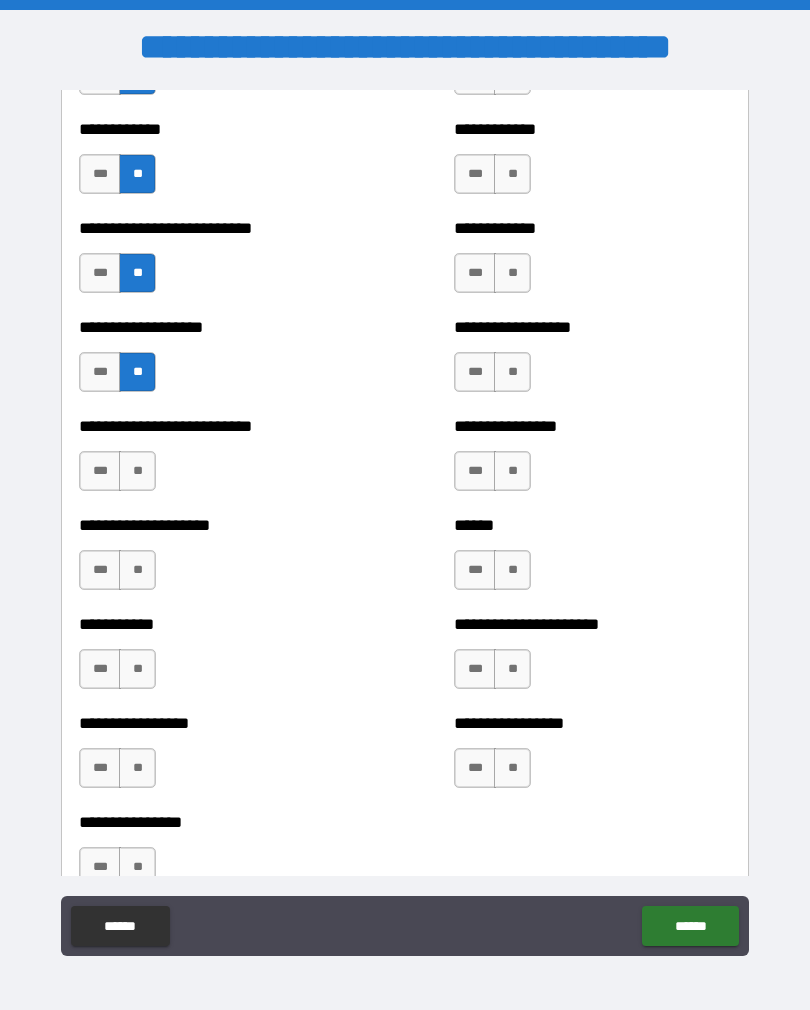 click on "**" at bounding box center [137, 768] 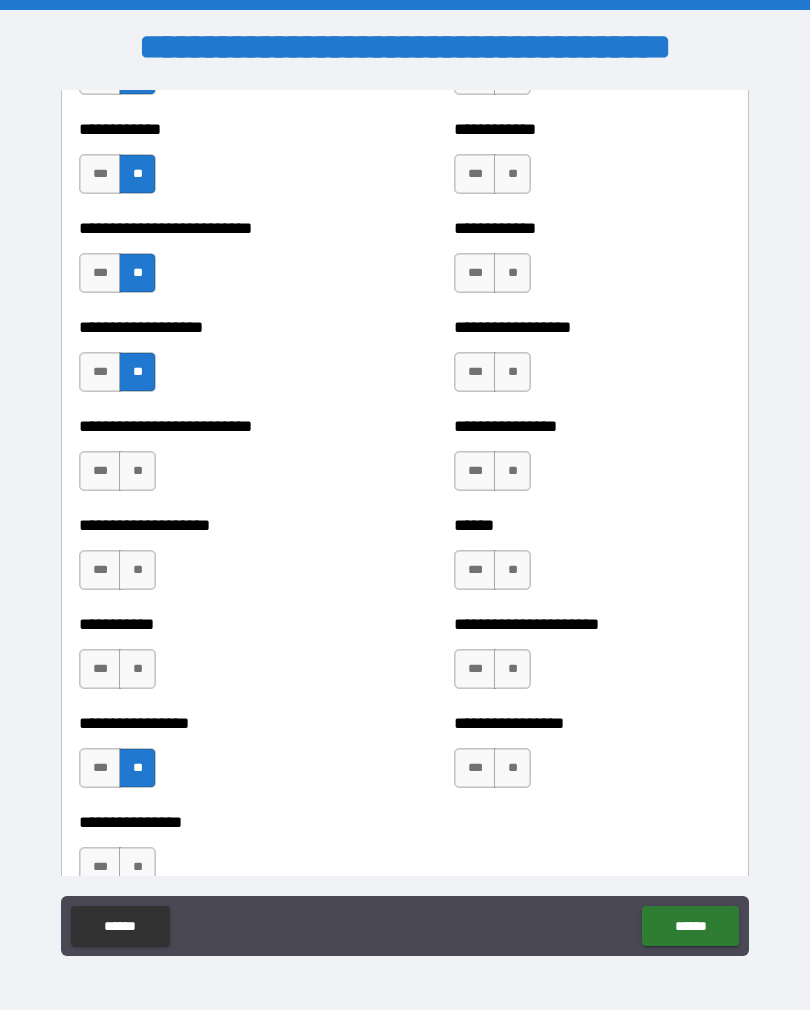 click on "**" at bounding box center [137, 669] 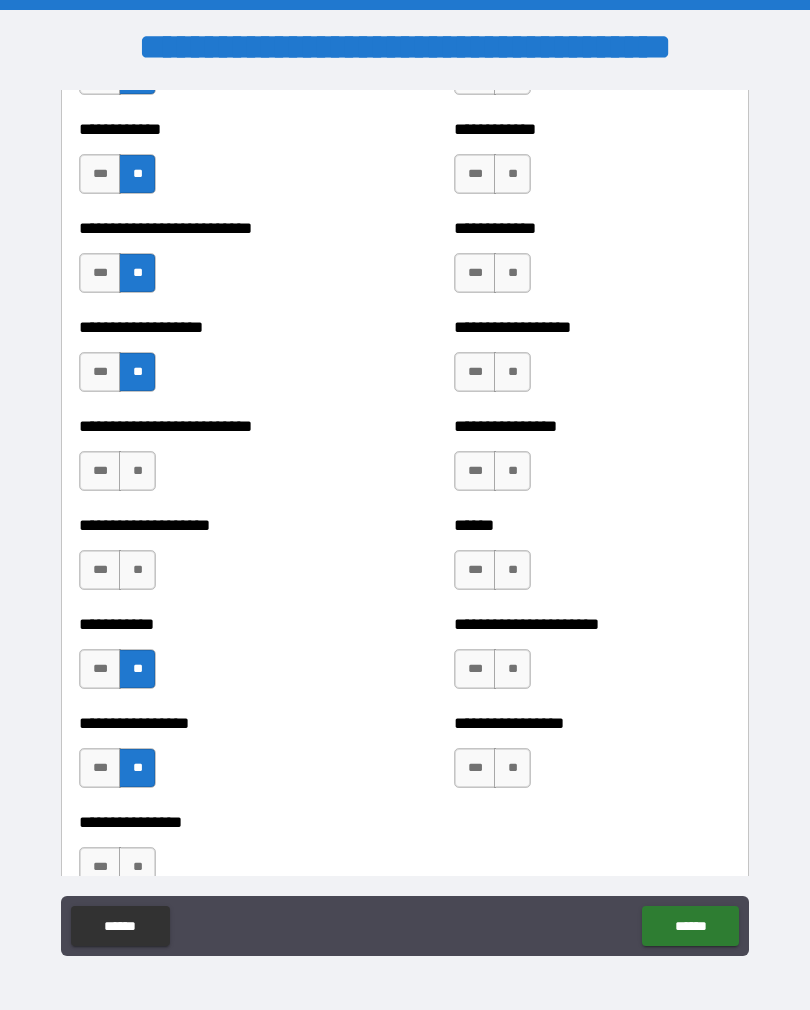 click on "**" at bounding box center [137, 570] 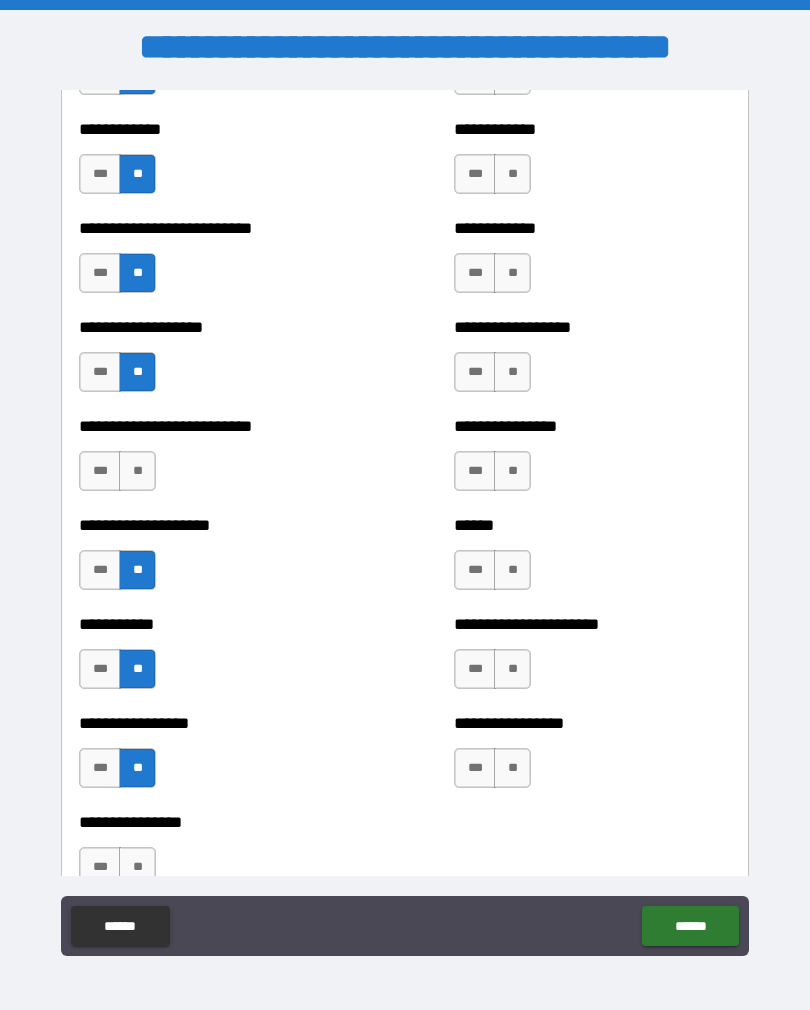 click on "**" at bounding box center (137, 471) 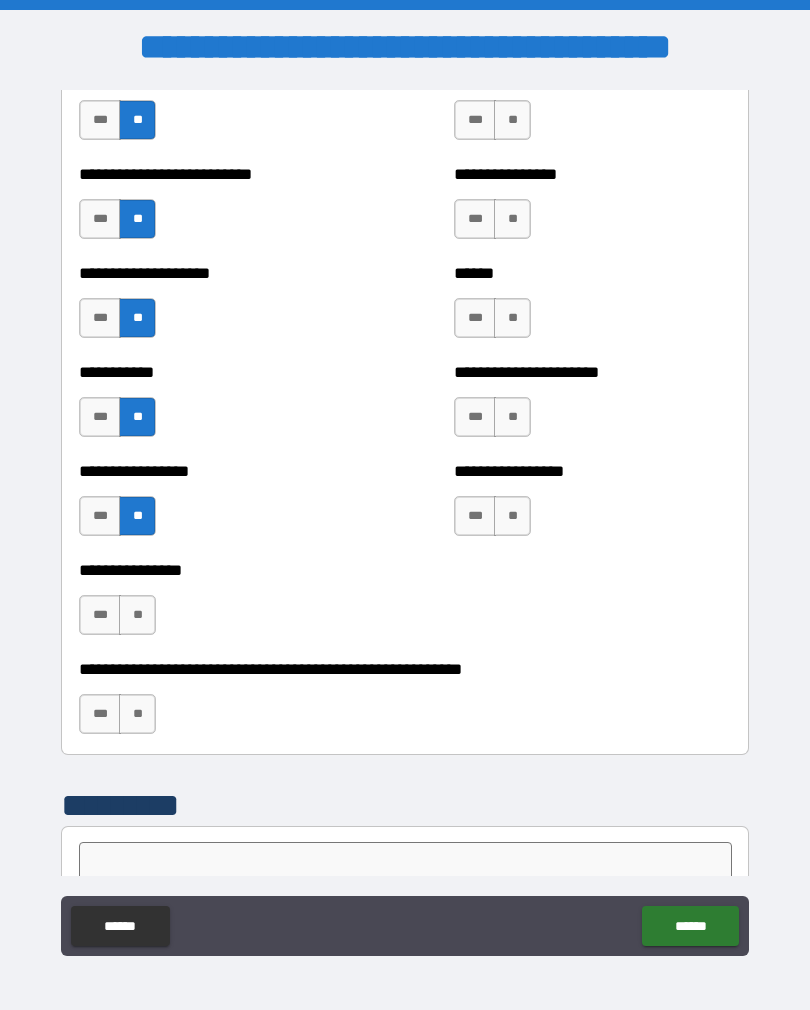 scroll, scrollTop: 5873, scrollLeft: 0, axis: vertical 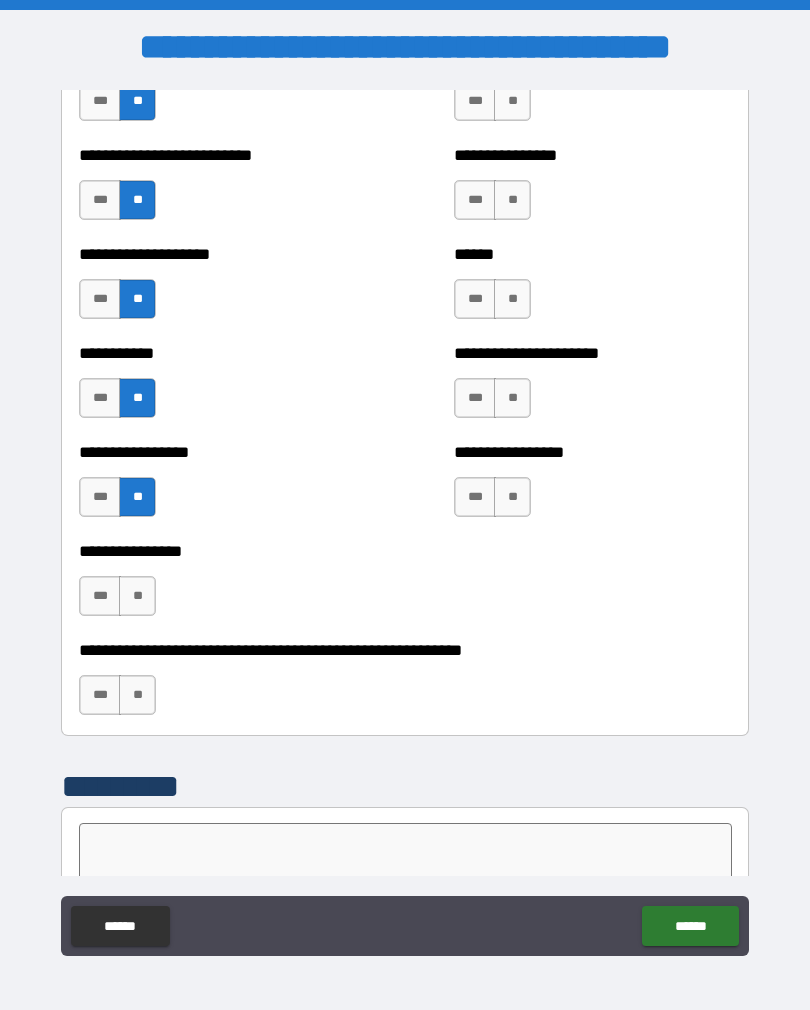click on "**" at bounding box center (137, 596) 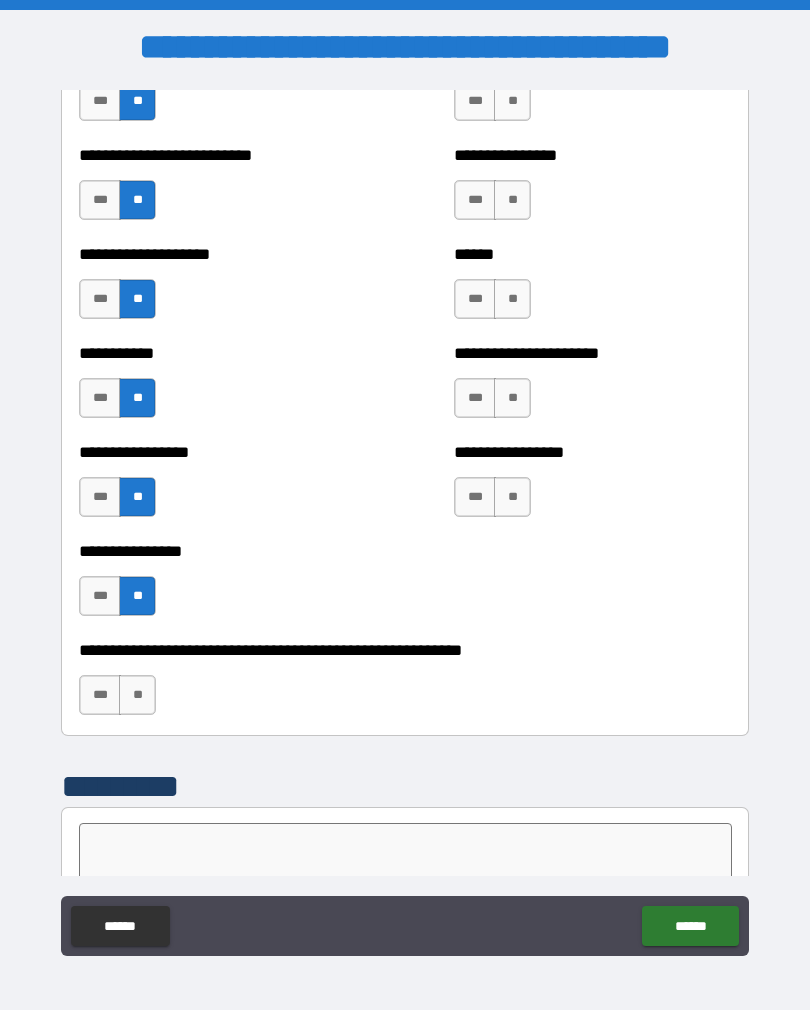 click on "**" at bounding box center (137, 695) 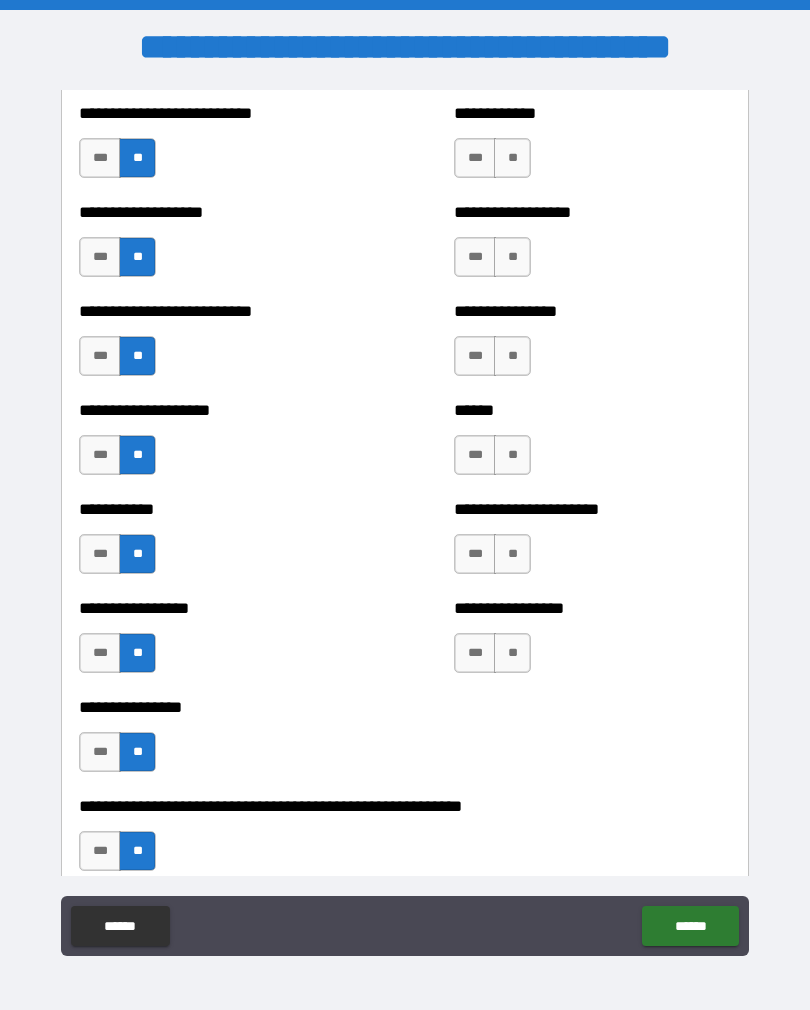 scroll, scrollTop: 5712, scrollLeft: 0, axis: vertical 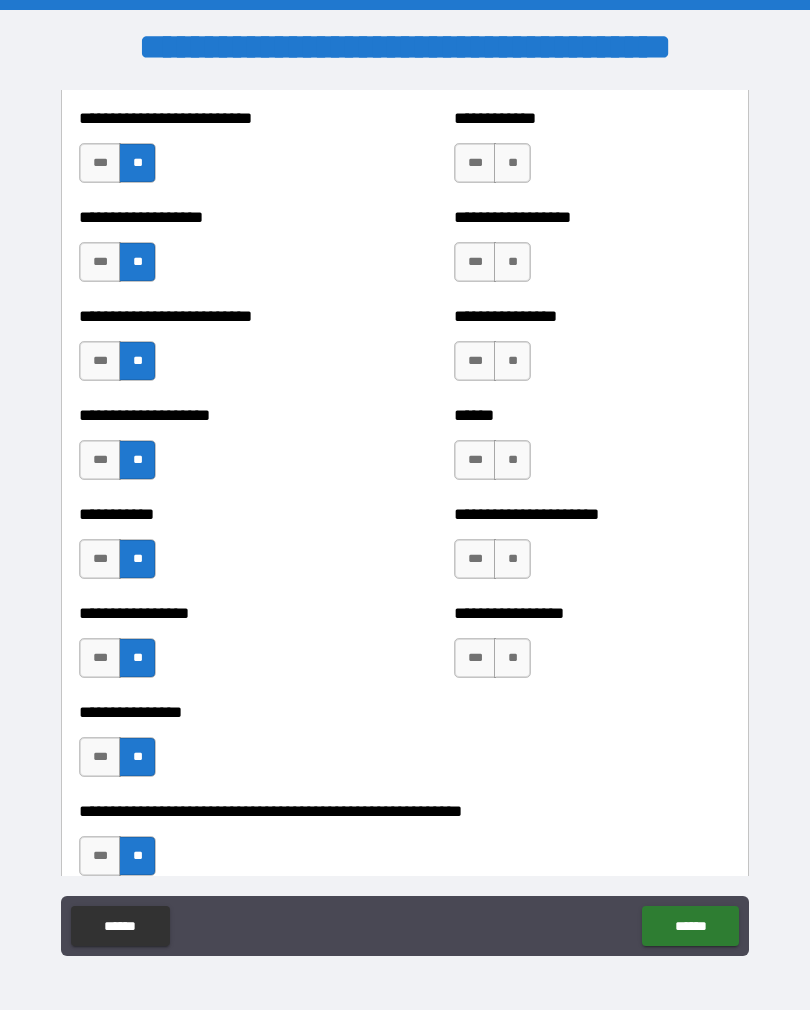 click on "**" at bounding box center [512, 658] 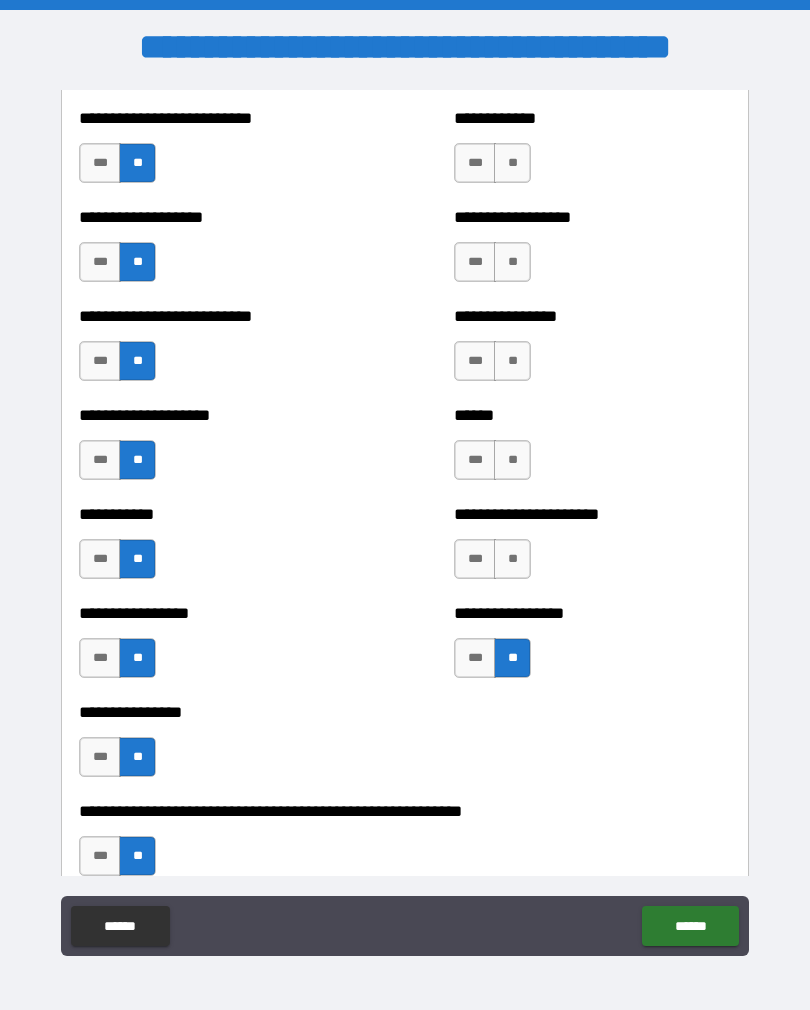 click on "**" at bounding box center [512, 559] 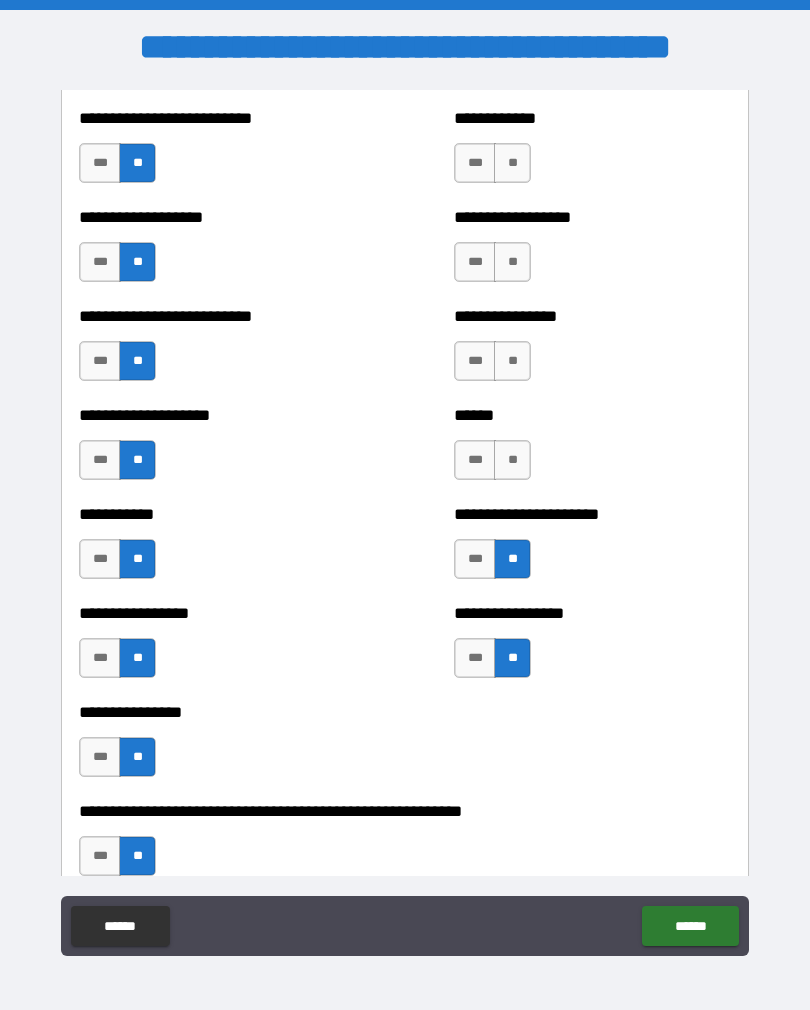 click on "**" at bounding box center [512, 460] 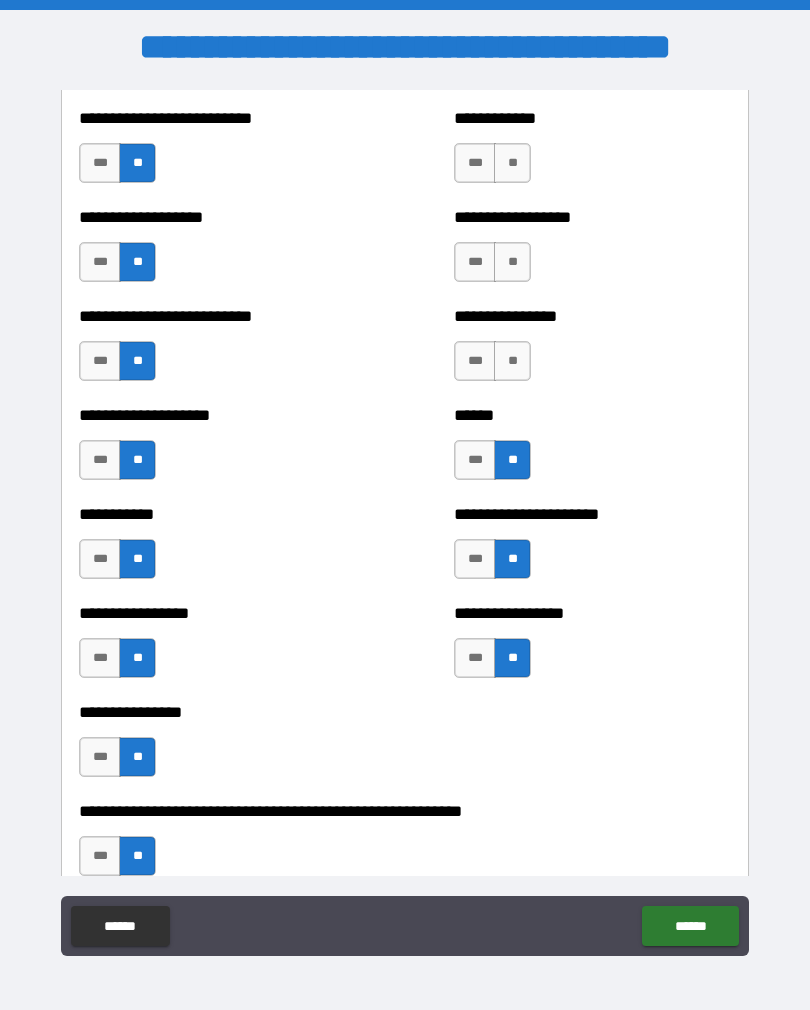 click on "**" at bounding box center (512, 361) 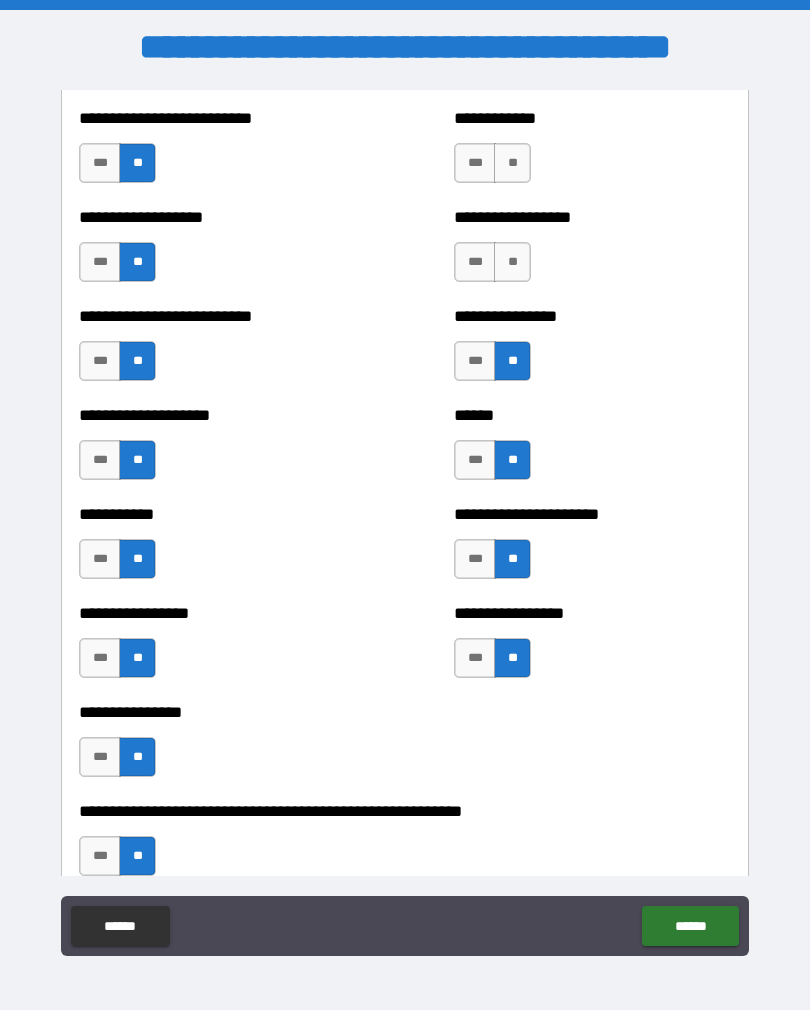 click on "**" at bounding box center [512, 262] 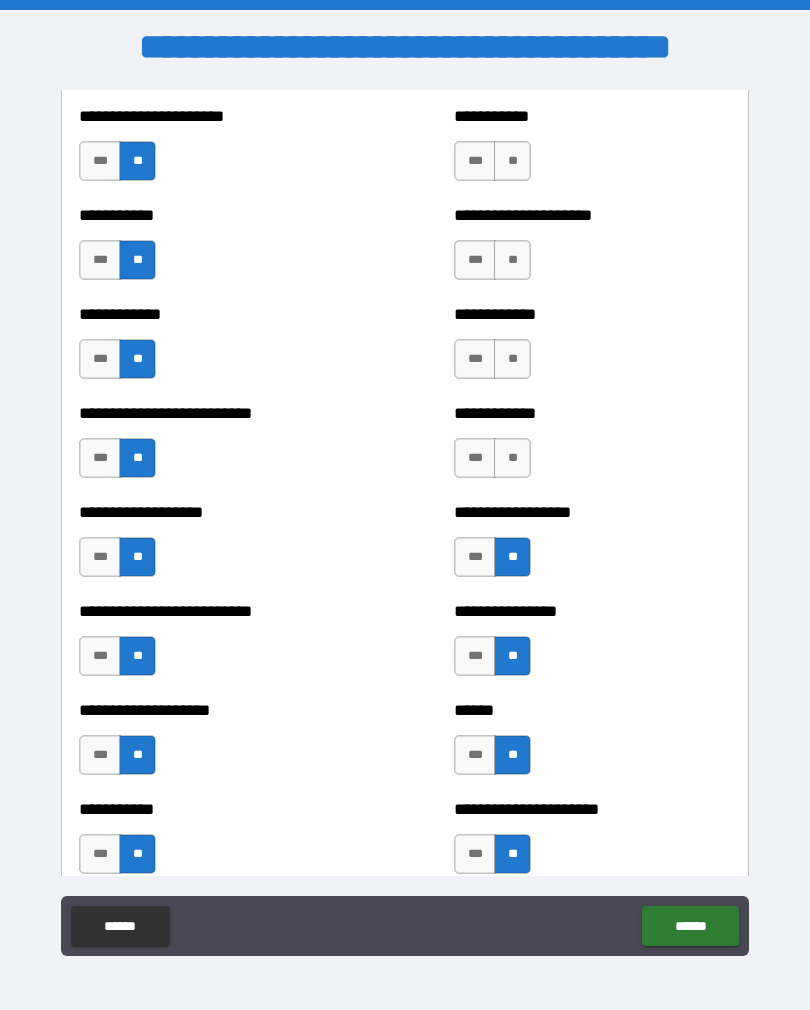 scroll, scrollTop: 5409, scrollLeft: 0, axis: vertical 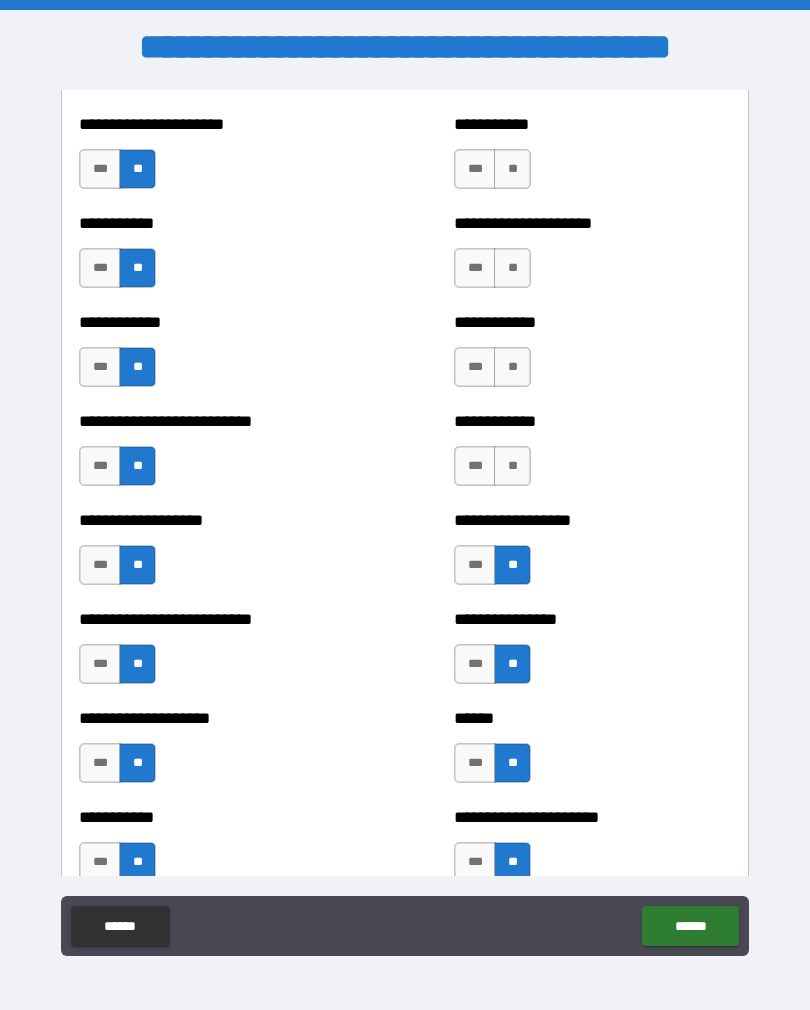 click on "**" at bounding box center [512, 466] 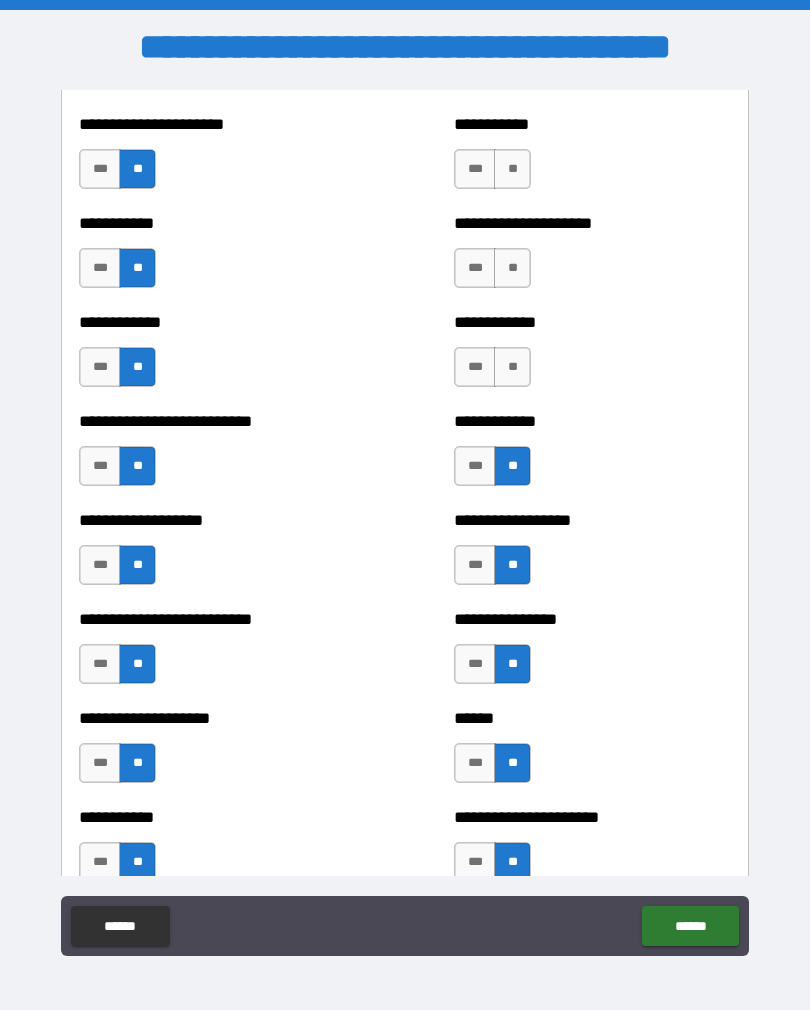 click on "***" at bounding box center (475, 367) 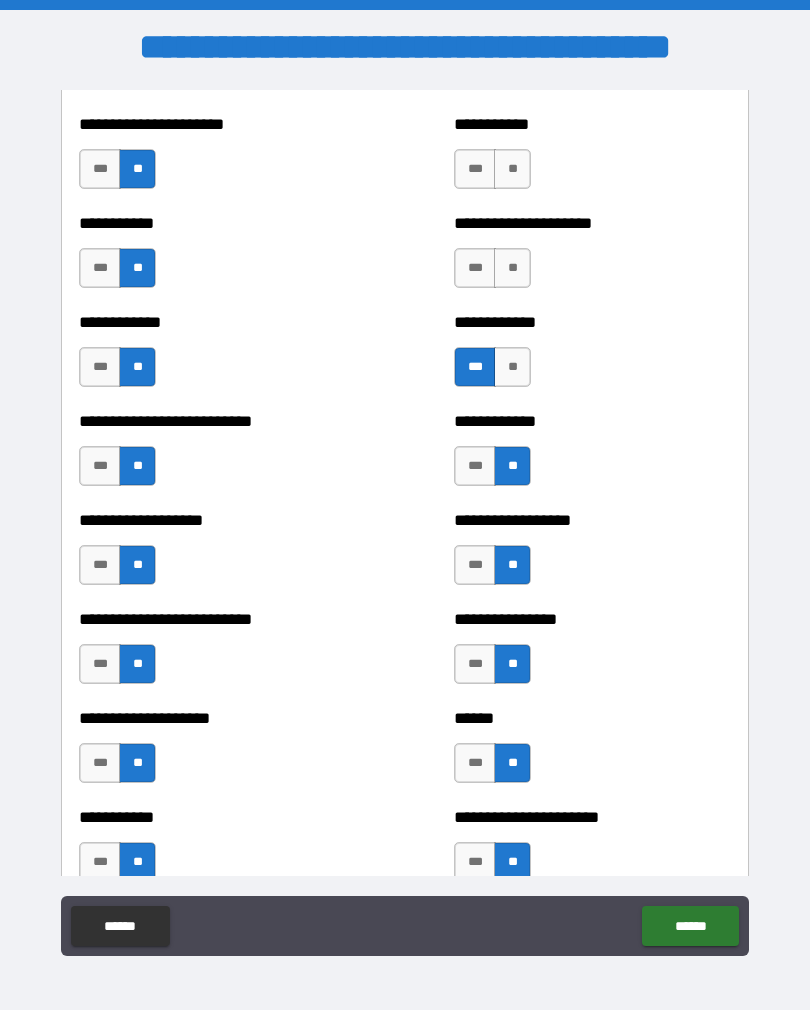 click on "**" at bounding box center (512, 268) 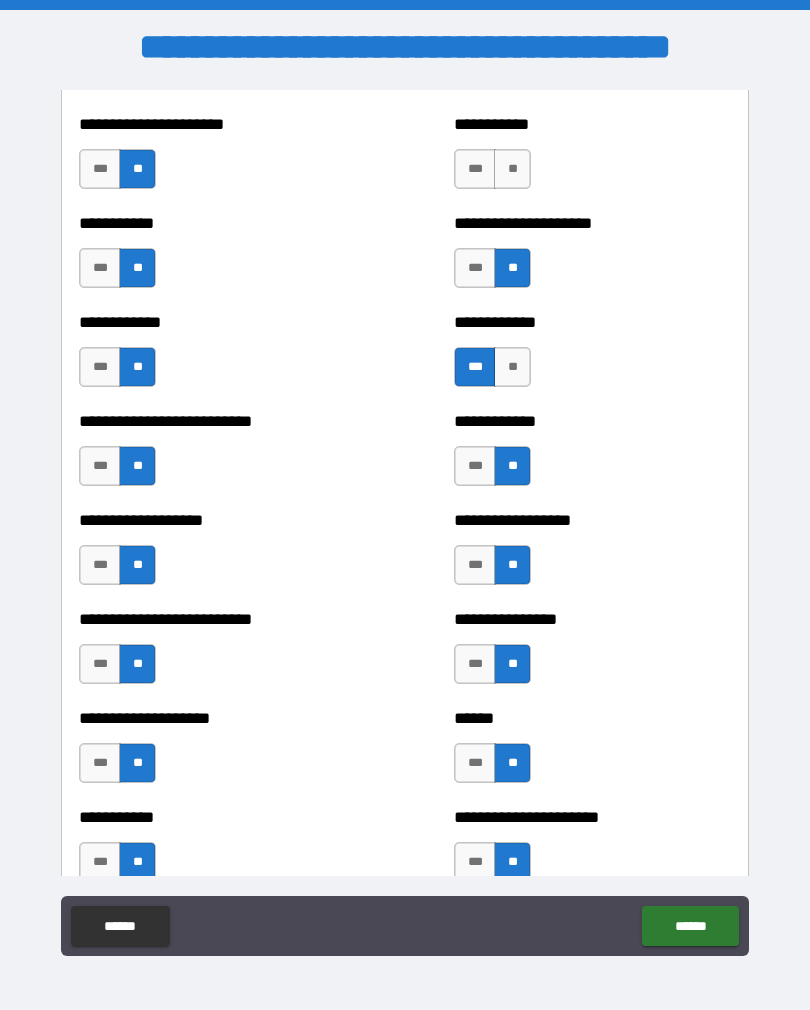 click on "***" at bounding box center (475, 367) 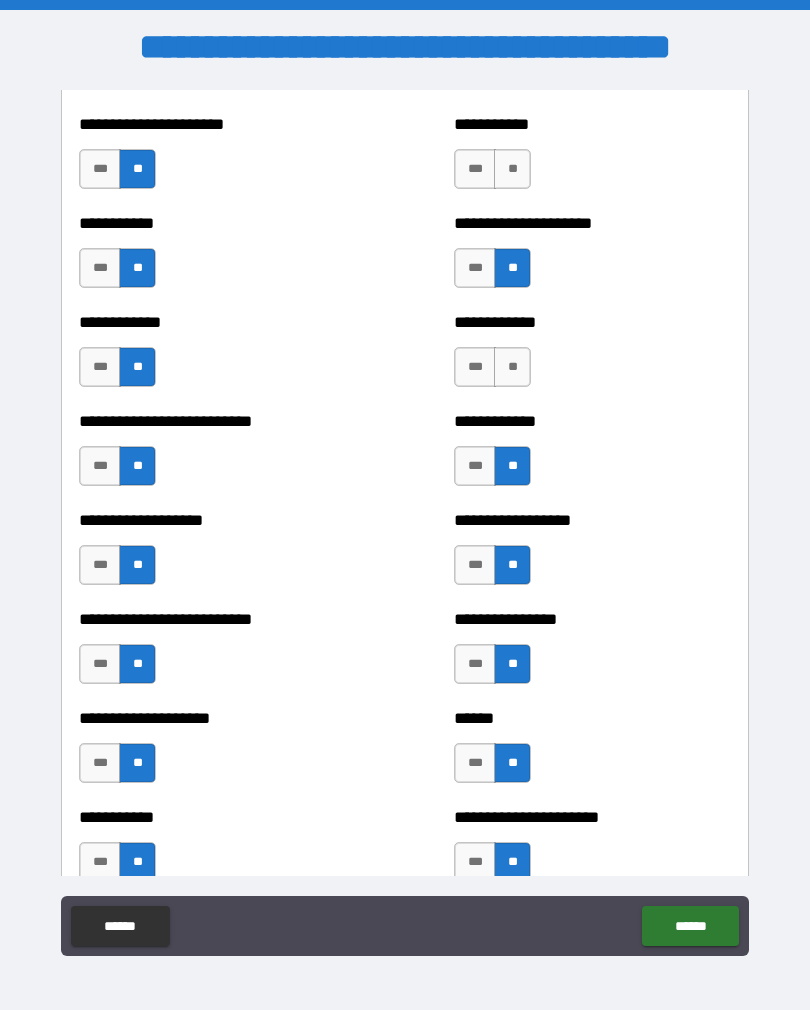 click on "**" at bounding box center (512, 367) 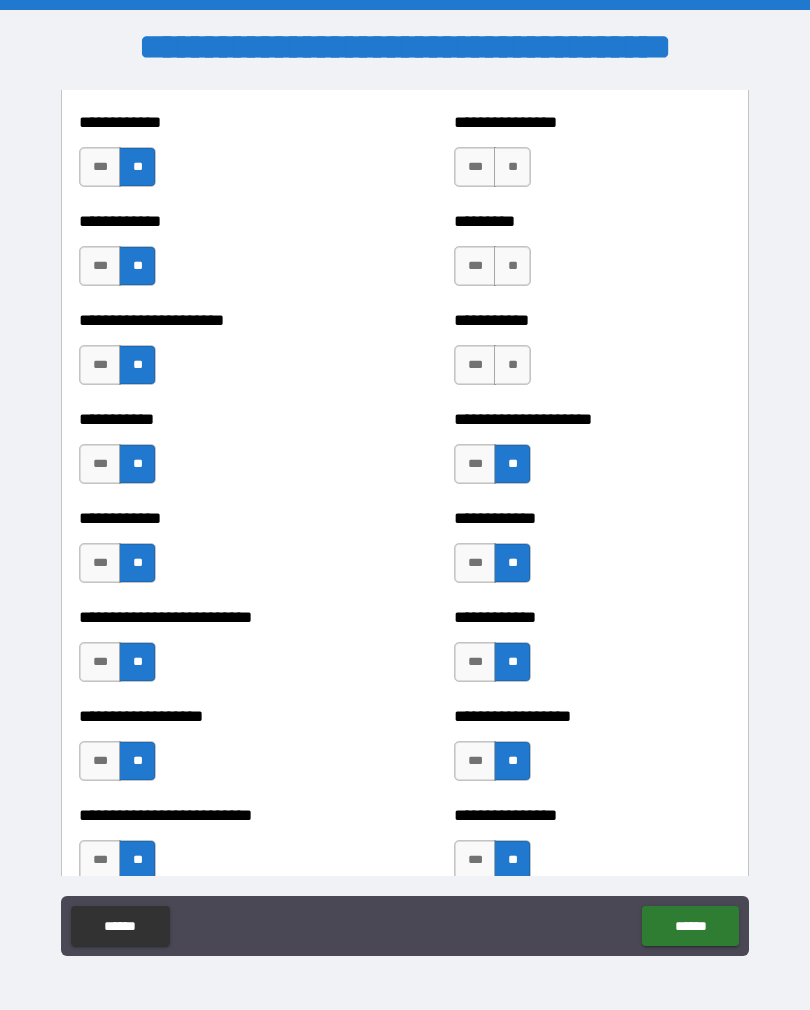 scroll, scrollTop: 5199, scrollLeft: 0, axis: vertical 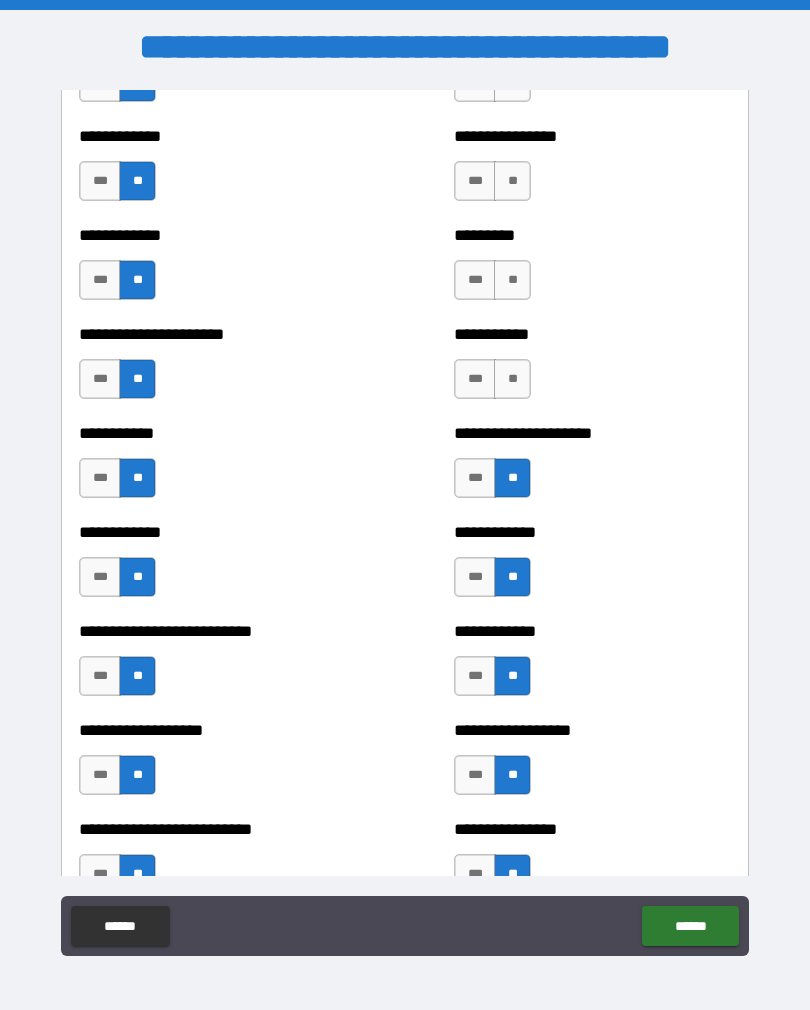 click on "**" at bounding box center (512, 379) 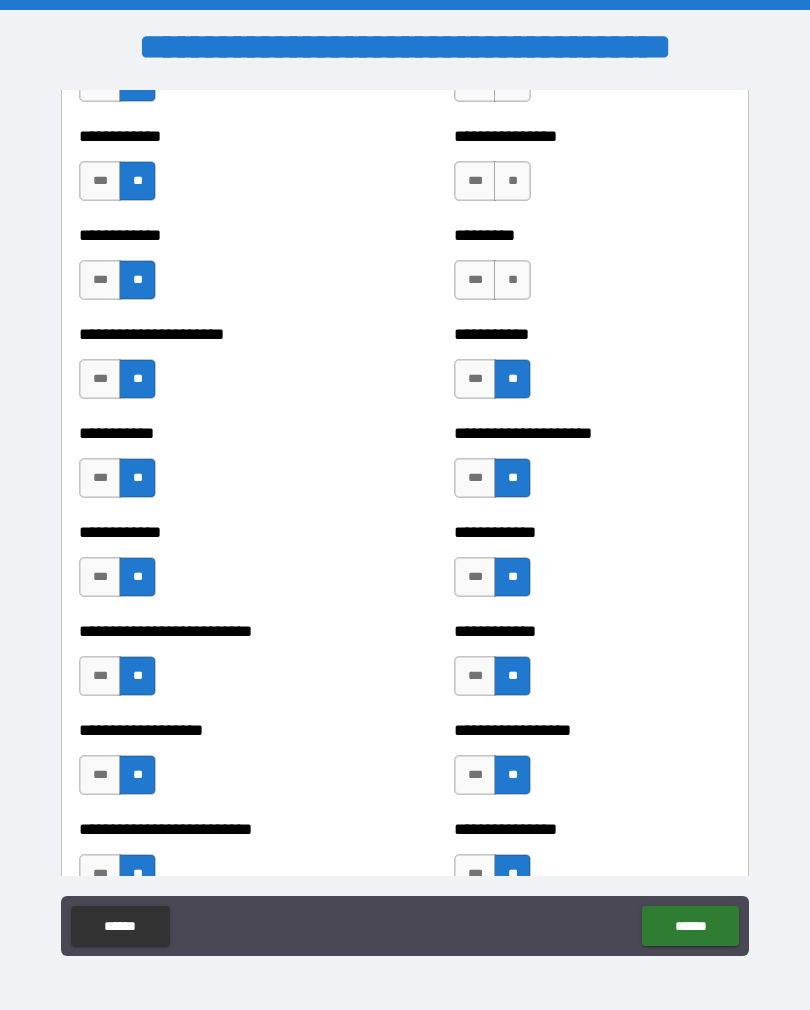 click on "**" at bounding box center [512, 280] 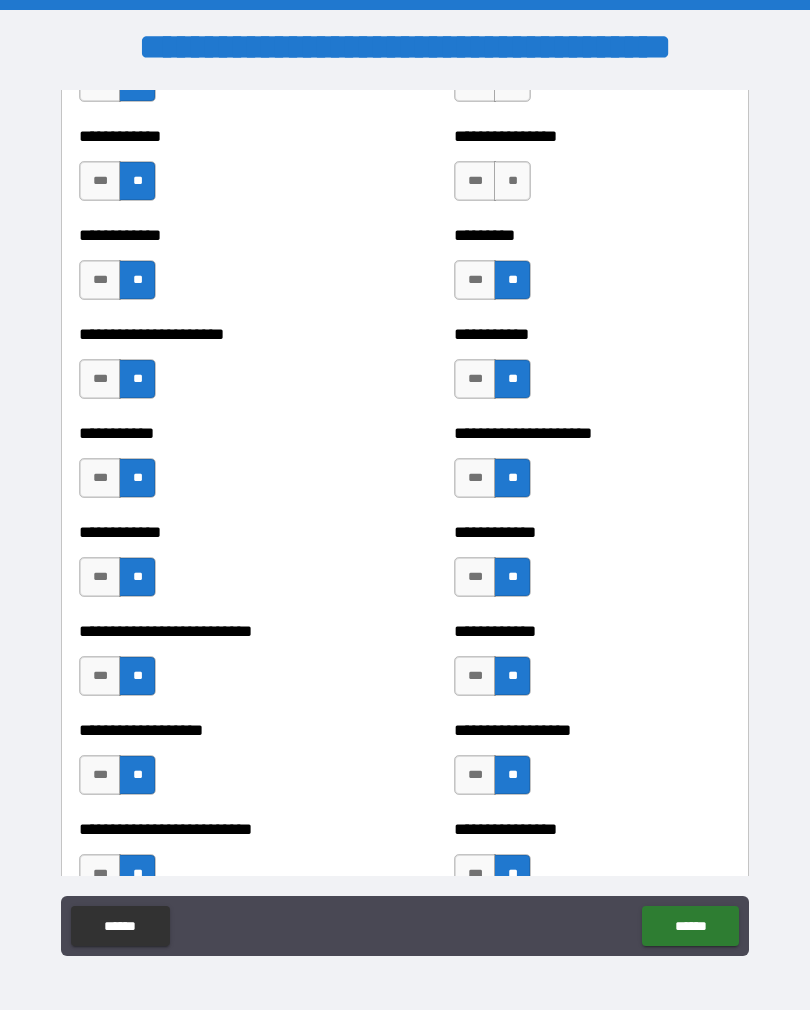 click on "**" at bounding box center (512, 181) 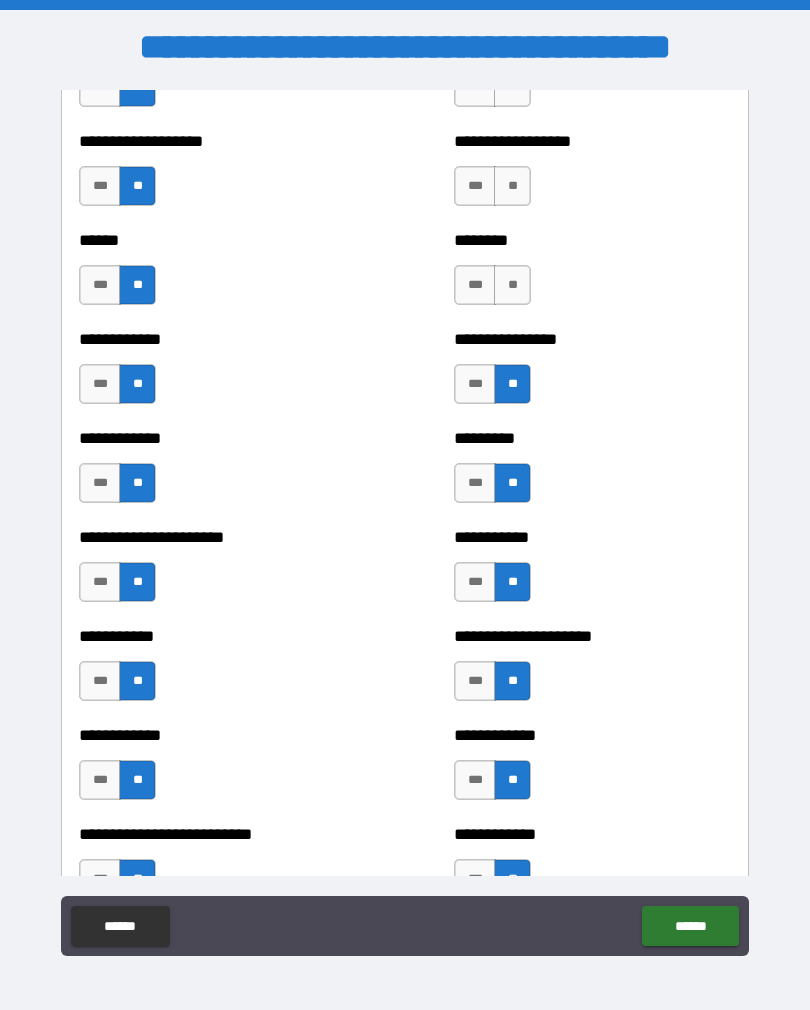 click on "***" at bounding box center [475, 384] 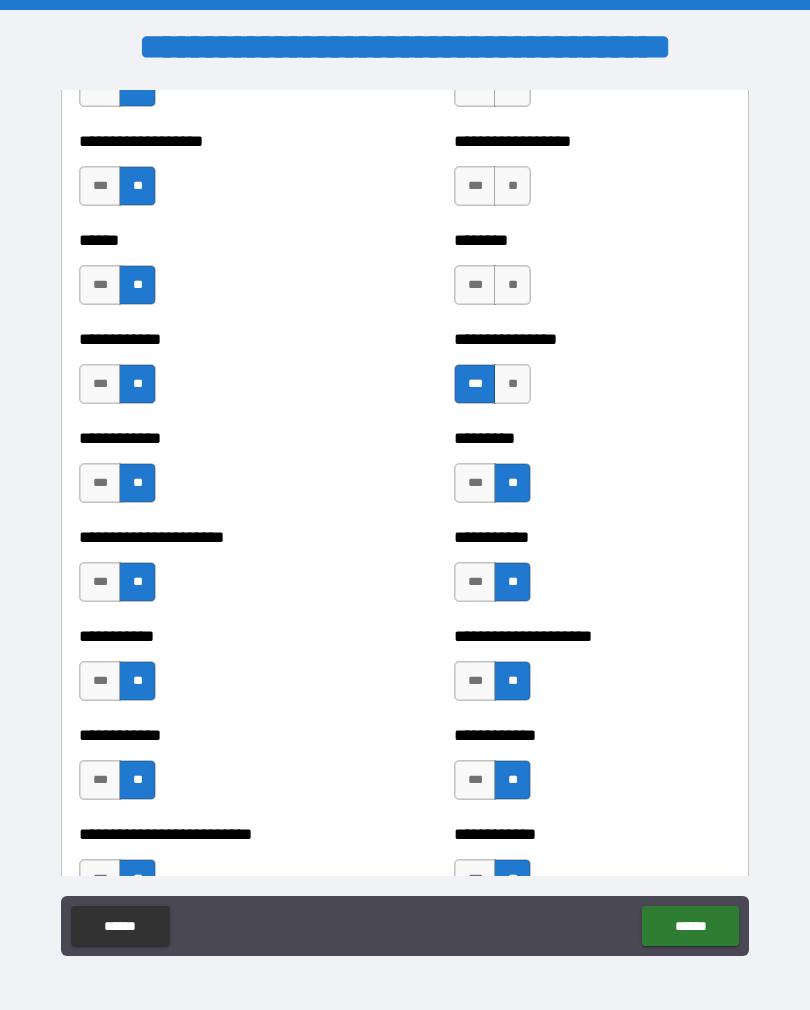 scroll, scrollTop: 4913, scrollLeft: 0, axis: vertical 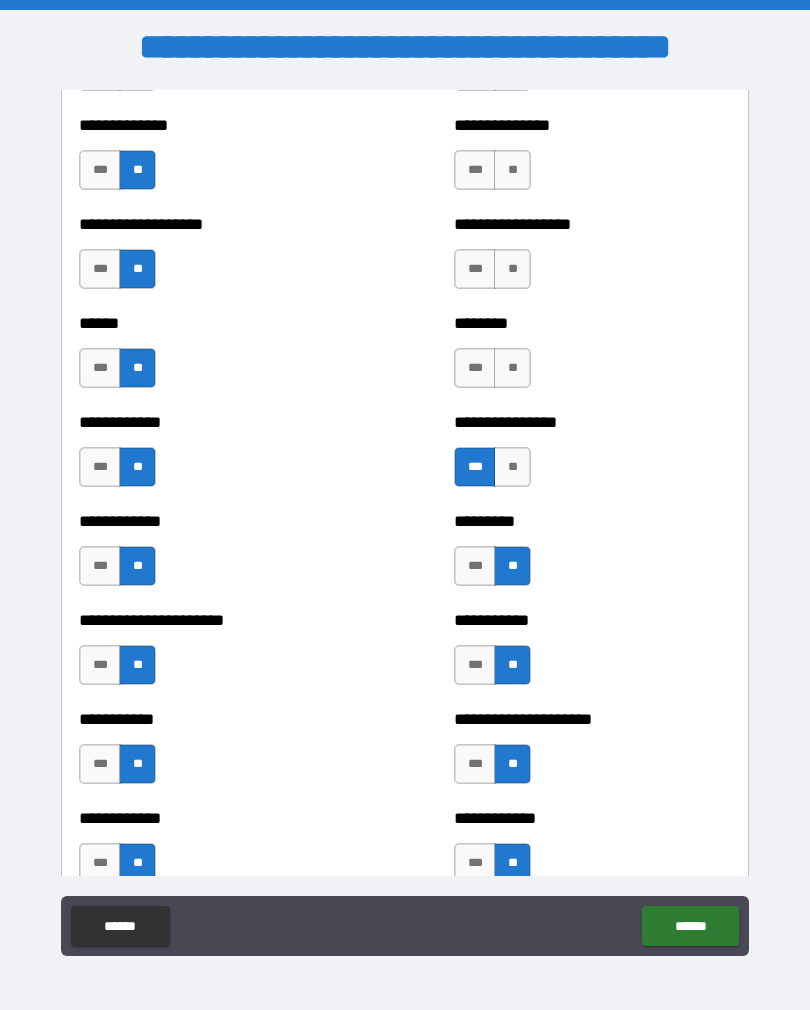 click on "**" at bounding box center (512, 368) 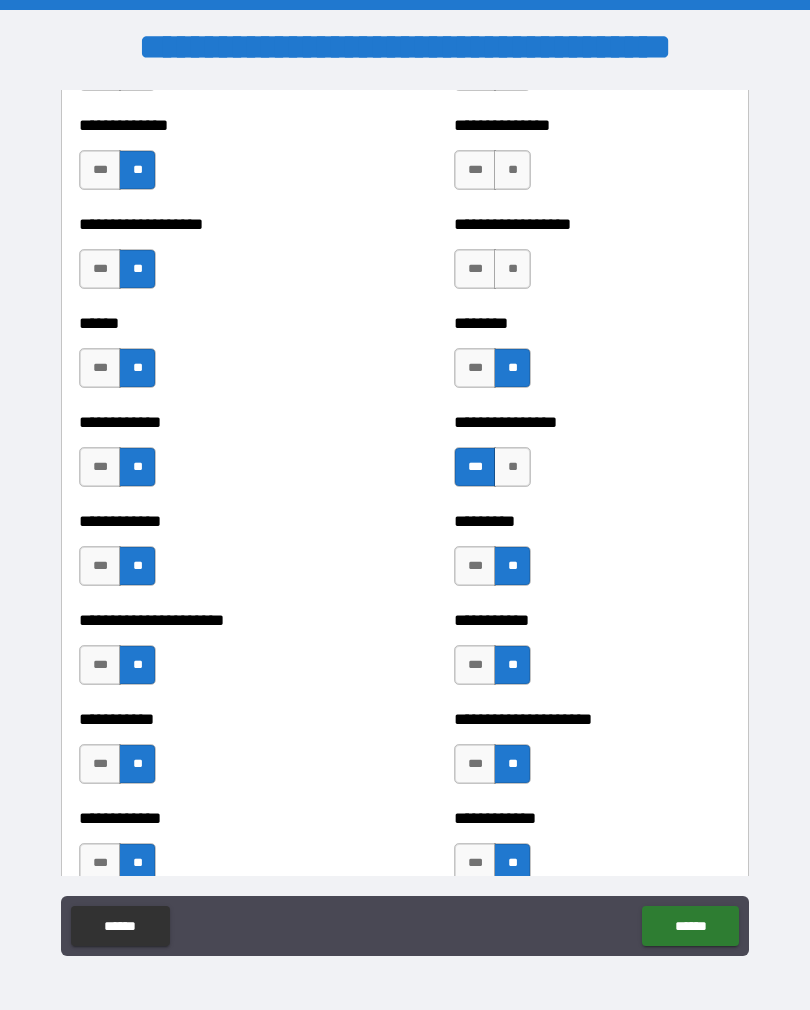 click on "**" at bounding box center [512, 269] 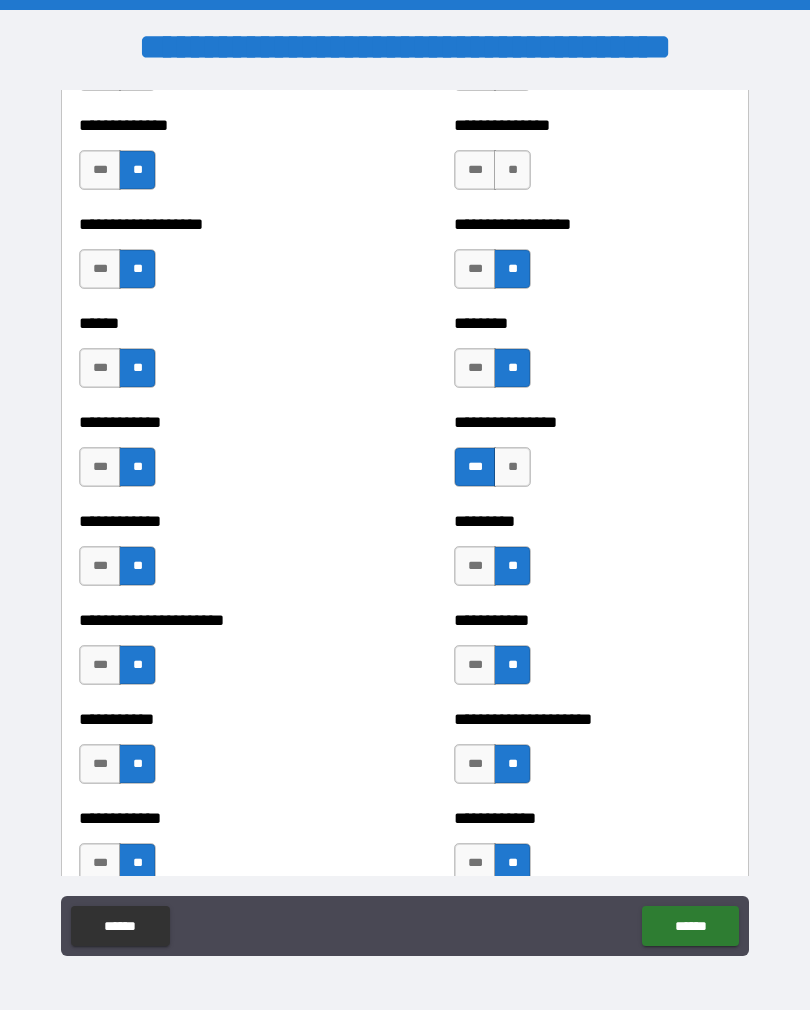 click on "**" at bounding box center (512, 170) 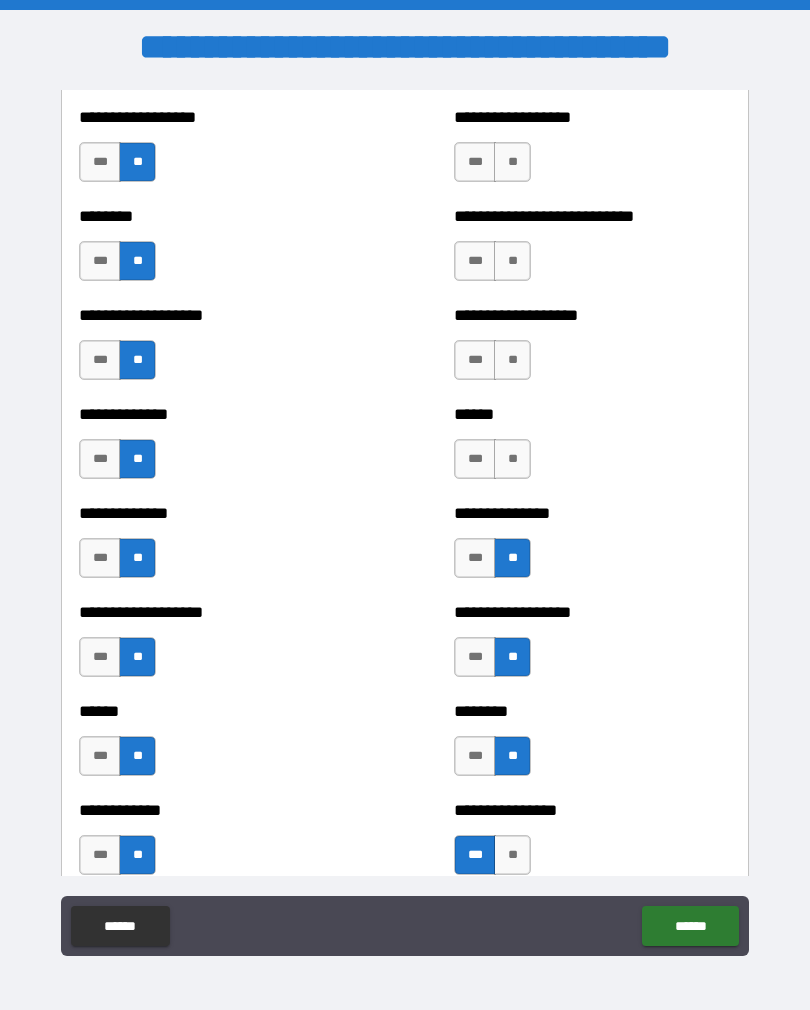 scroll, scrollTop: 4525, scrollLeft: 0, axis: vertical 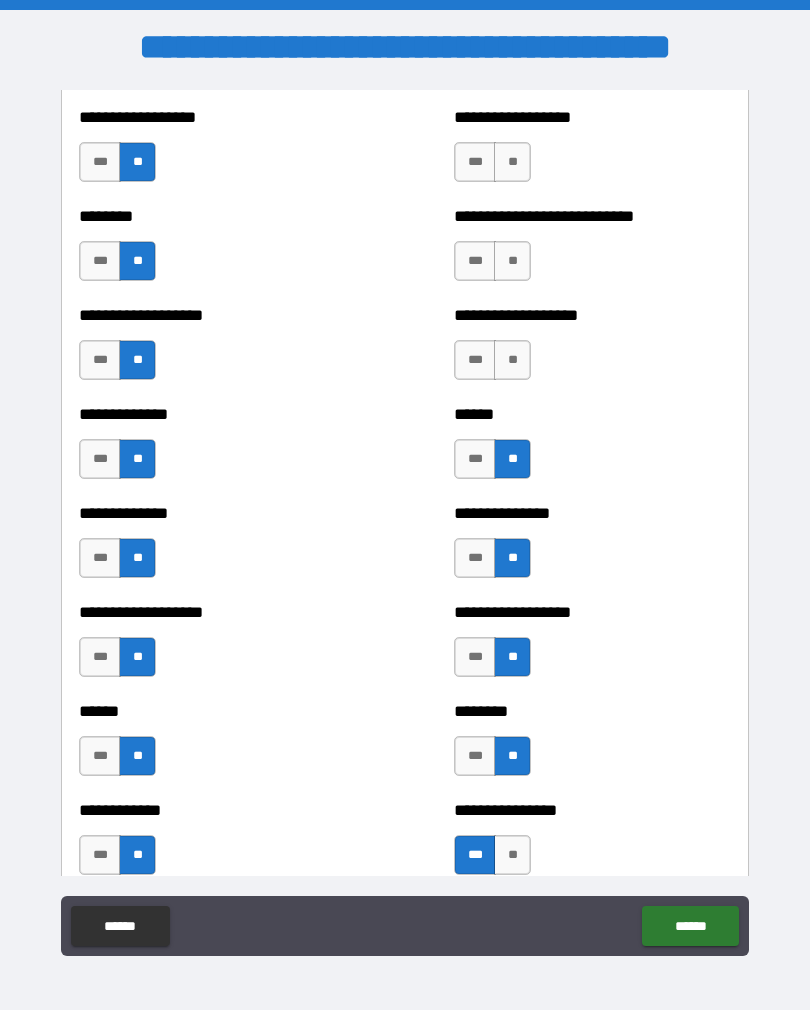 click on "**" at bounding box center [512, 360] 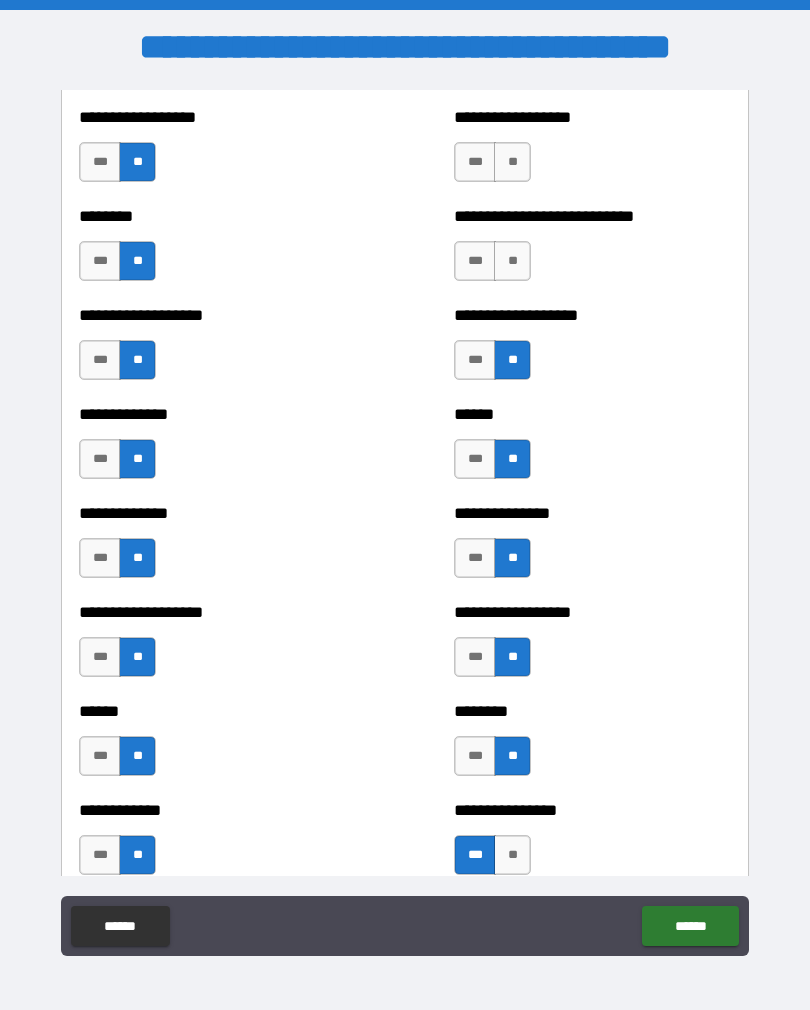 click on "**" at bounding box center [512, 261] 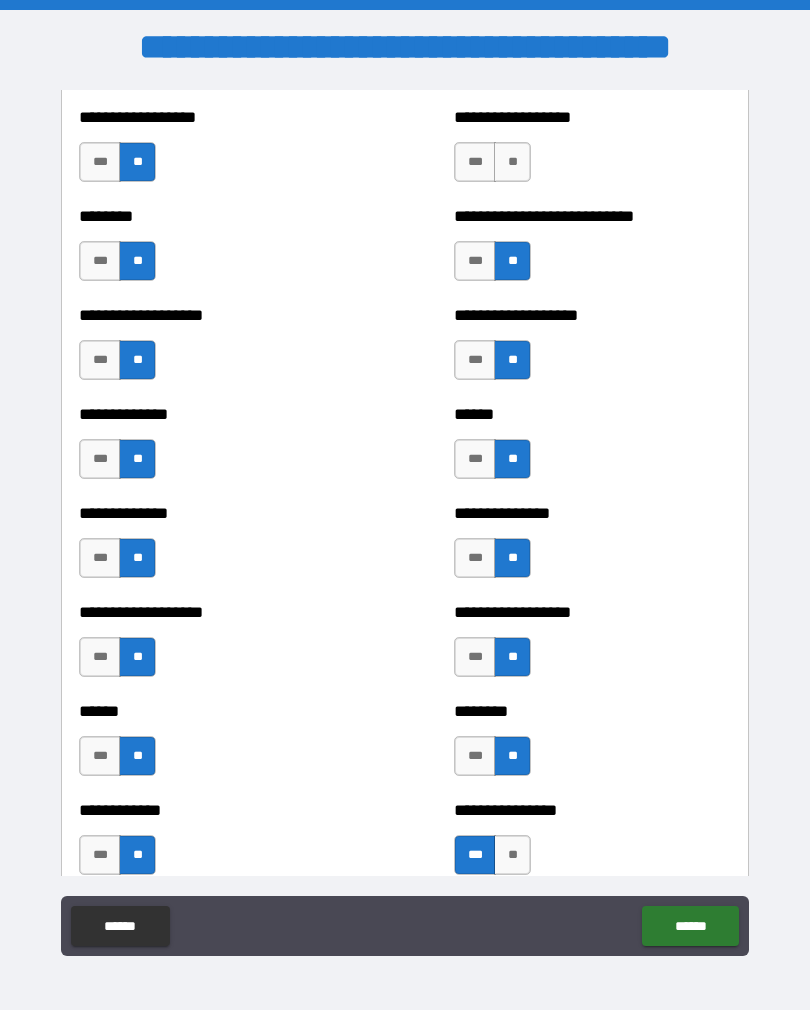 click on "**" at bounding box center [512, 162] 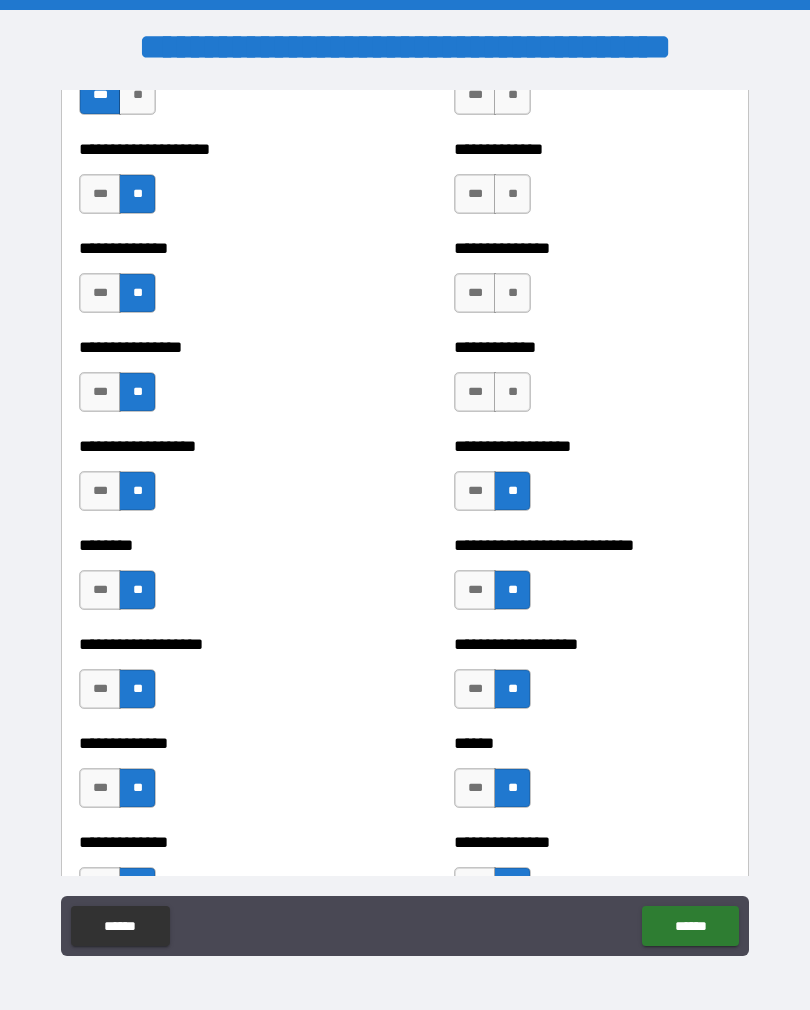 scroll, scrollTop: 4175, scrollLeft: 0, axis: vertical 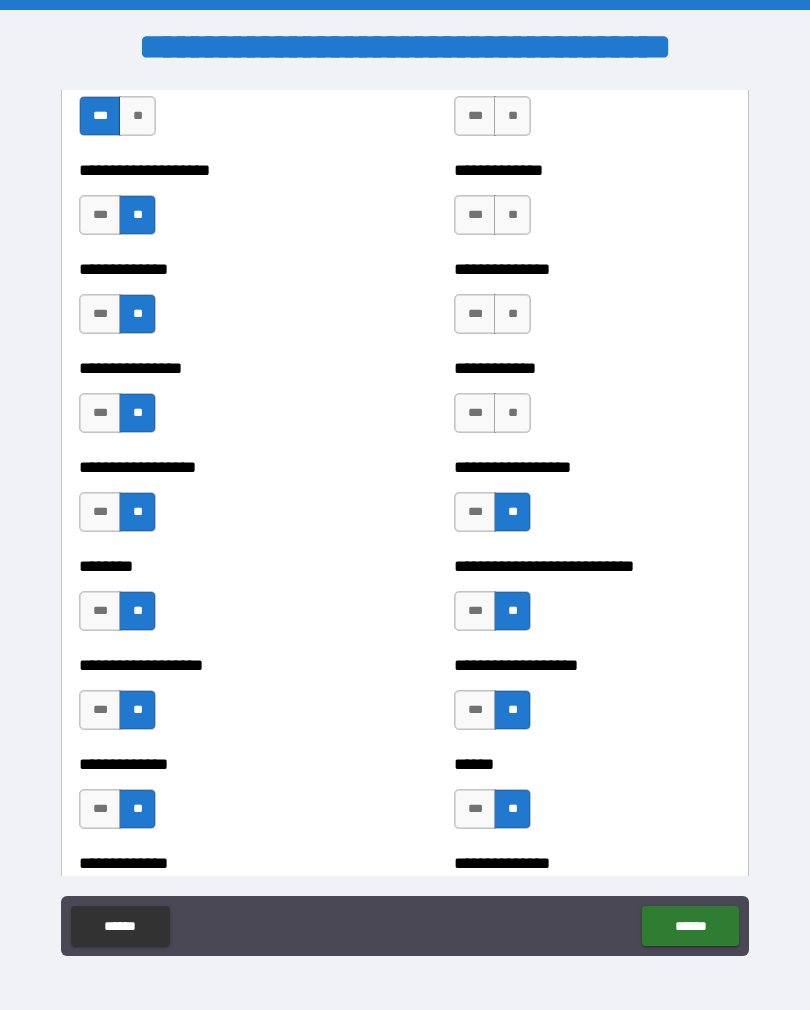 click on "**" at bounding box center (512, 413) 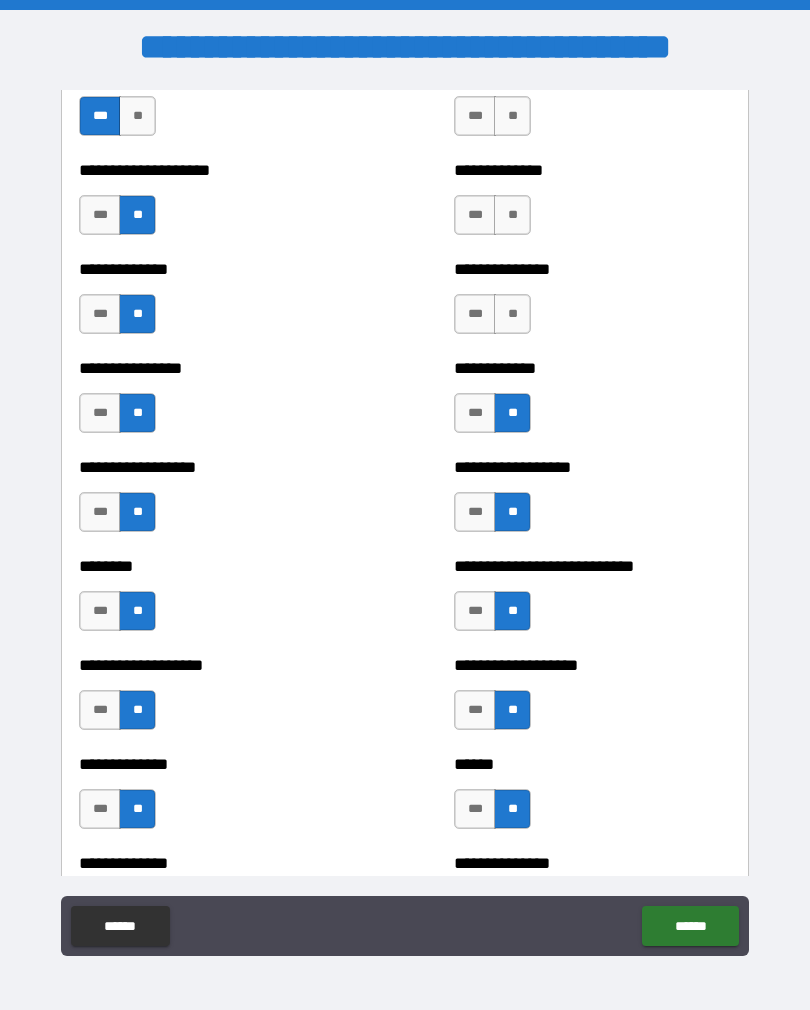 click on "**" at bounding box center (512, 314) 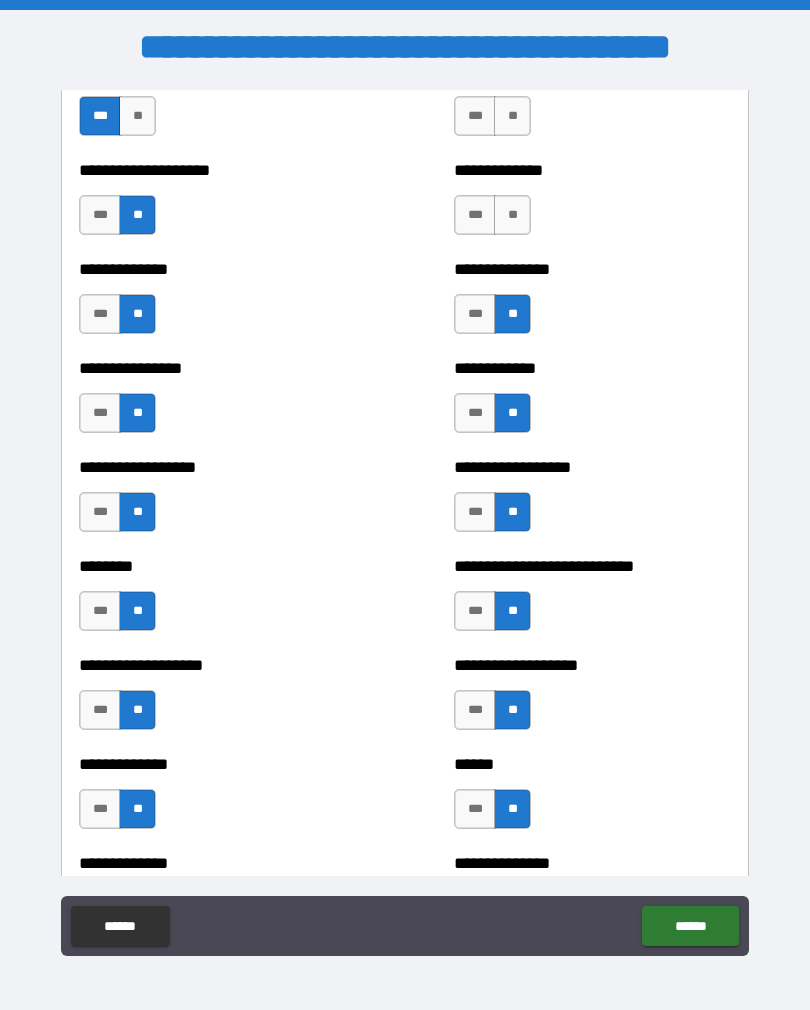 click on "**" at bounding box center [512, 215] 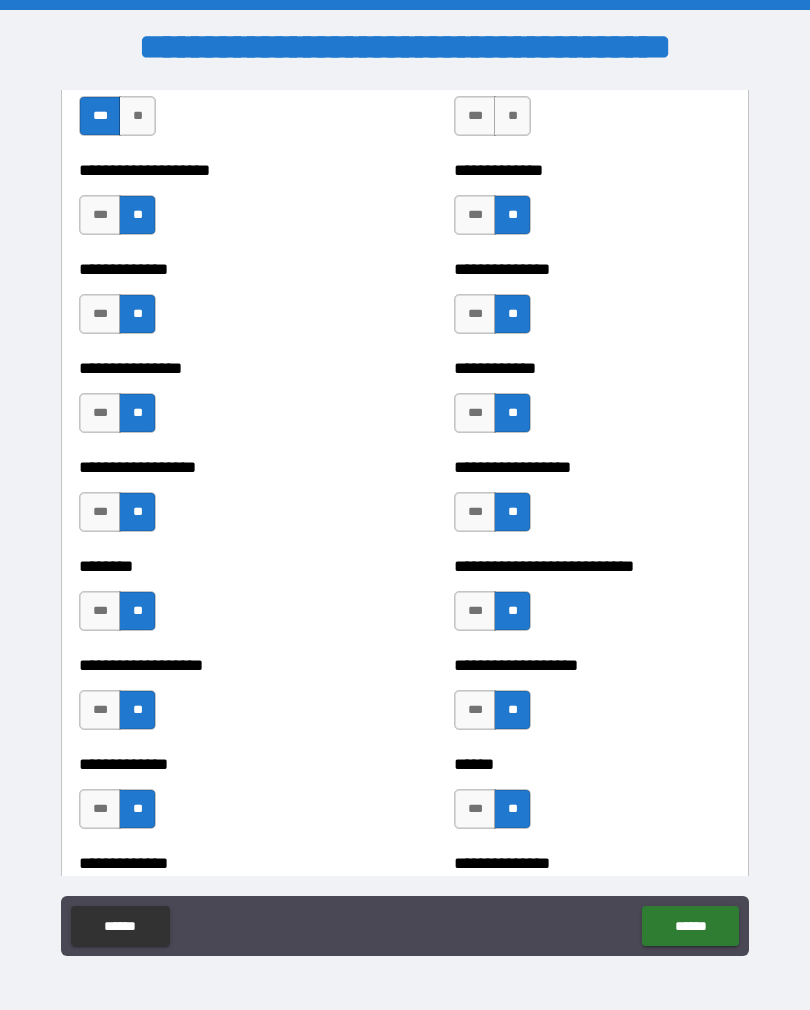 click on "**" at bounding box center (512, 116) 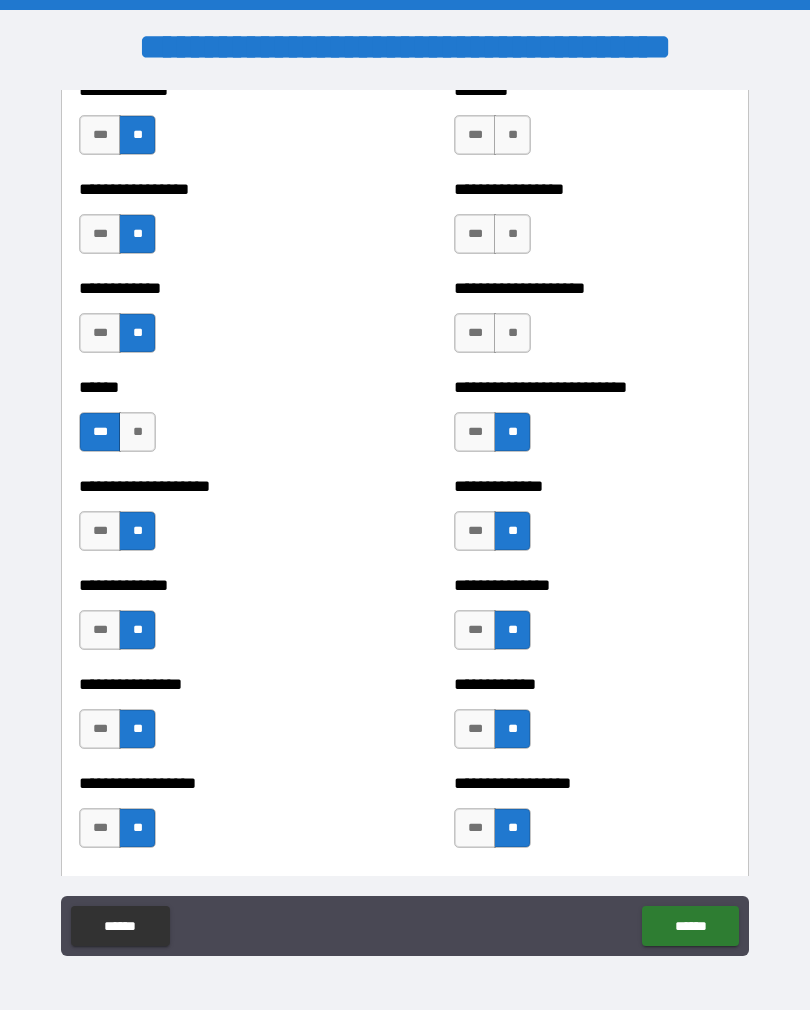scroll, scrollTop: 3857, scrollLeft: 0, axis: vertical 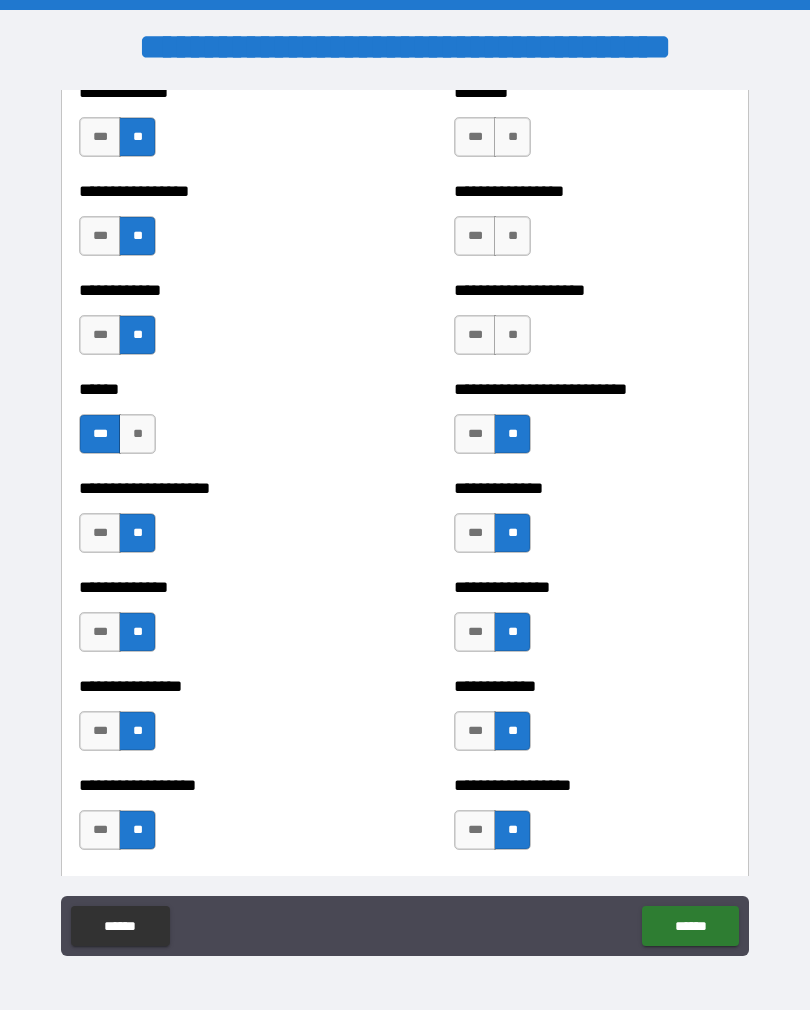 click on "**" at bounding box center (512, 335) 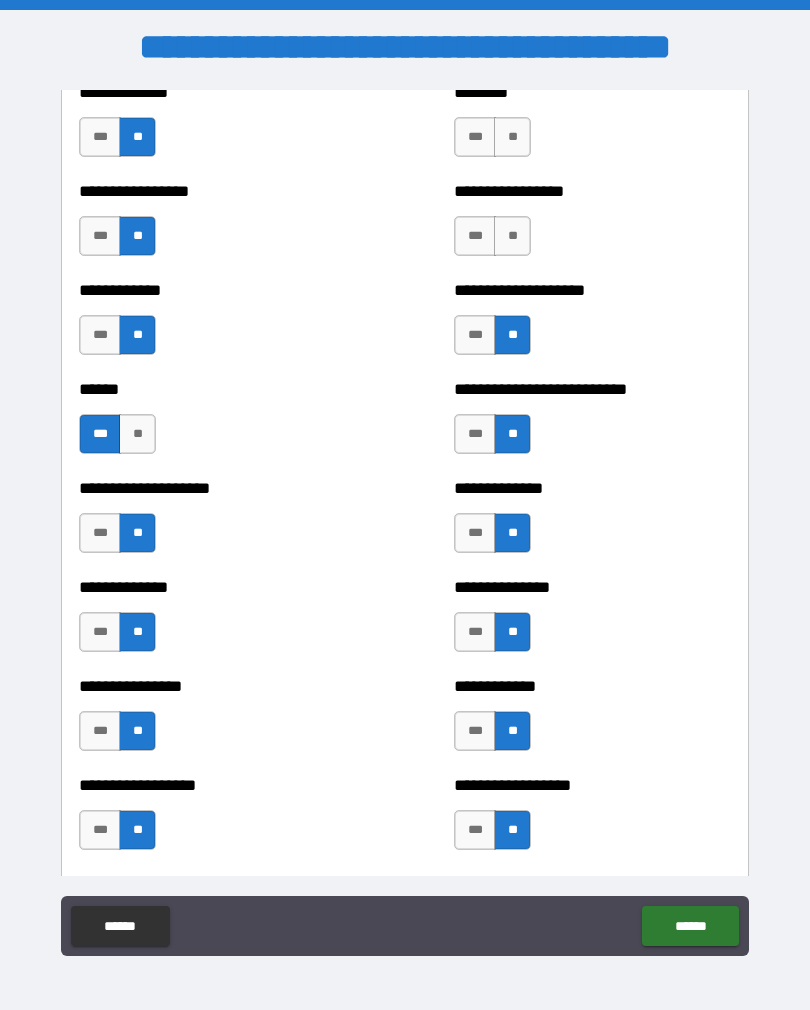 click on "**" at bounding box center (512, 236) 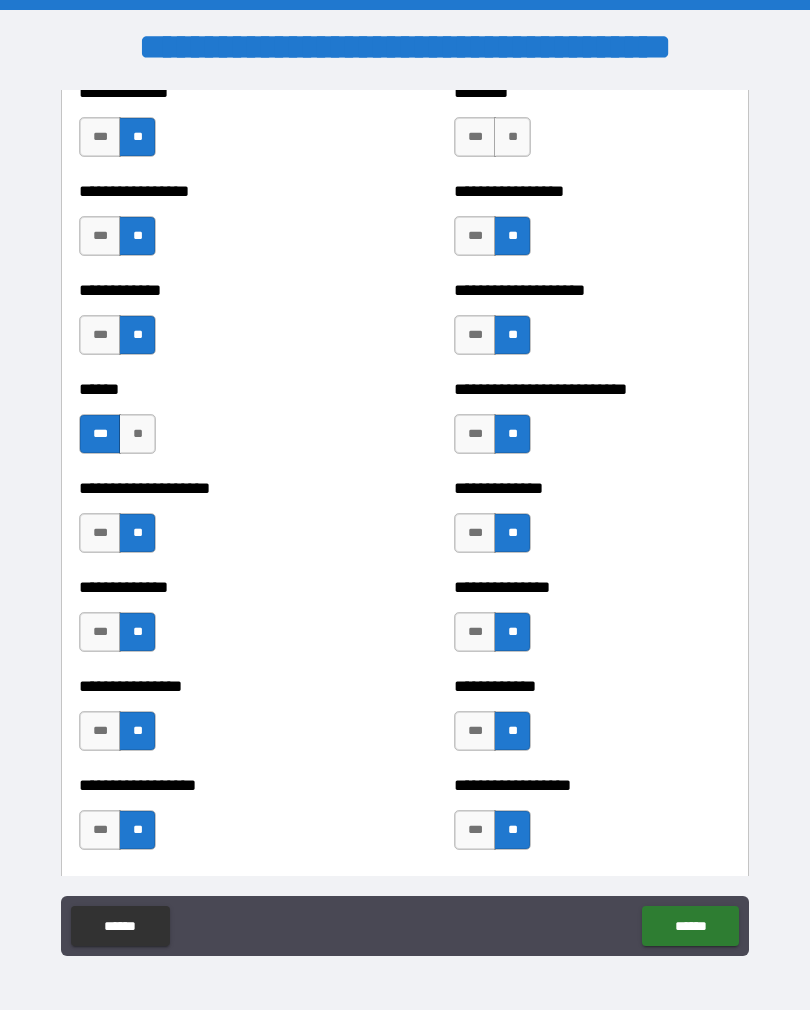 click on "**" at bounding box center [512, 137] 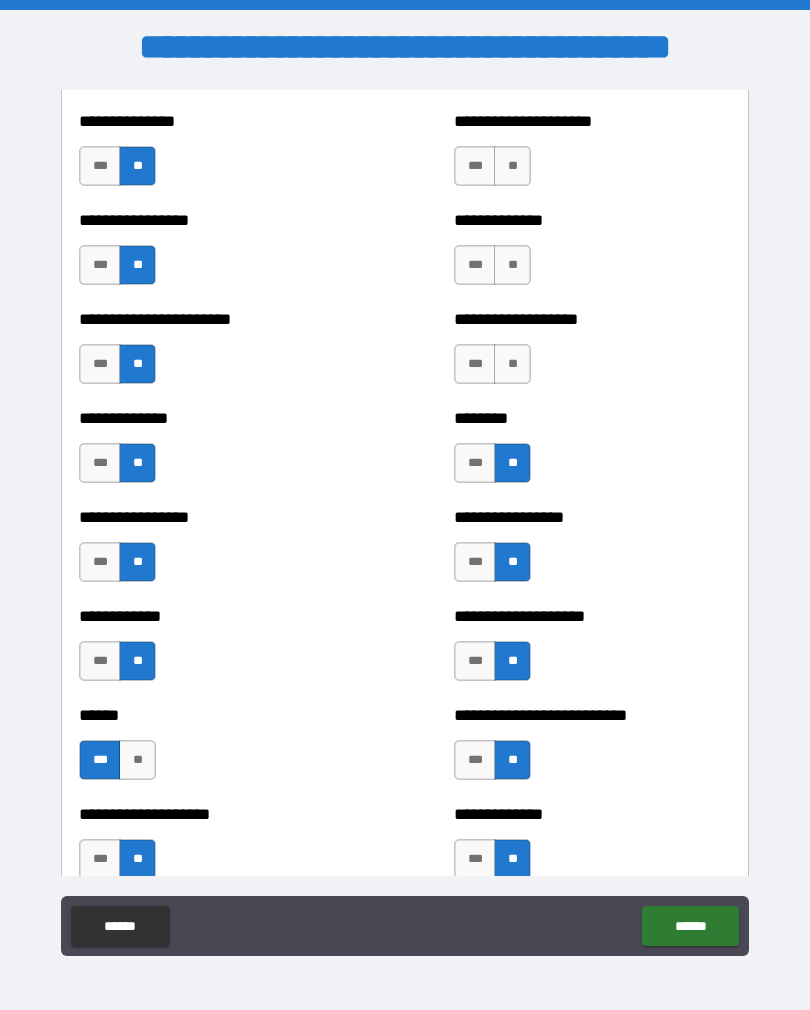 scroll, scrollTop: 3536, scrollLeft: 0, axis: vertical 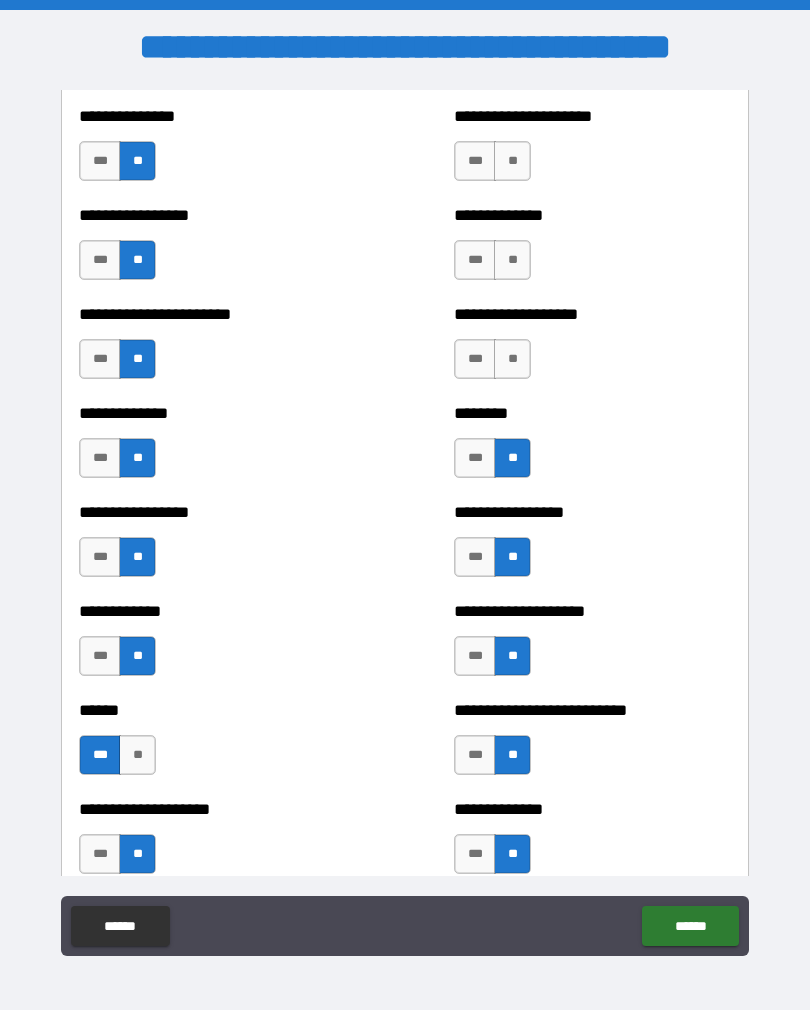 click on "**" at bounding box center (512, 359) 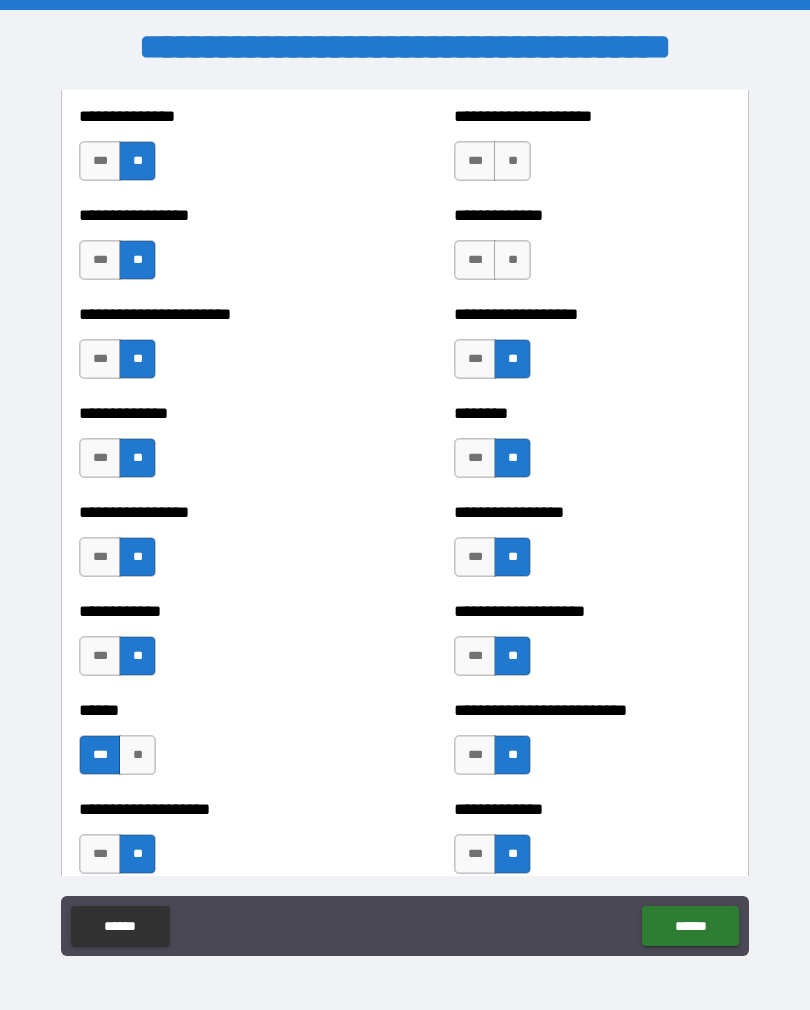 click on "**" at bounding box center [512, 260] 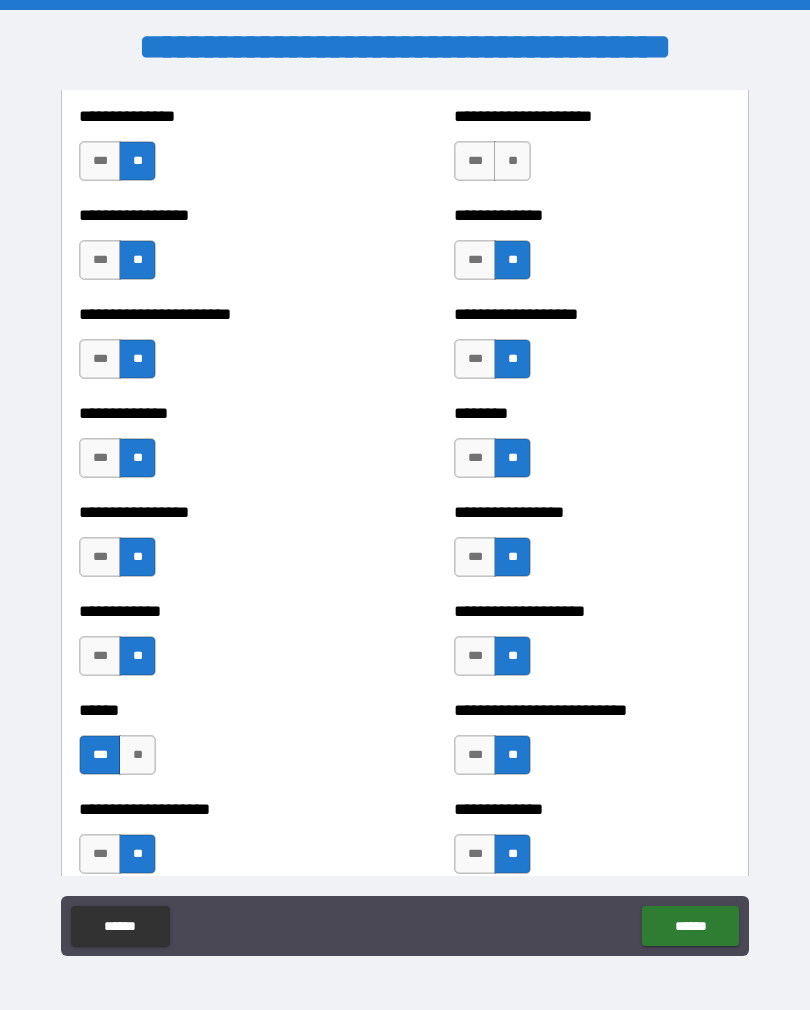click on "**" at bounding box center [512, 161] 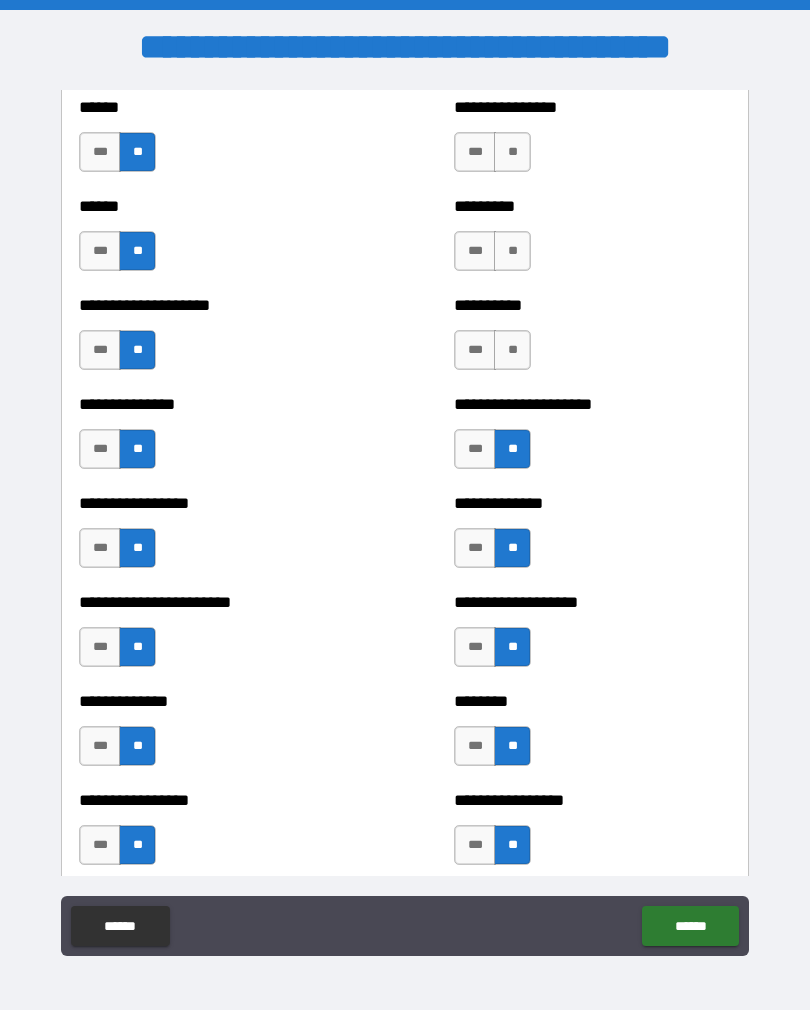 scroll, scrollTop: 3249, scrollLeft: 0, axis: vertical 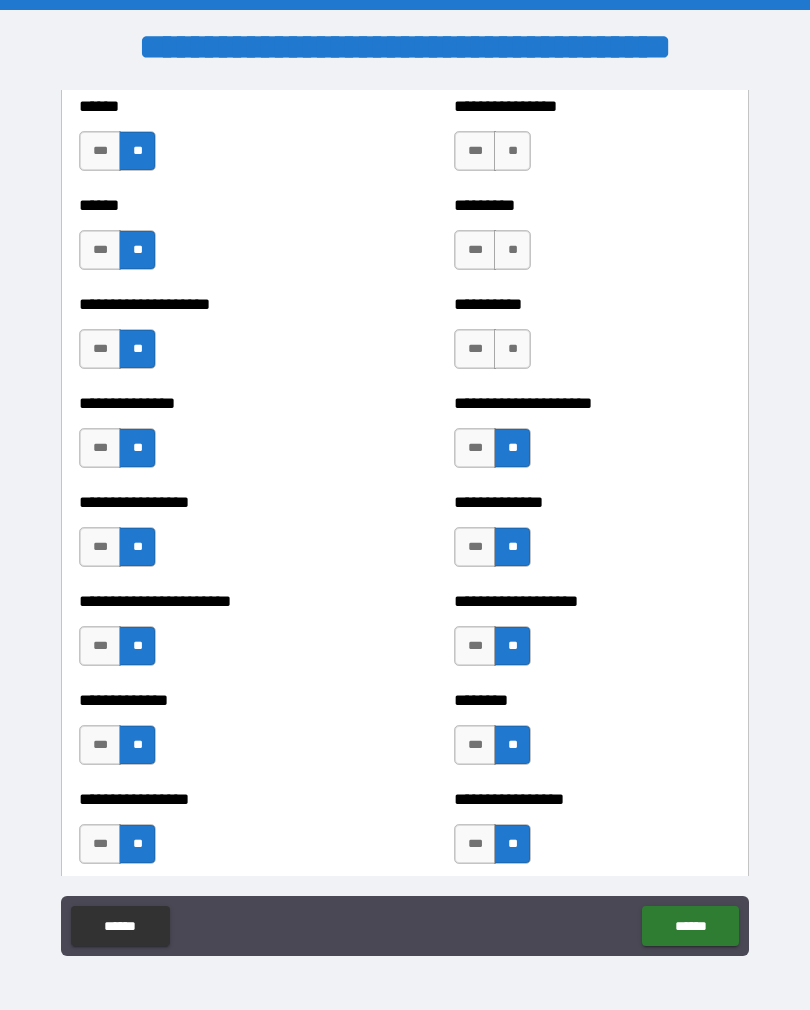 click on "**" at bounding box center (512, 349) 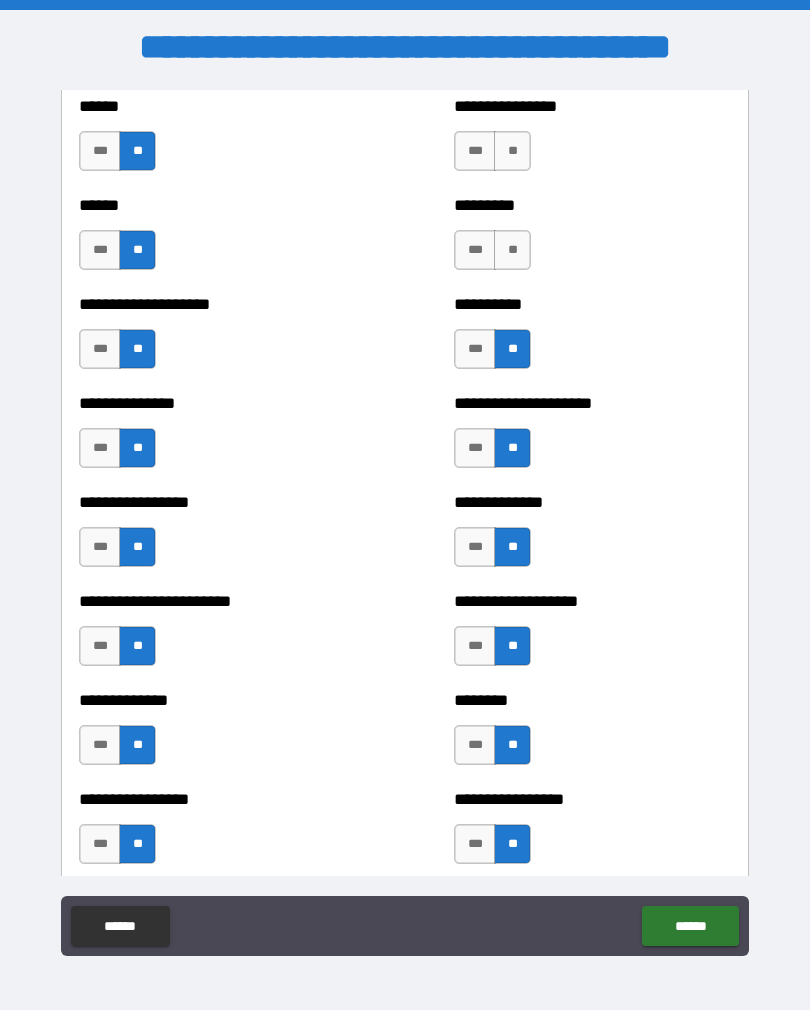 click on "**" at bounding box center [512, 250] 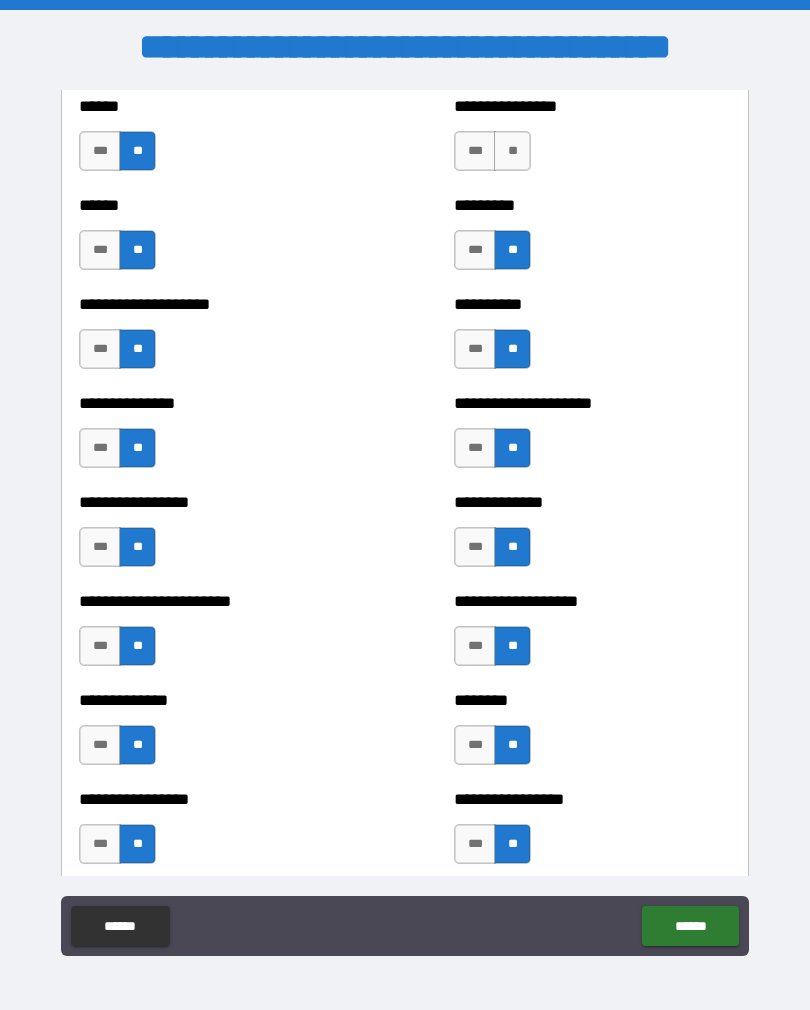 click on "**********" at bounding box center (592, 141) 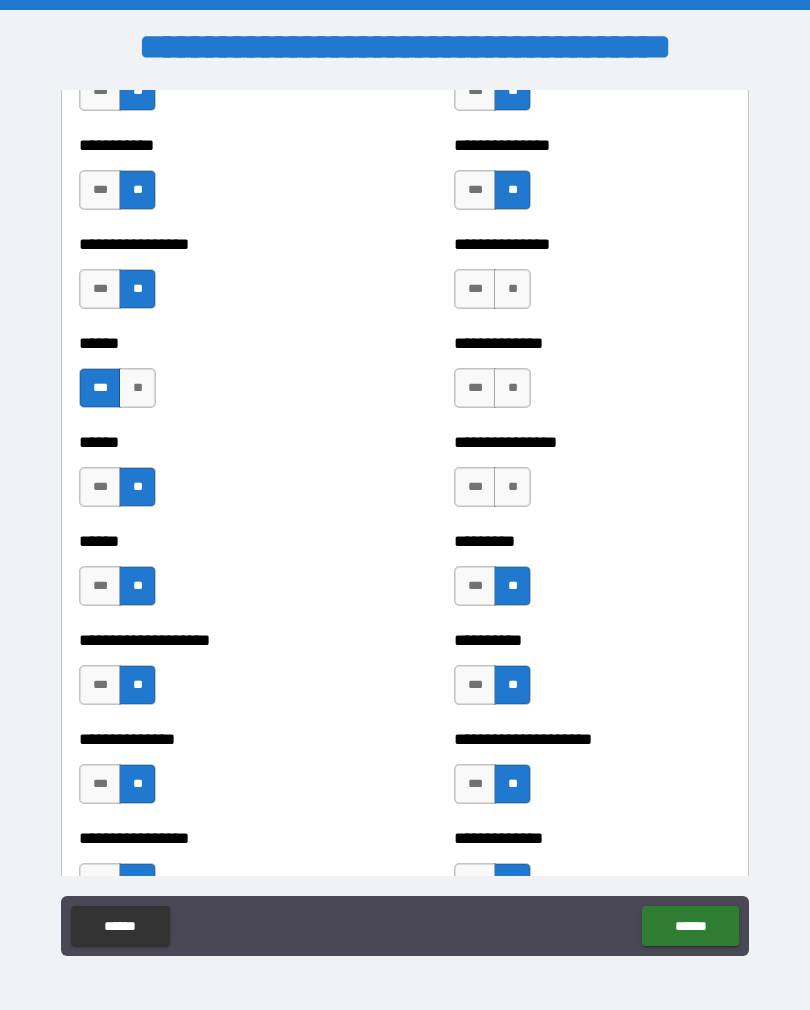 scroll, scrollTop: 2913, scrollLeft: 0, axis: vertical 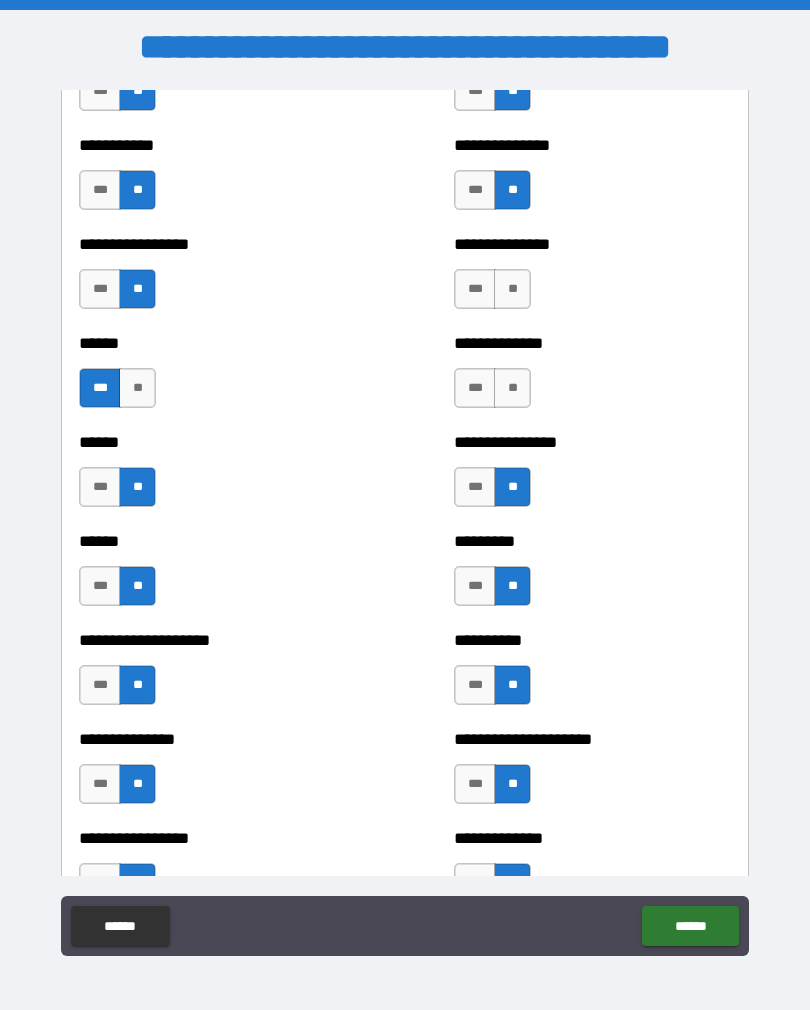 click on "**" at bounding box center [512, 388] 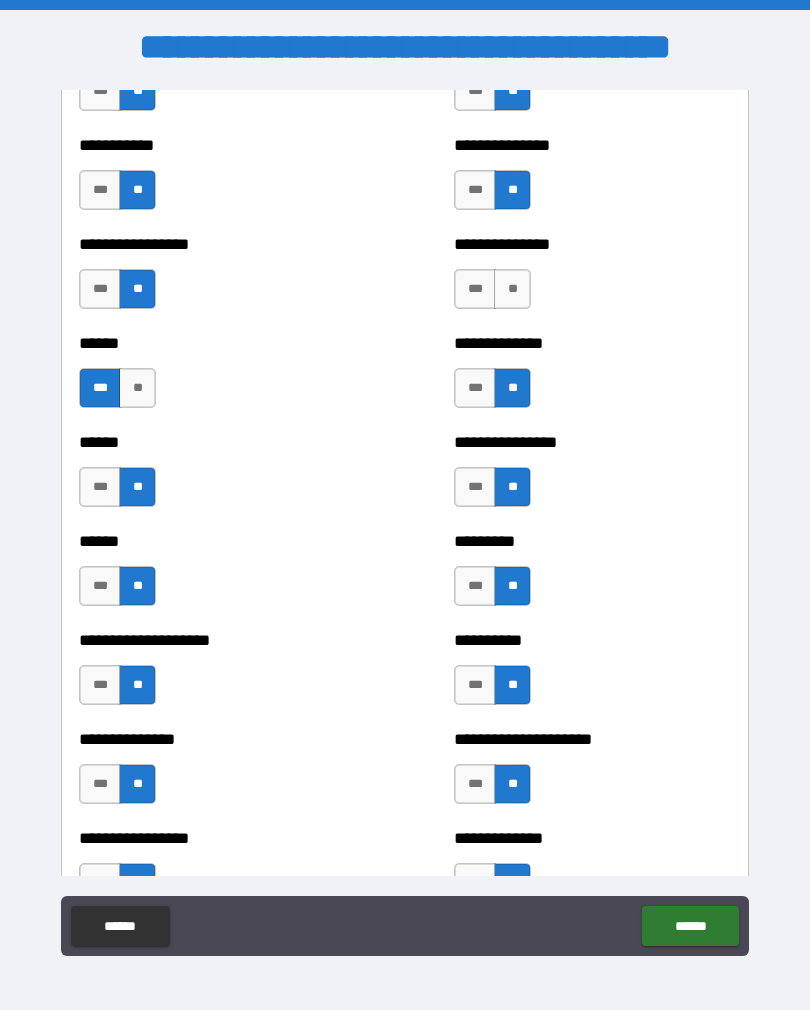 click on "**" at bounding box center (512, 289) 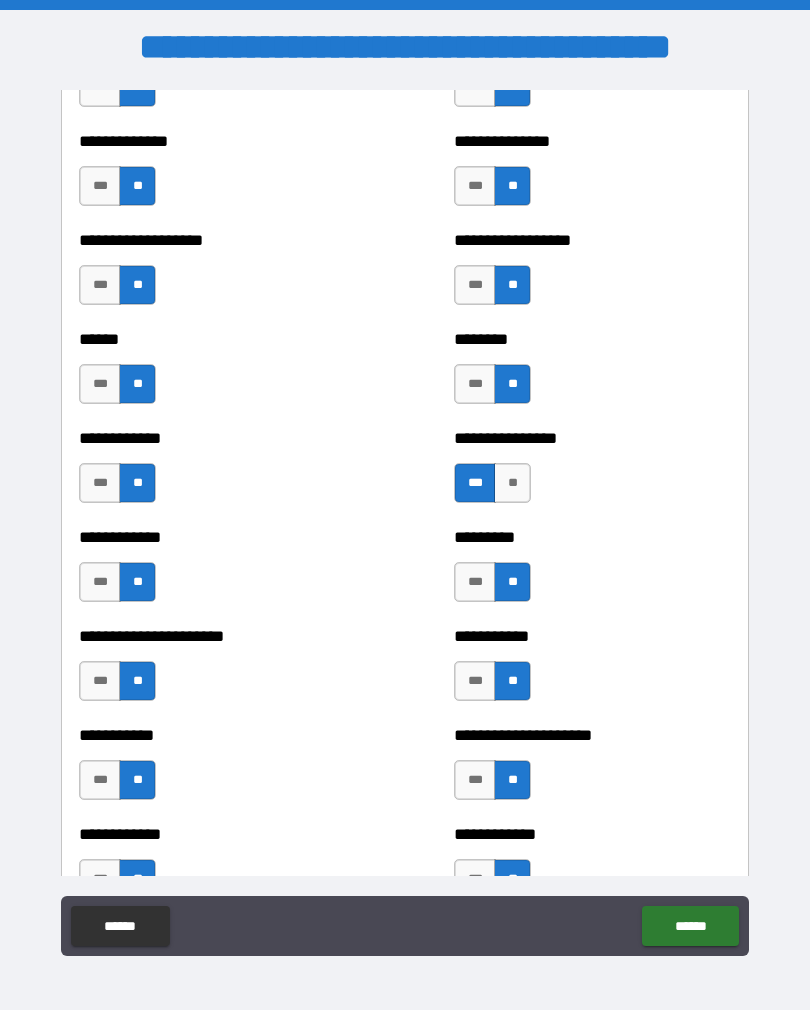 click on "******" at bounding box center (690, 926) 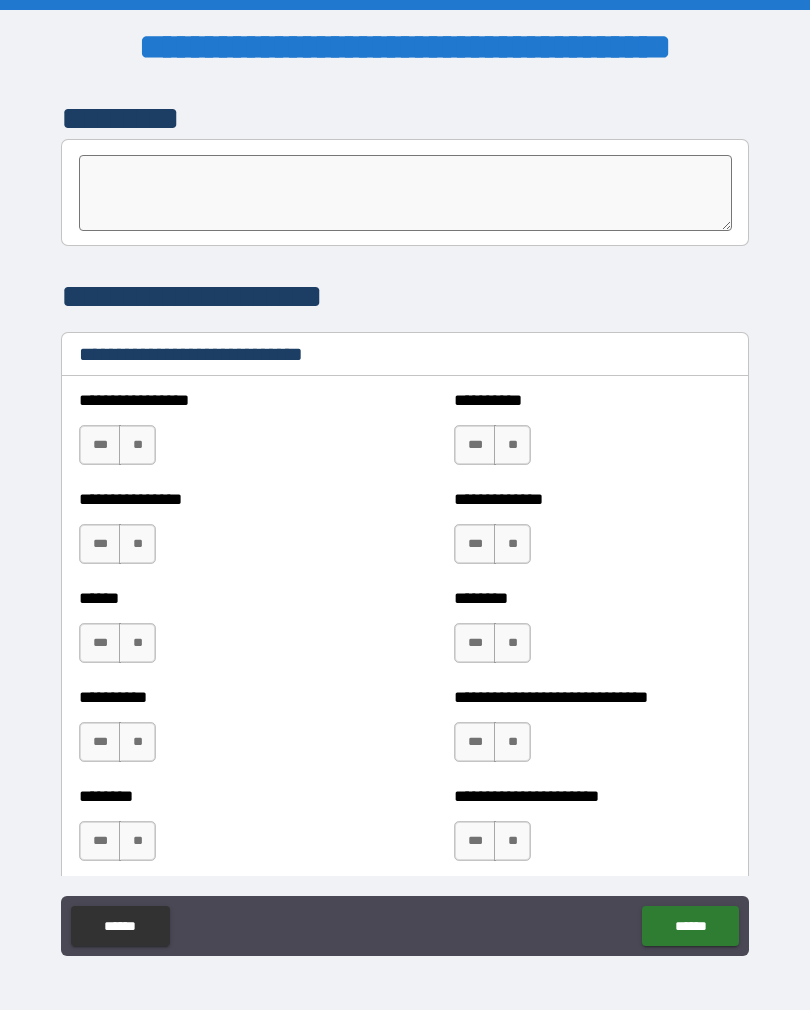 scroll, scrollTop: 6551, scrollLeft: 0, axis: vertical 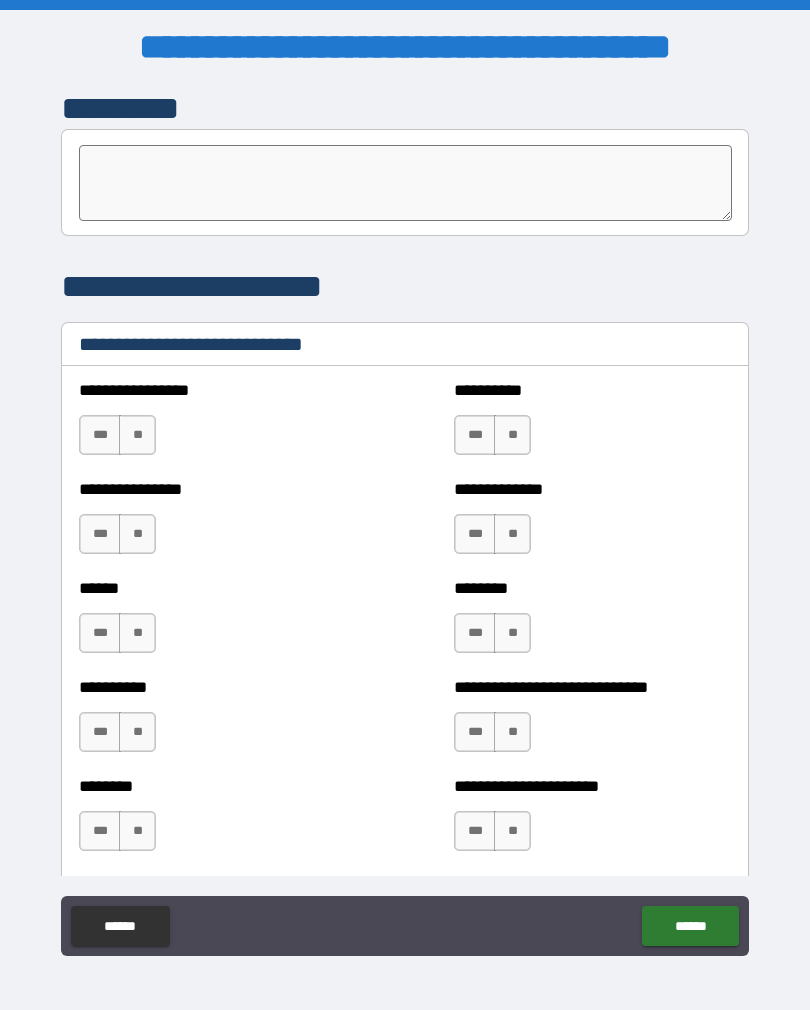 click on "***" at bounding box center (100, 435) 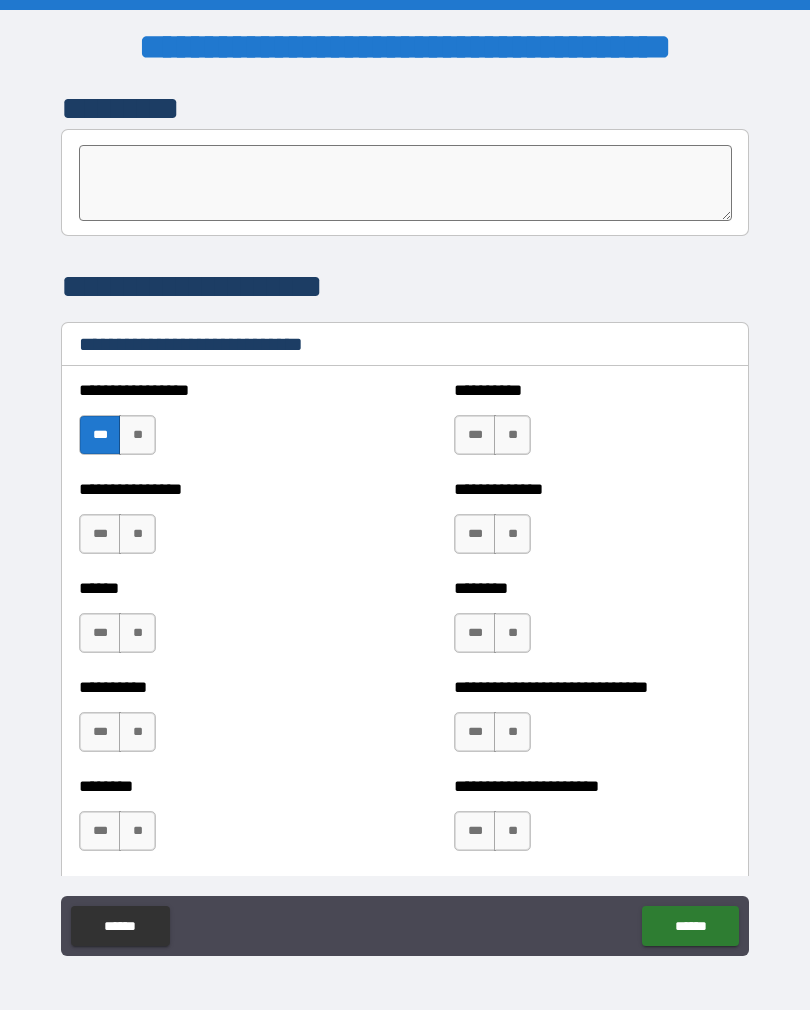 click on "***" at bounding box center [100, 633] 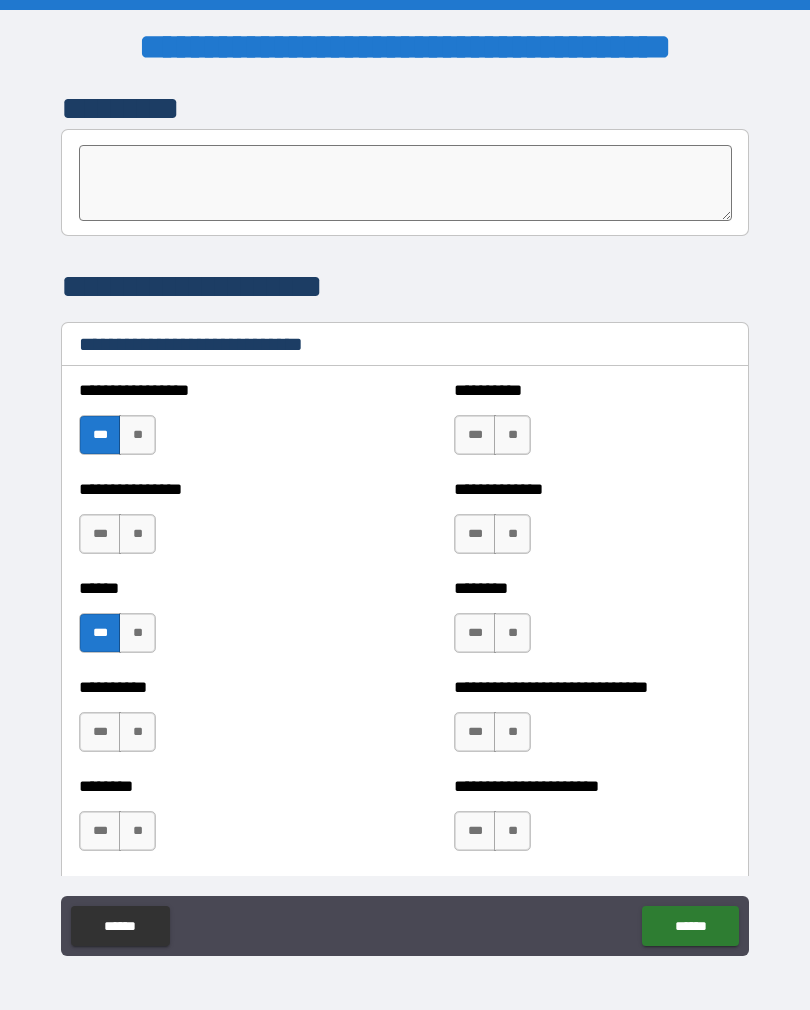 click on "**" at bounding box center [137, 534] 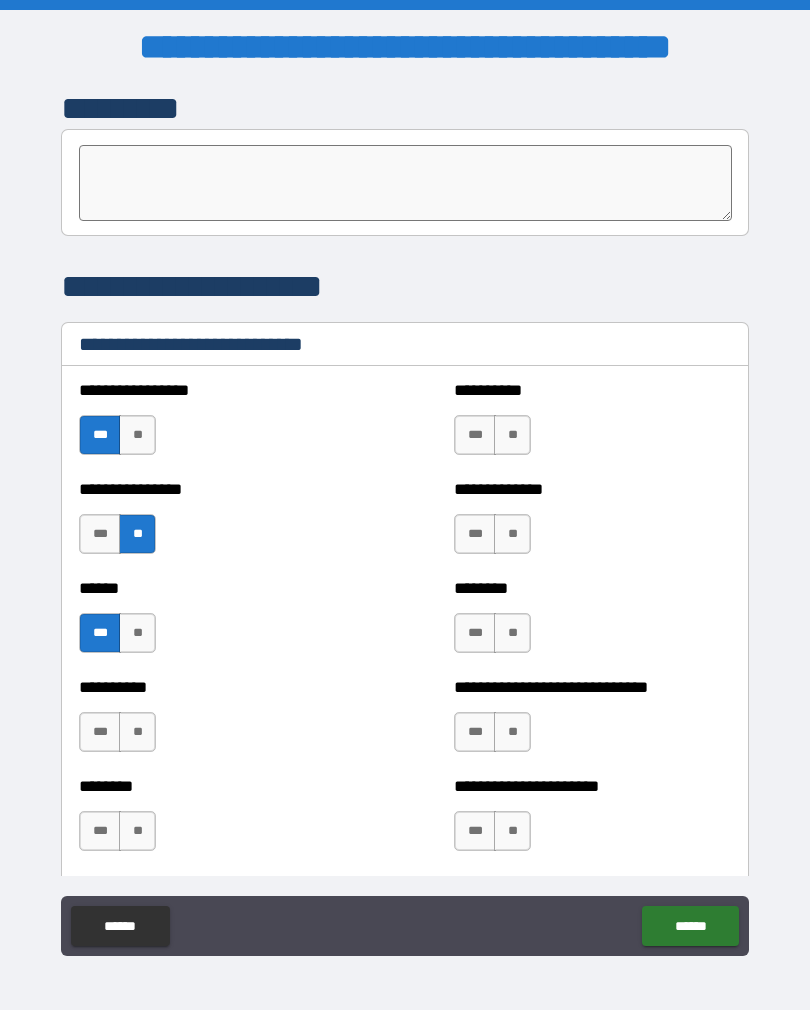 click on "**" at bounding box center (137, 732) 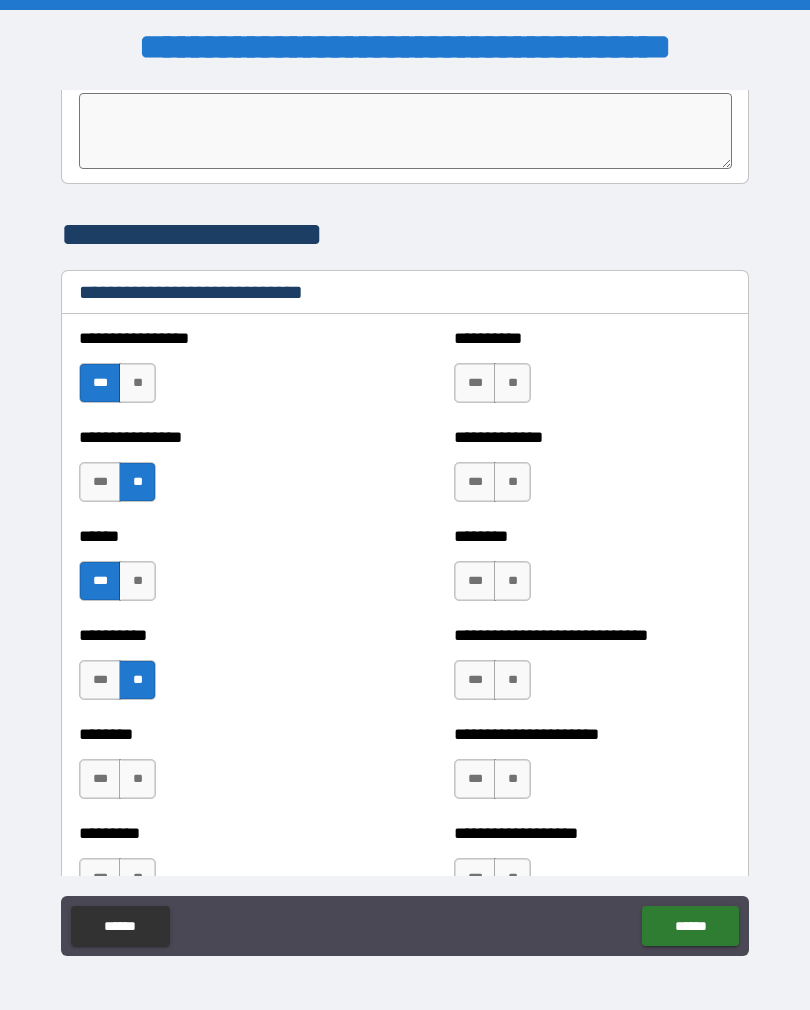 click on "**" at bounding box center (137, 779) 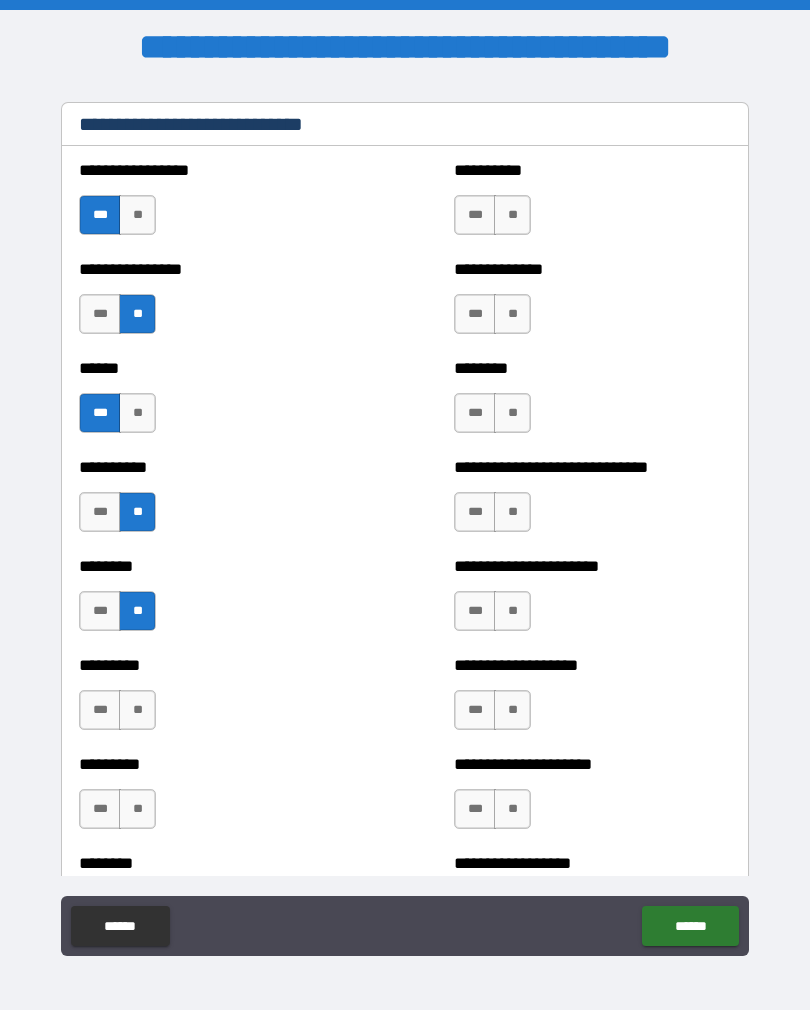 click on "**" at bounding box center (137, 710) 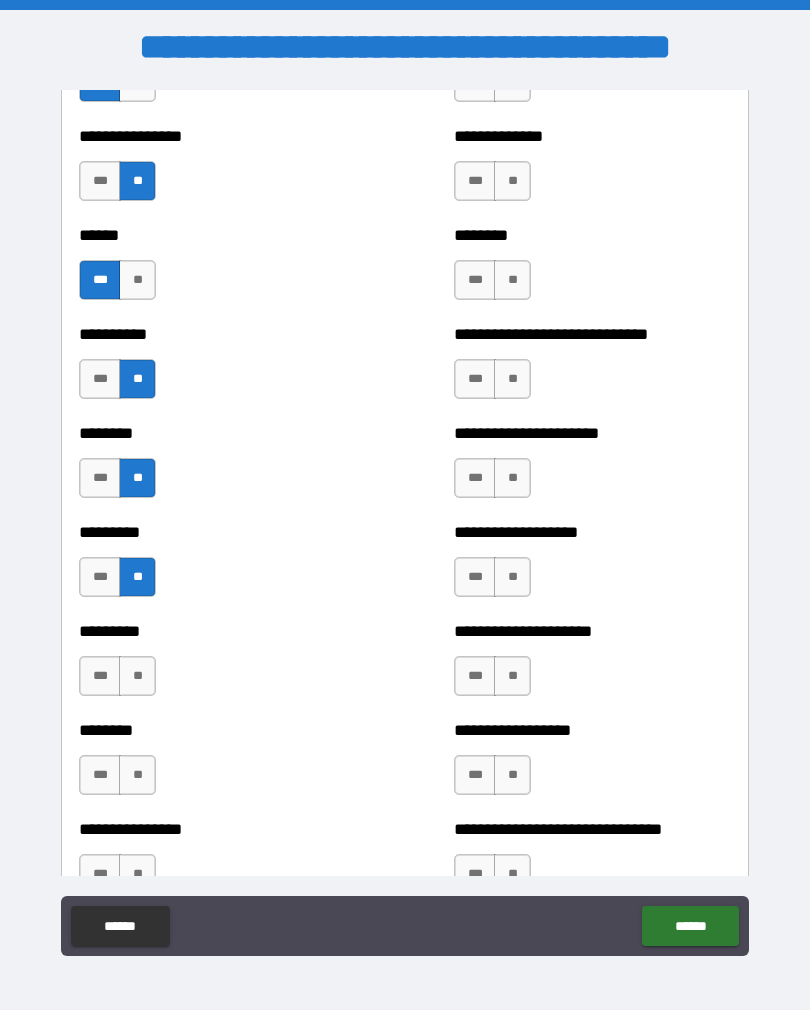 scroll, scrollTop: 6916, scrollLeft: 0, axis: vertical 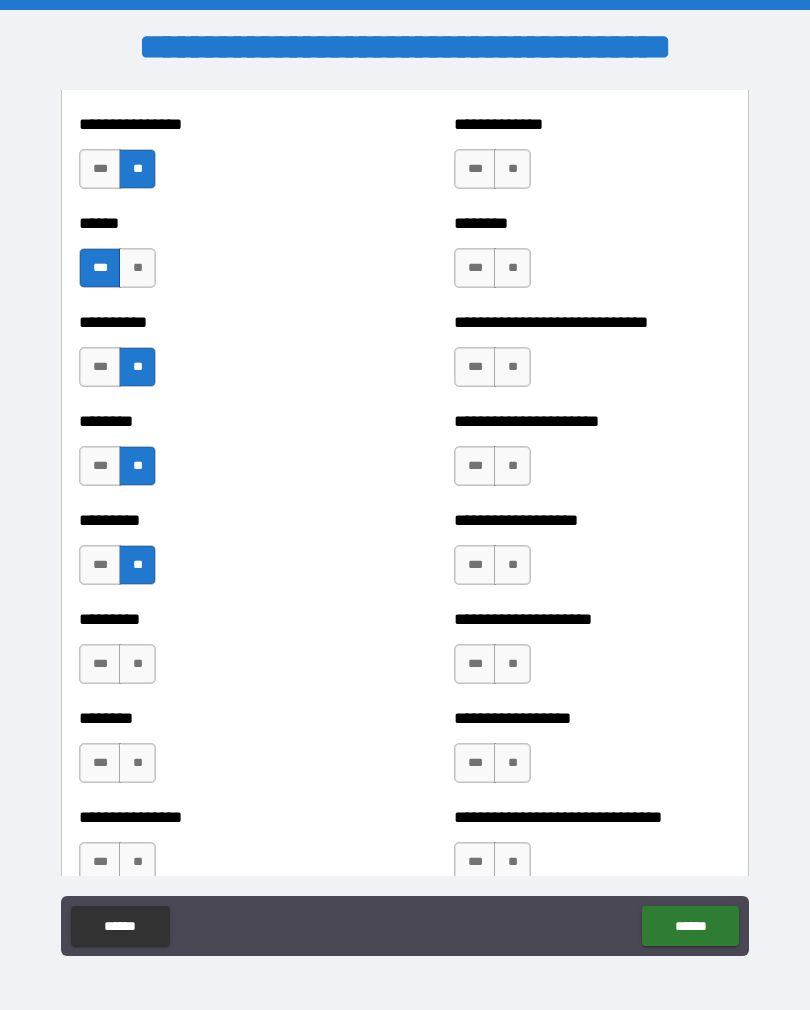 click on "**" at bounding box center [137, 664] 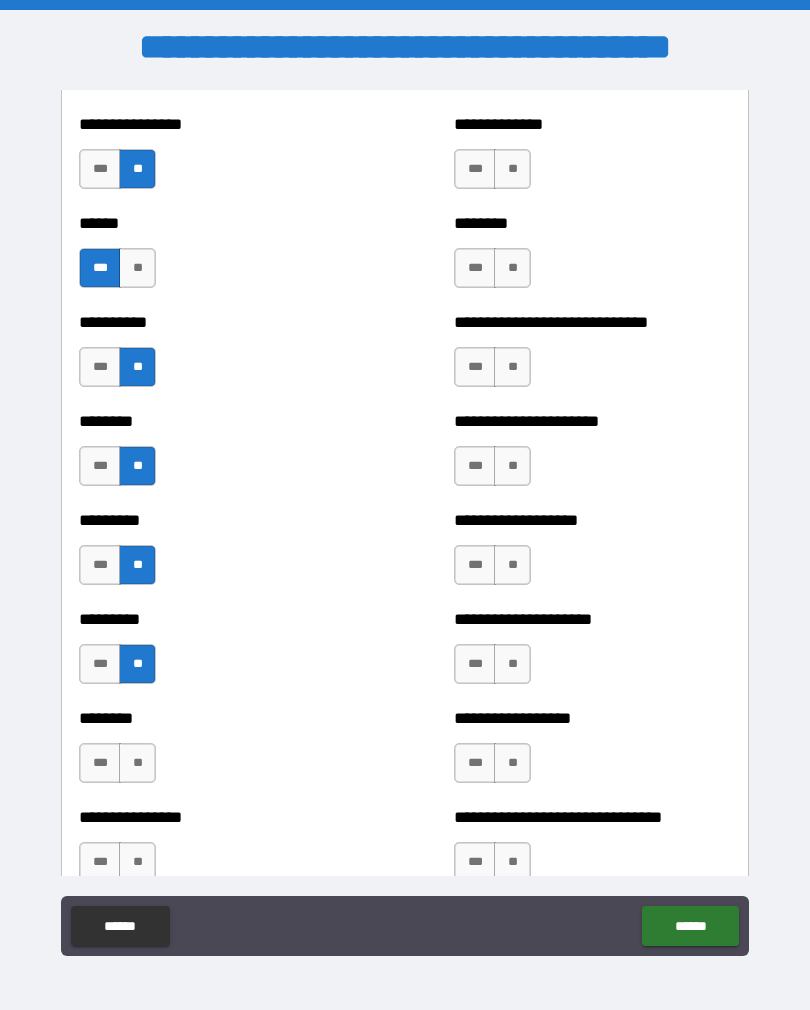 click on "**" at bounding box center [137, 763] 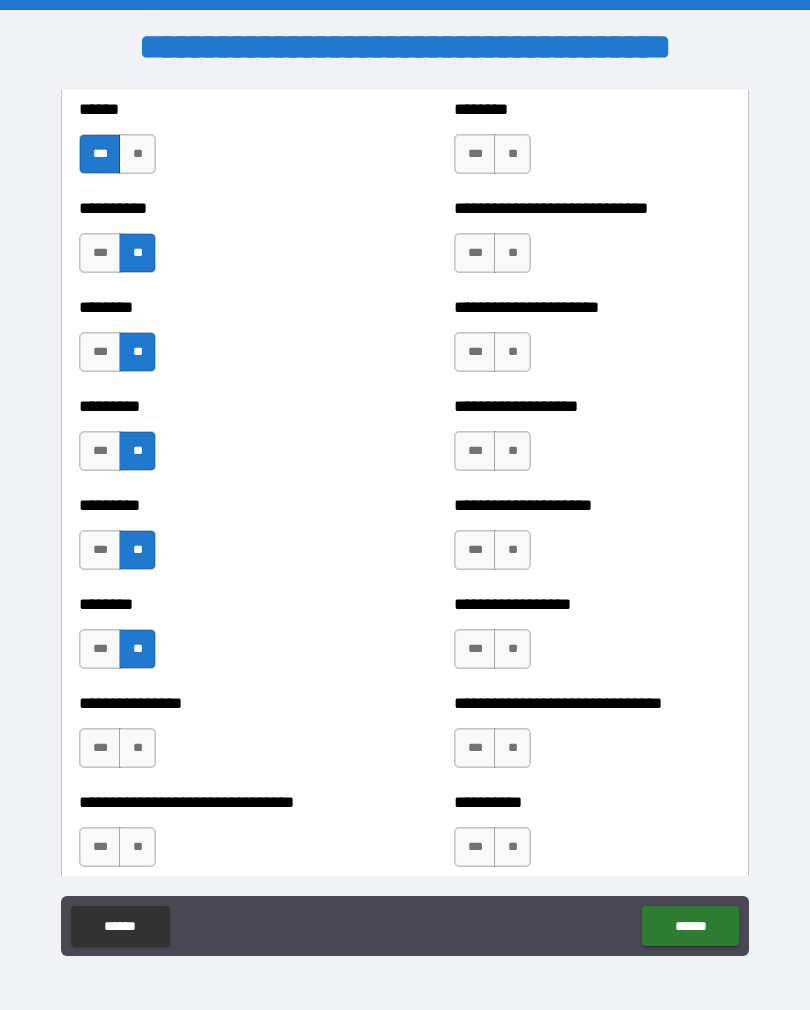 click on "***" at bounding box center (100, 748) 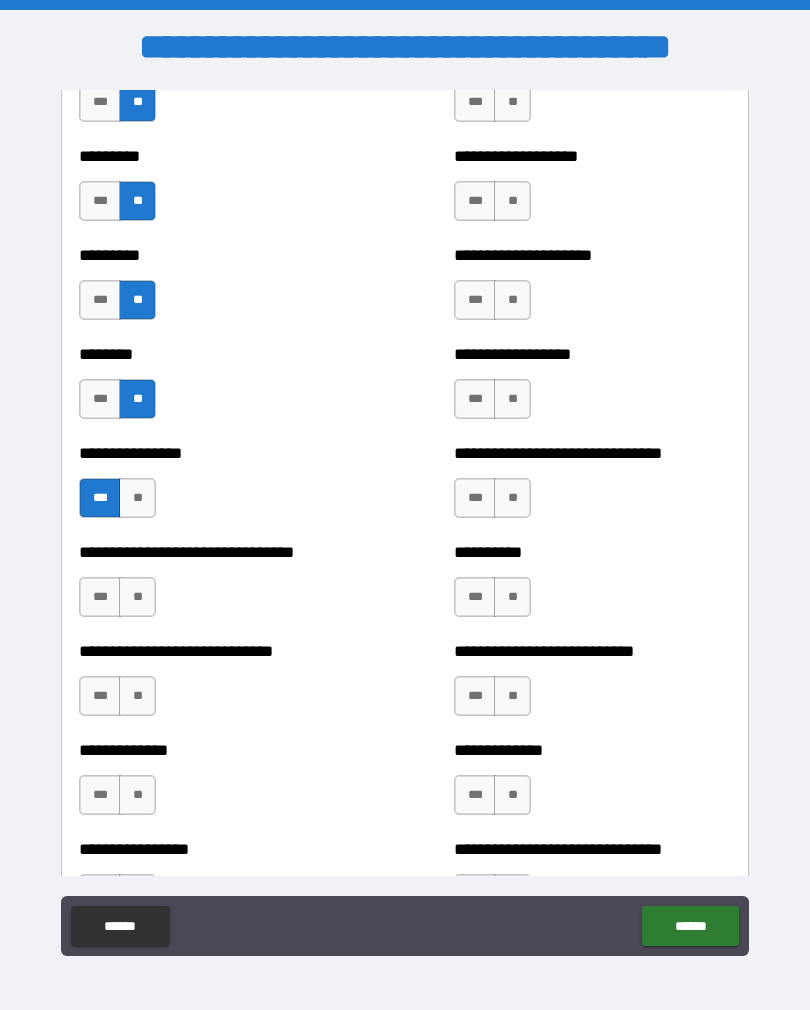 scroll, scrollTop: 7279, scrollLeft: 0, axis: vertical 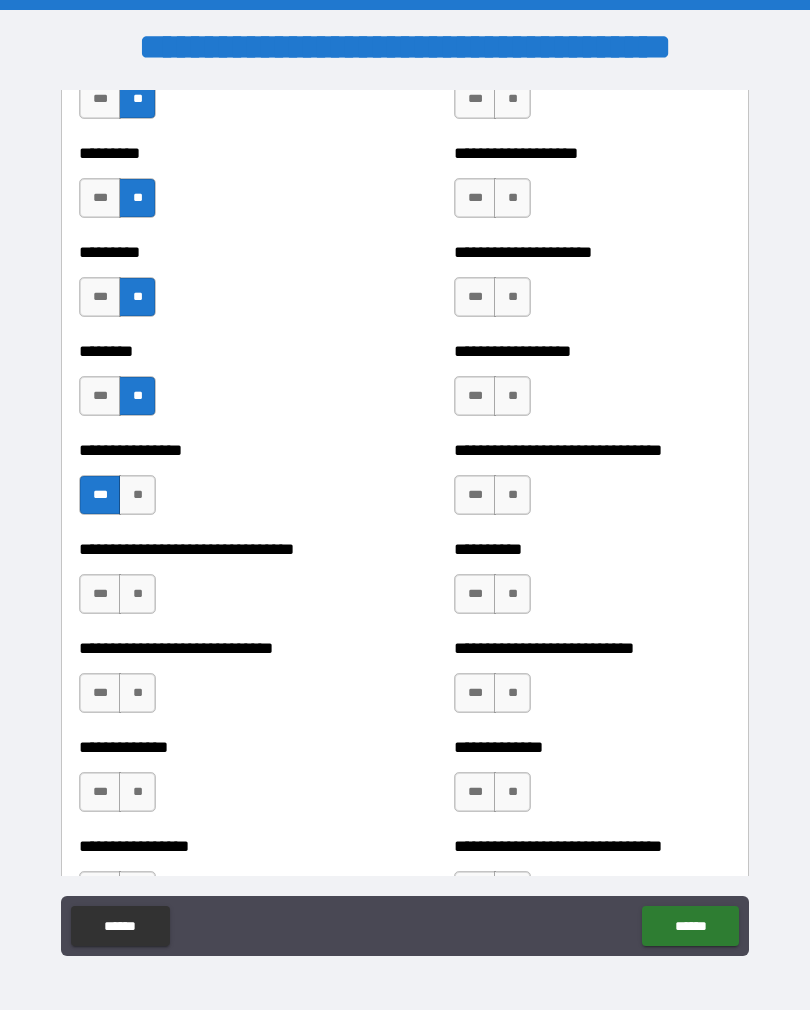 click on "***" at bounding box center (100, 594) 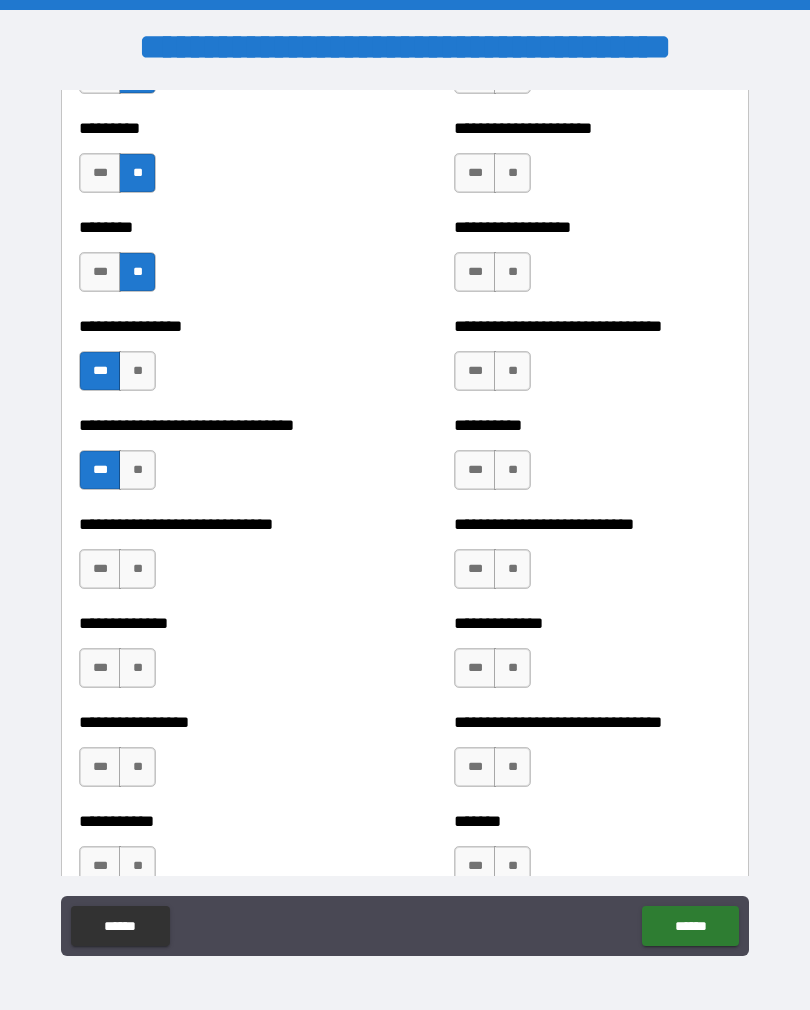 scroll, scrollTop: 7408, scrollLeft: 0, axis: vertical 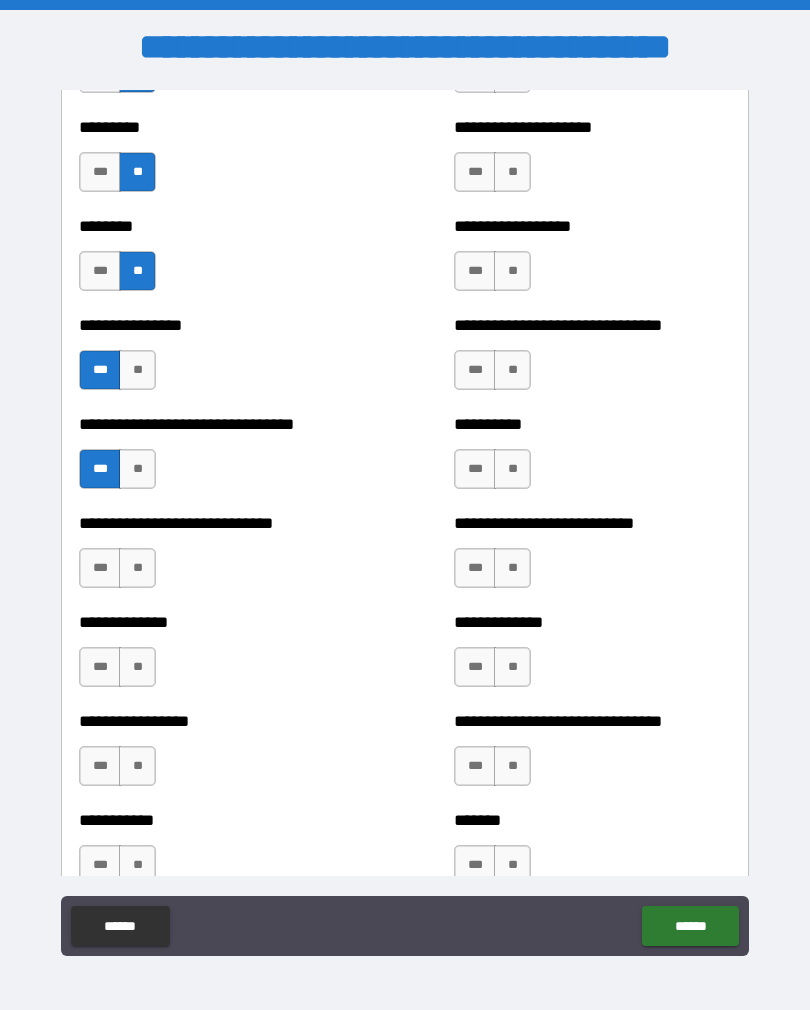 click on "**" at bounding box center [137, 568] 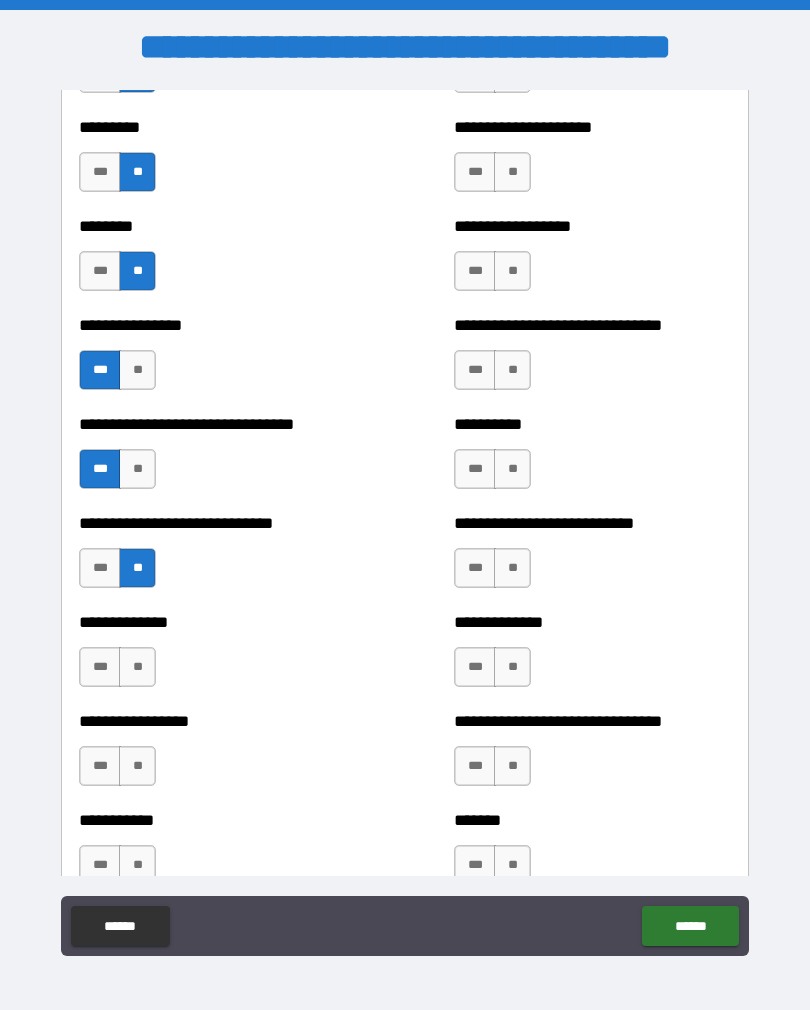 click on "**" at bounding box center (137, 667) 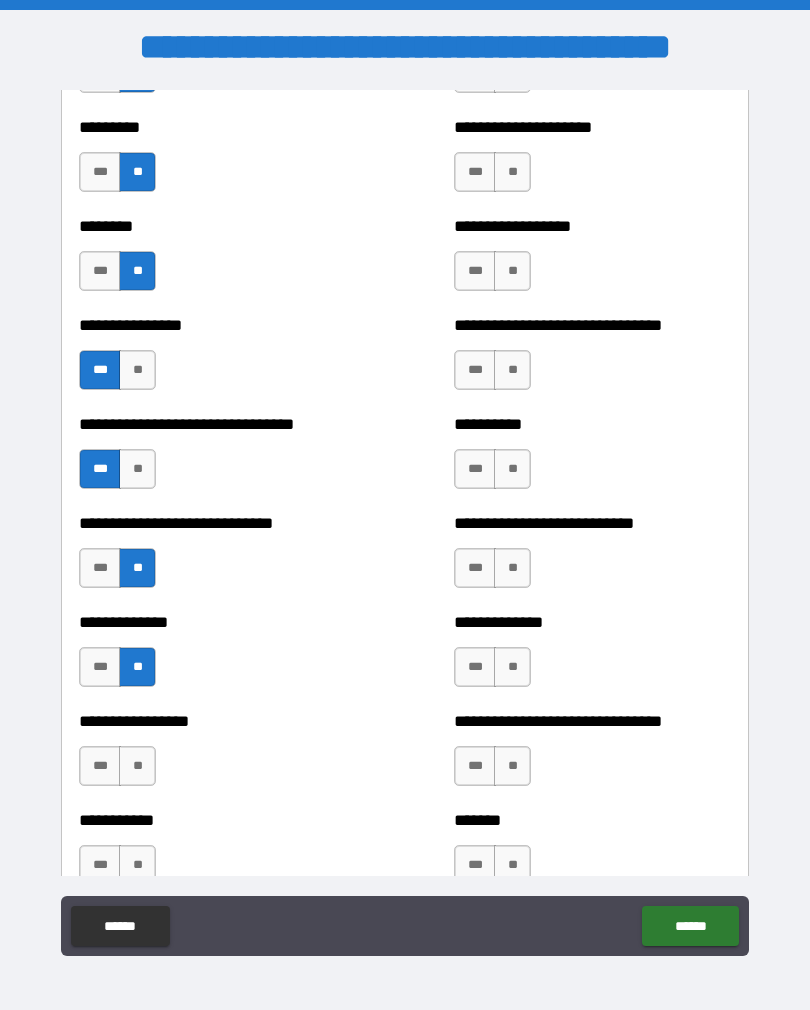 click on "**" at bounding box center (137, 766) 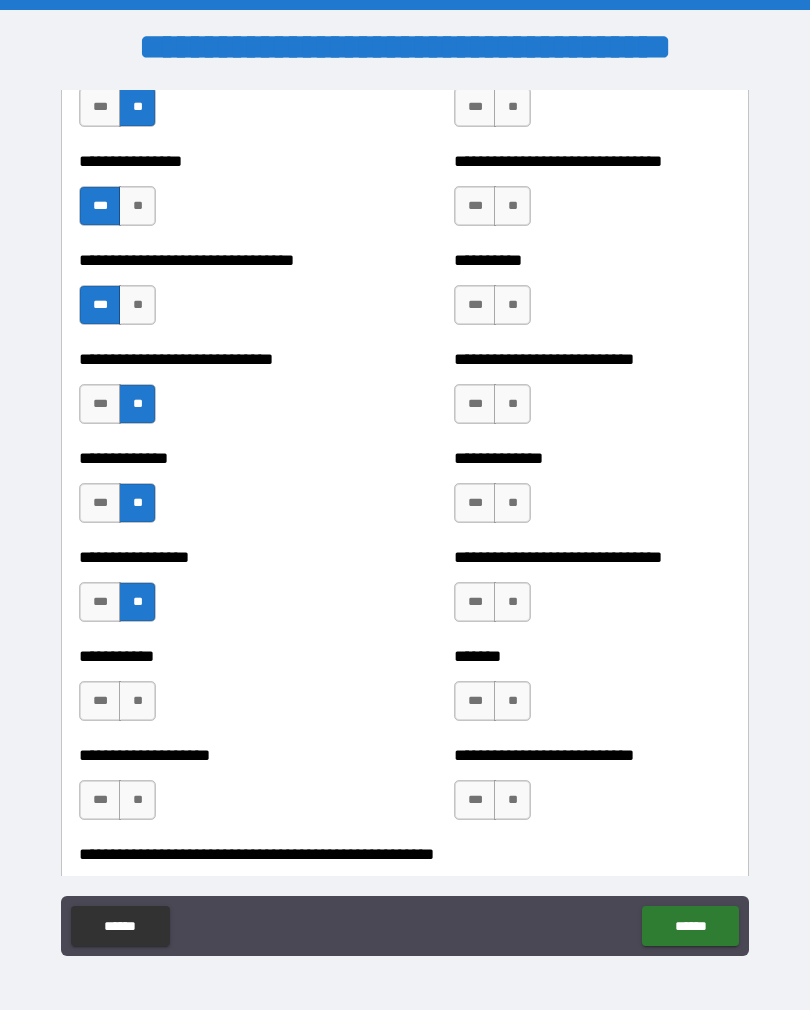 scroll, scrollTop: 7649, scrollLeft: 0, axis: vertical 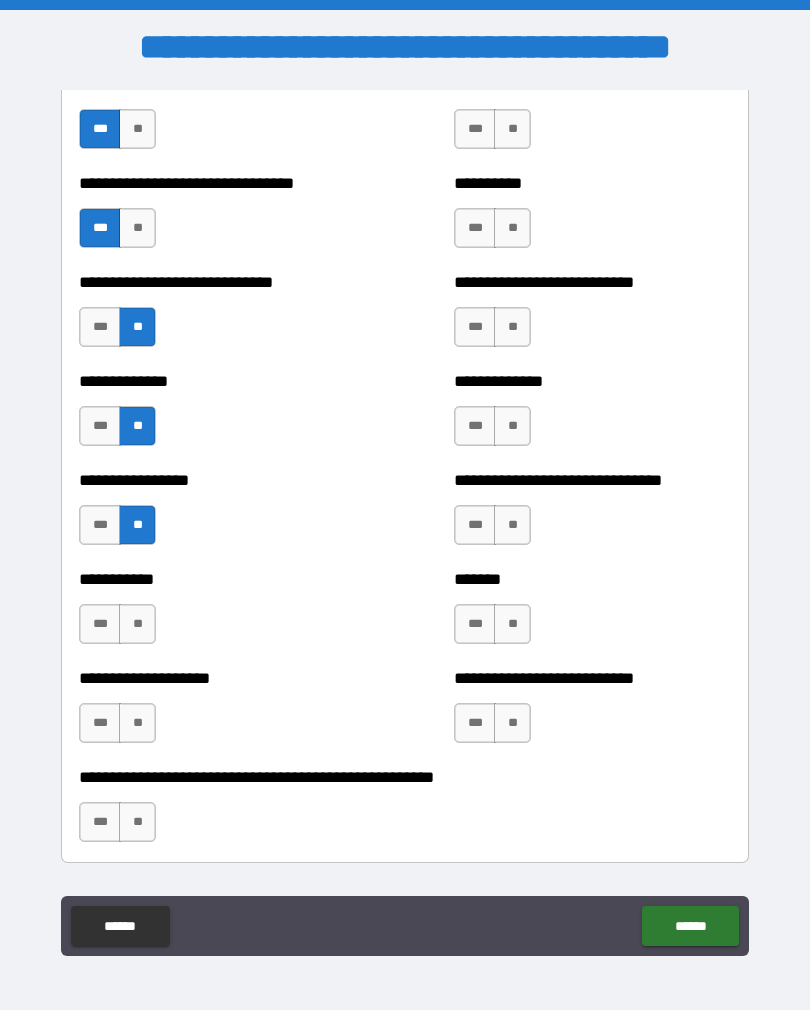 click on "**" at bounding box center (137, 624) 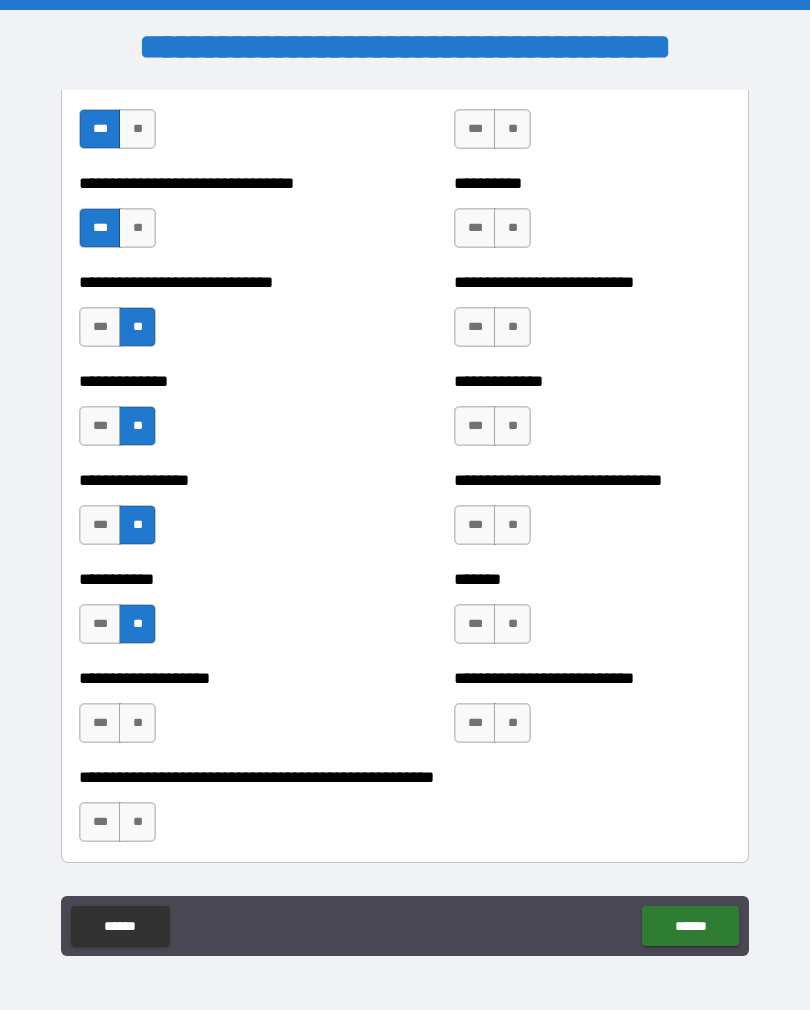 click on "**" at bounding box center [137, 723] 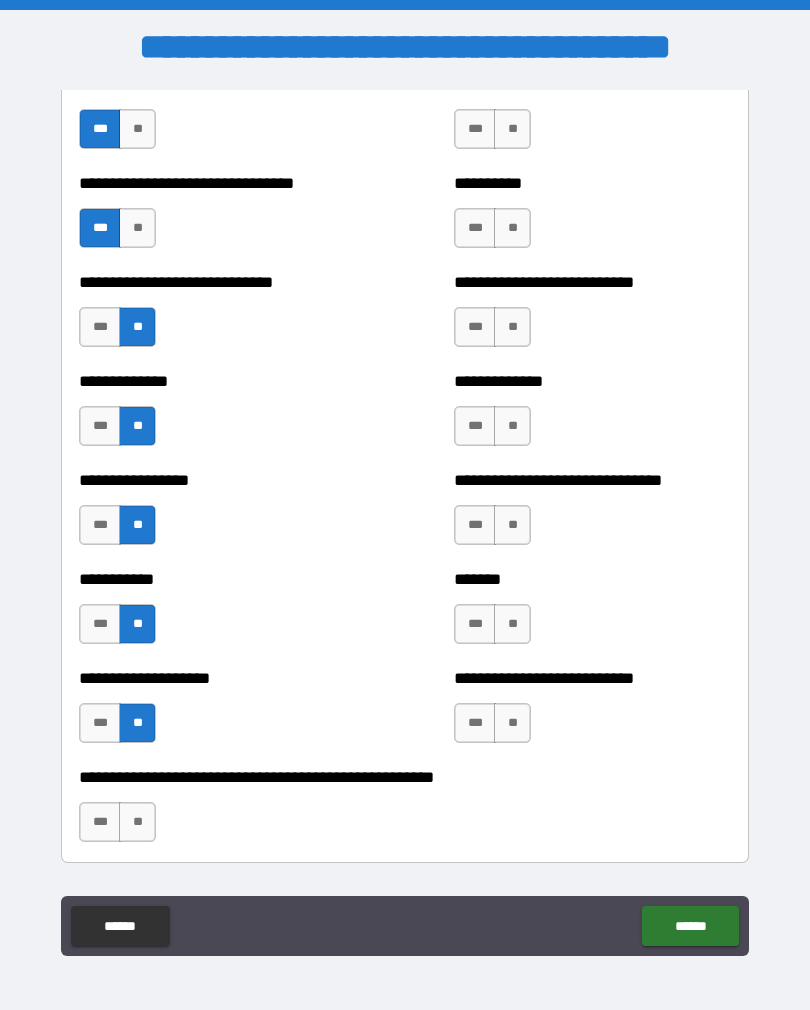 click on "**" at bounding box center [137, 822] 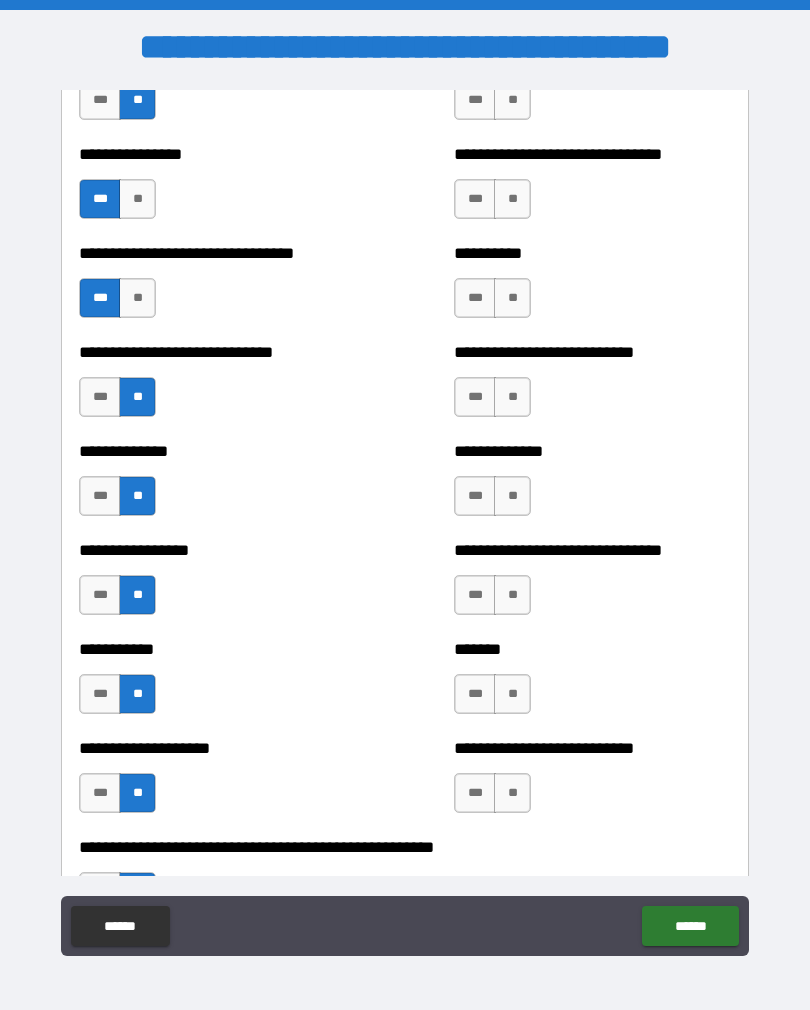 scroll, scrollTop: 7591, scrollLeft: 0, axis: vertical 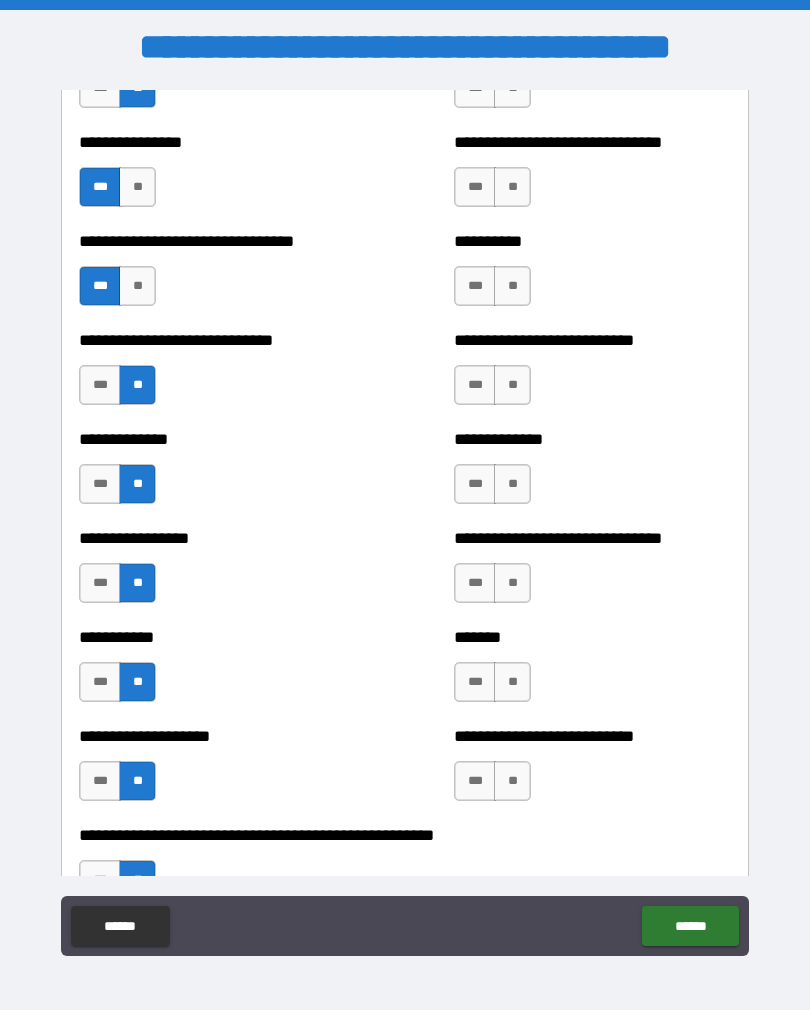 click on "***" at bounding box center (475, 781) 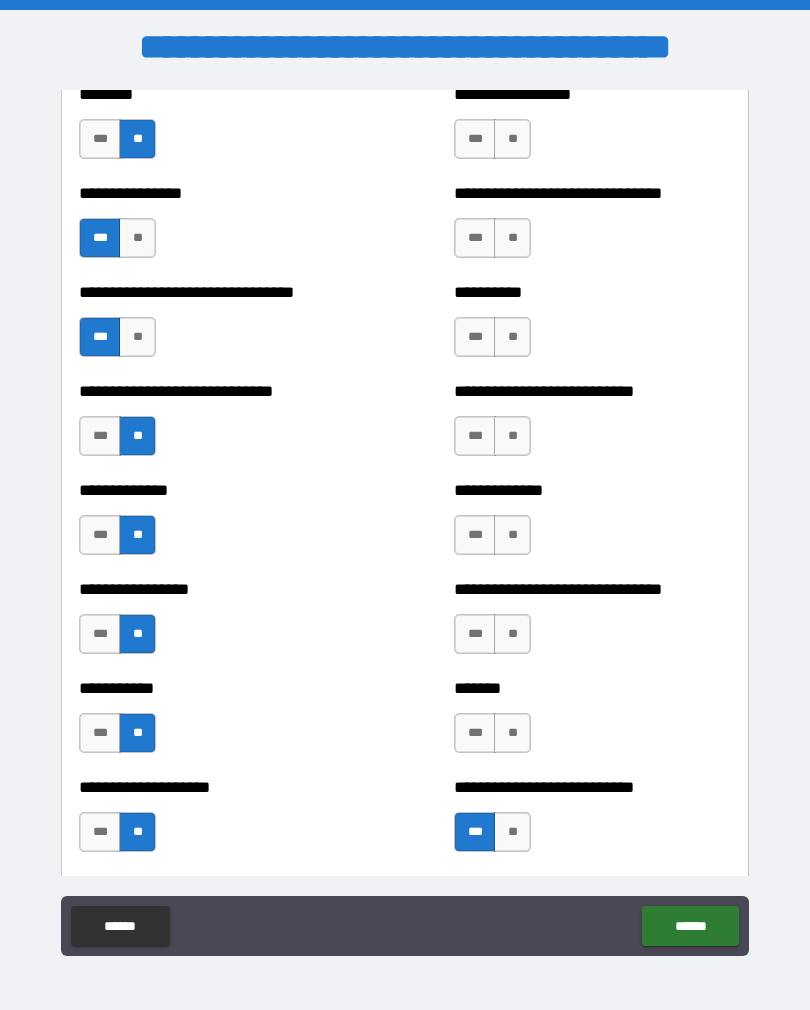 scroll, scrollTop: 7545, scrollLeft: 0, axis: vertical 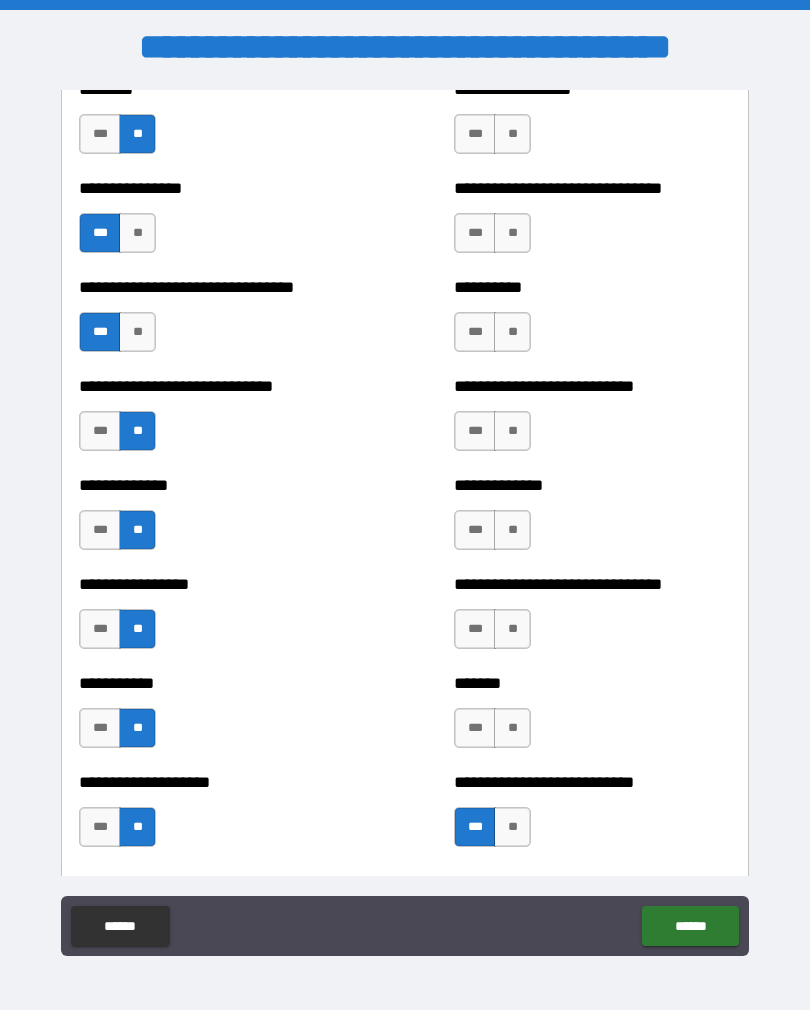 click on "**" at bounding box center [512, 728] 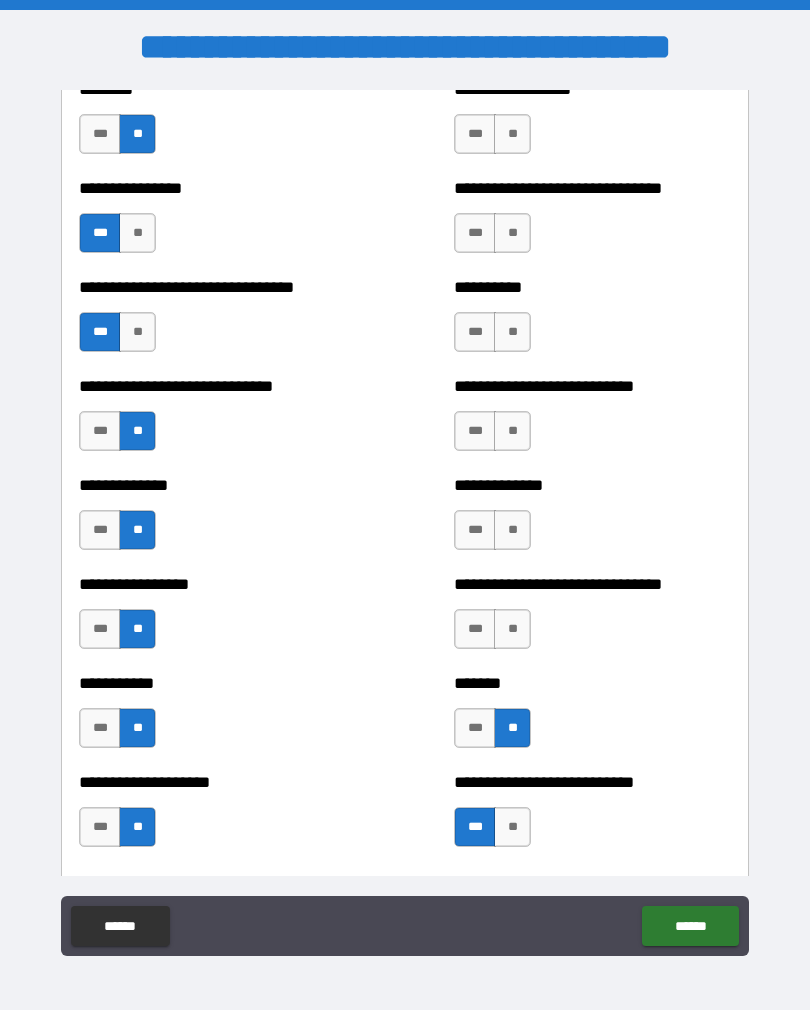 click on "**" at bounding box center (512, 629) 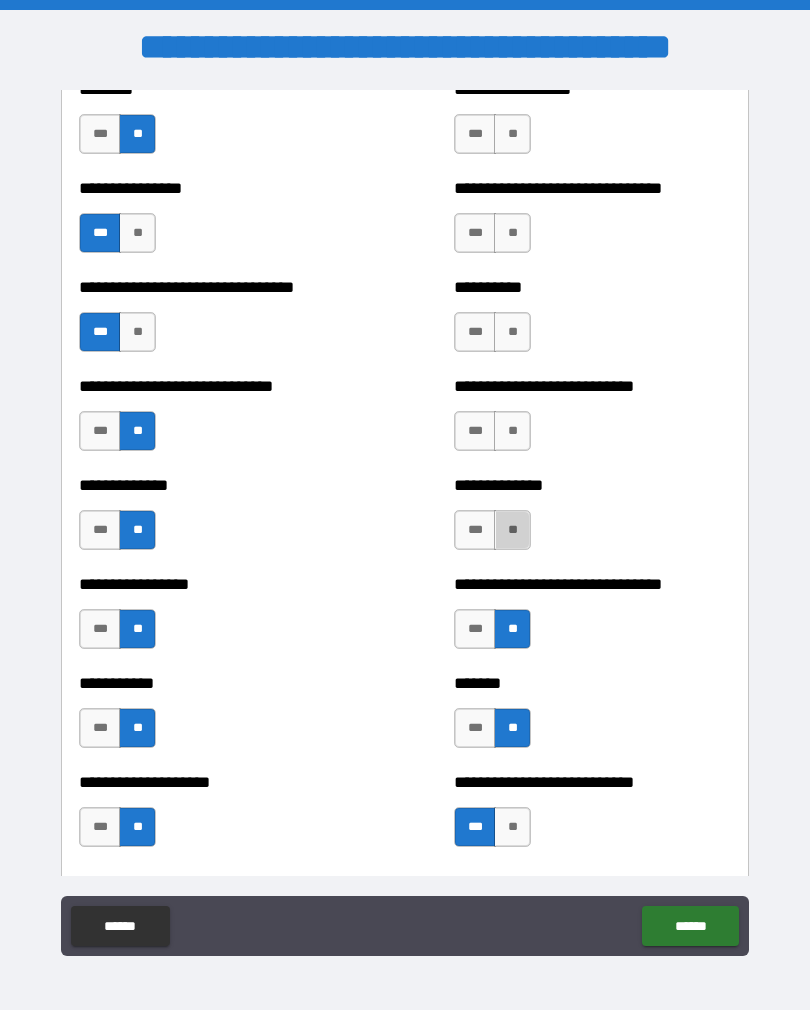 click on "**" at bounding box center (512, 530) 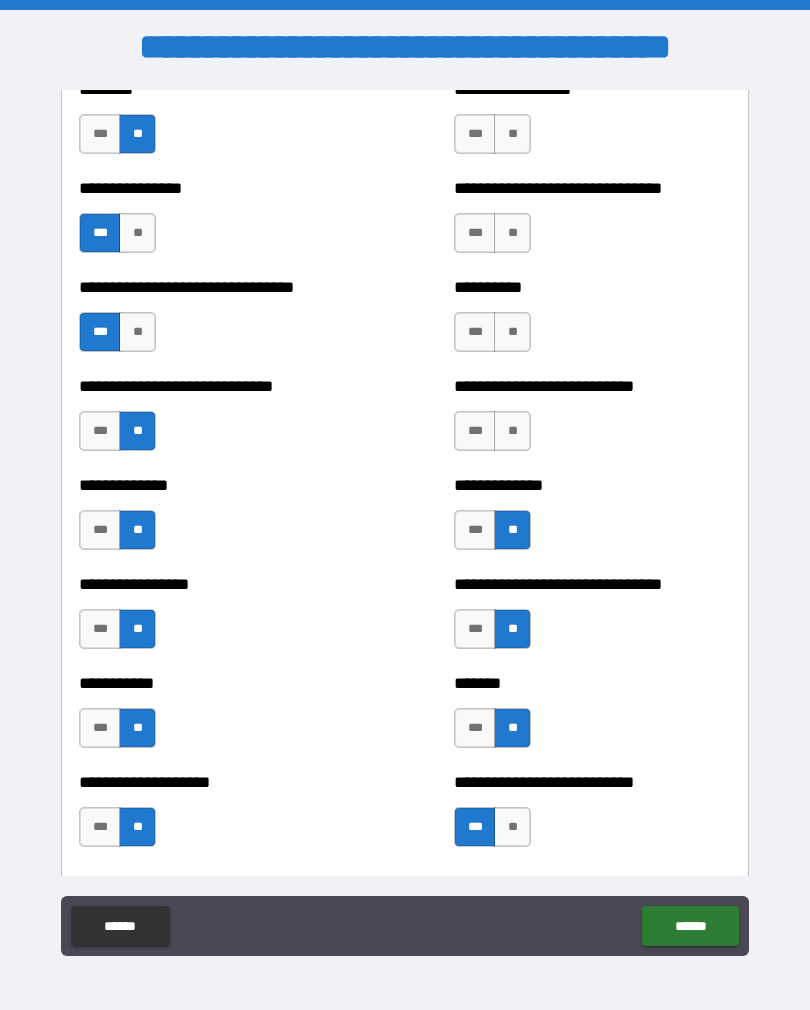 click on "**" at bounding box center [512, 431] 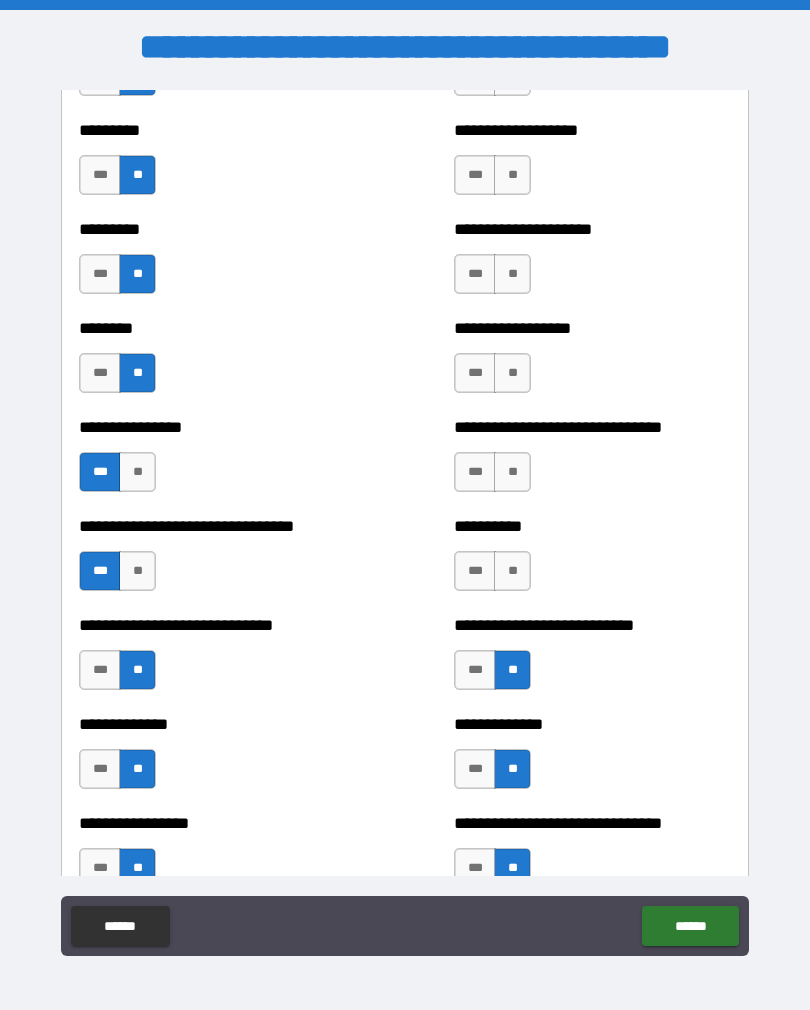 scroll, scrollTop: 7294, scrollLeft: 0, axis: vertical 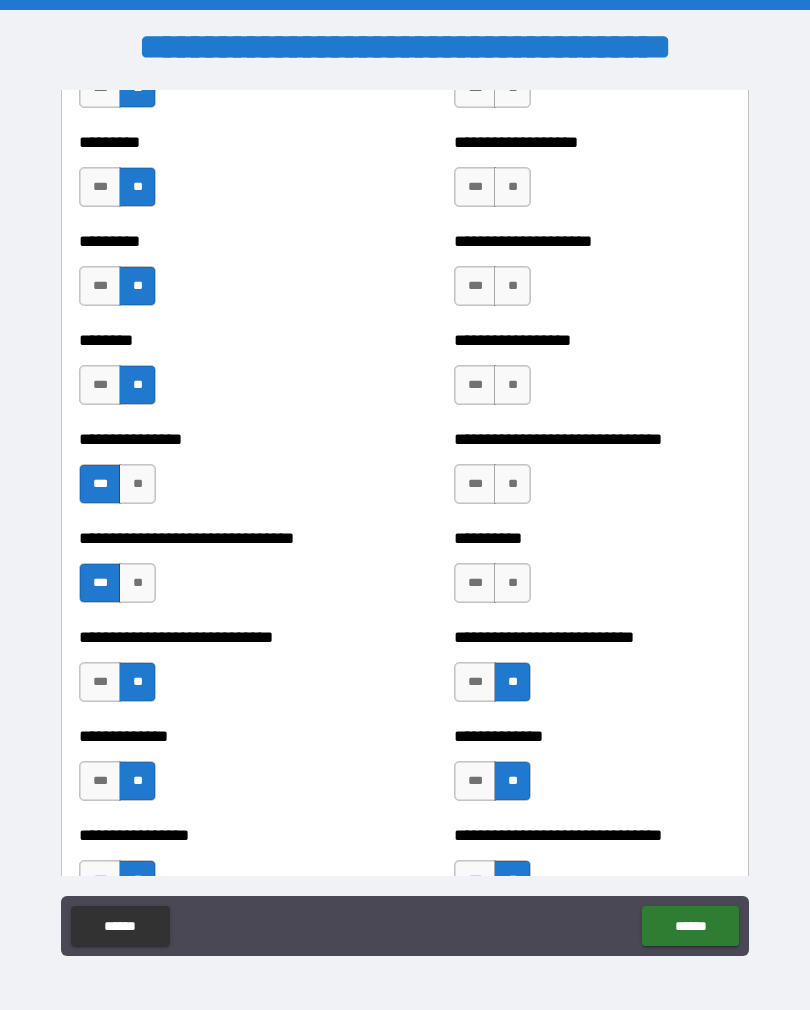 click on "**" at bounding box center [512, 583] 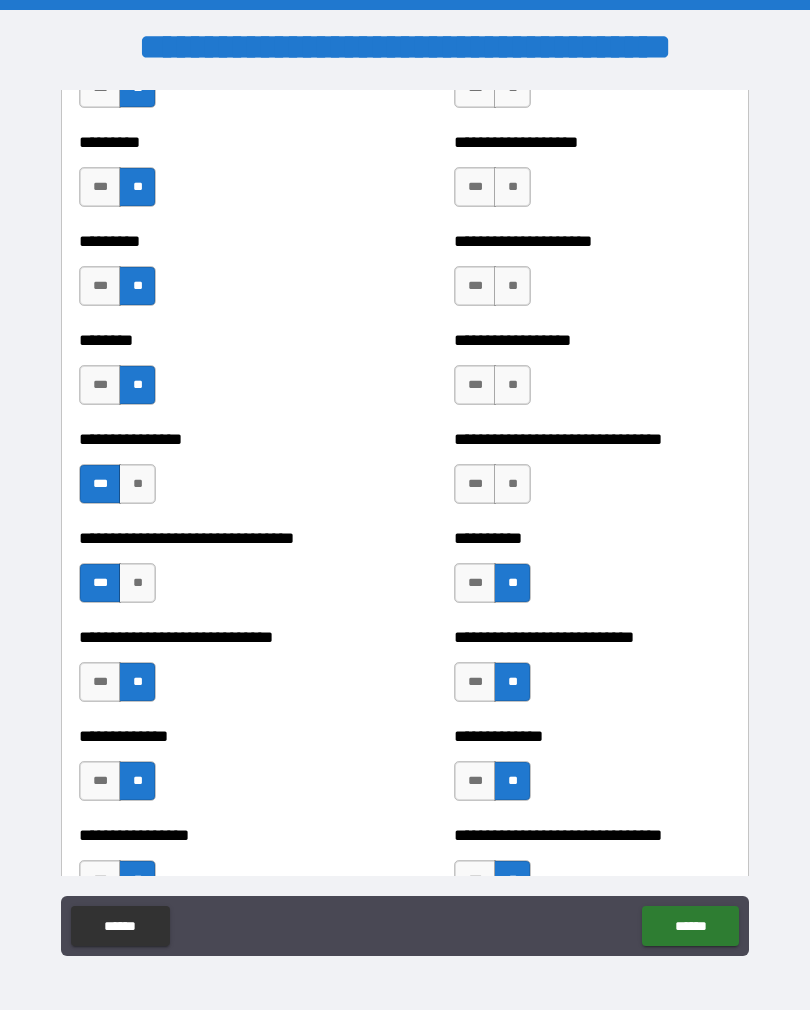 click on "**" at bounding box center (512, 484) 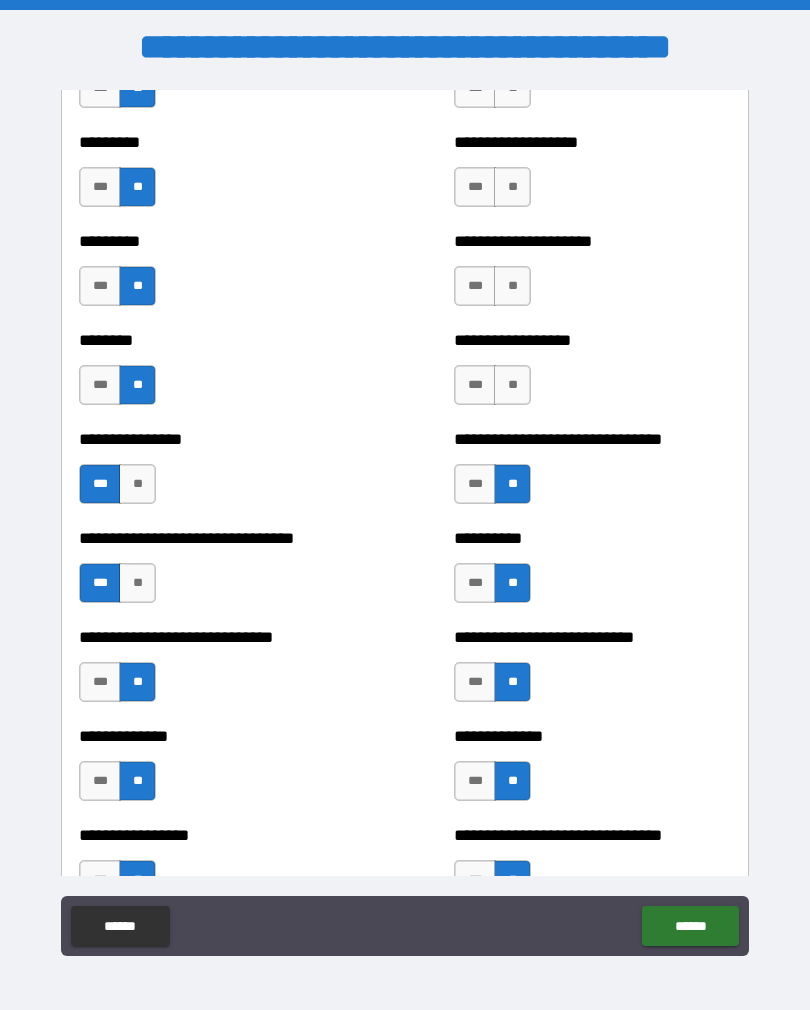 click on "**********" at bounding box center [592, 375] 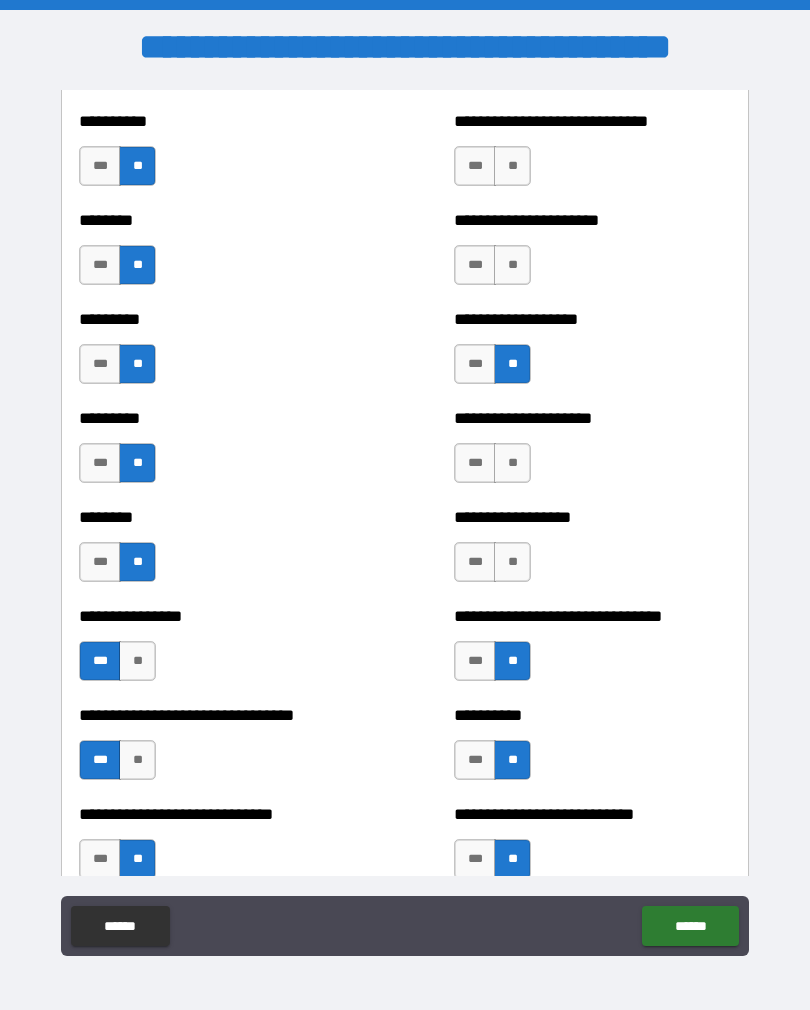 scroll, scrollTop: 7074, scrollLeft: 0, axis: vertical 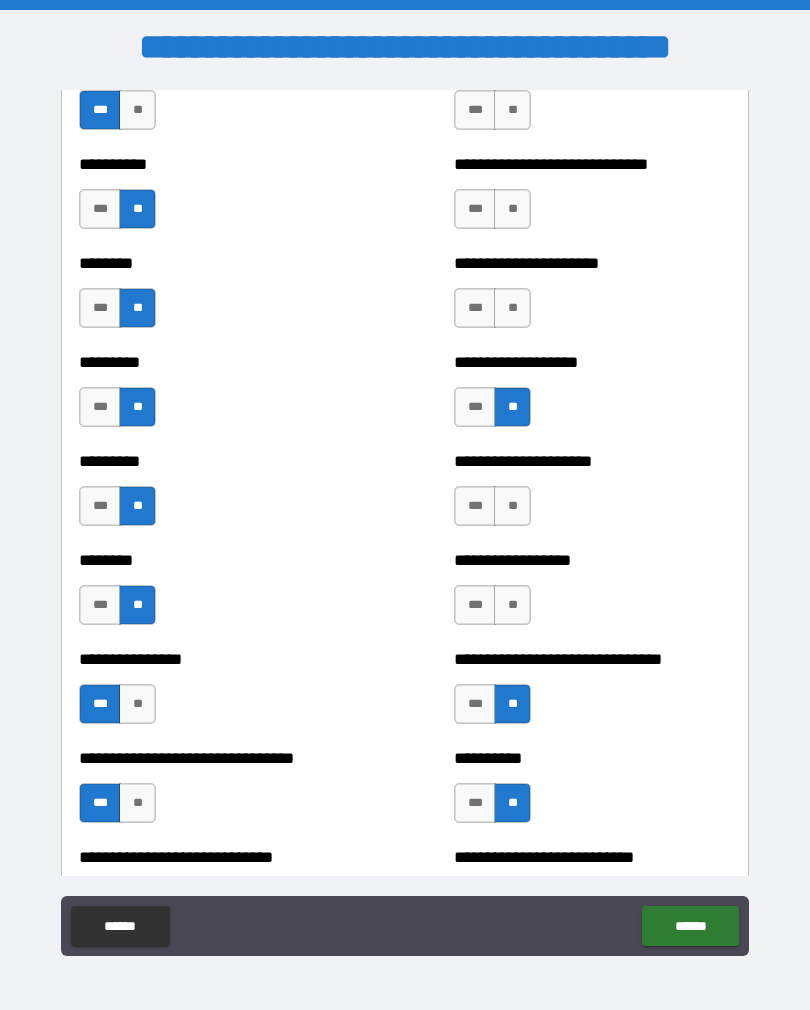 click on "**" at bounding box center [512, 506] 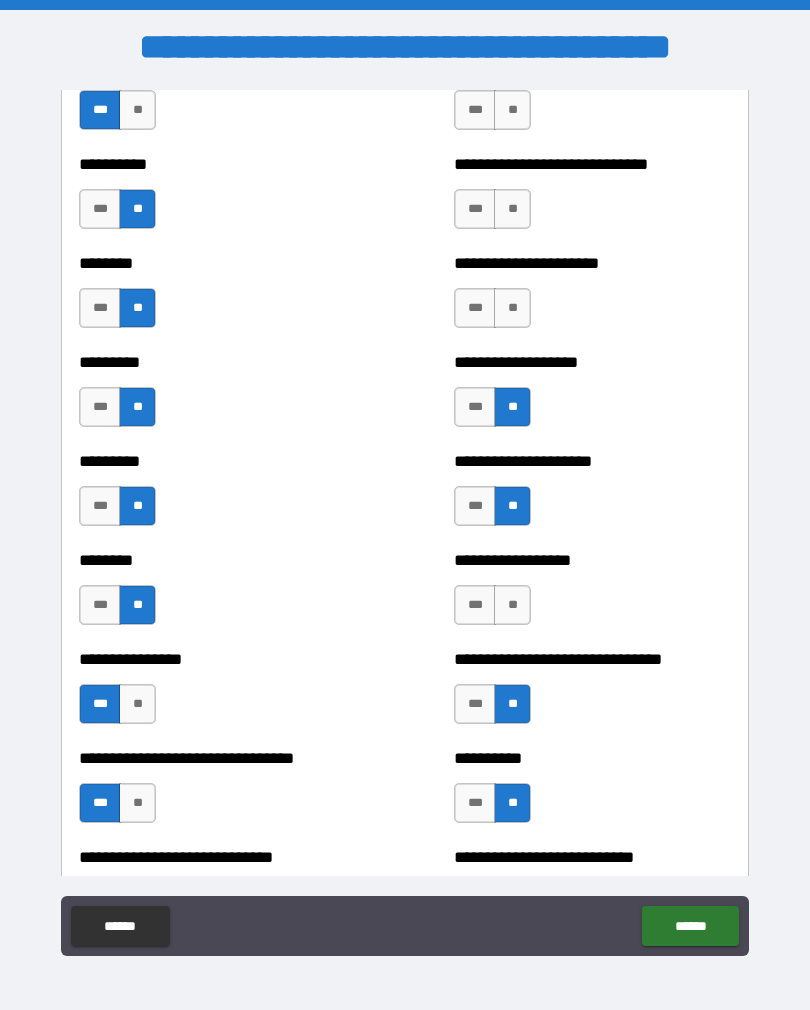 click on "**" at bounding box center (512, 308) 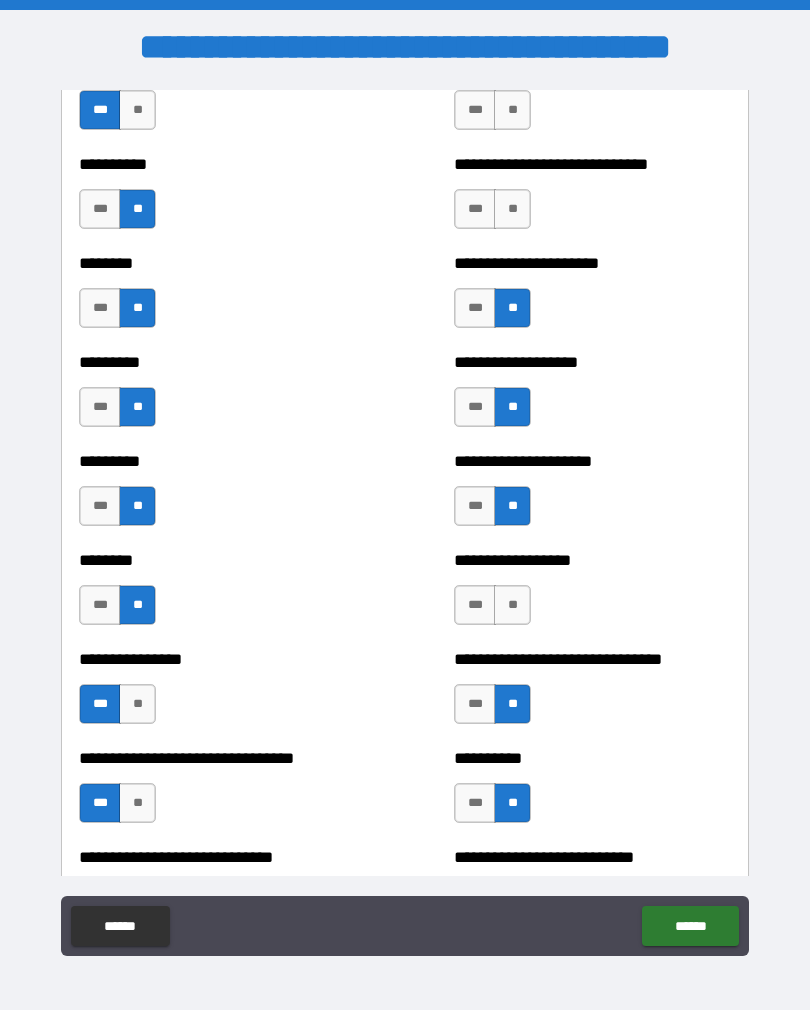 click on "**" at bounding box center [512, 209] 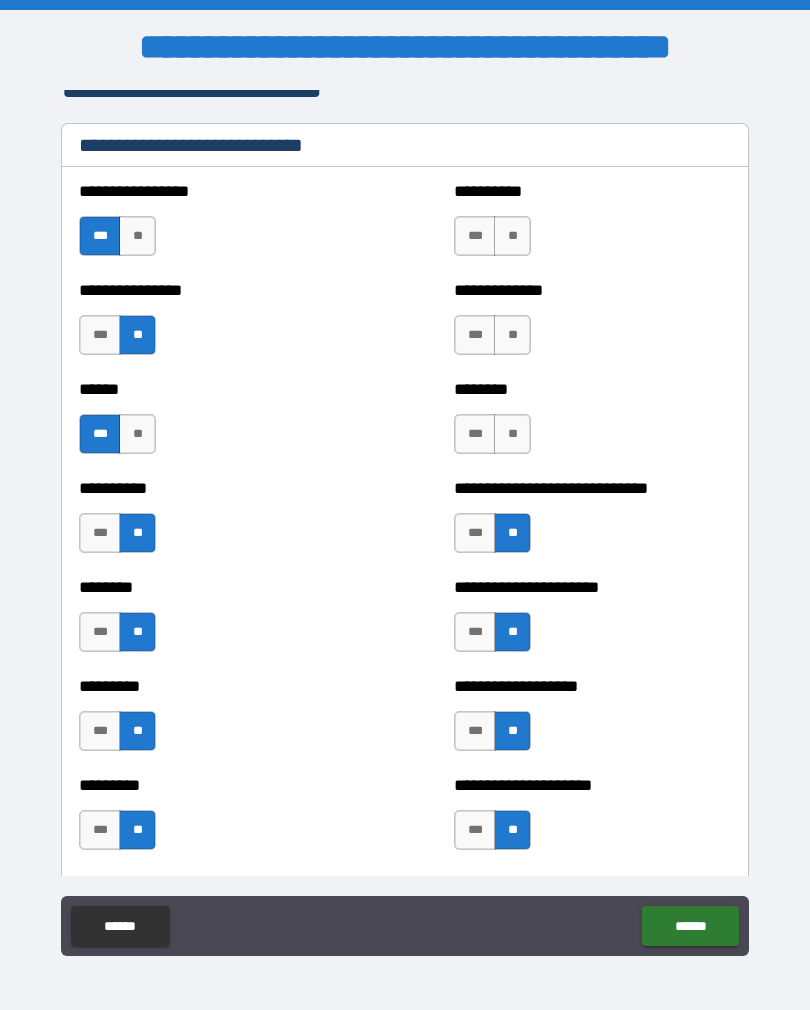 scroll, scrollTop: 6742, scrollLeft: 0, axis: vertical 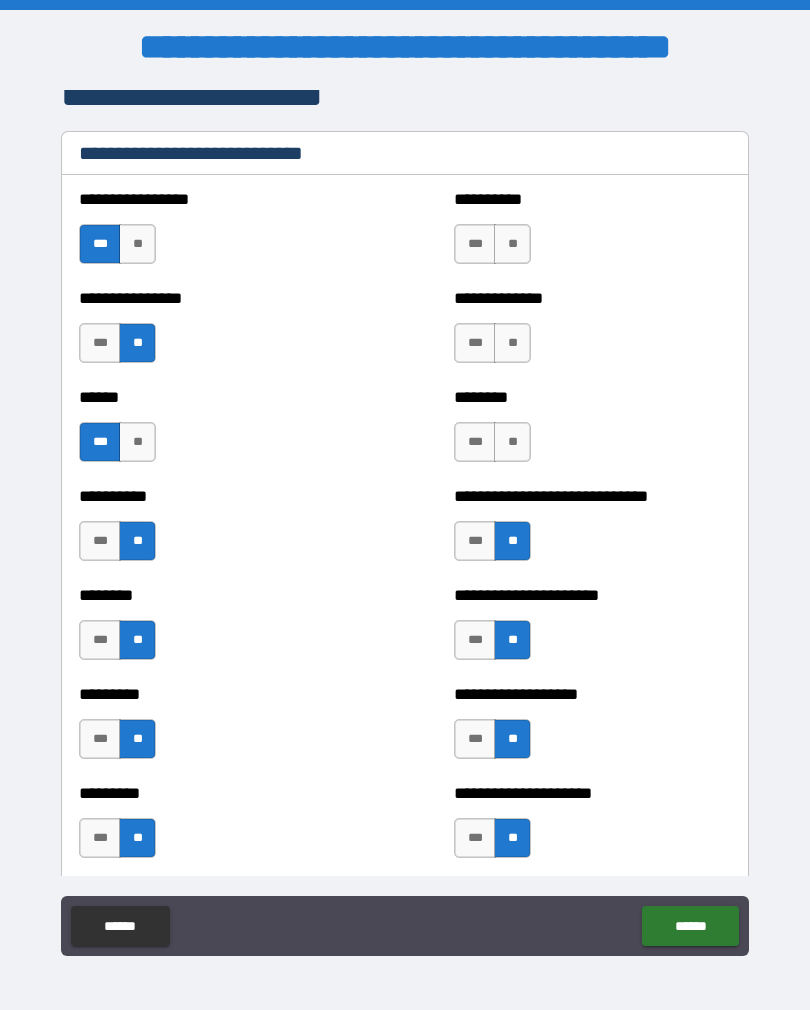 click on "**" at bounding box center [512, 442] 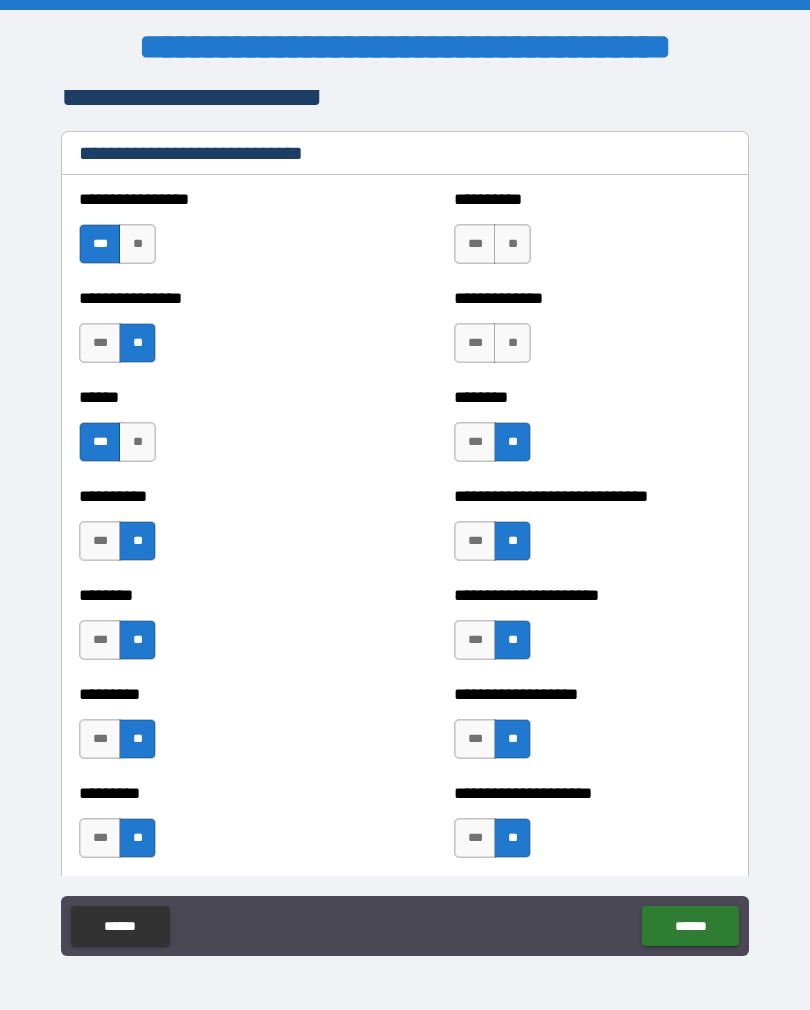 click on "**" at bounding box center [512, 343] 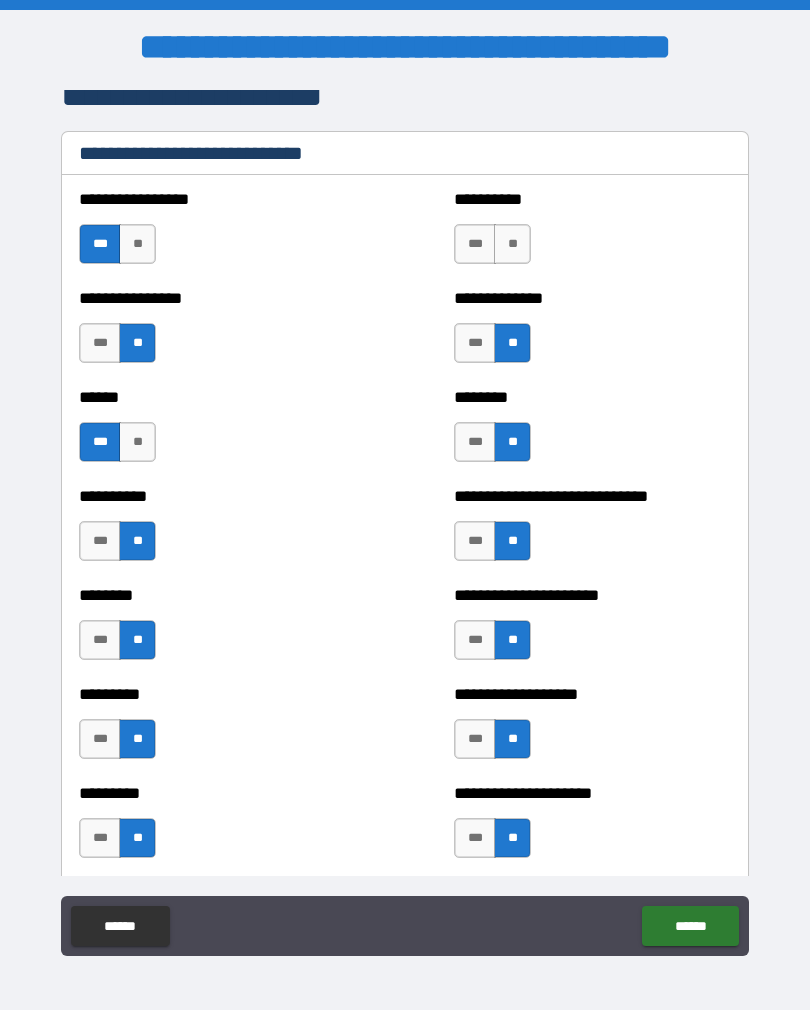 click on "**" at bounding box center [512, 244] 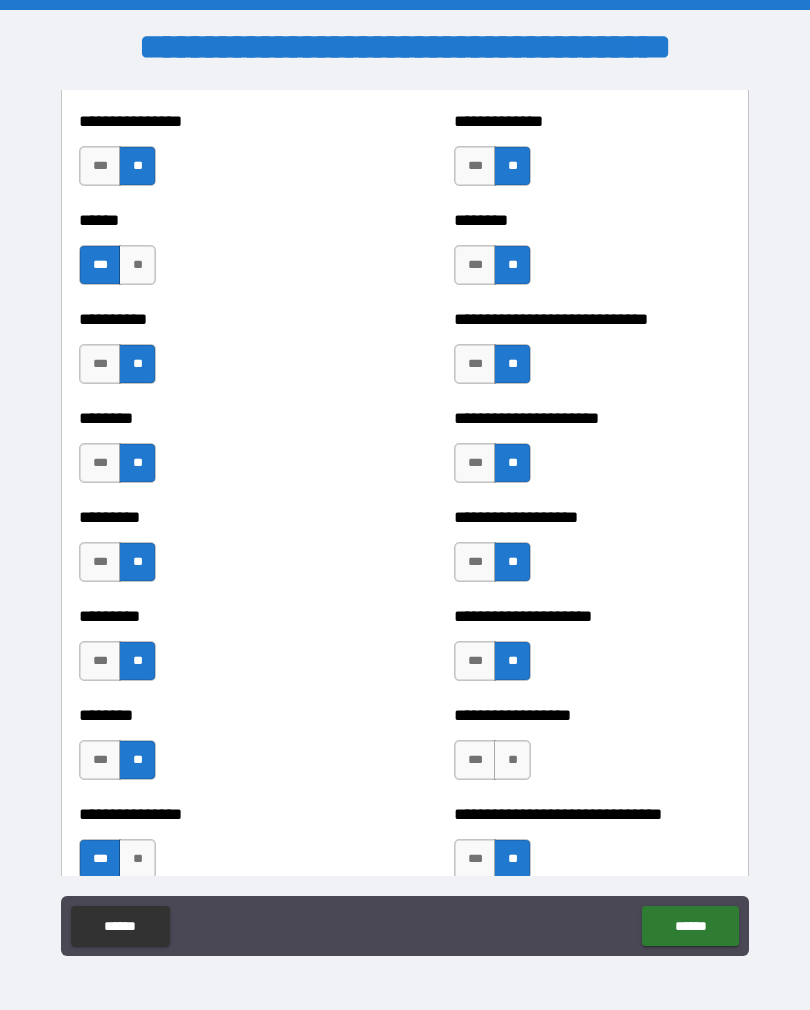 click on "******" at bounding box center [690, 926] 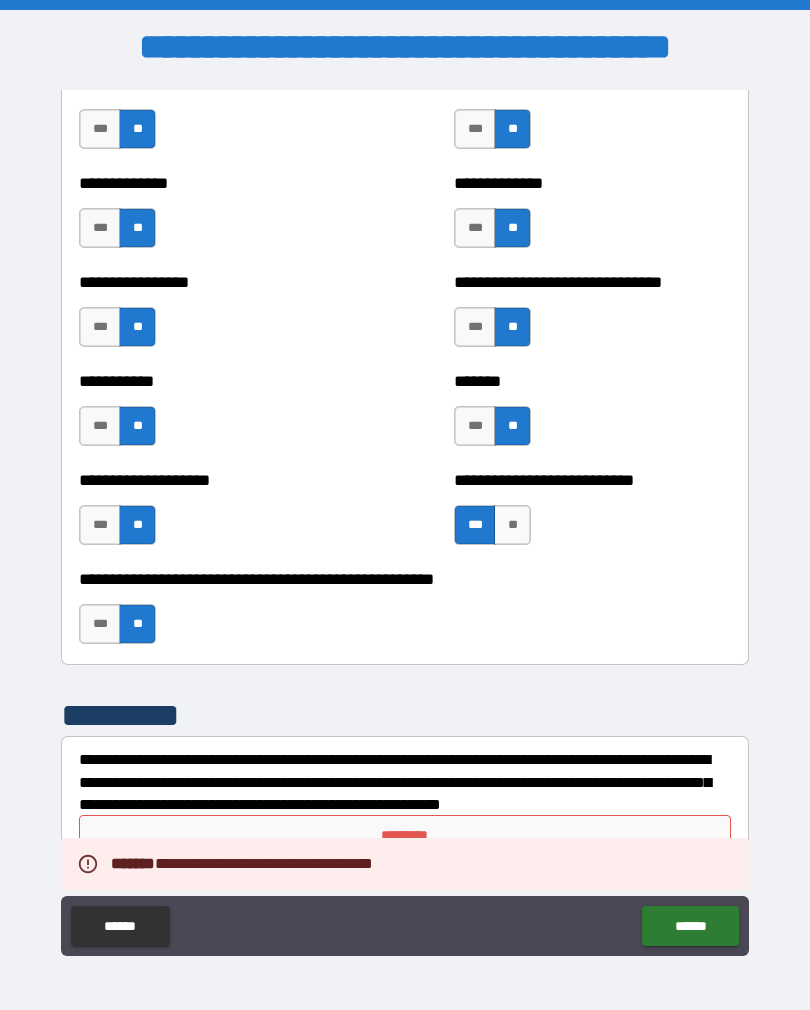 scroll, scrollTop: 7847, scrollLeft: 0, axis: vertical 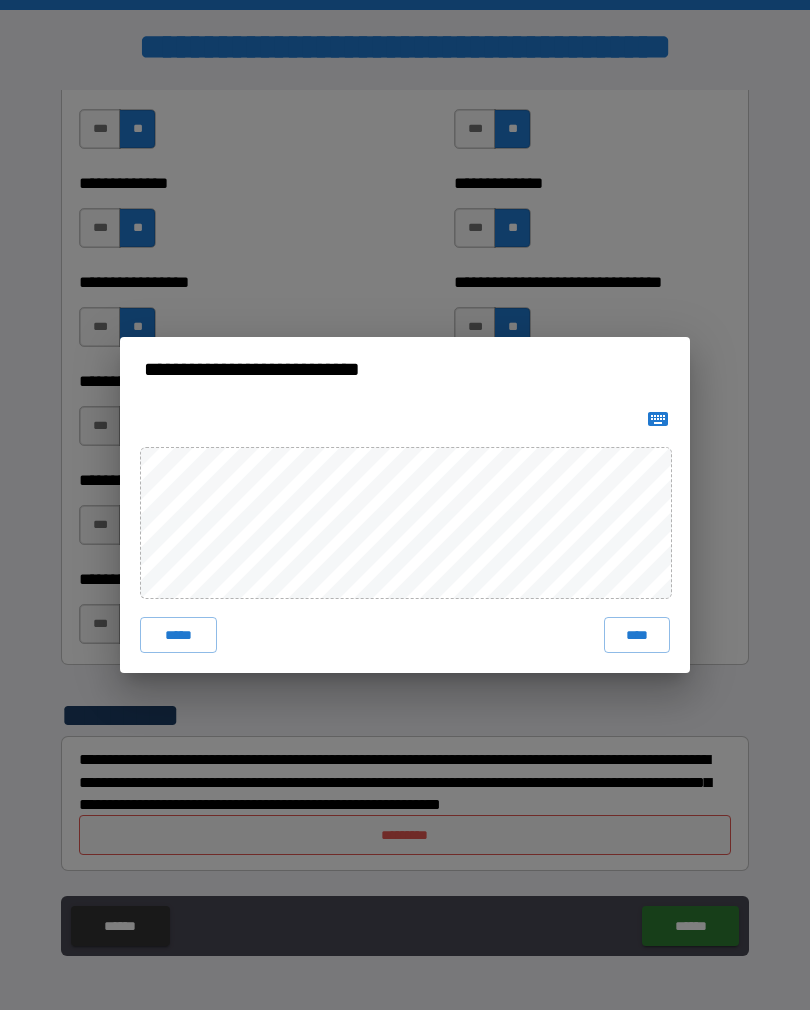 click on "****" at bounding box center [637, 635] 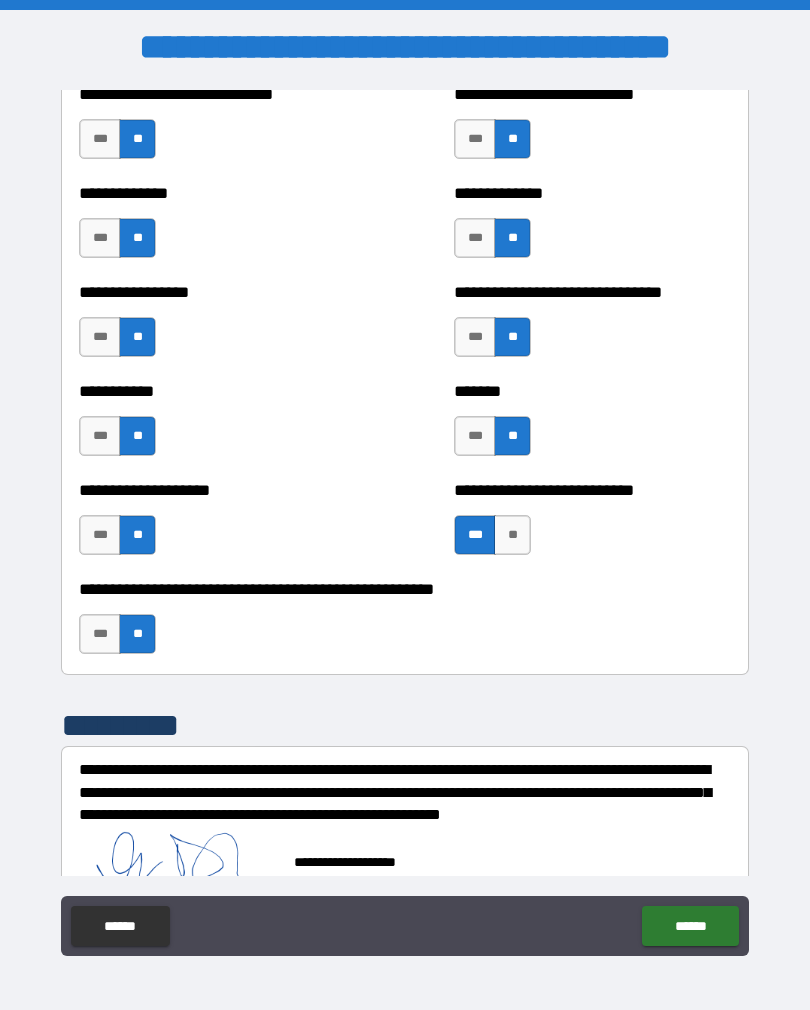click on "******" at bounding box center [690, 926] 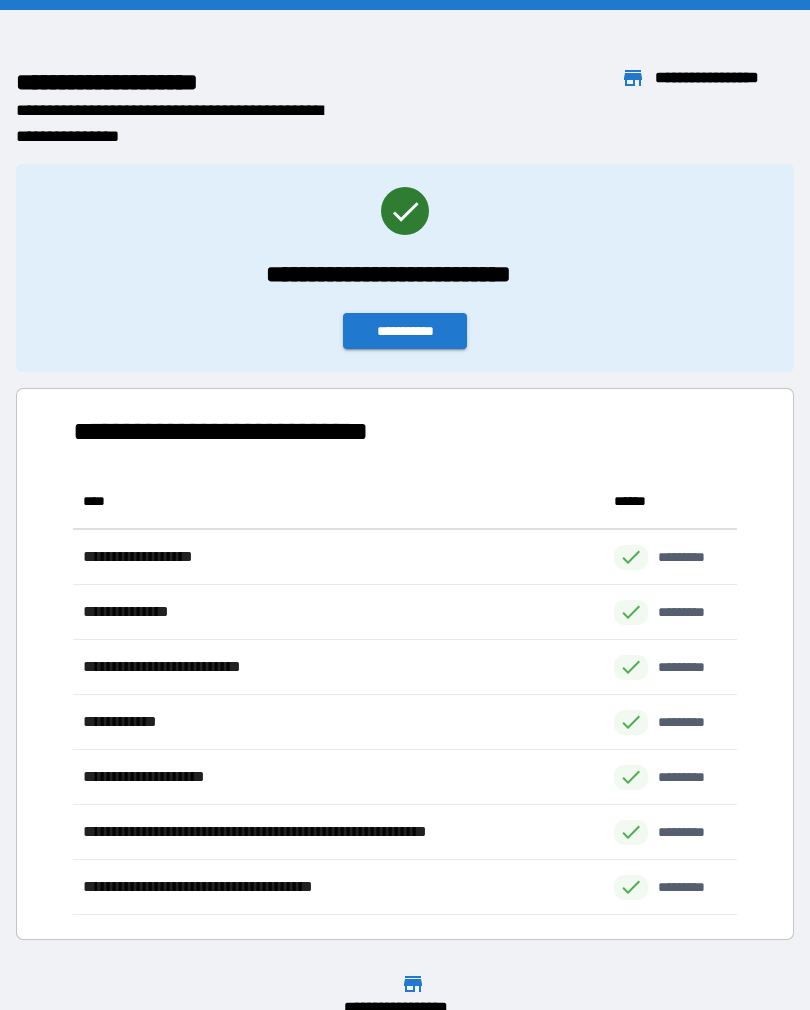 scroll, scrollTop: 1, scrollLeft: 1, axis: both 